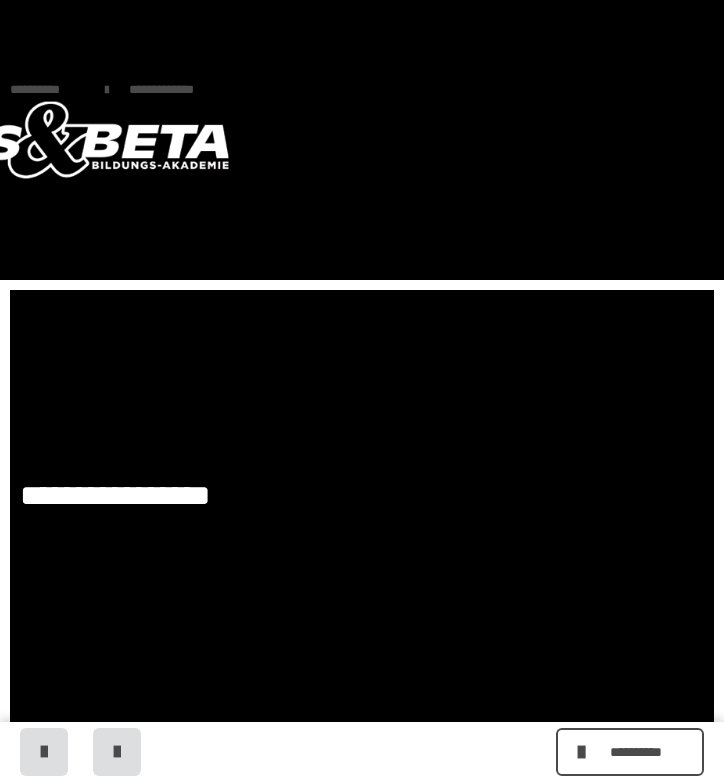 scroll, scrollTop: 0, scrollLeft: 0, axis: both 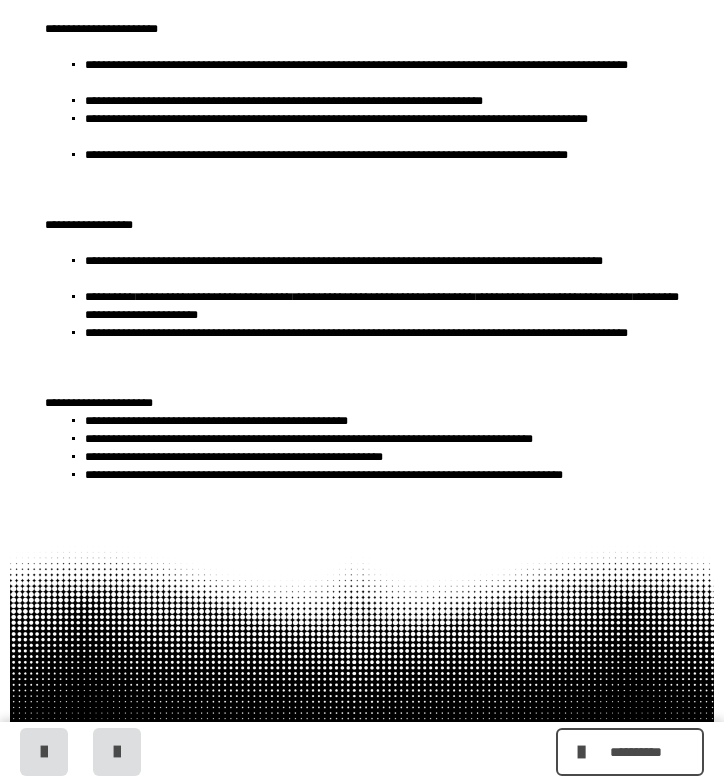 click on "**********" at bounding box center [382, -68] 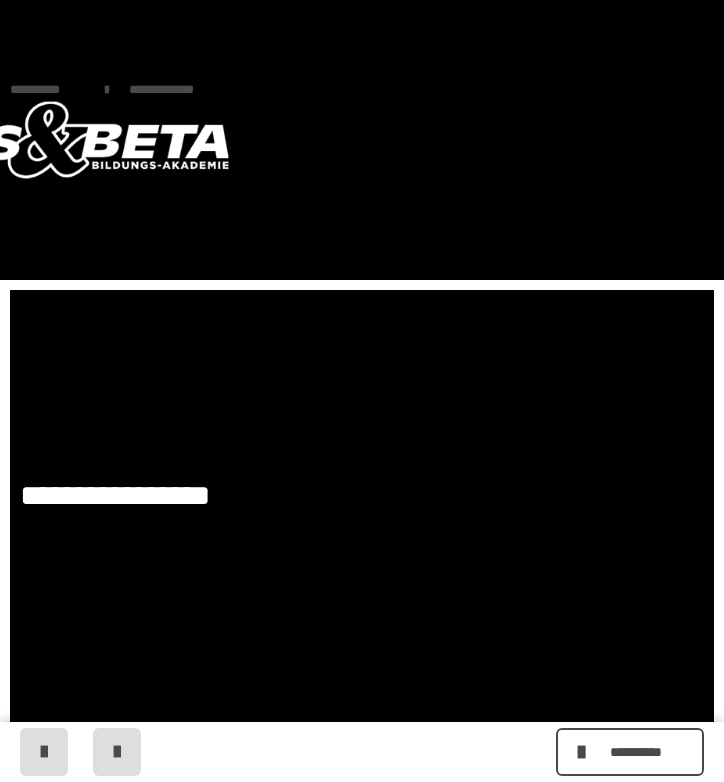 scroll, scrollTop: 0, scrollLeft: 0, axis: both 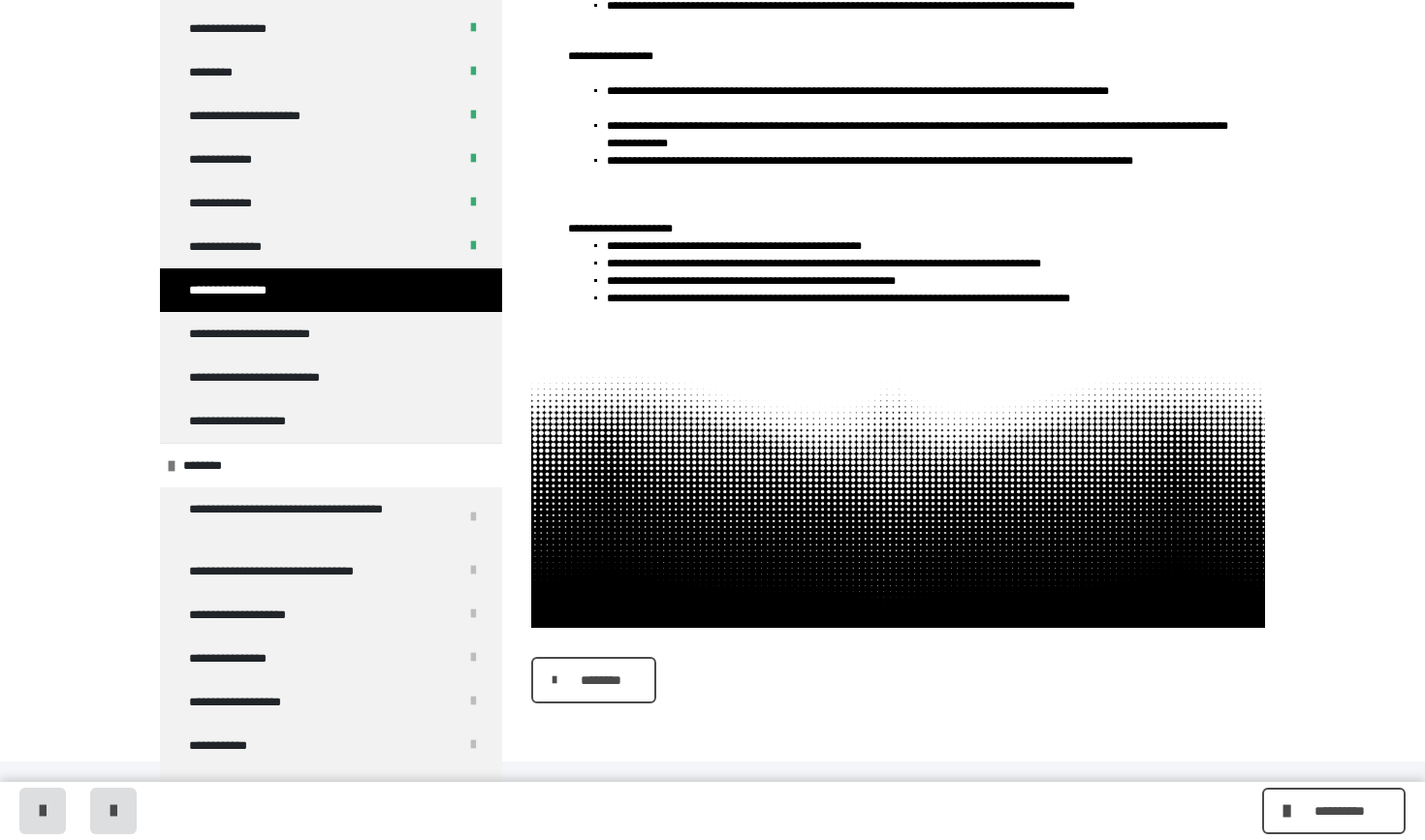 click on "********" at bounding box center [600, 680] 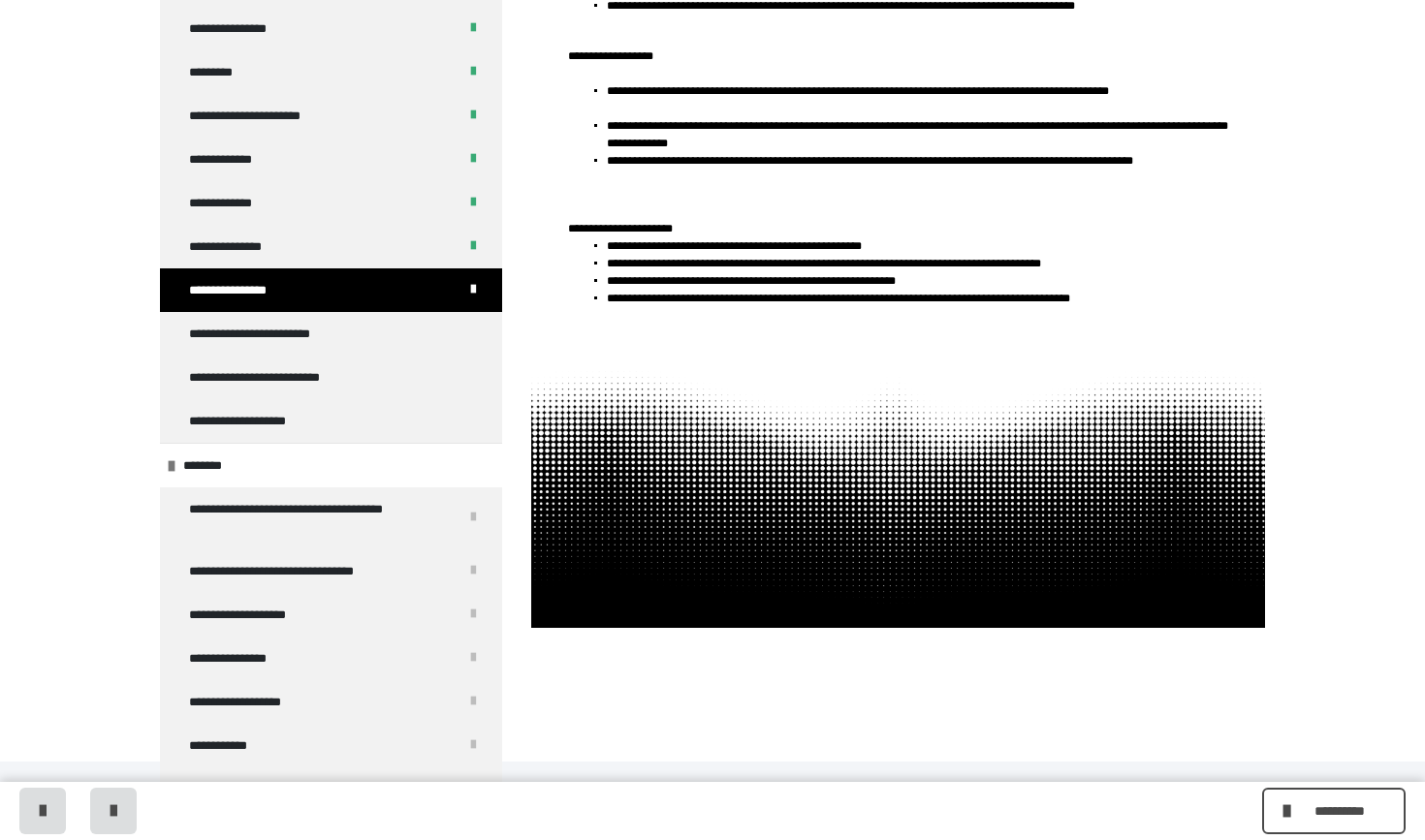 click on "********" at bounding box center (898, 680) 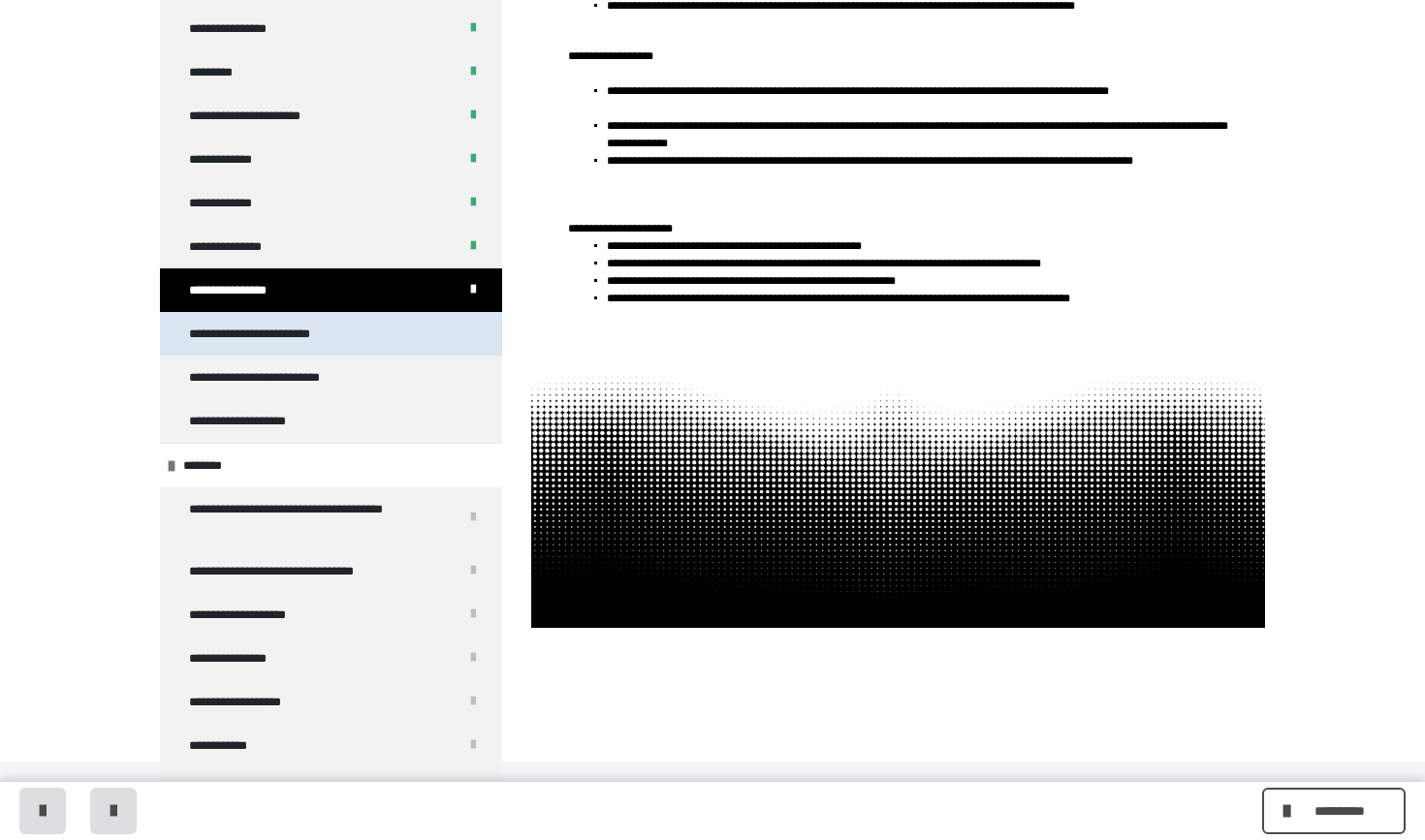 click on "**********" at bounding box center (274, 333) 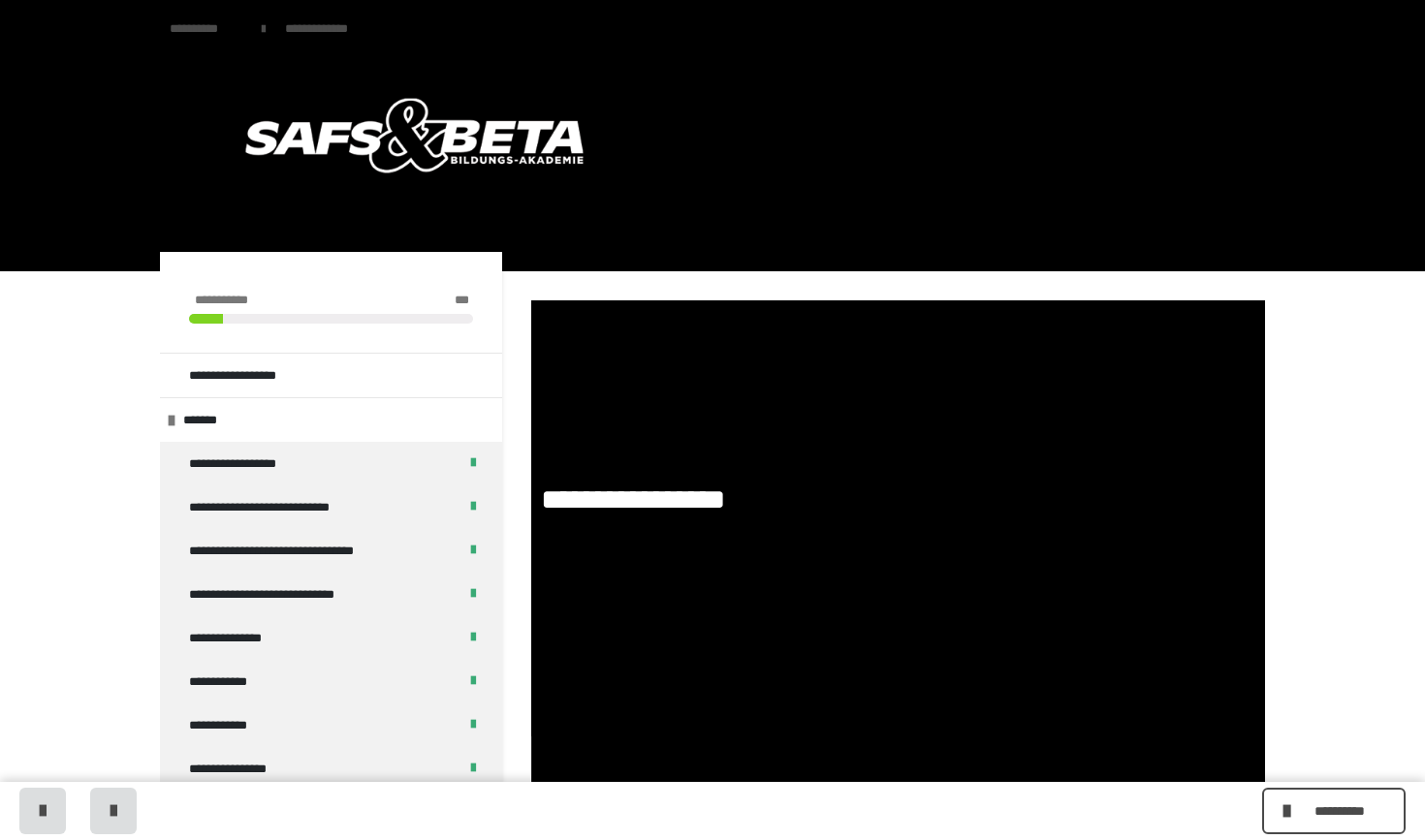 scroll, scrollTop: 0, scrollLeft: 0, axis: both 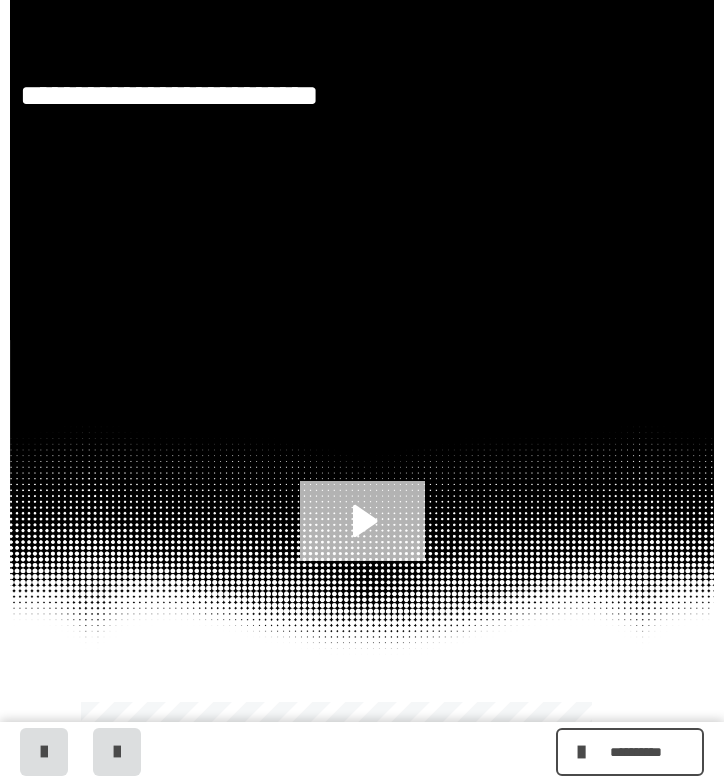 click 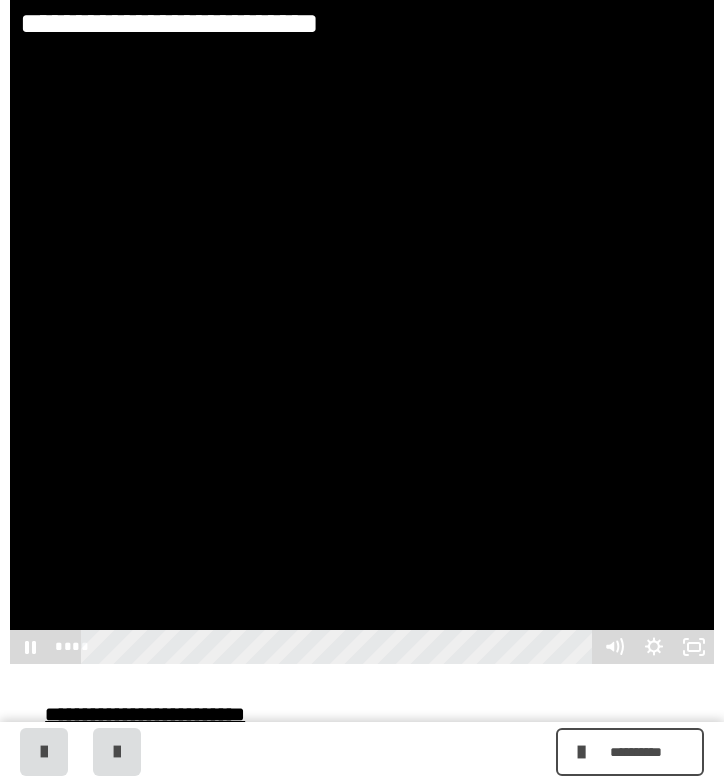 scroll, scrollTop: 502, scrollLeft: 0, axis: vertical 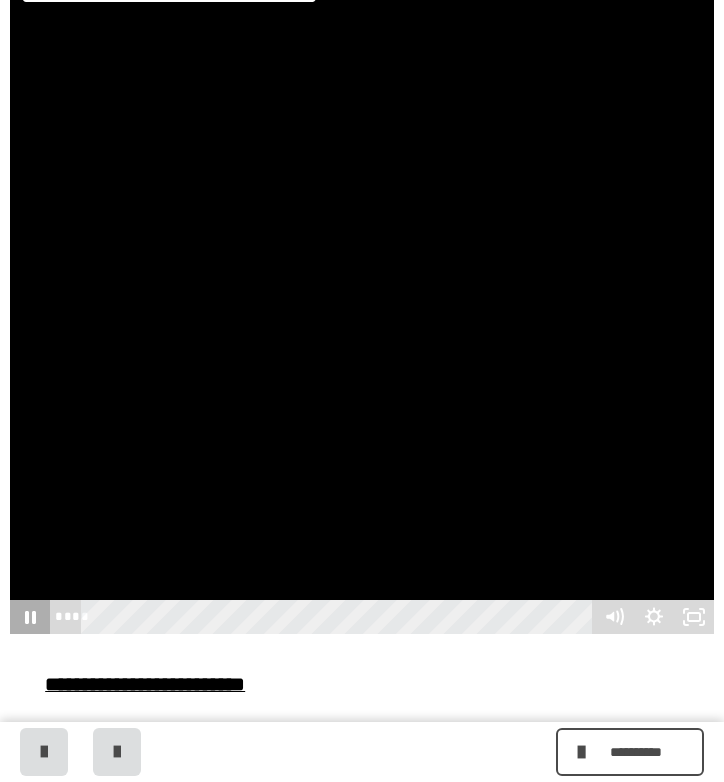click 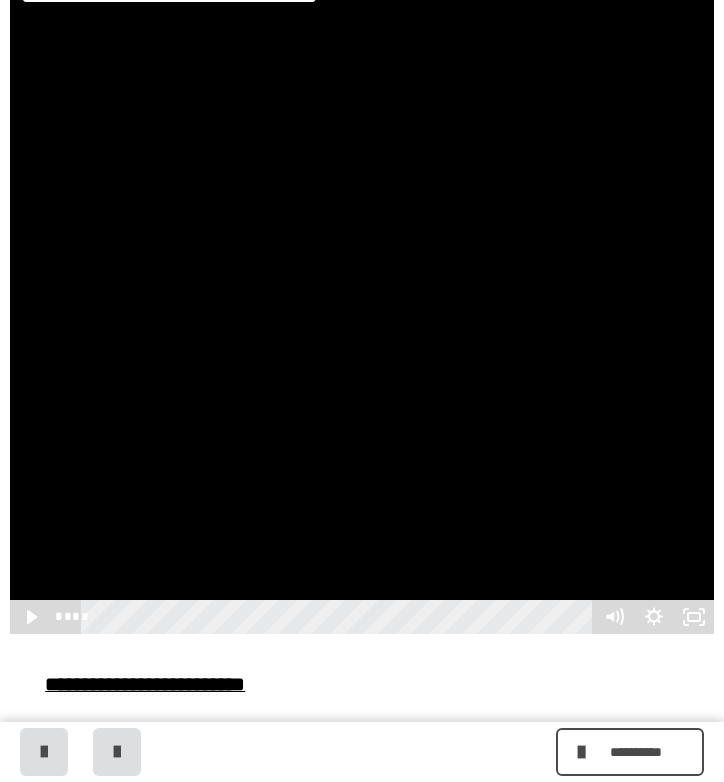 click on "**** ****" at bounding box center [322, 617] 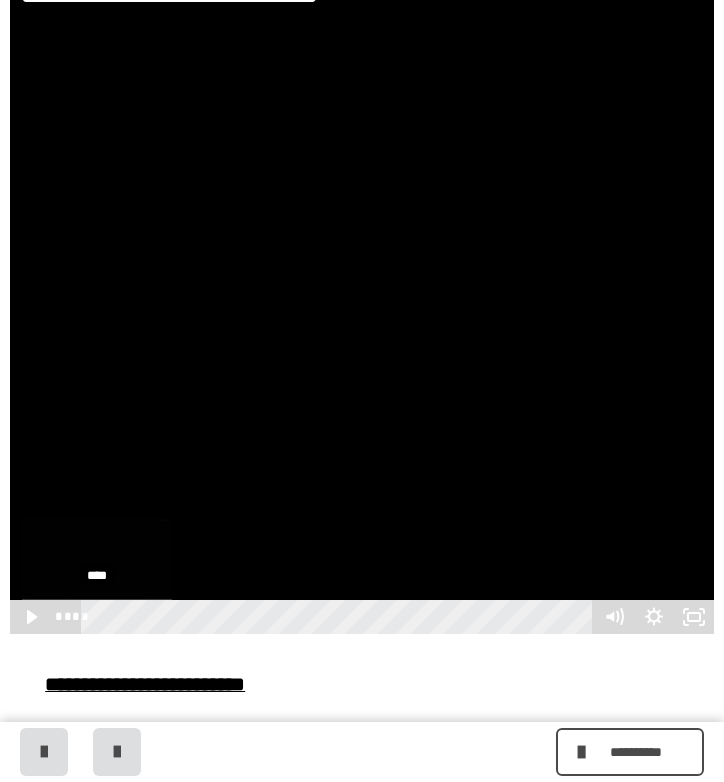 click on "****" at bounding box center [340, 617] 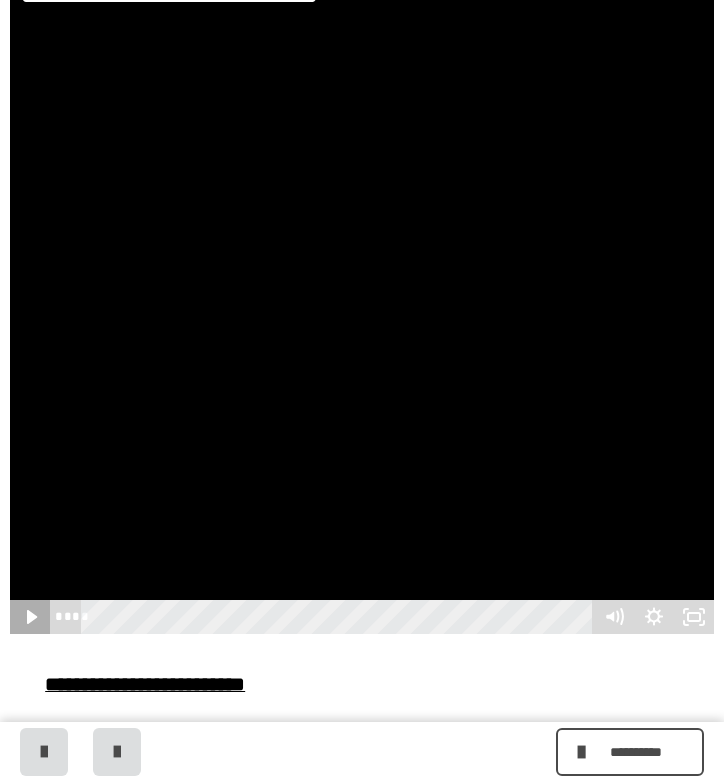 click 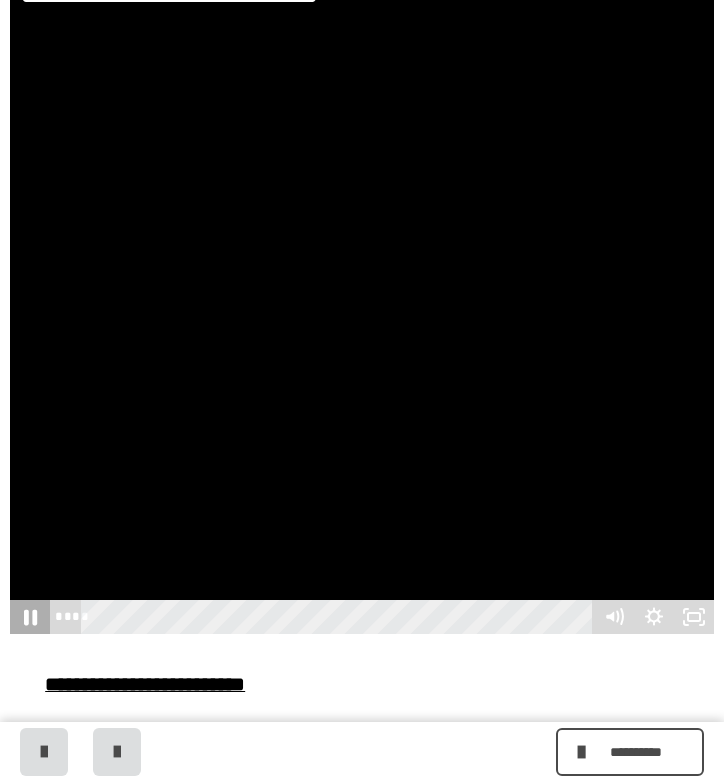 click 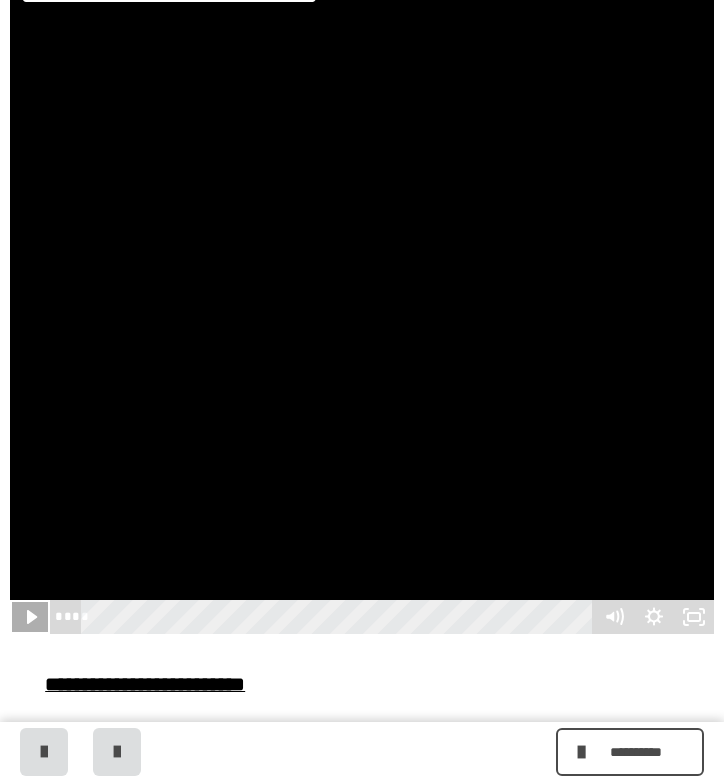 scroll, scrollTop: 497, scrollLeft: 0, axis: vertical 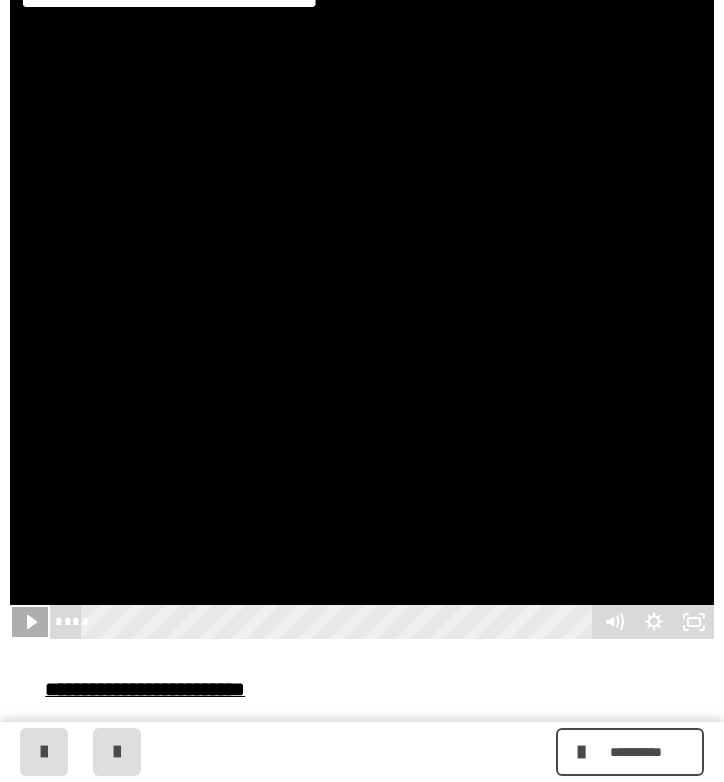 click 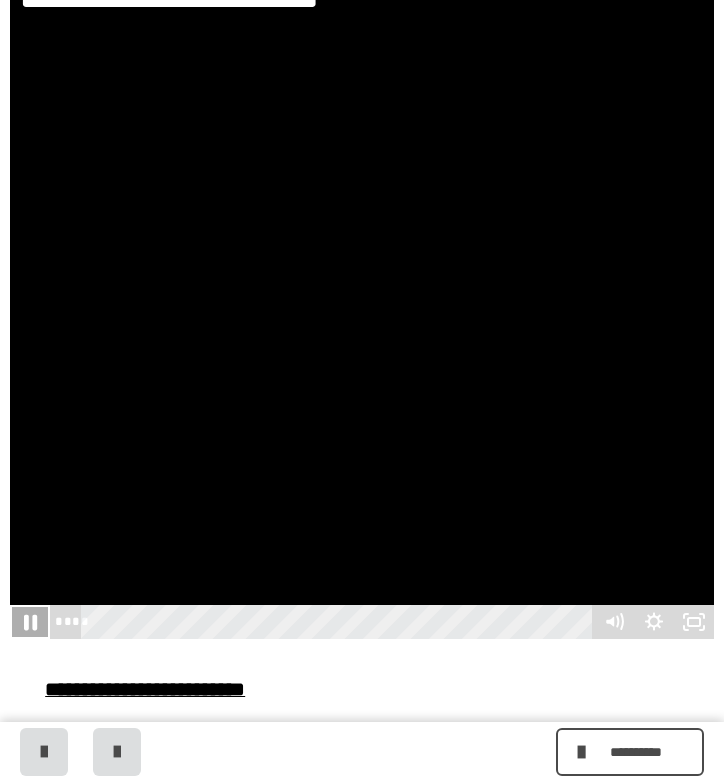 click 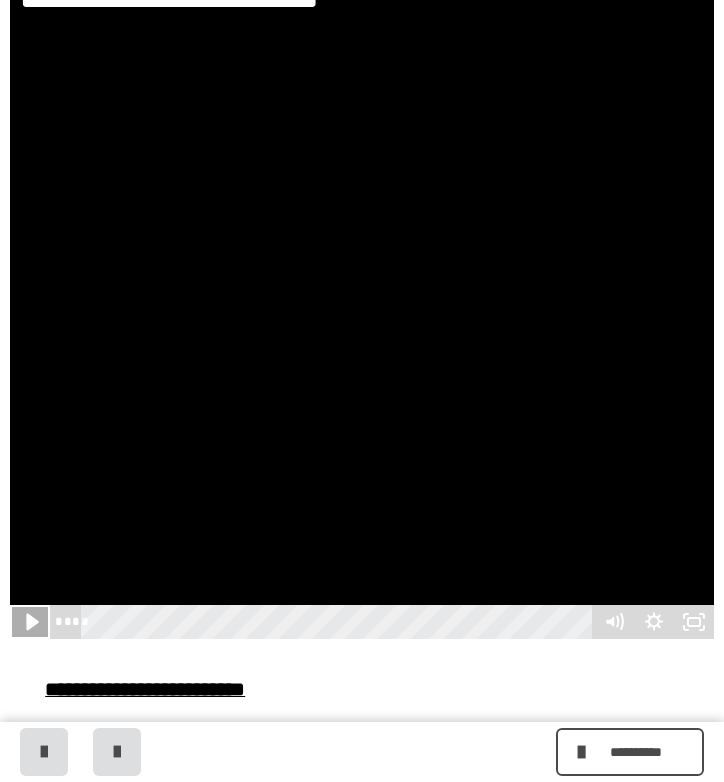 click 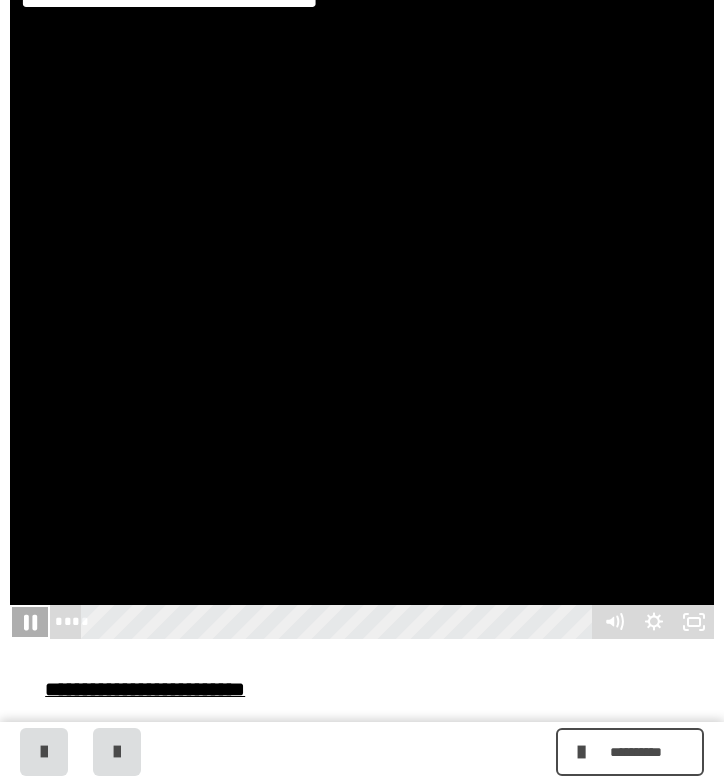 click 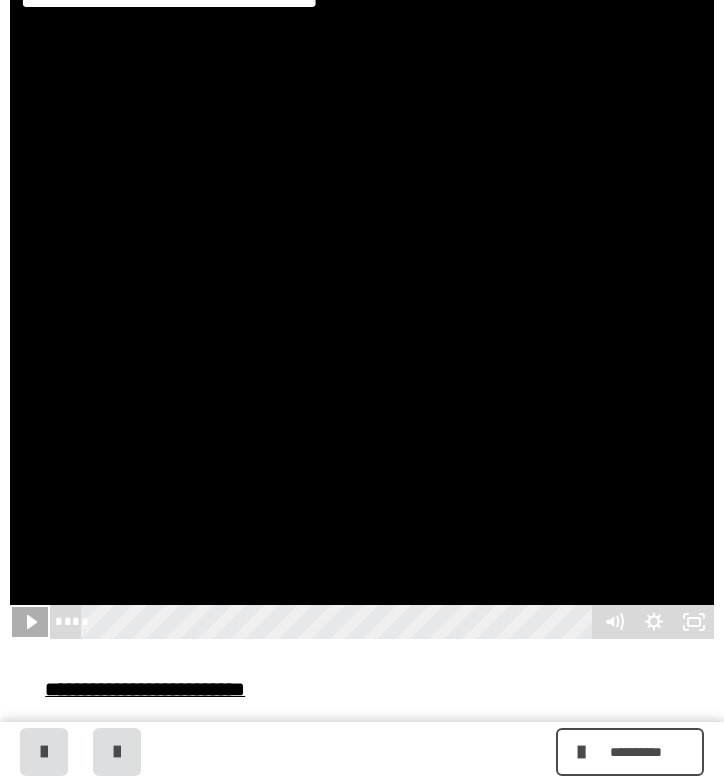 click 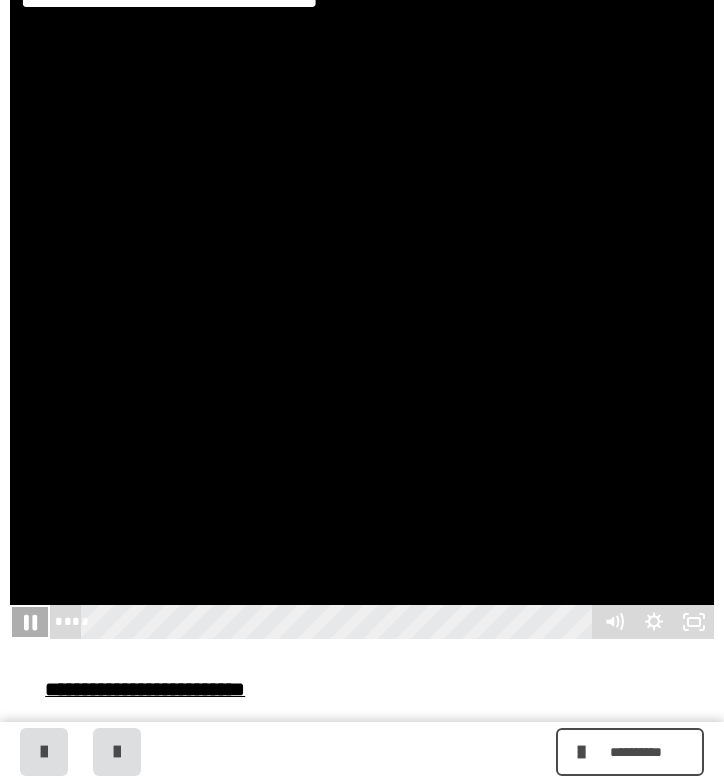 click 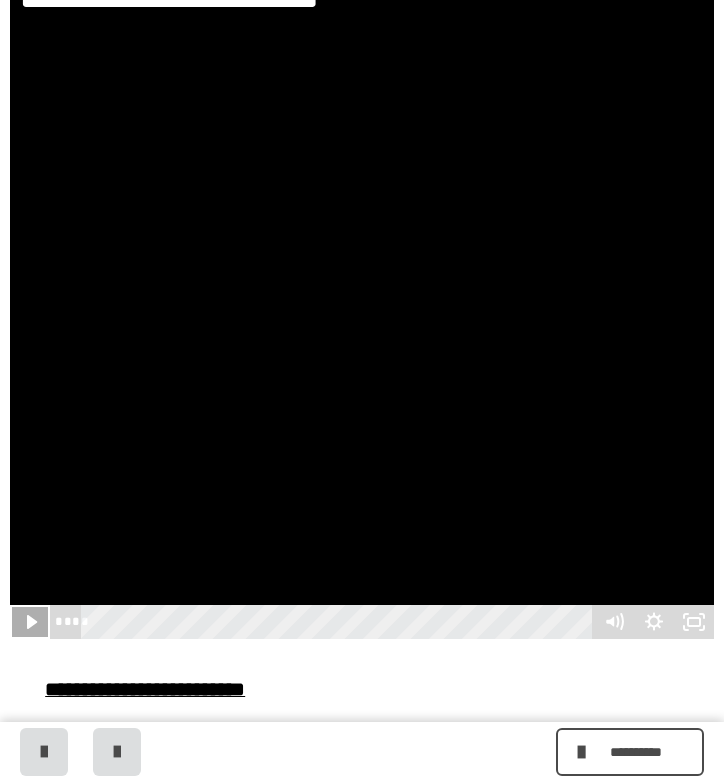 click 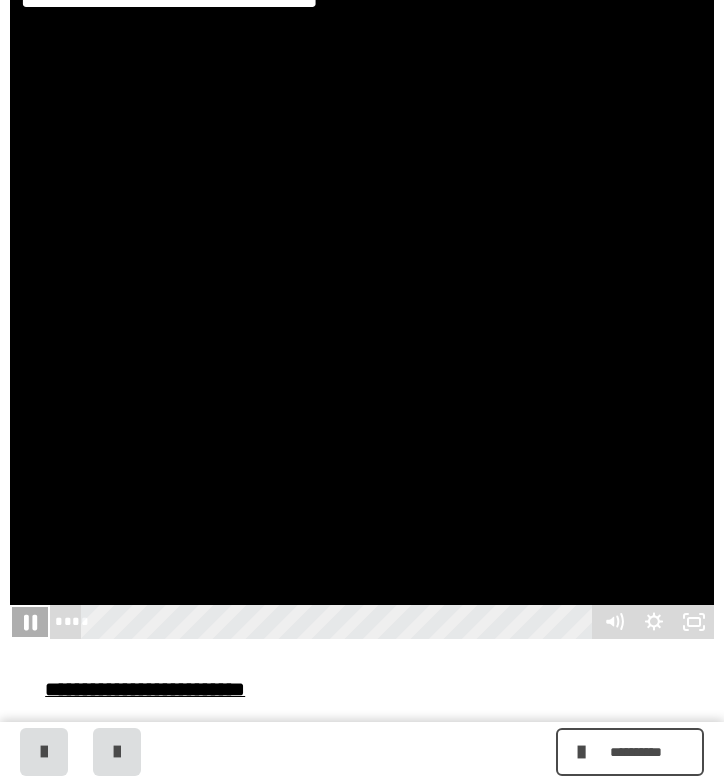 click 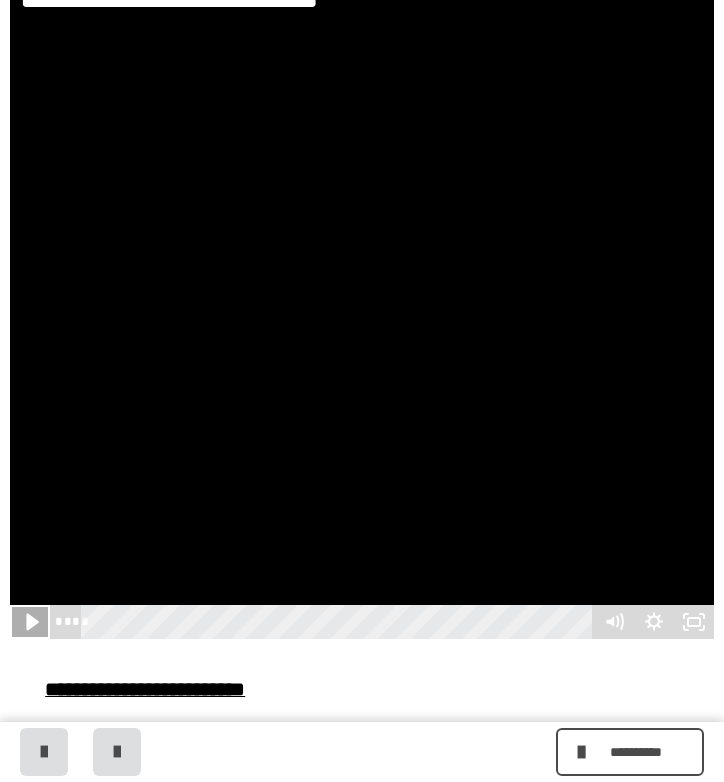 click 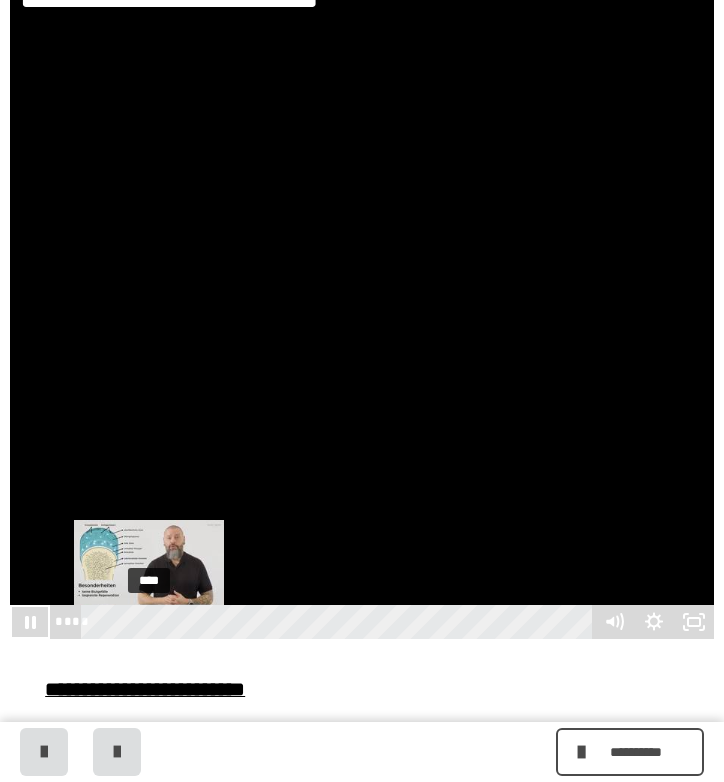 click on "****" at bounding box center [340, 622] 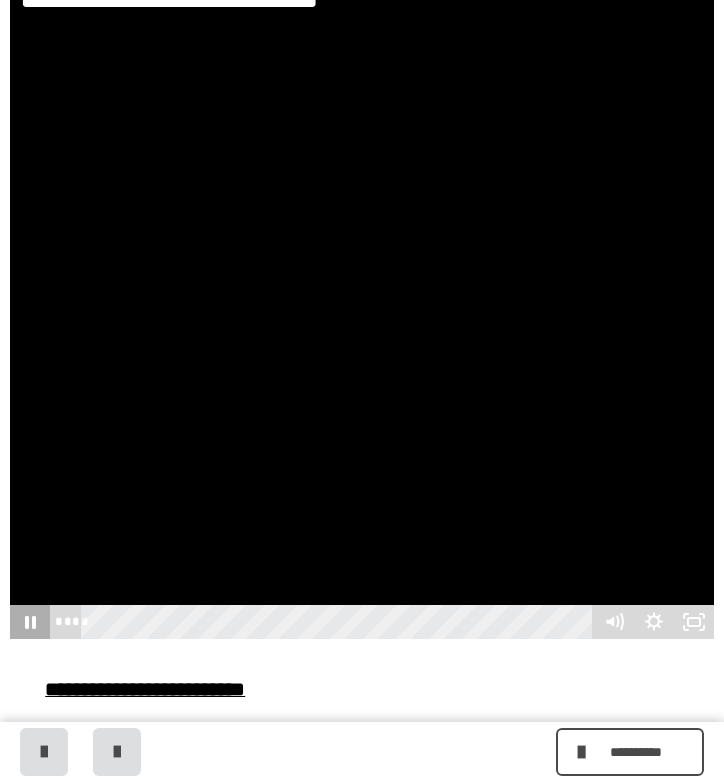 click 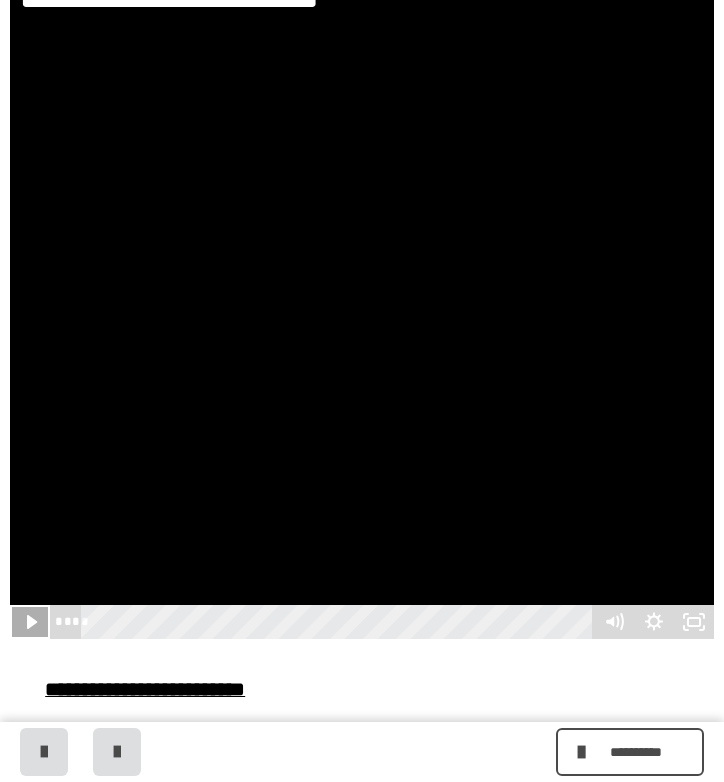 click 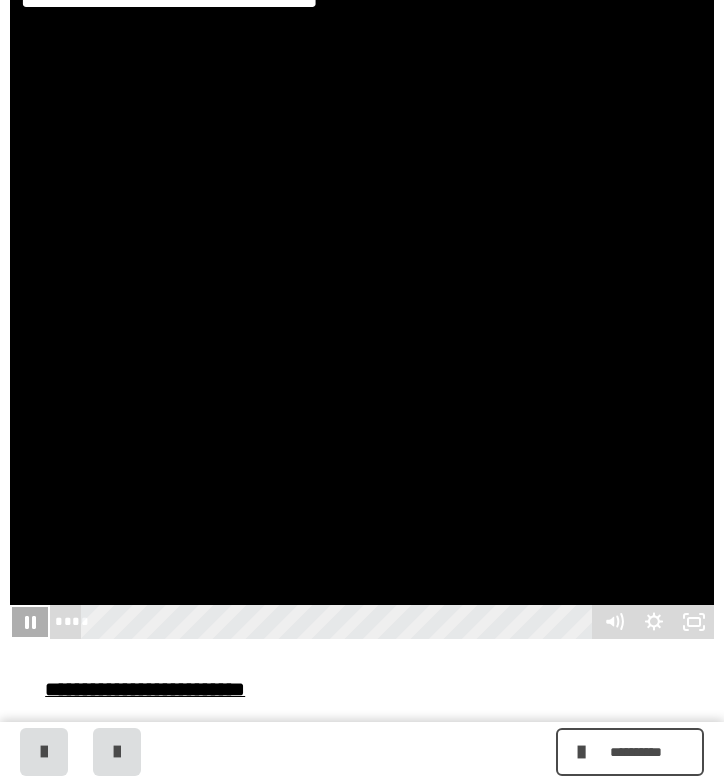 click 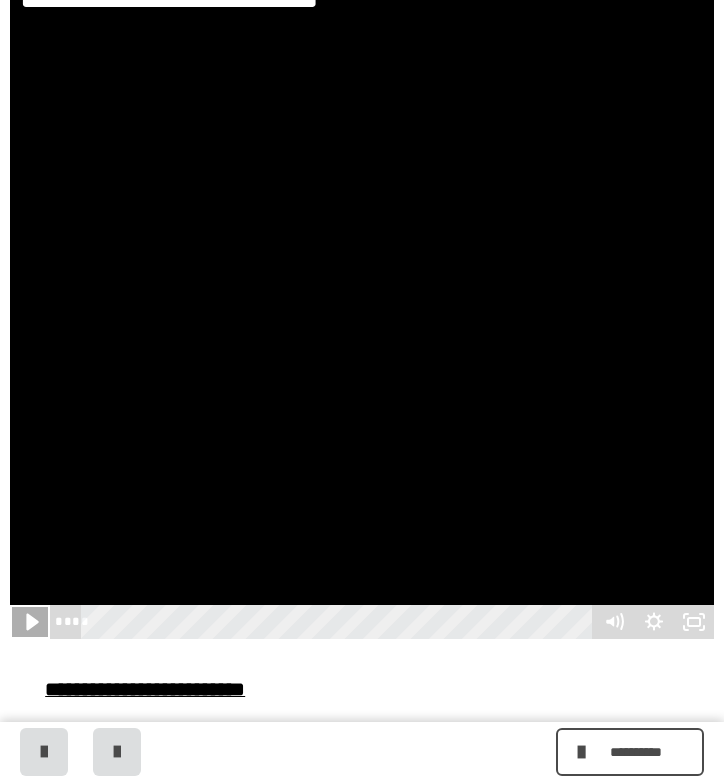 click 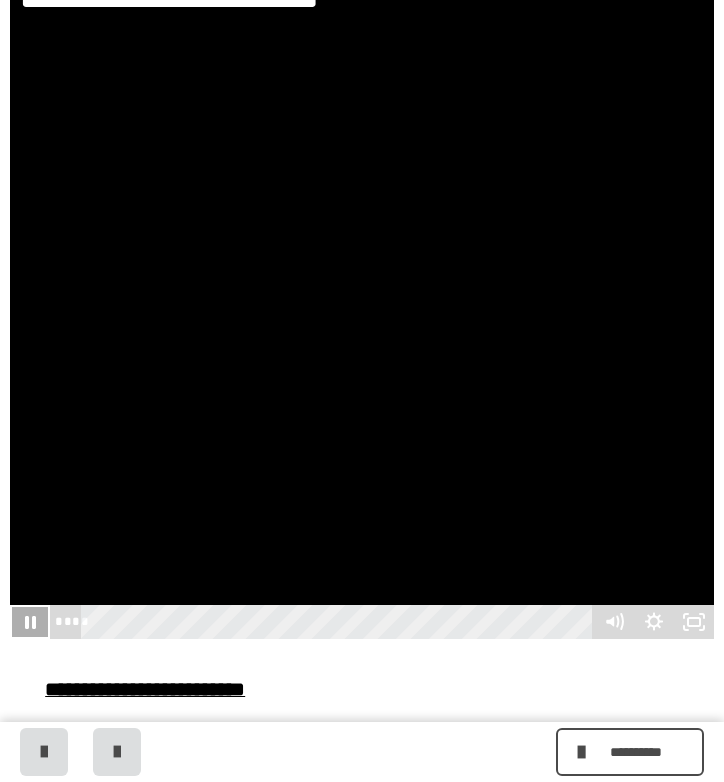 click 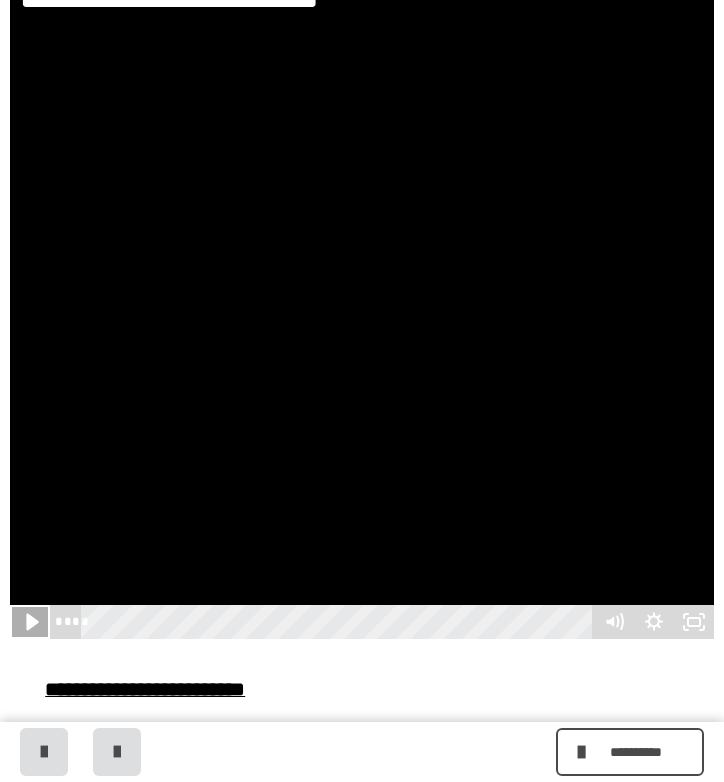 click 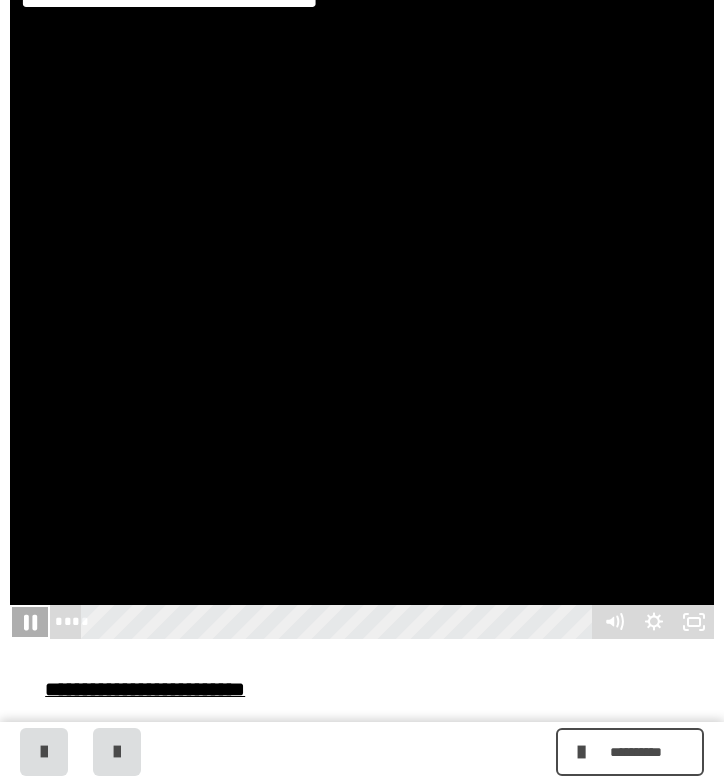 click 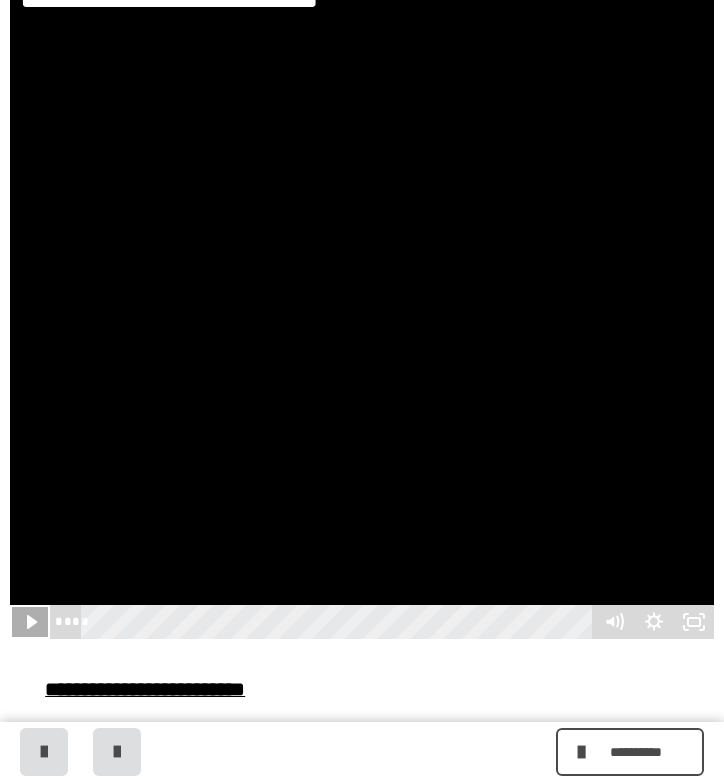 click 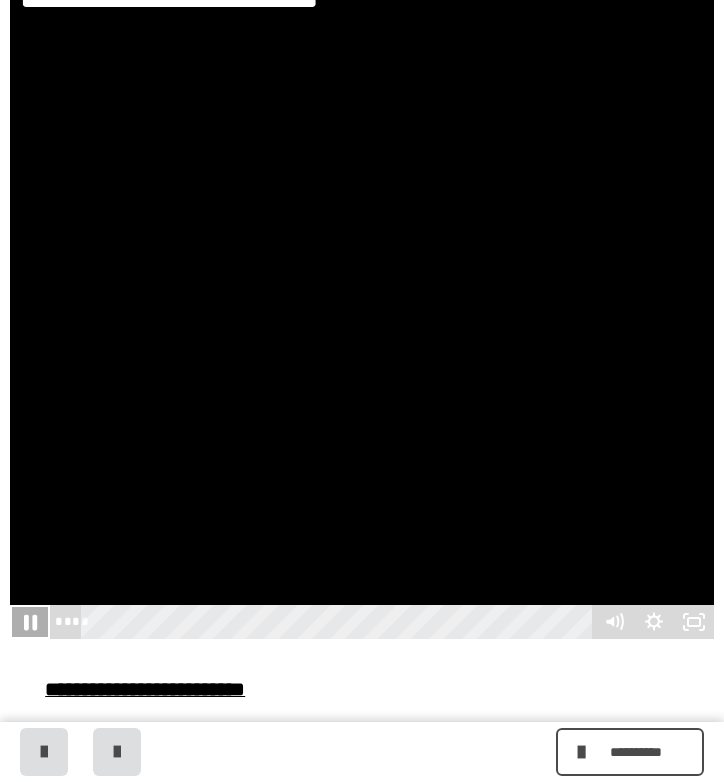 click 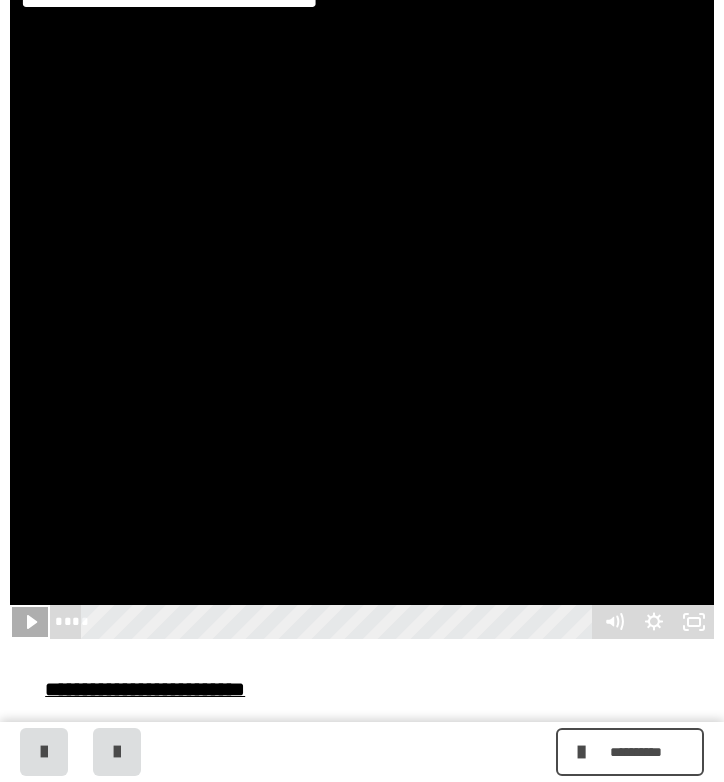 click 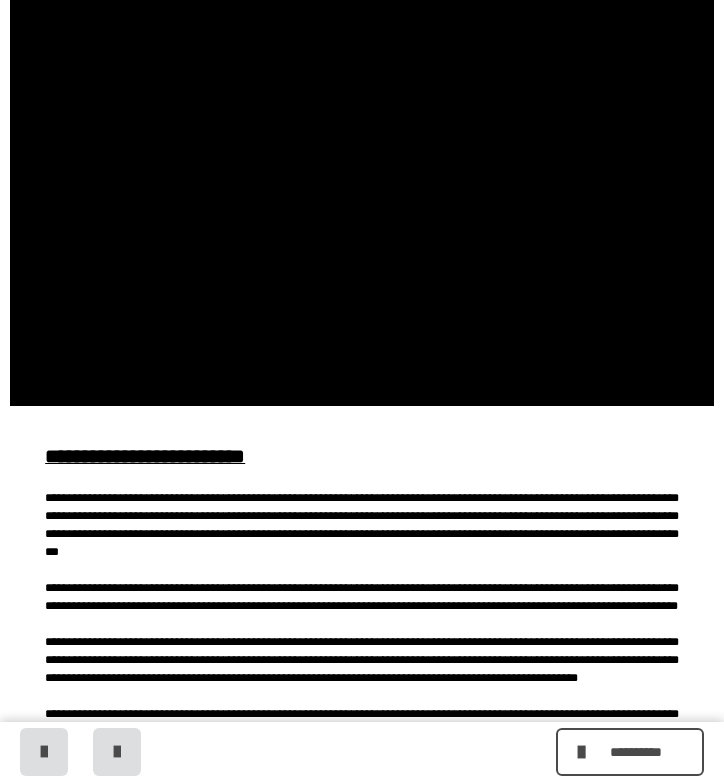 scroll, scrollTop: 751, scrollLeft: 0, axis: vertical 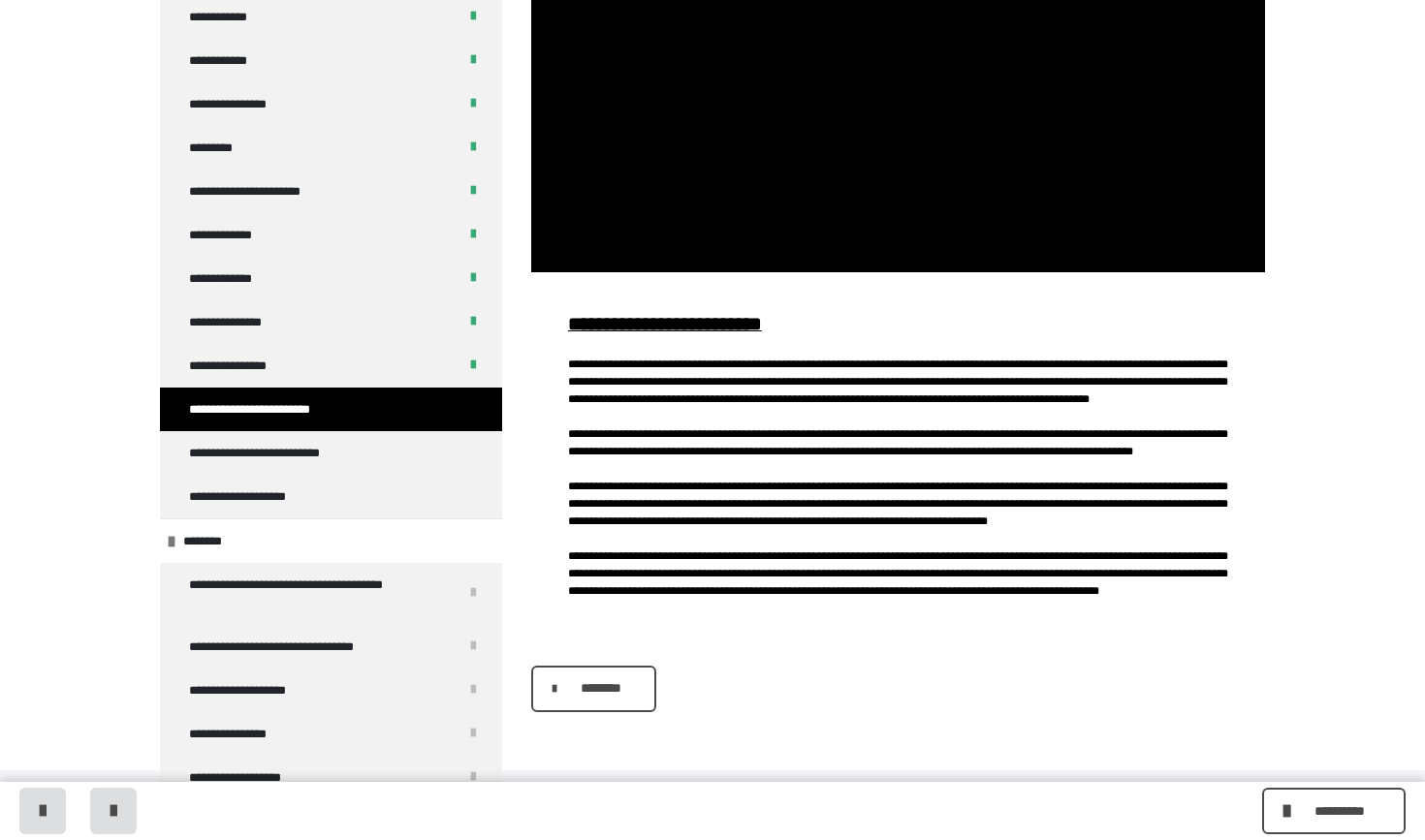 click on "********" at bounding box center [600, 688] 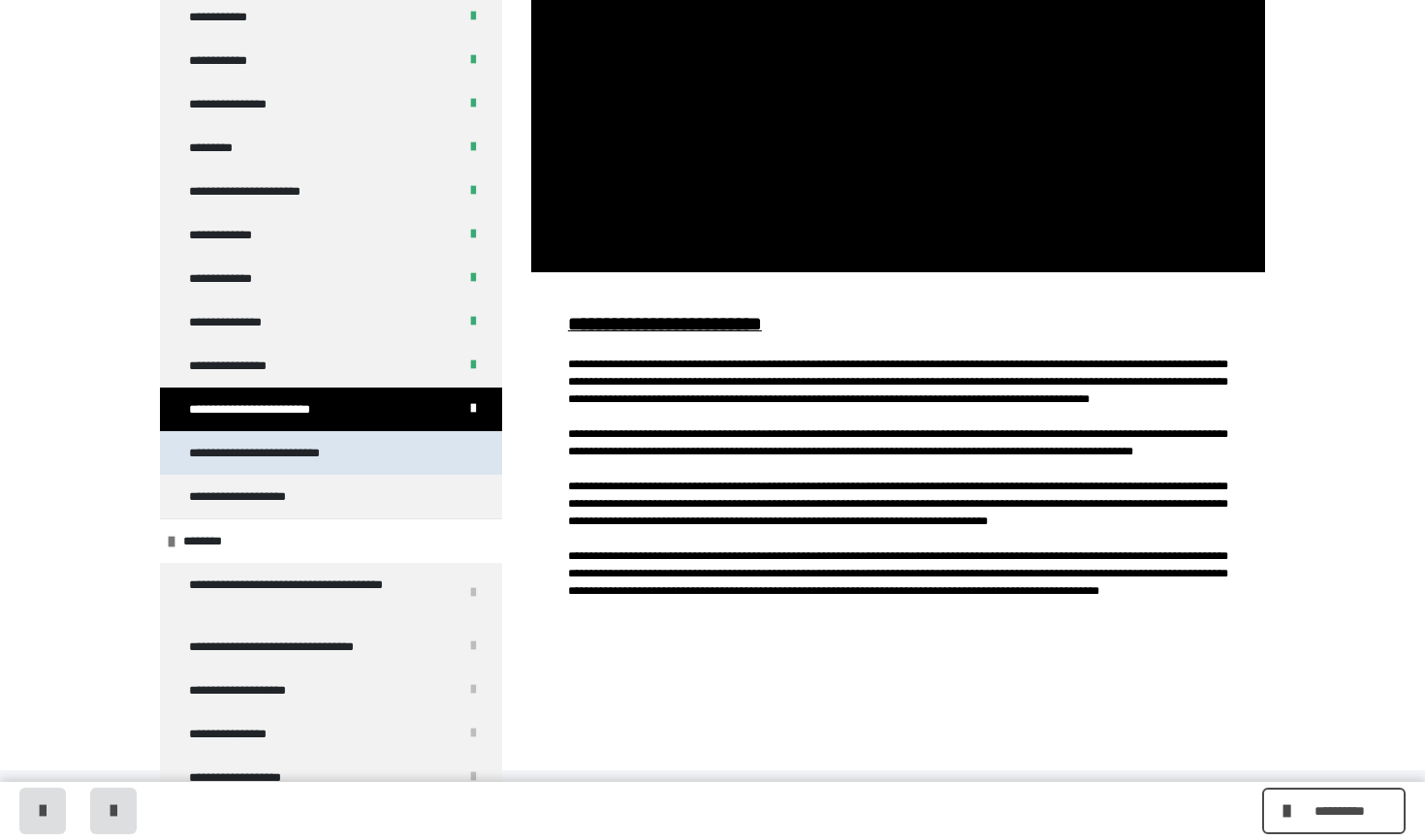 click on "**********" at bounding box center (331, 452) 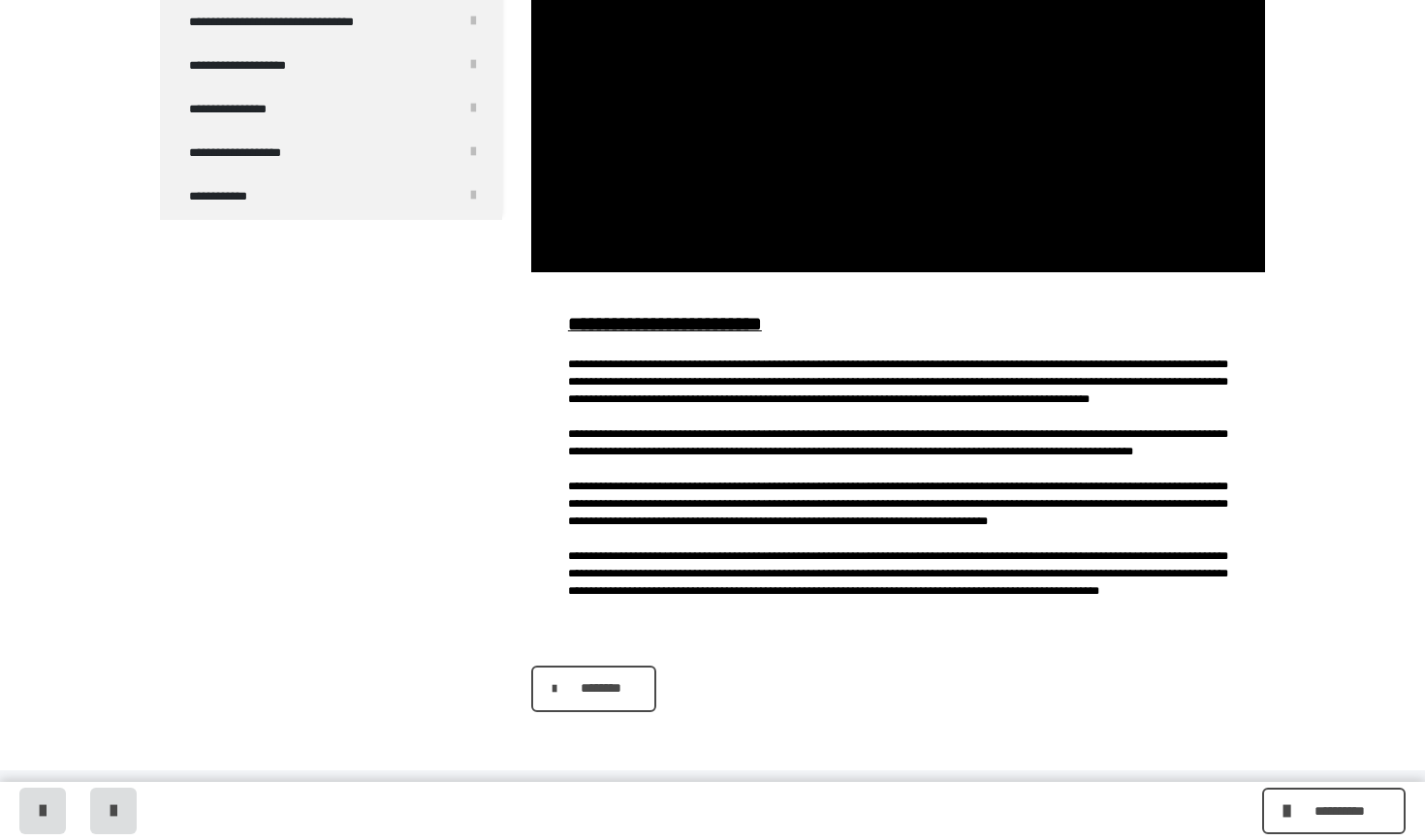 scroll, scrollTop: 0, scrollLeft: 0, axis: both 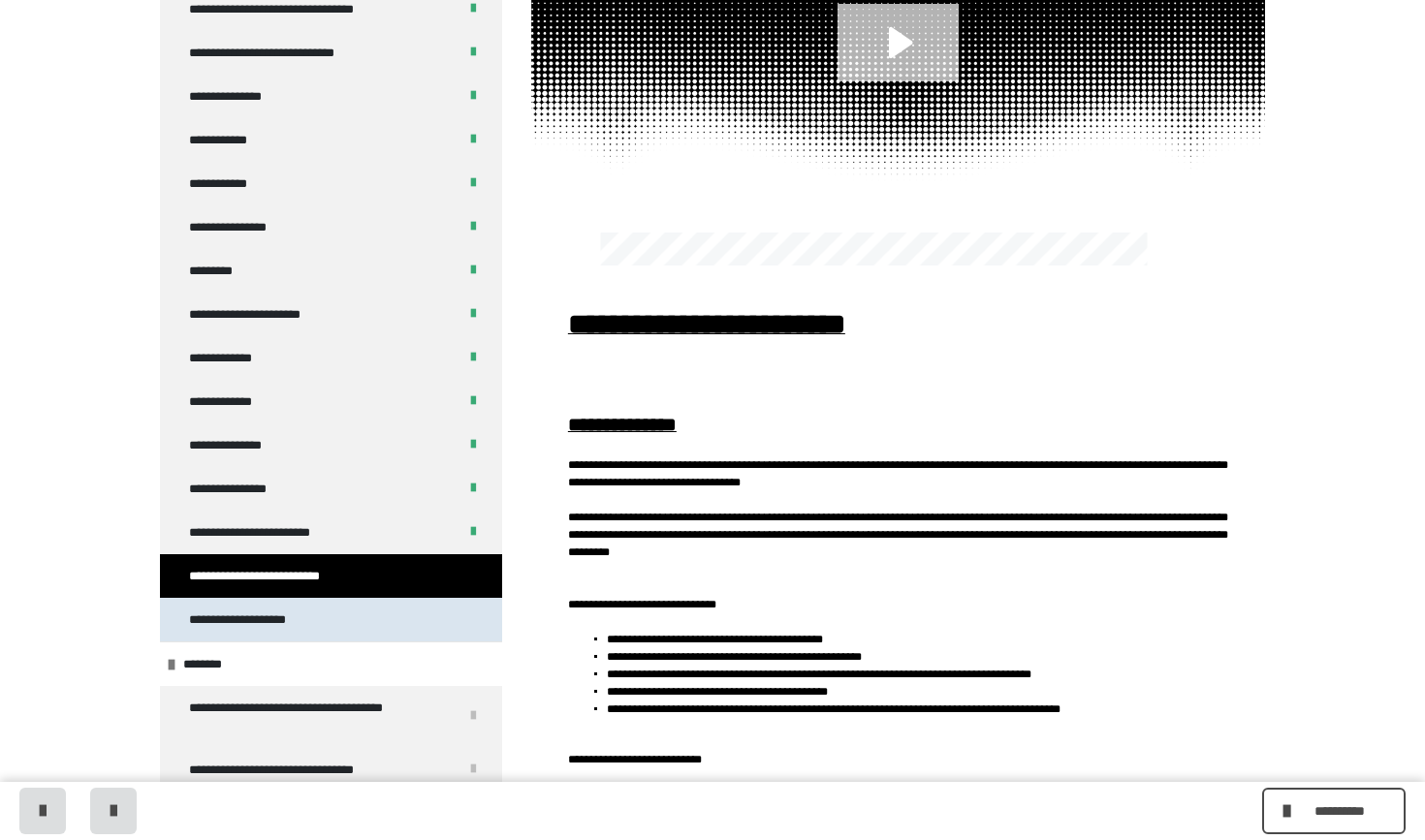 click on "**********" at bounding box center [331, 619] 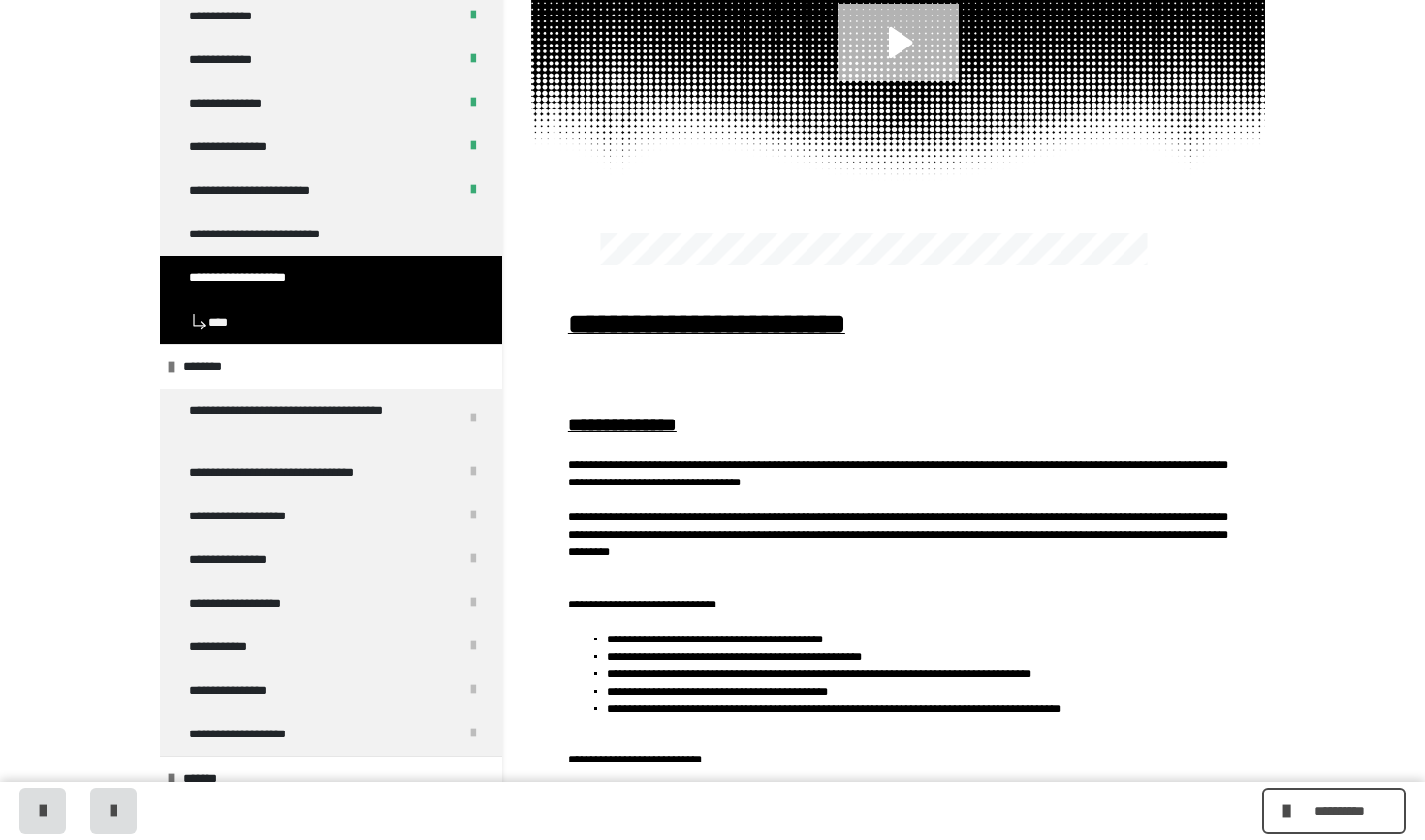 scroll, scrollTop: 0, scrollLeft: 0, axis: both 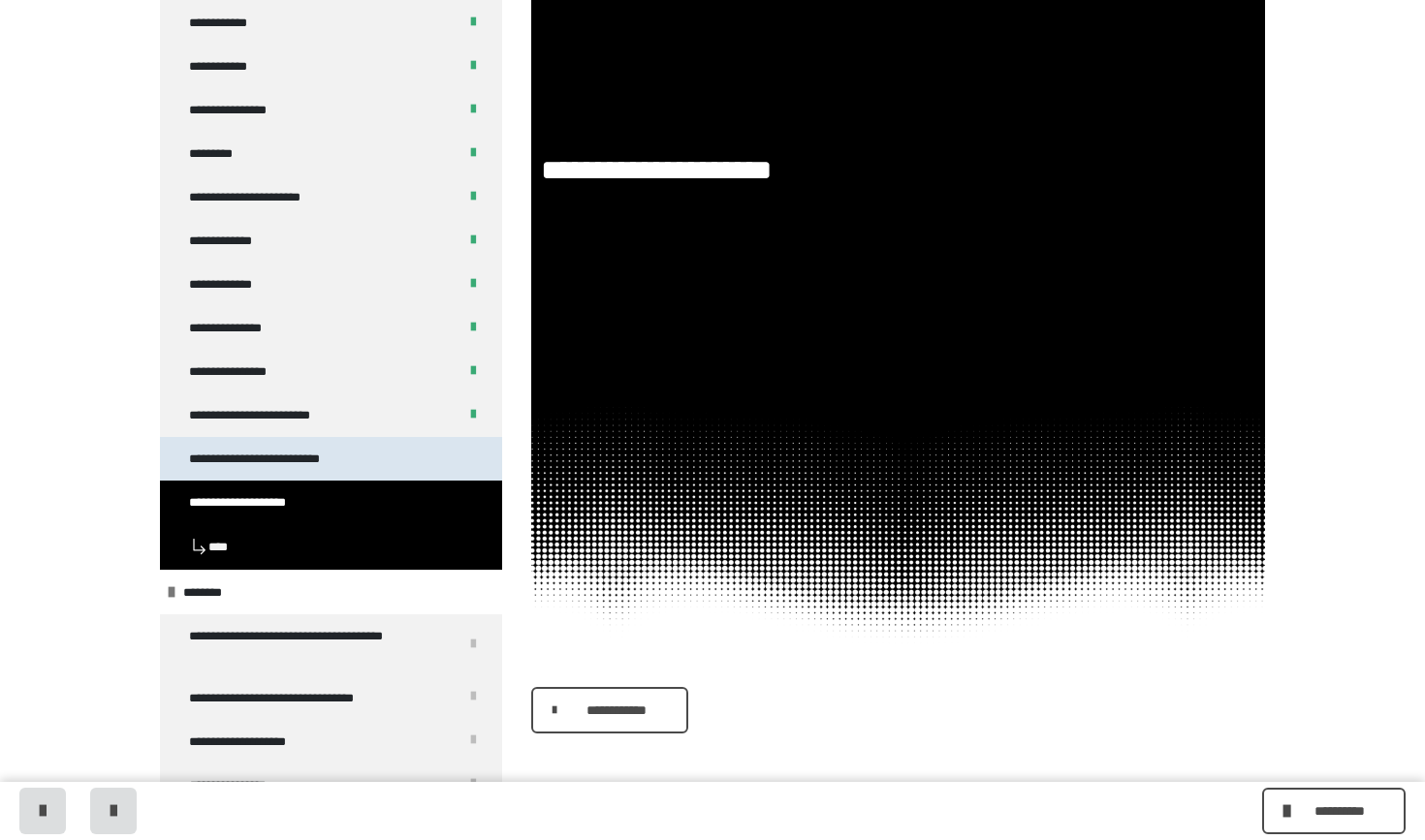 click on "**********" at bounding box center [331, 458] 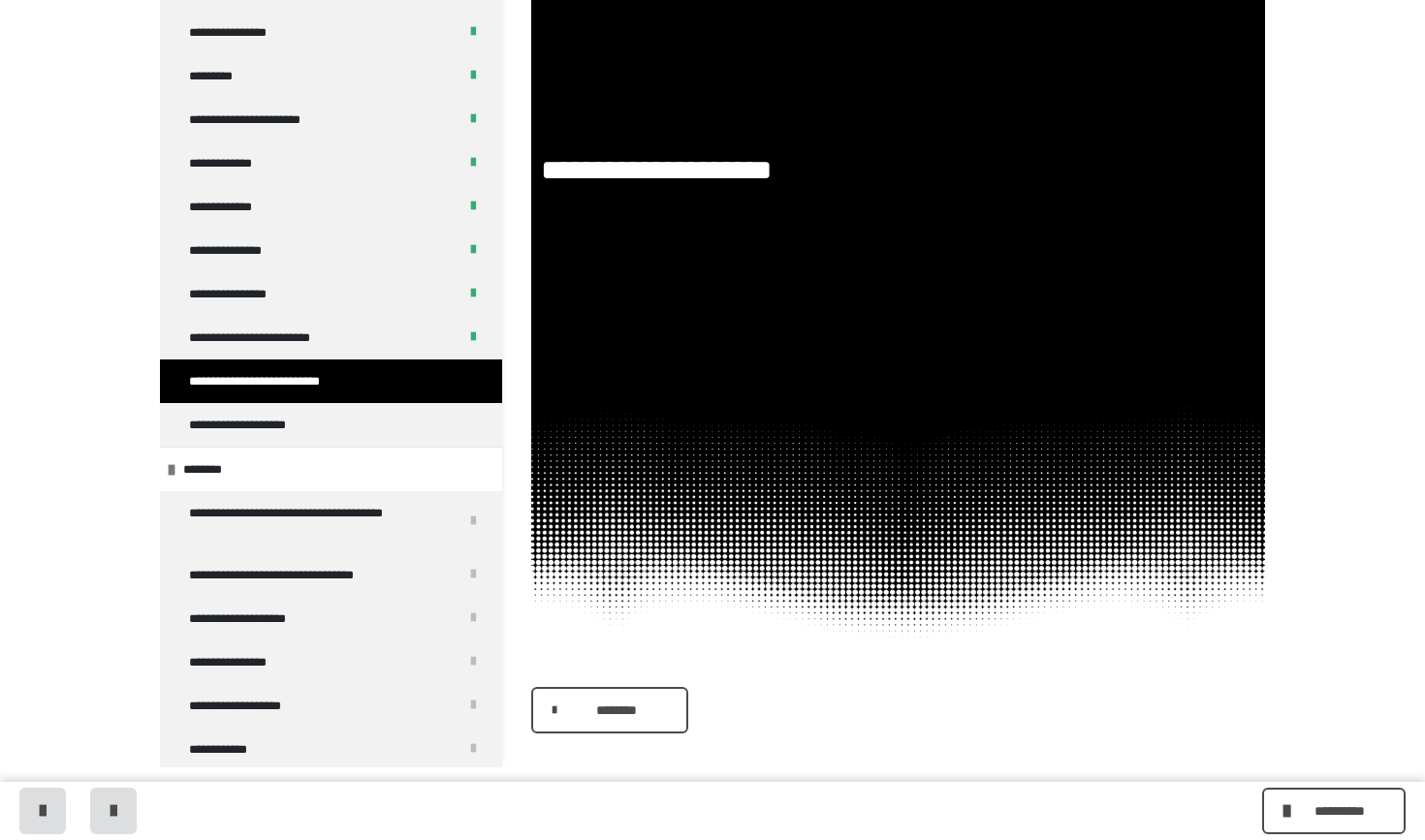 scroll, scrollTop: 0, scrollLeft: 0, axis: both 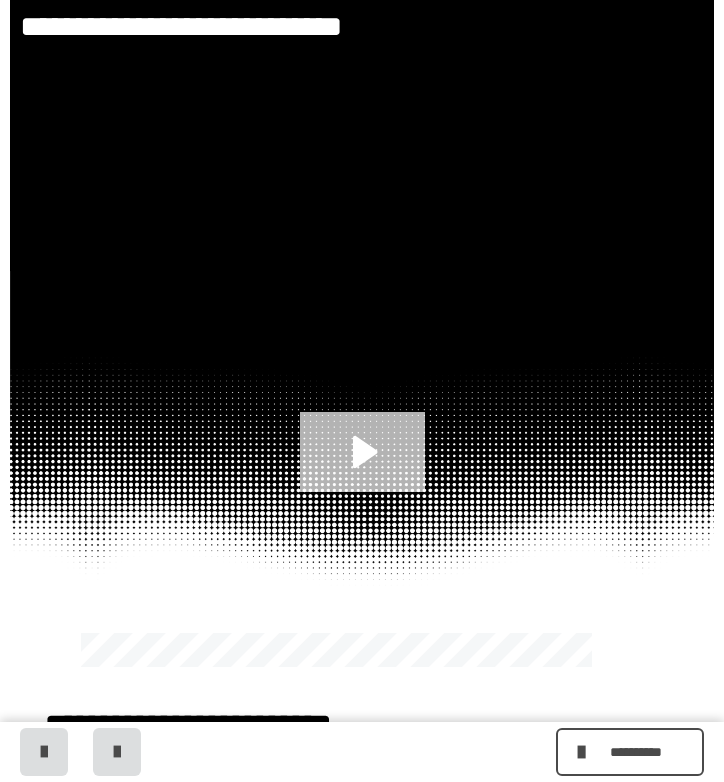 click 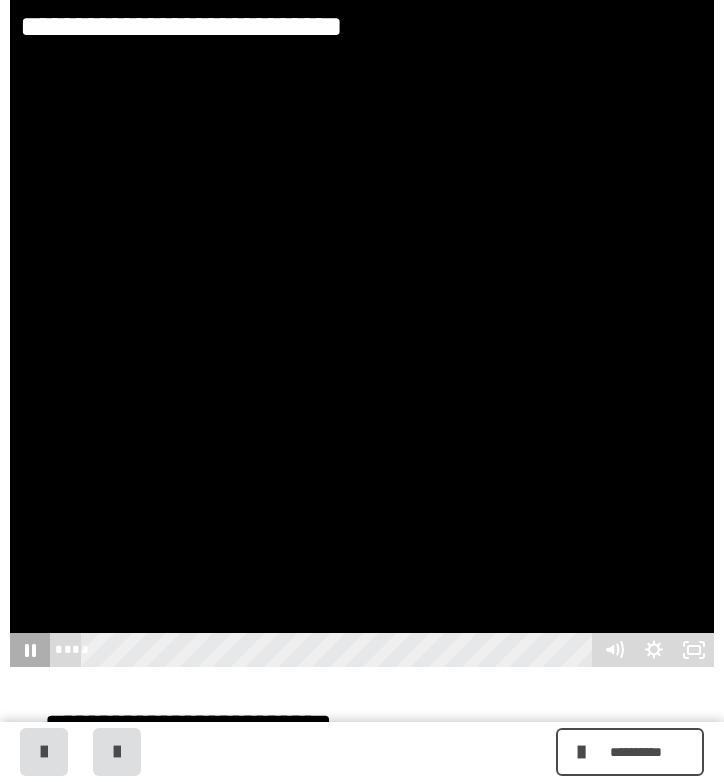 click 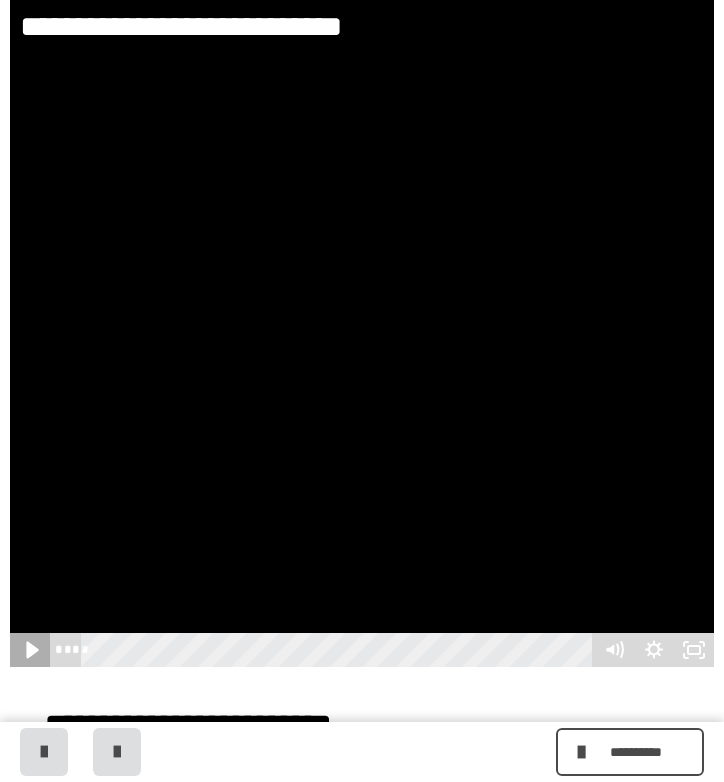 click 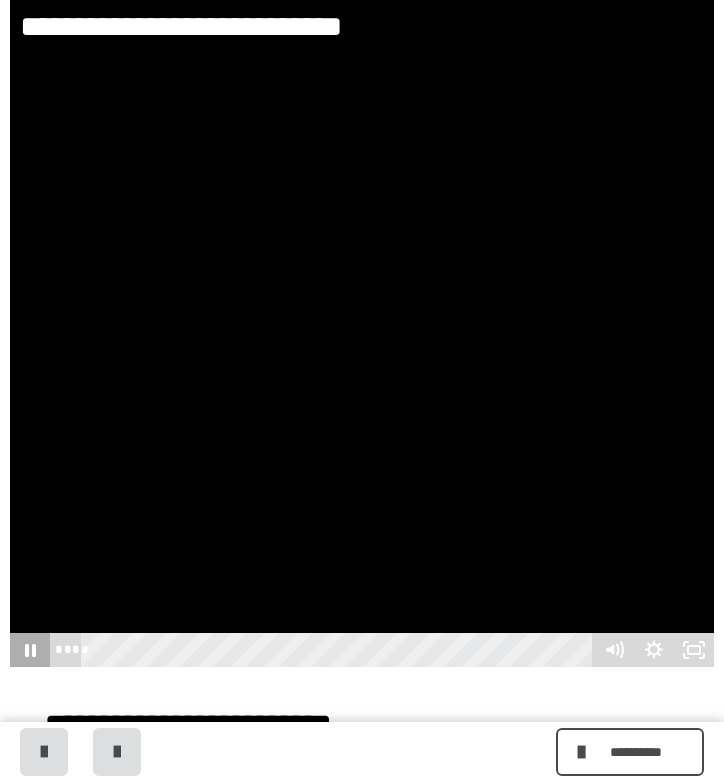 click 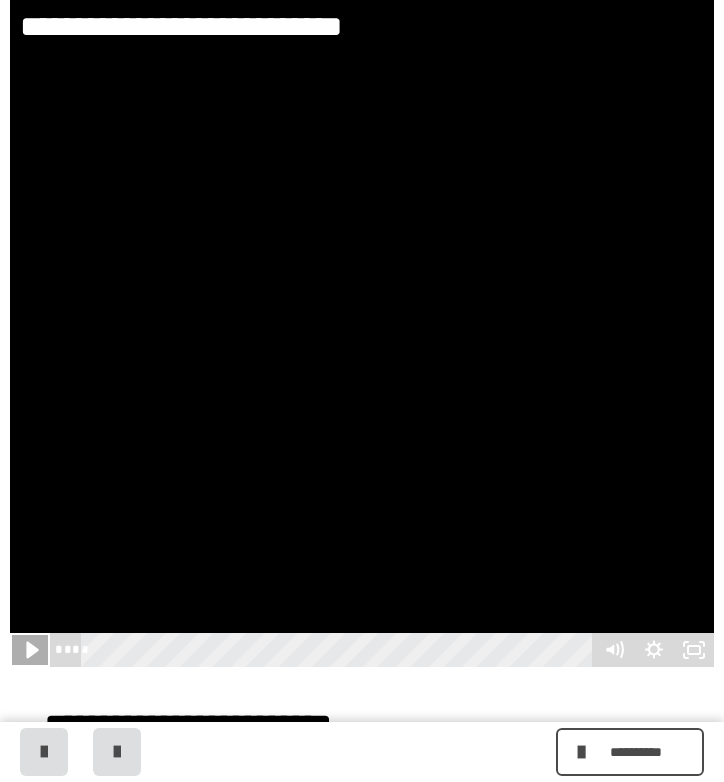 click 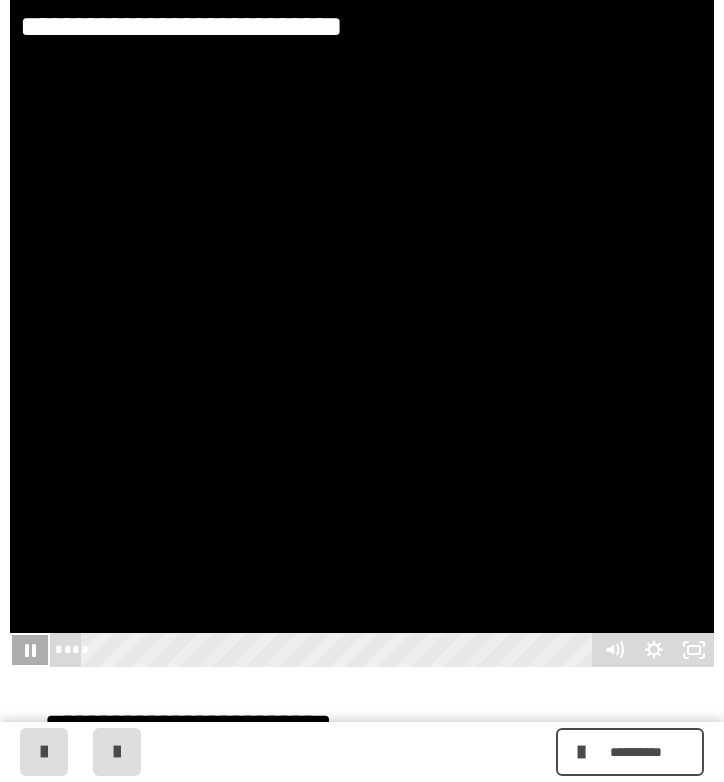 click 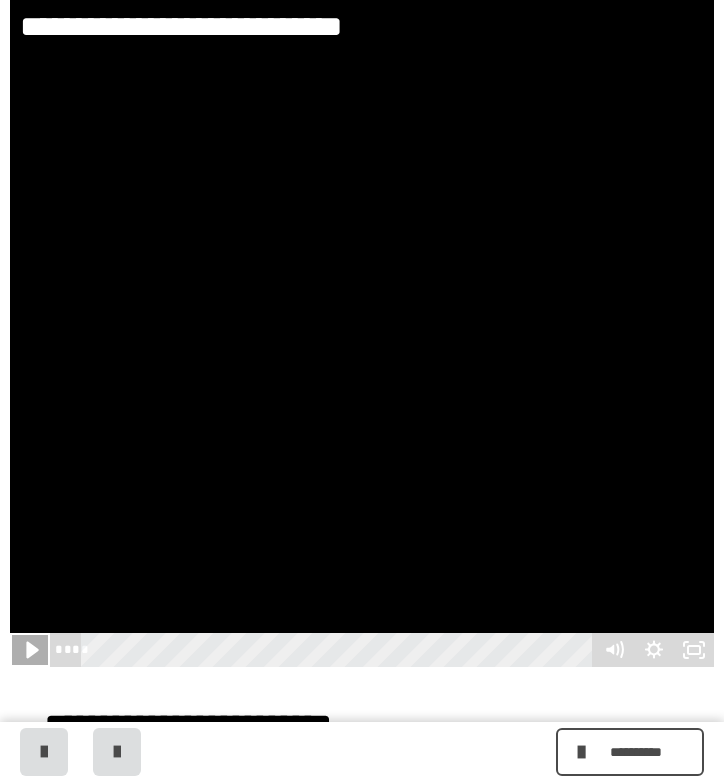 click 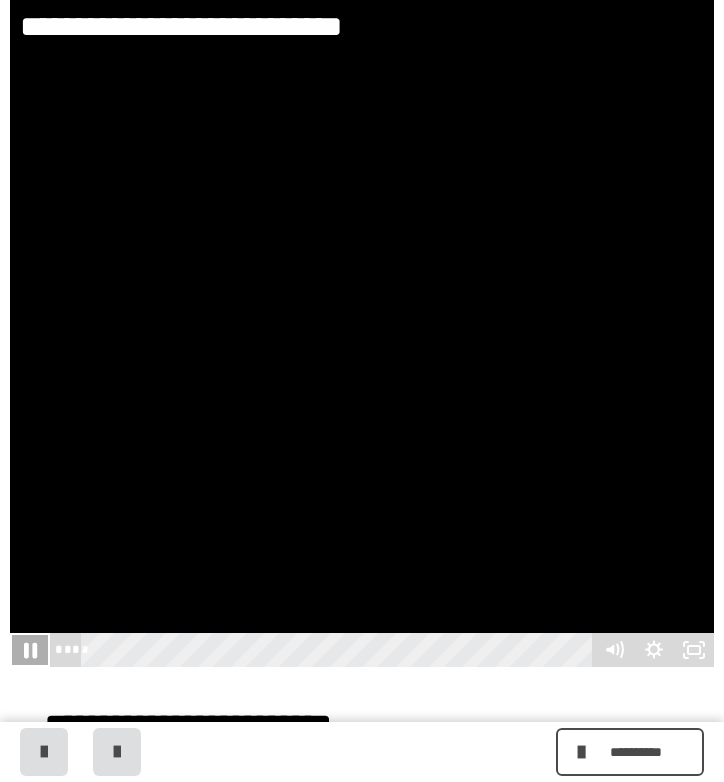 click 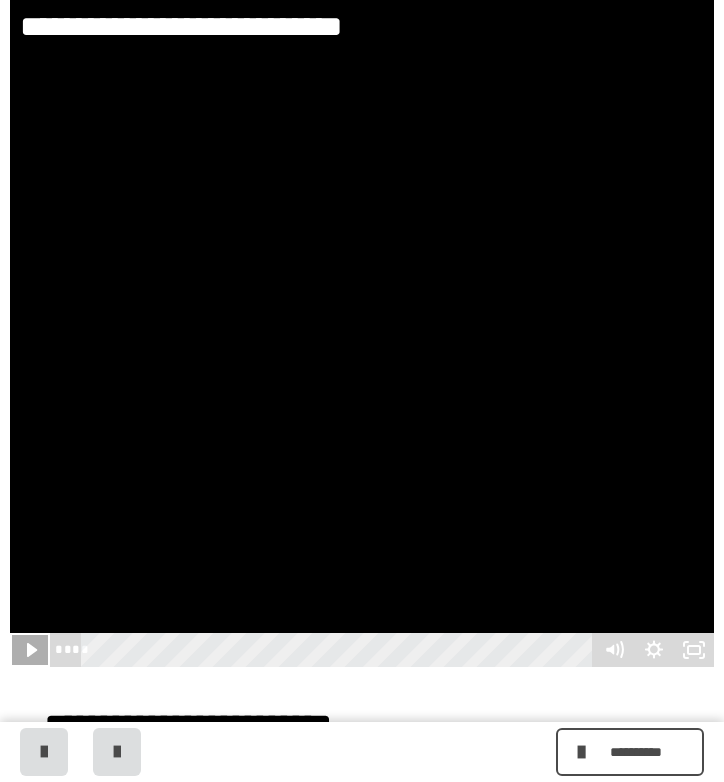 click 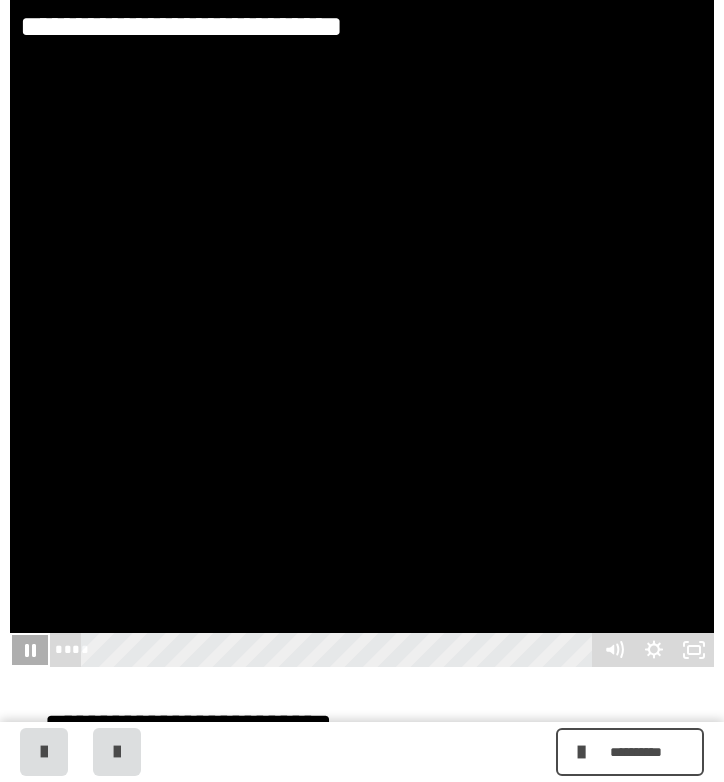 click 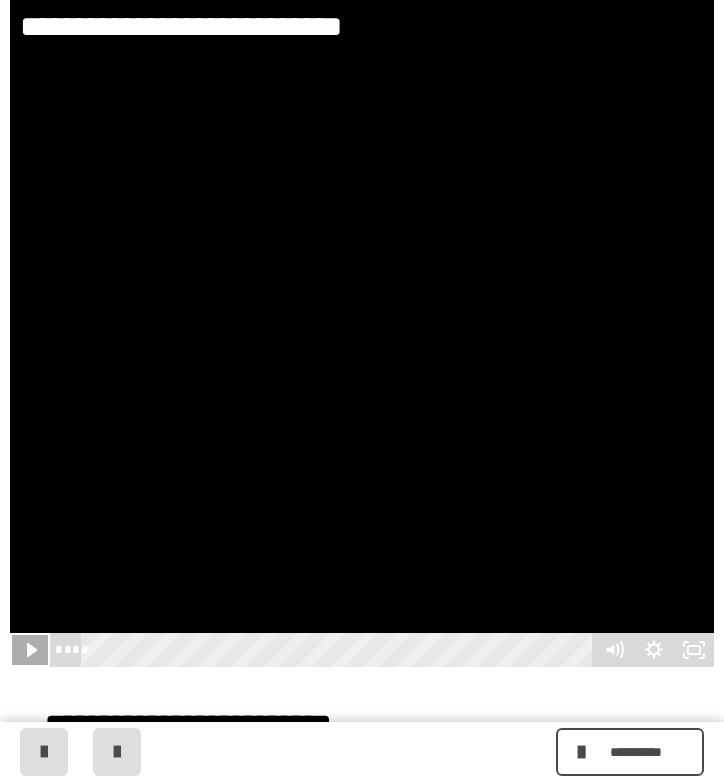 click 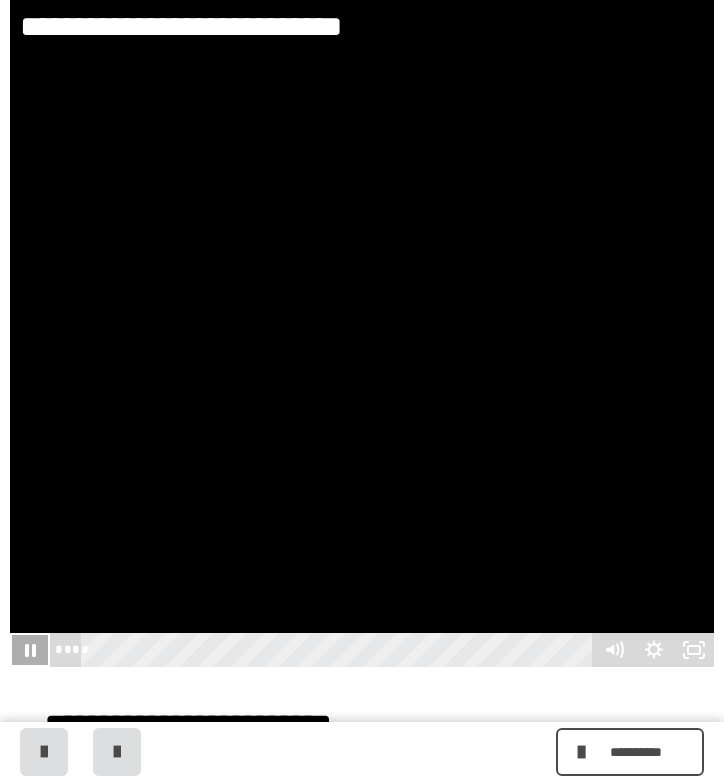 click 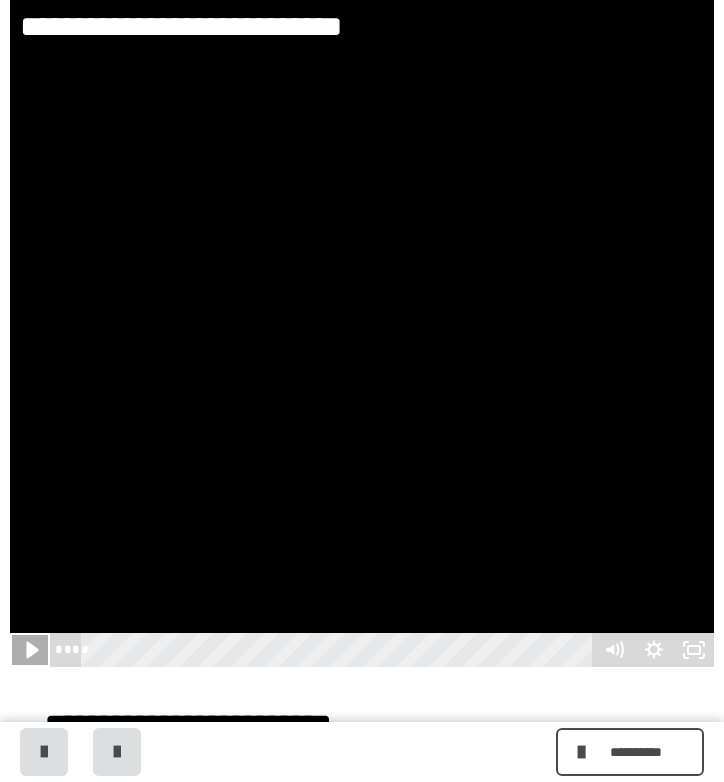 click 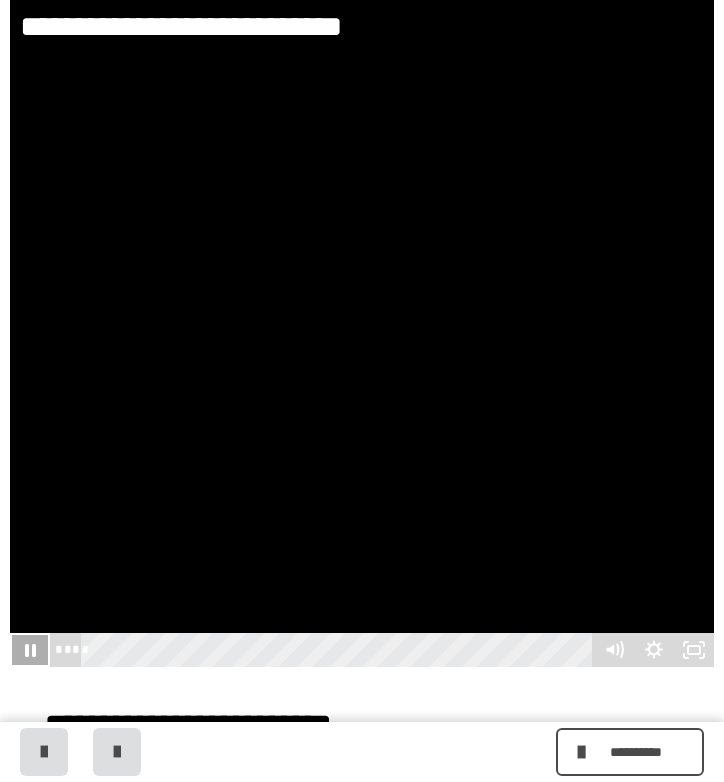 click 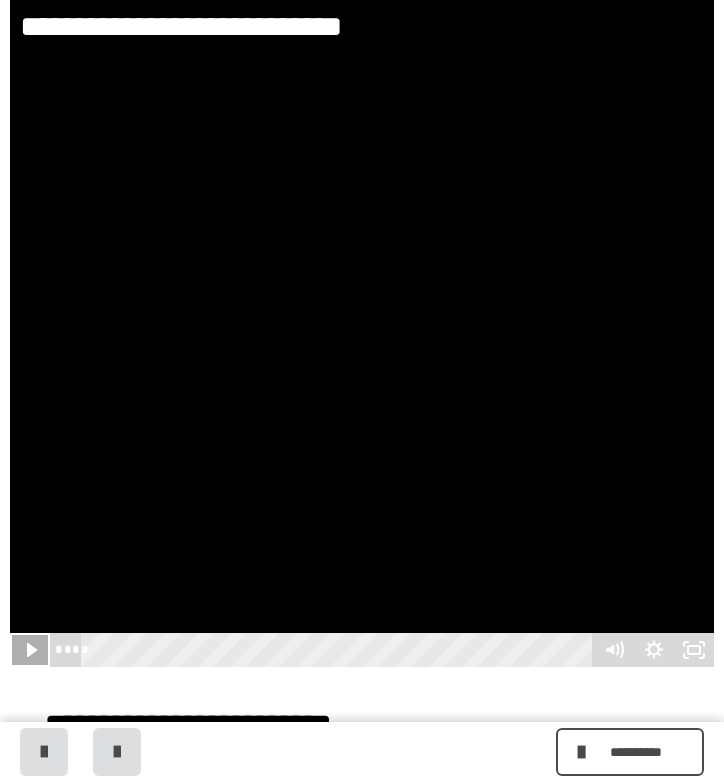 click 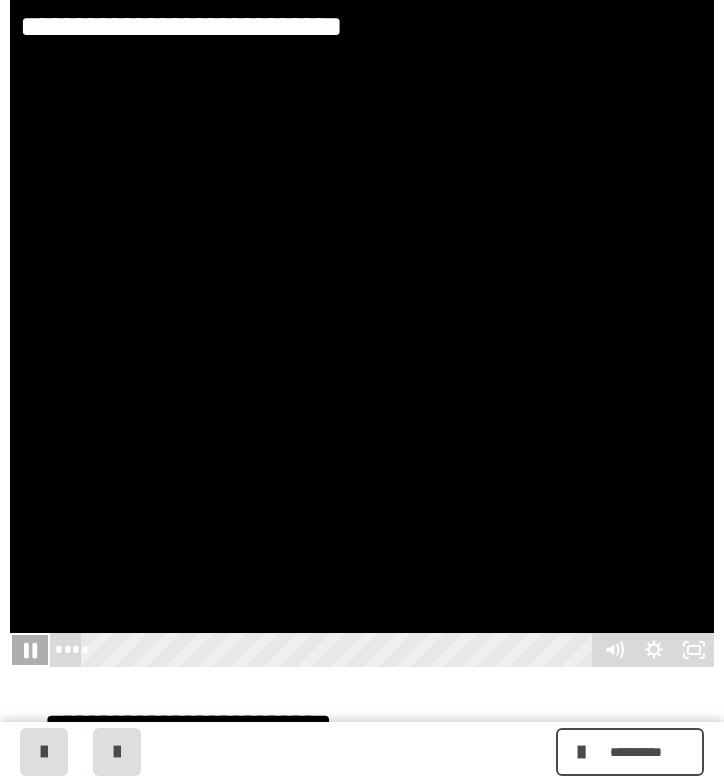 click 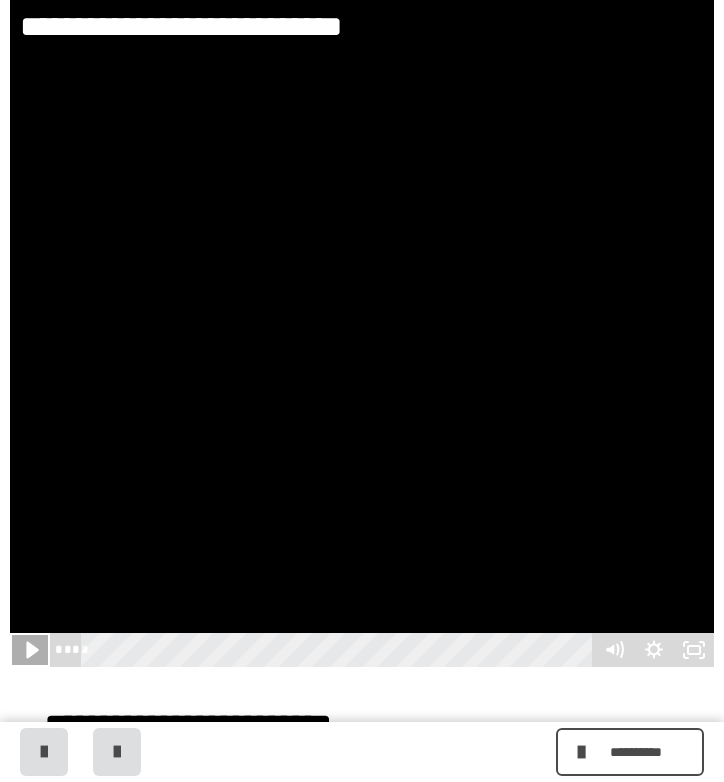 click 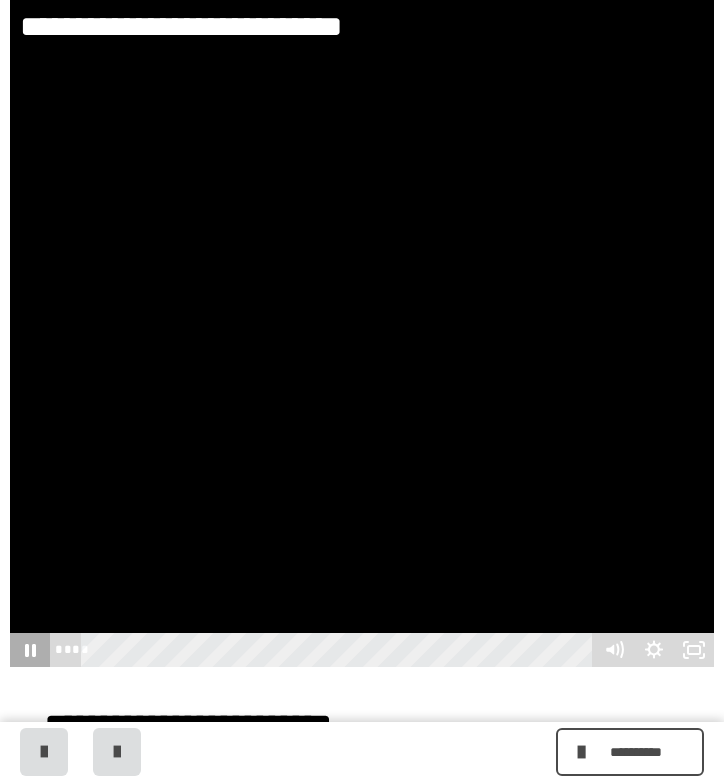 click 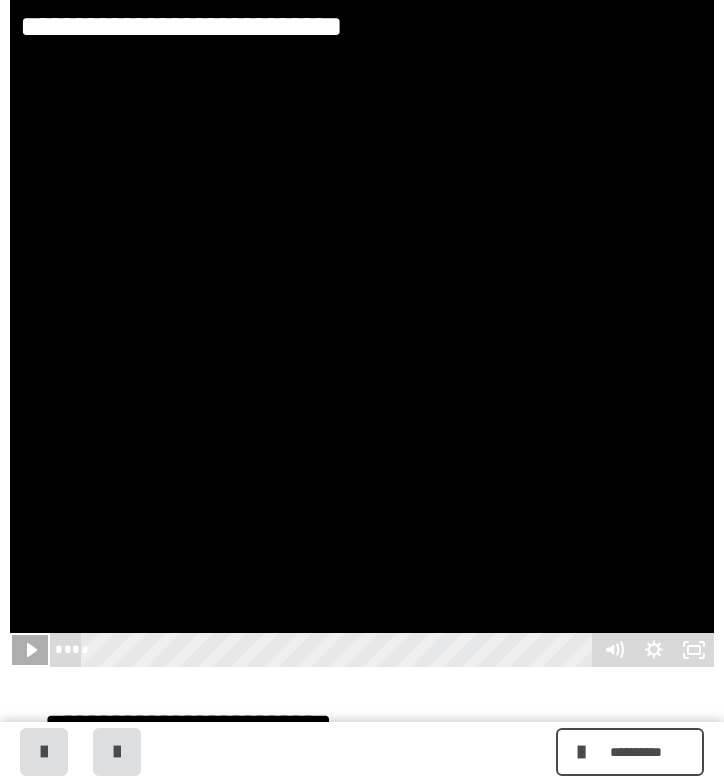 click 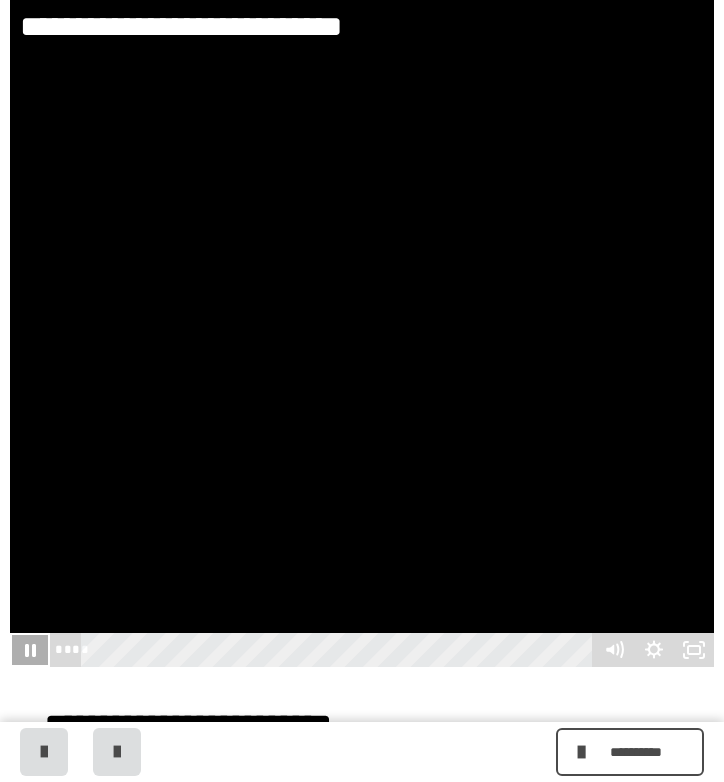 click 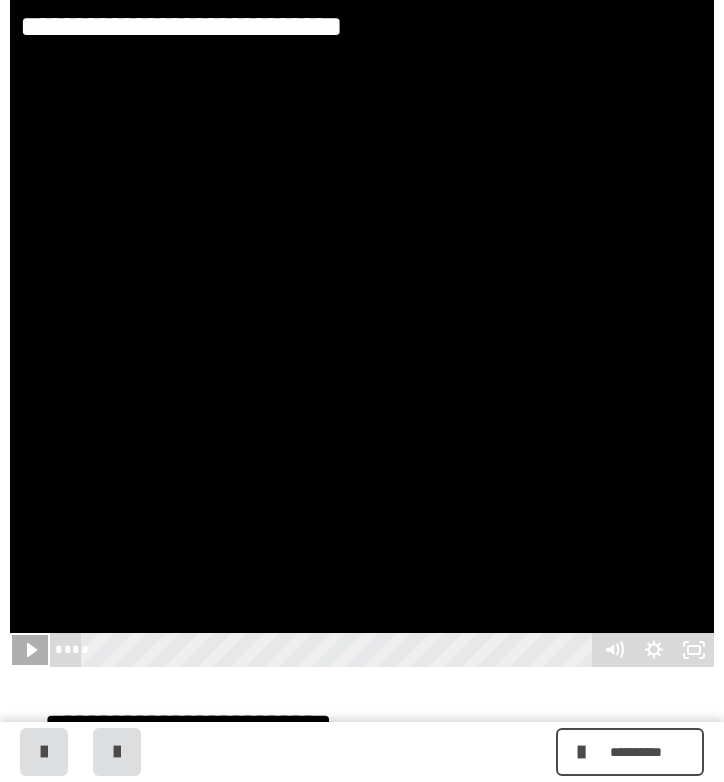 type 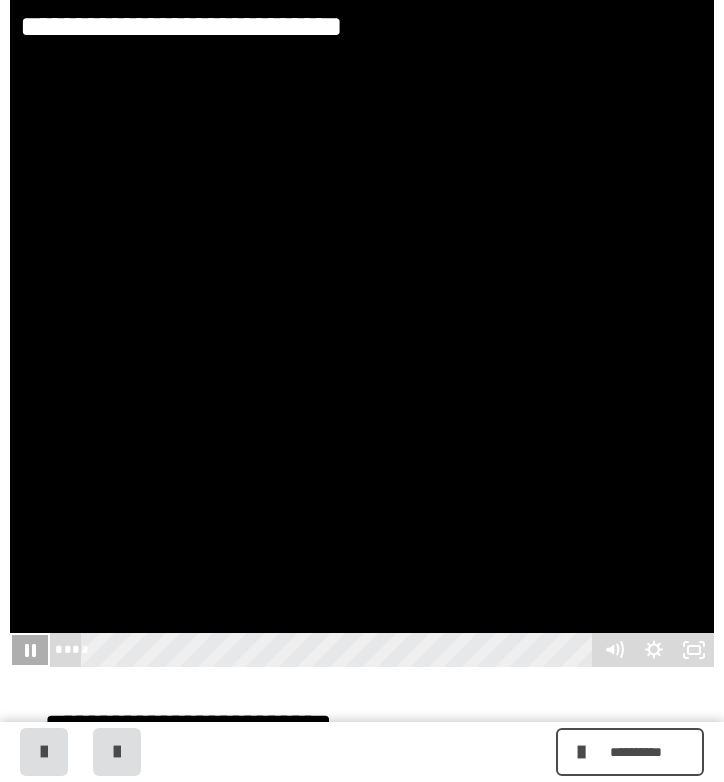 click at bounding box center [30, 650] 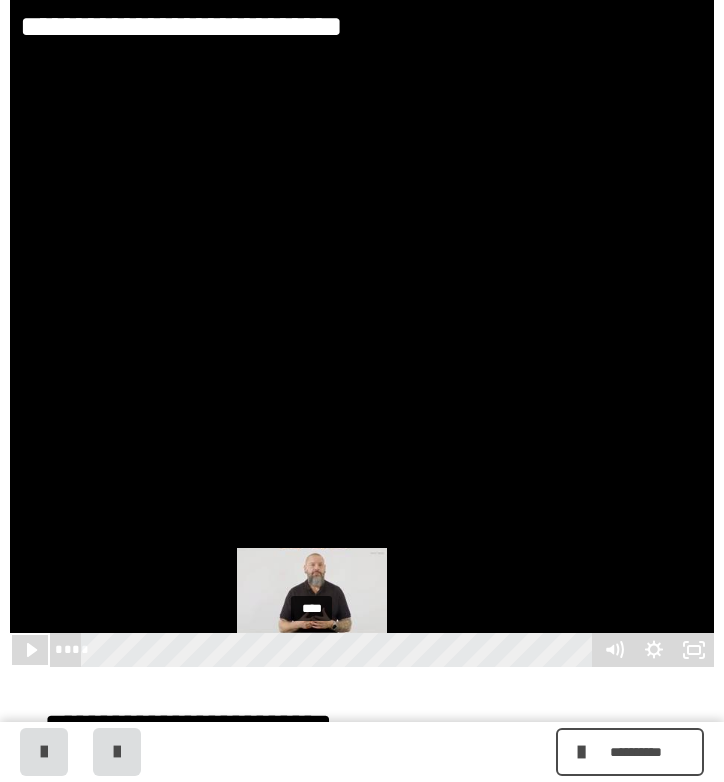 click on "****" at bounding box center (340, 650) 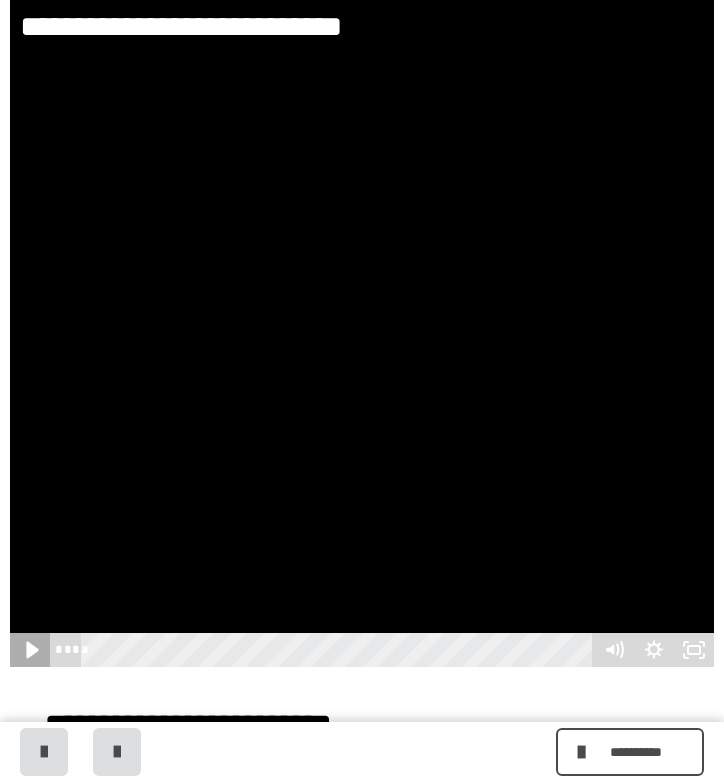 click 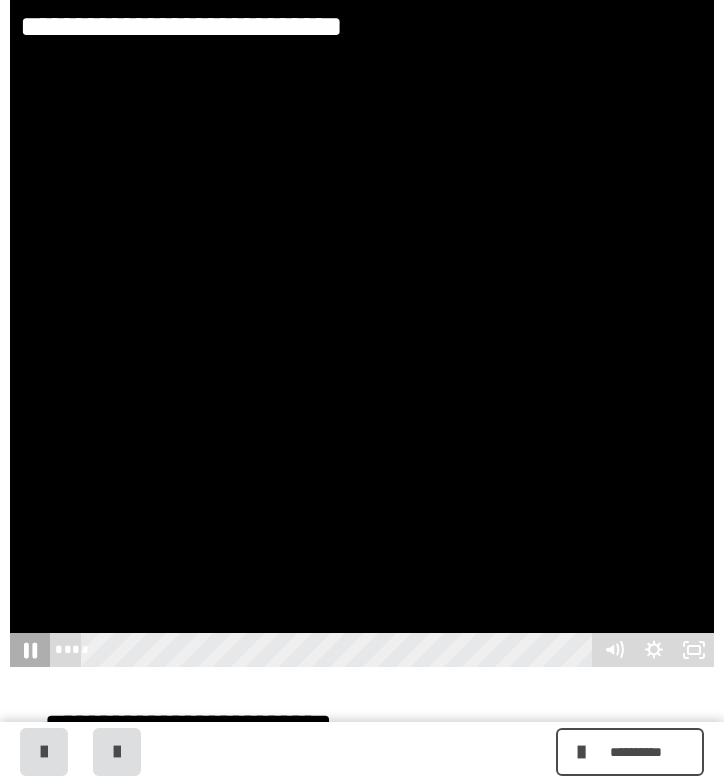 click 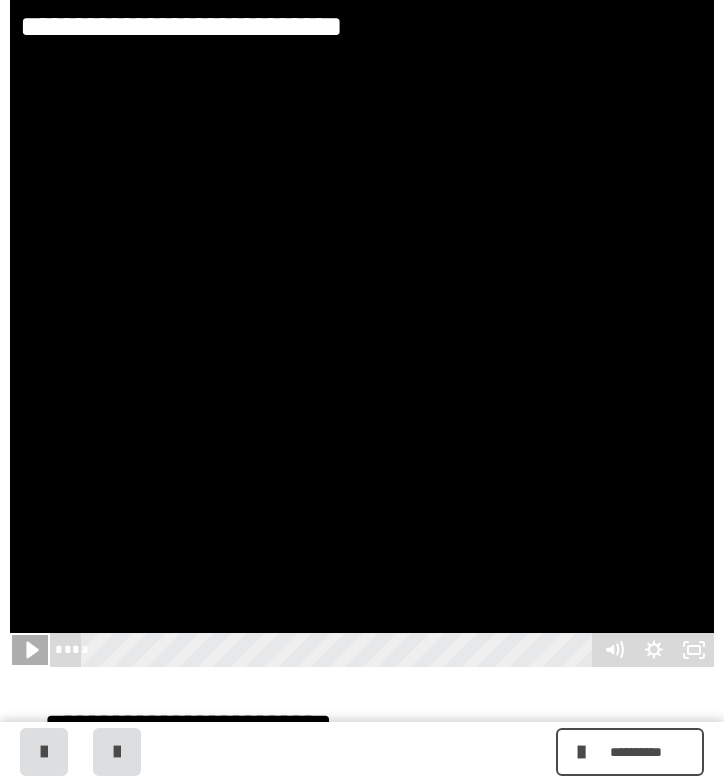 click 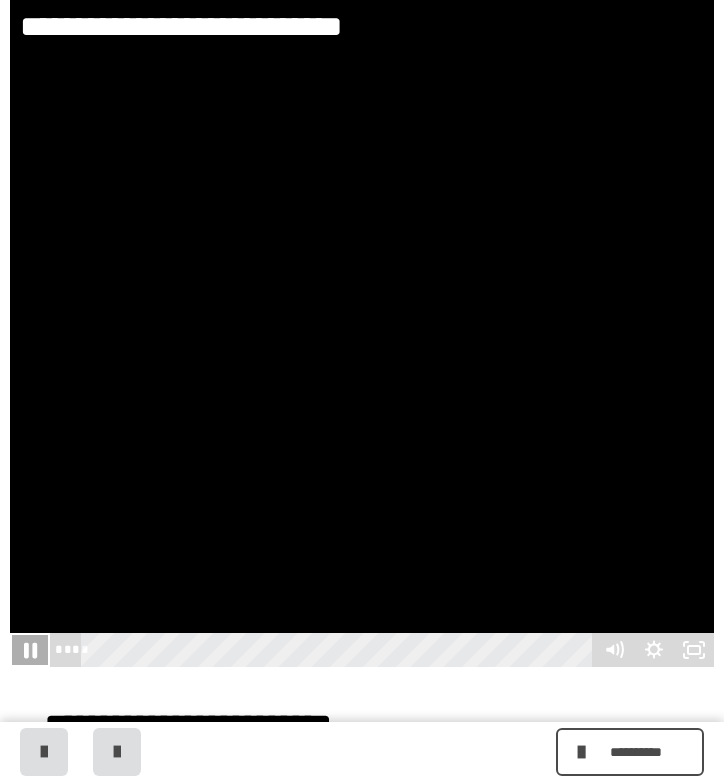 click 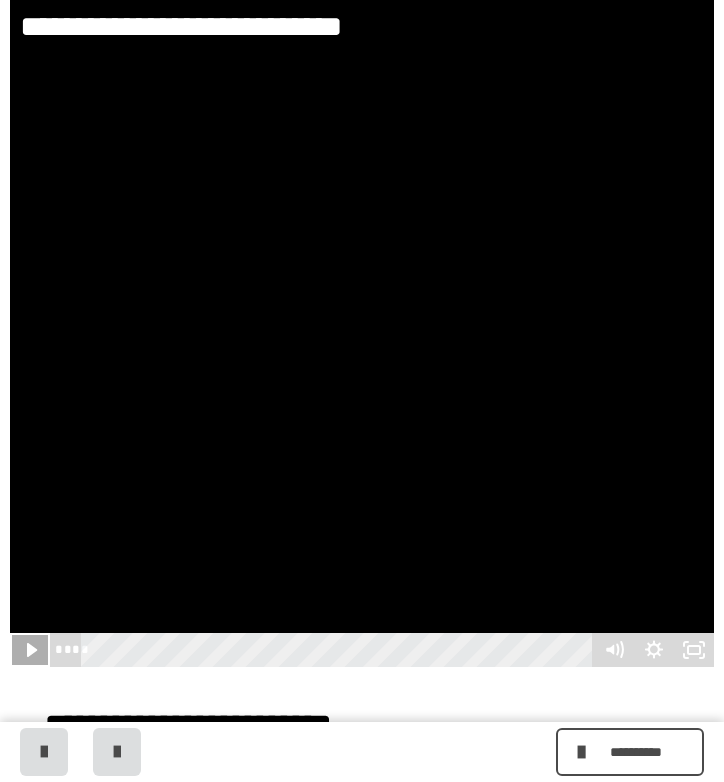 click 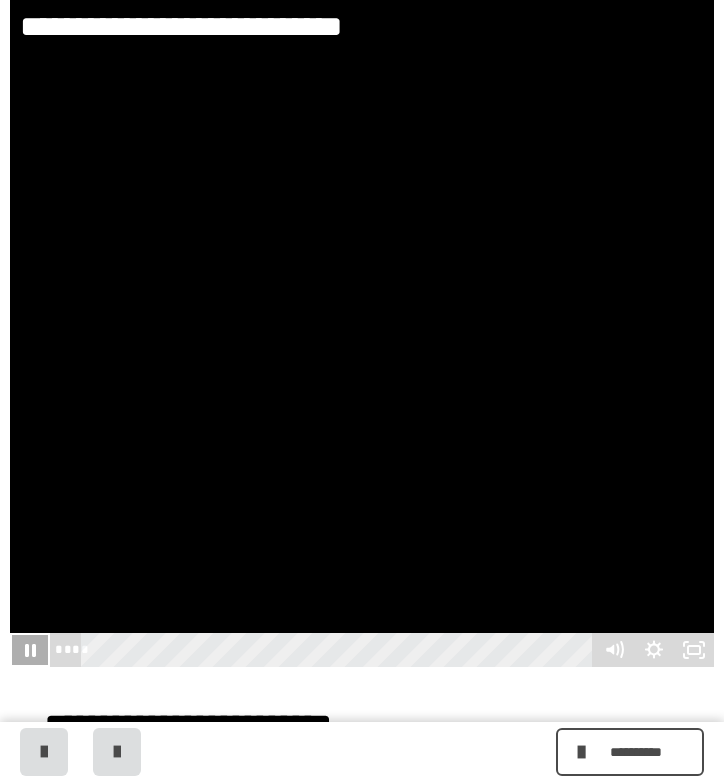 click 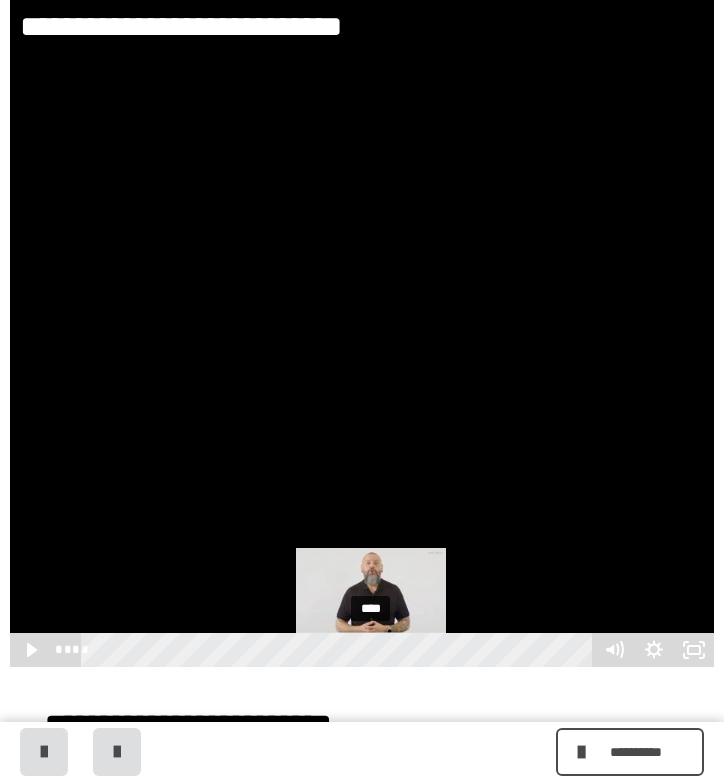 click on "****" at bounding box center (340, 650) 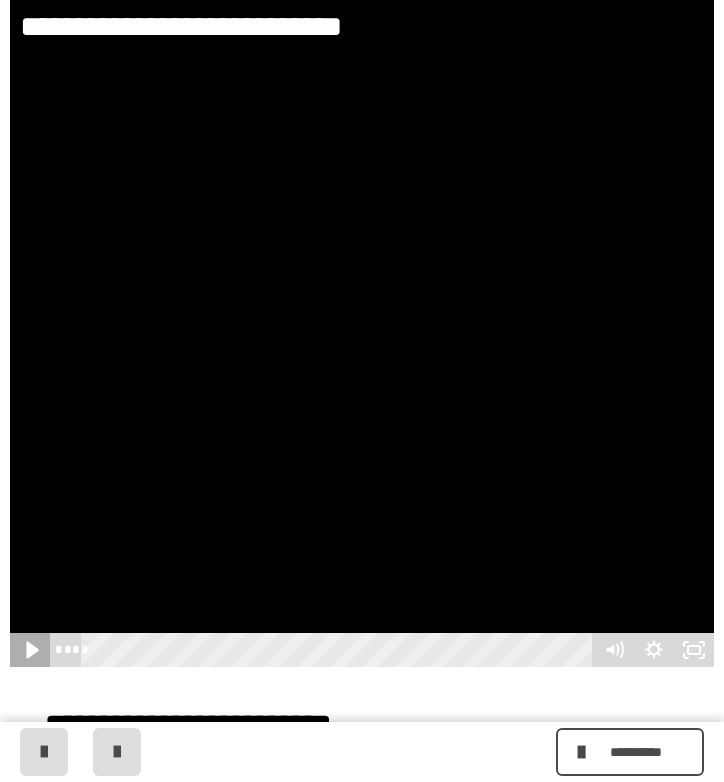 click 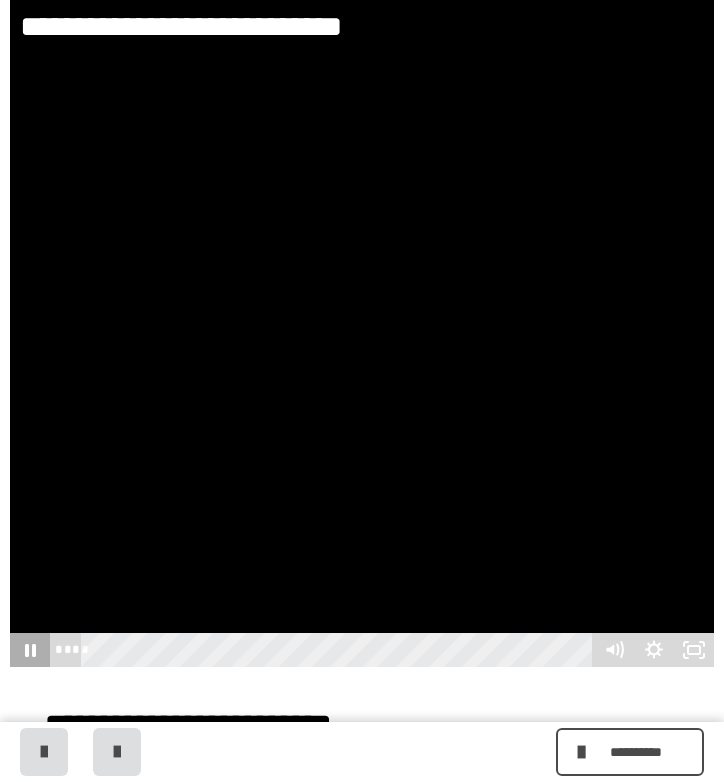 click 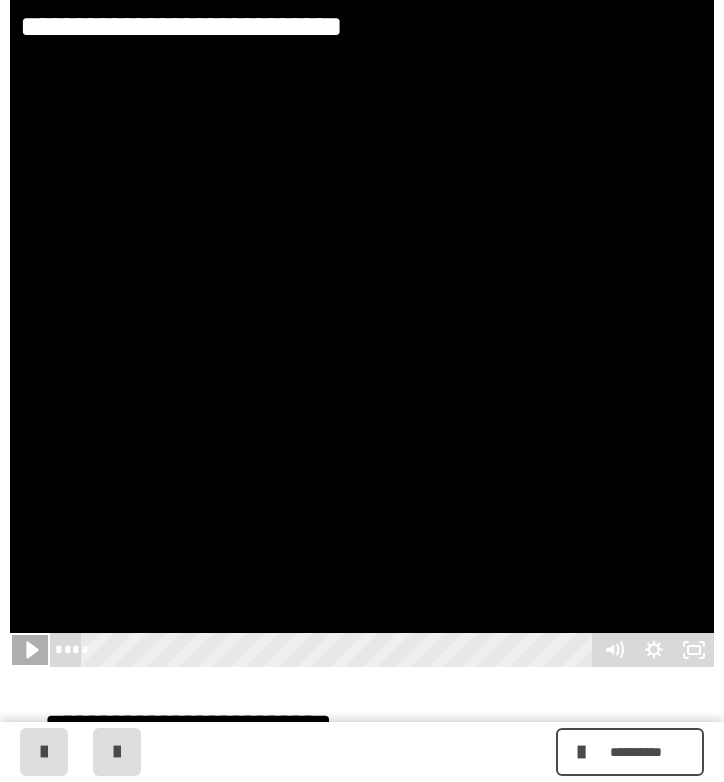 click 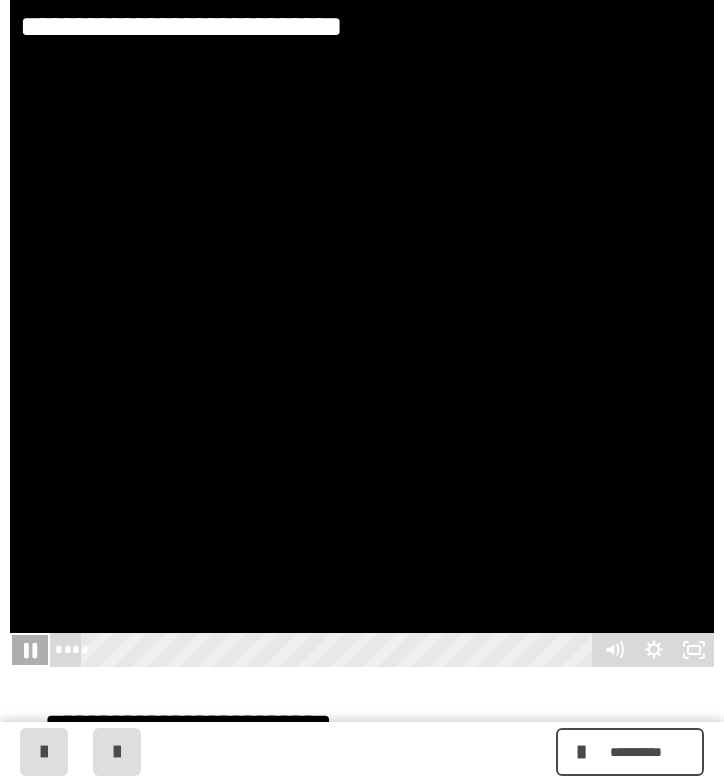 click 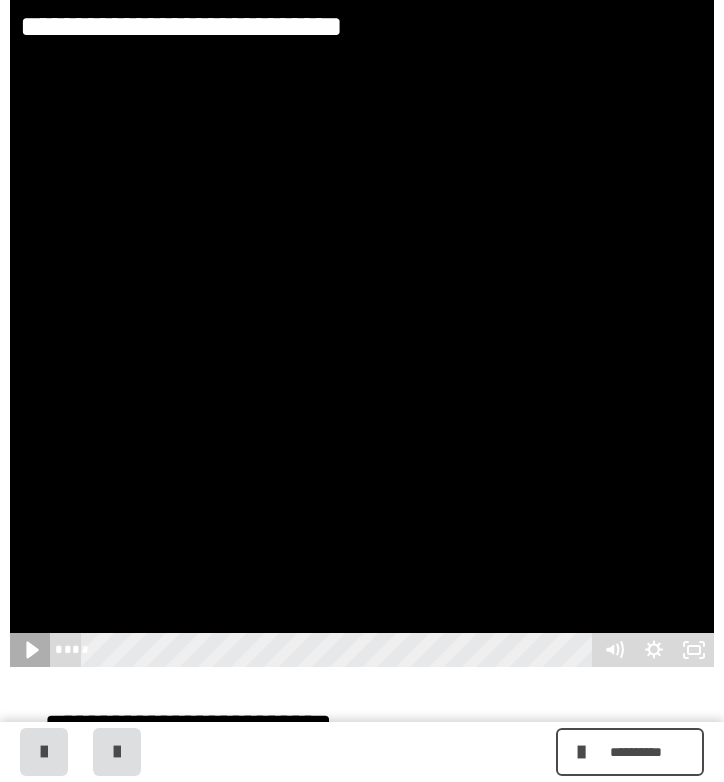 click 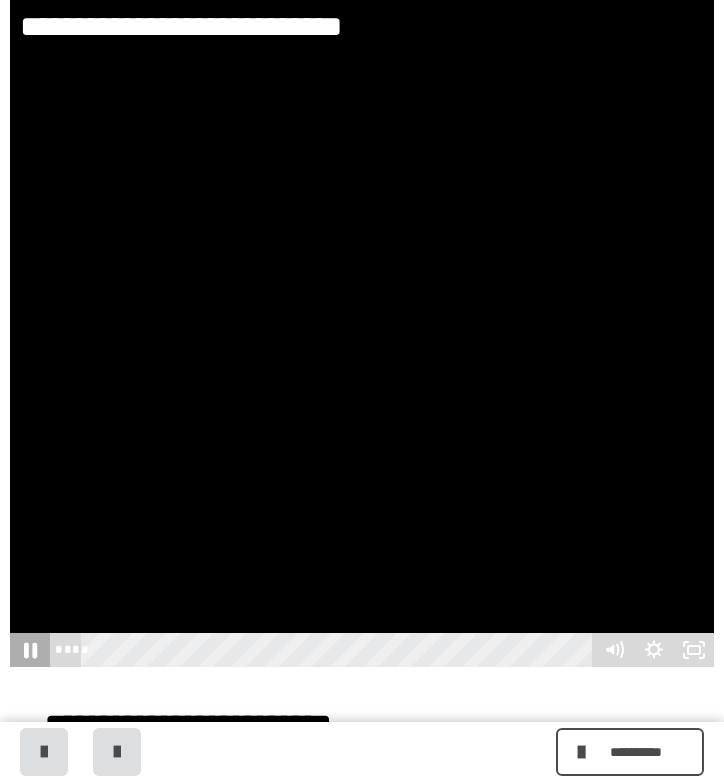 click 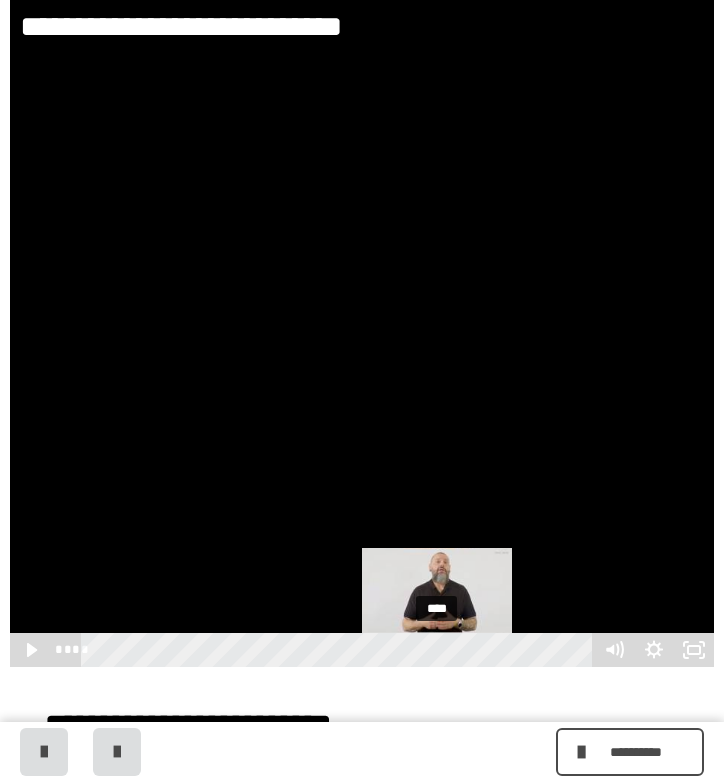 click on "****" at bounding box center (340, 650) 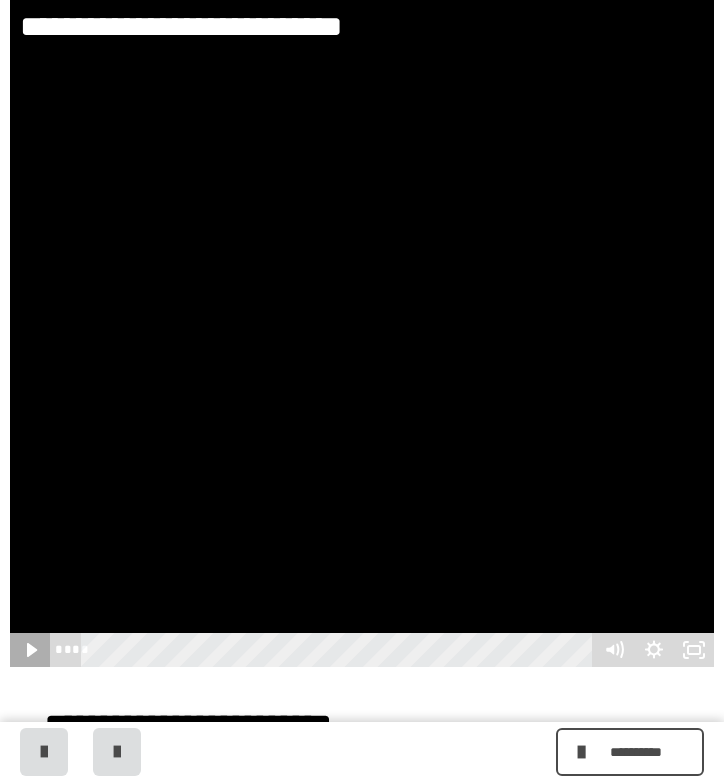 click 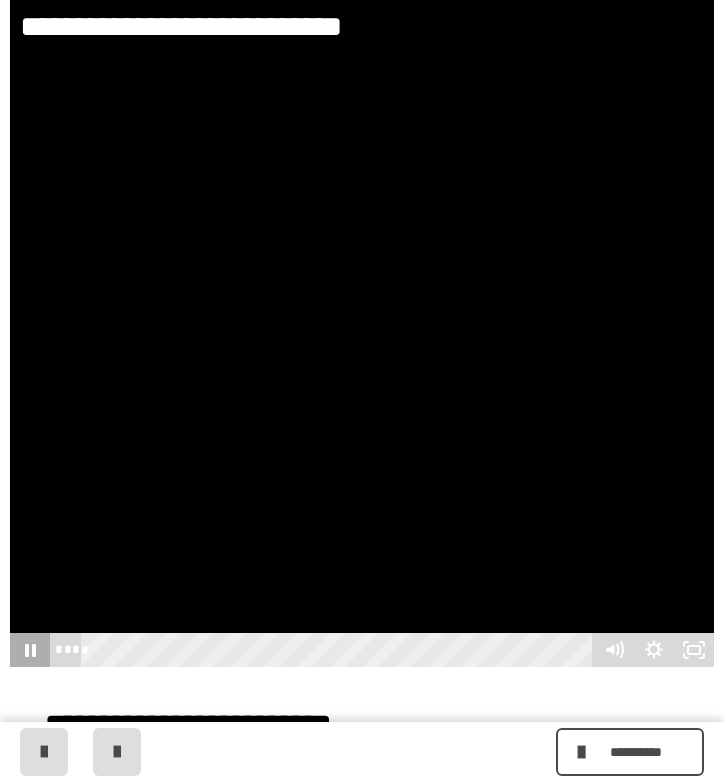 click 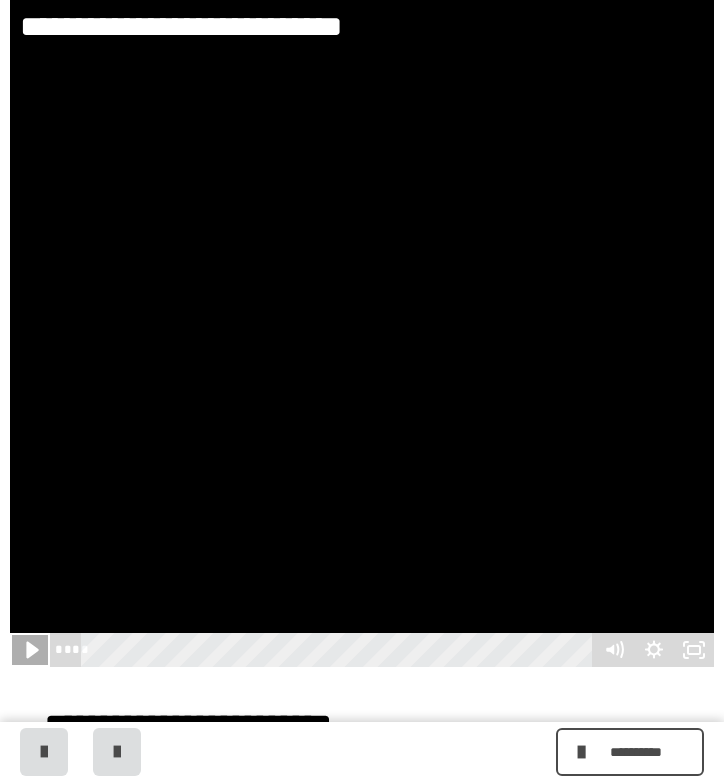 click 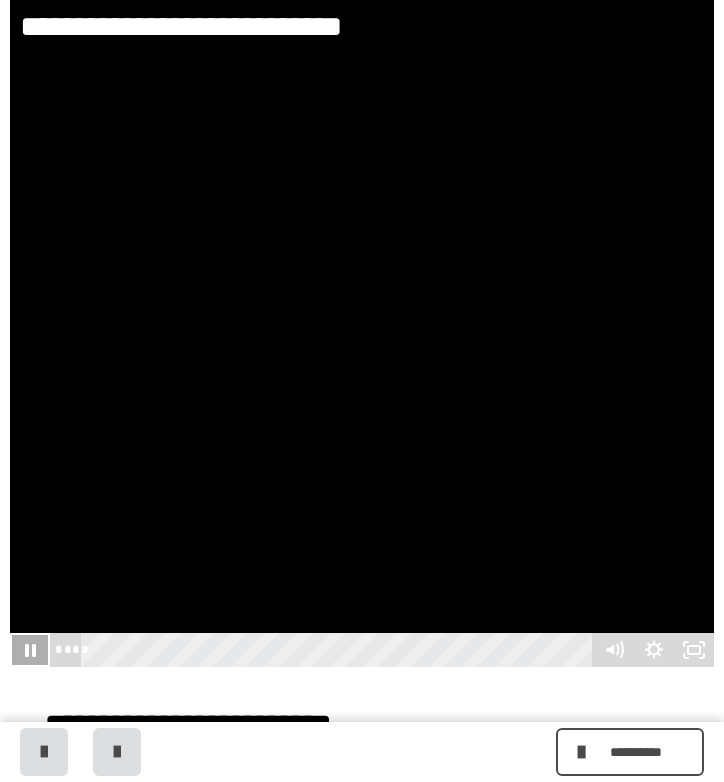 click 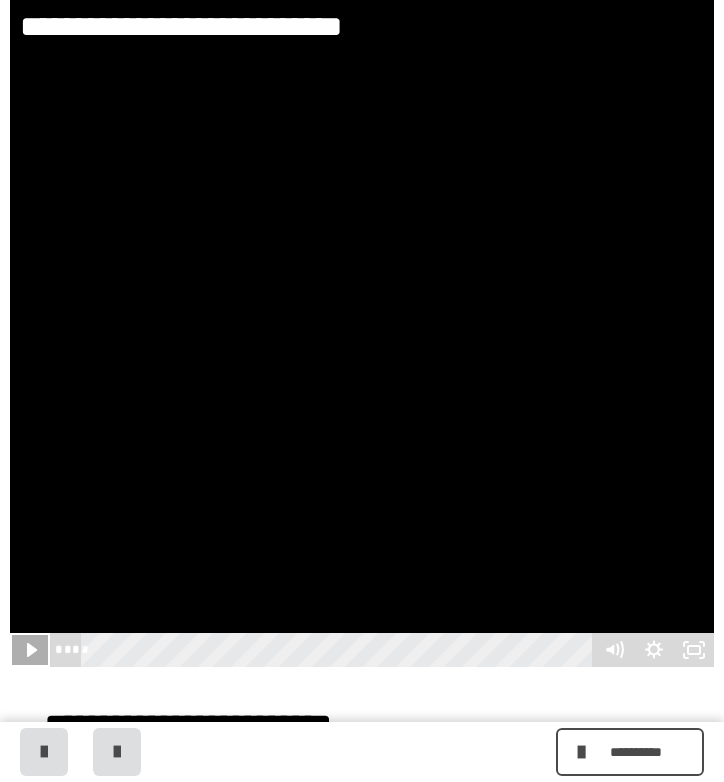 click 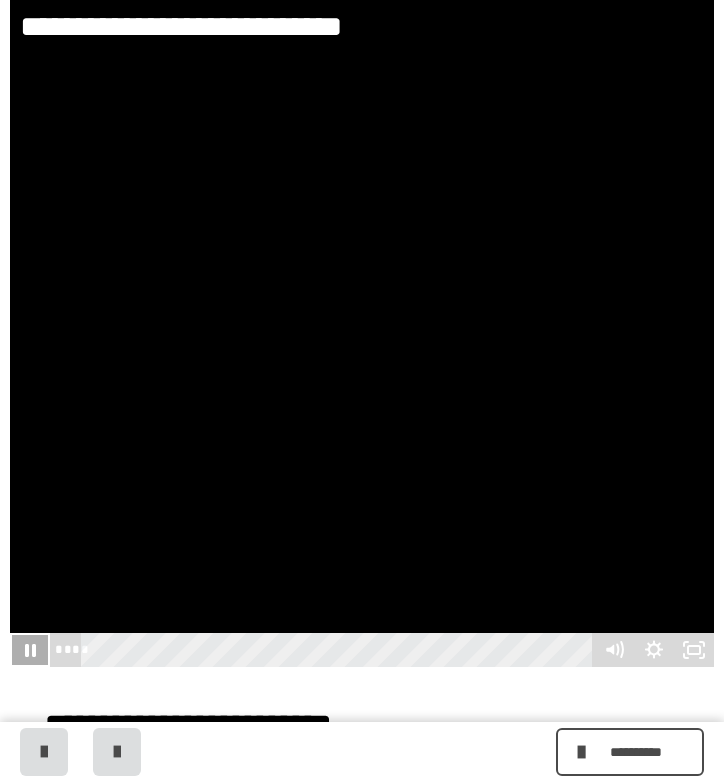 click 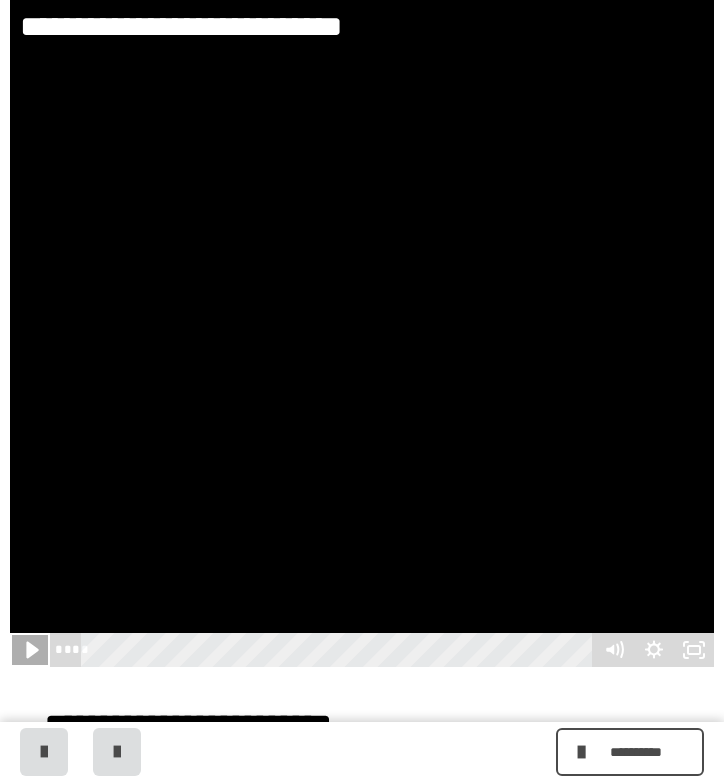 click 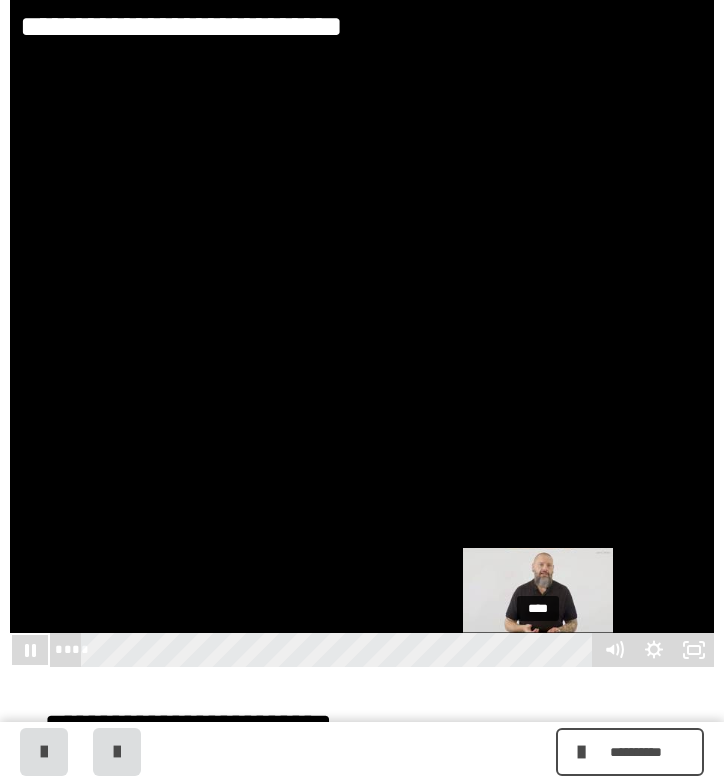 click on "****" at bounding box center (340, 650) 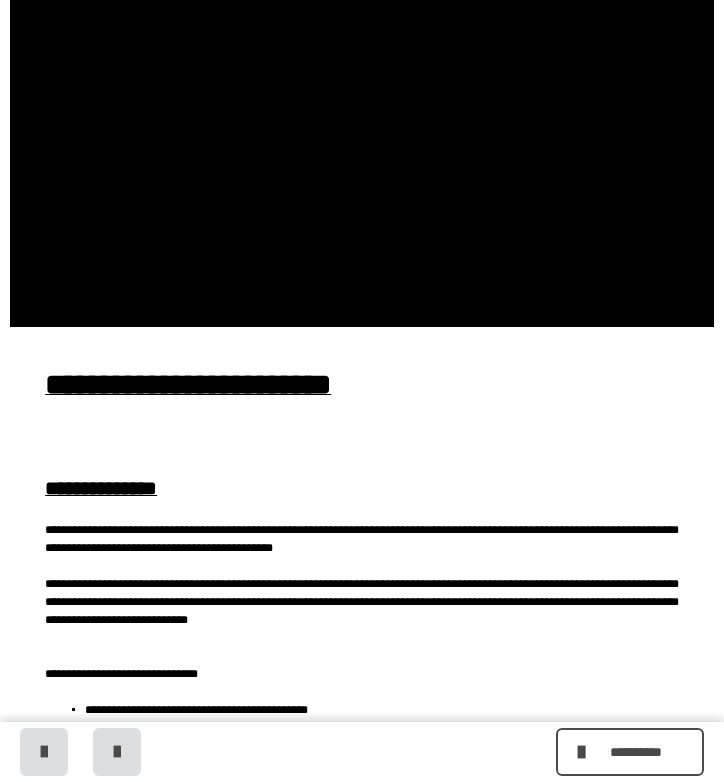 scroll, scrollTop: 840, scrollLeft: 0, axis: vertical 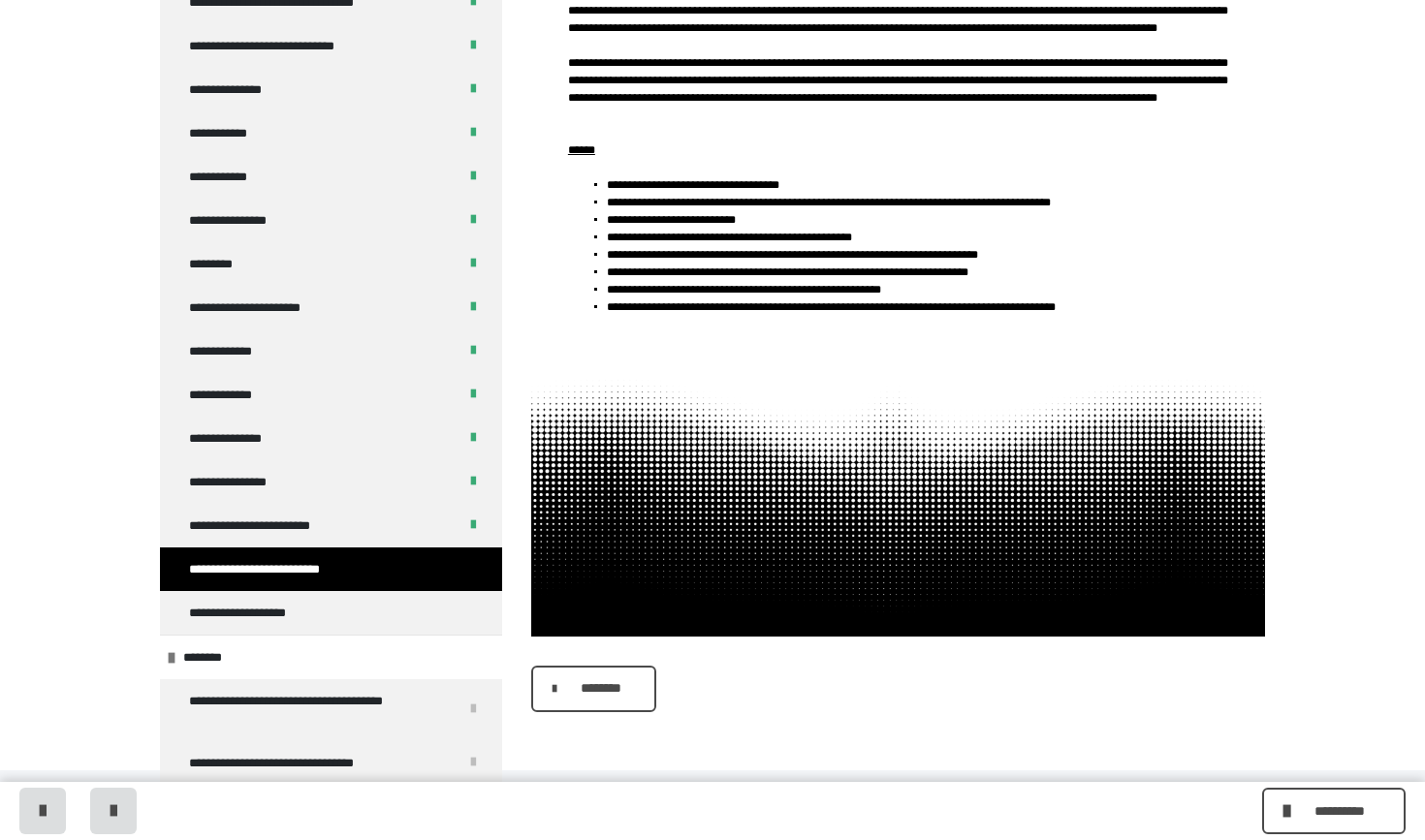click on "********" at bounding box center [898, 689] 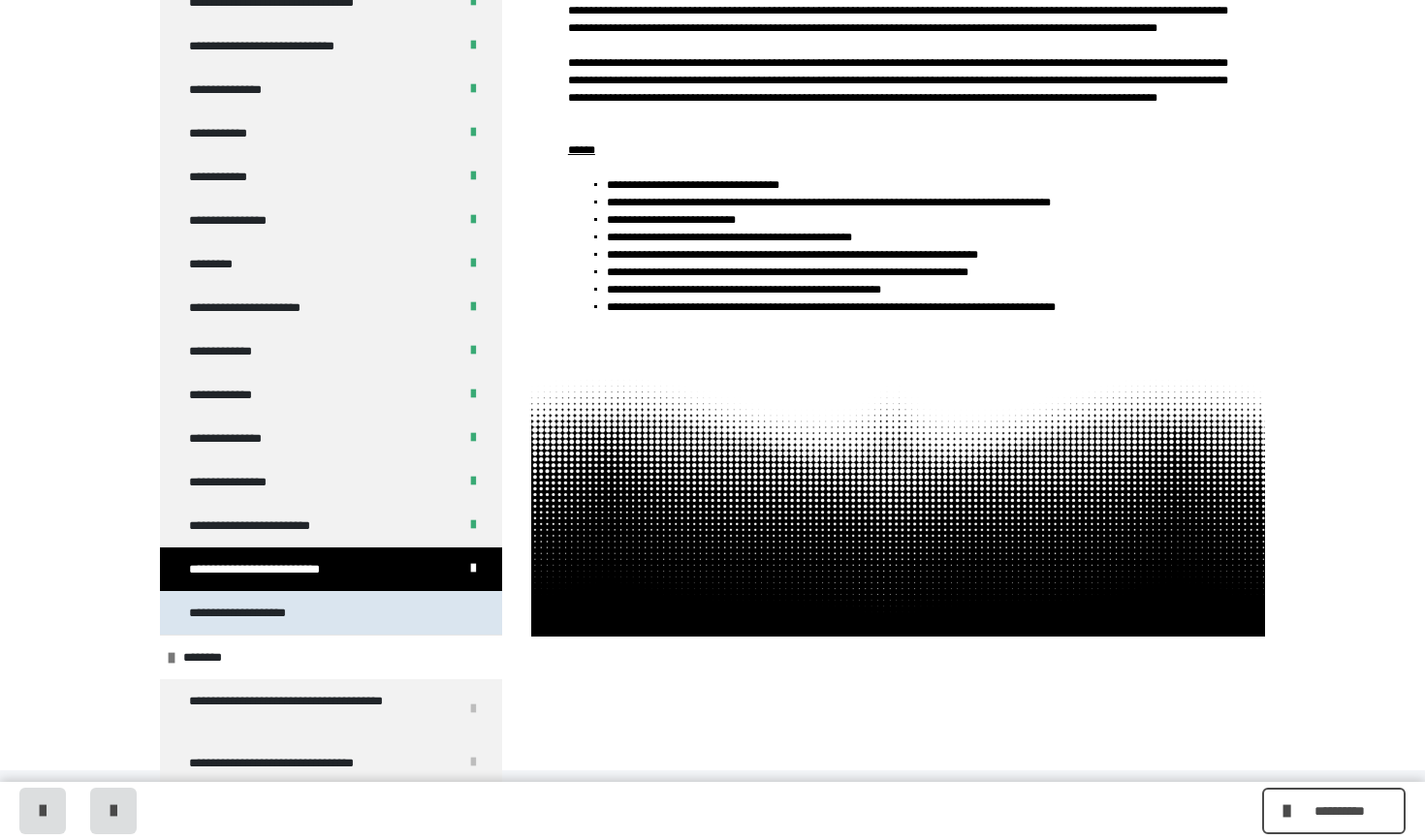 click on "**********" at bounding box center [331, 612] 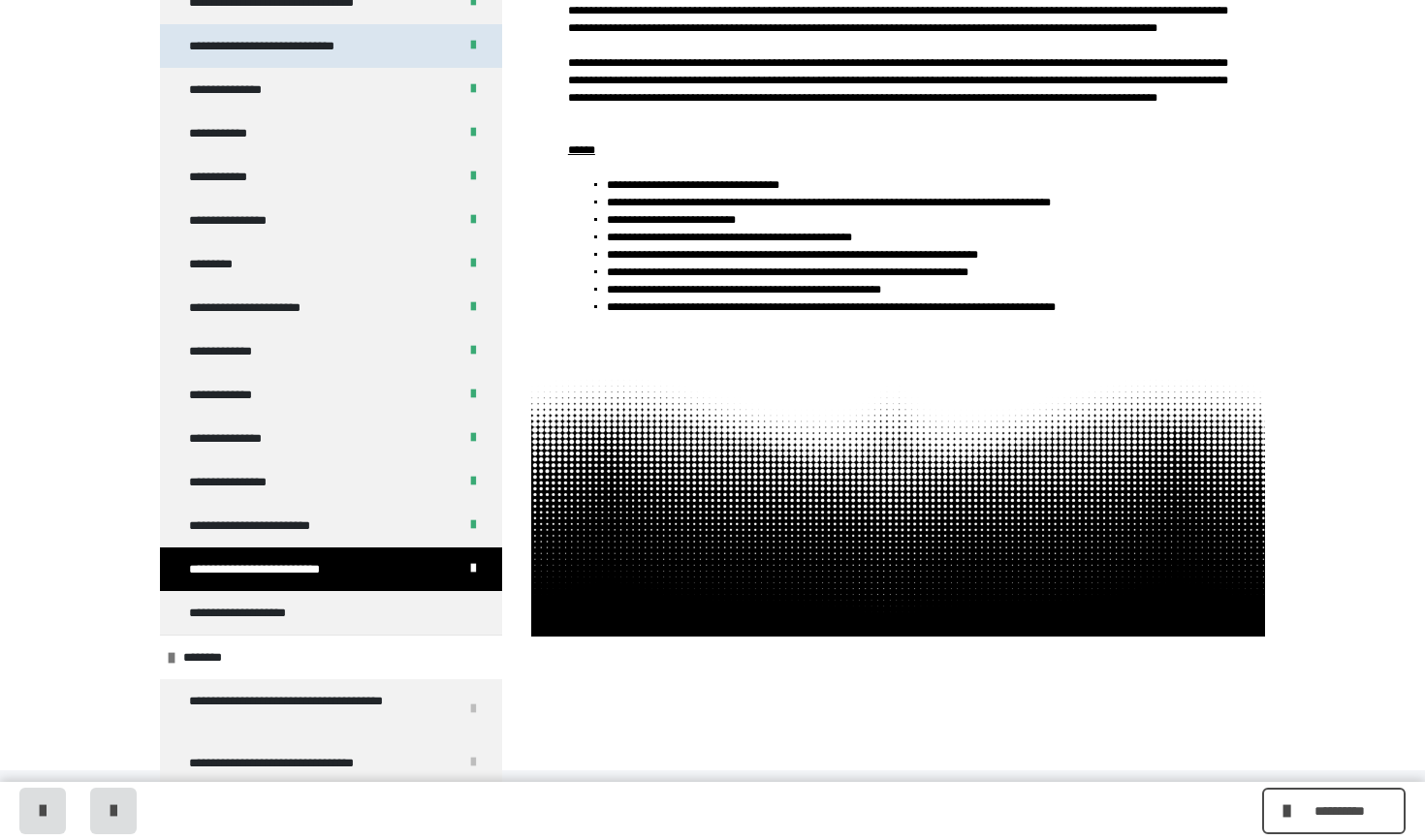 scroll, scrollTop: 0, scrollLeft: 0, axis: both 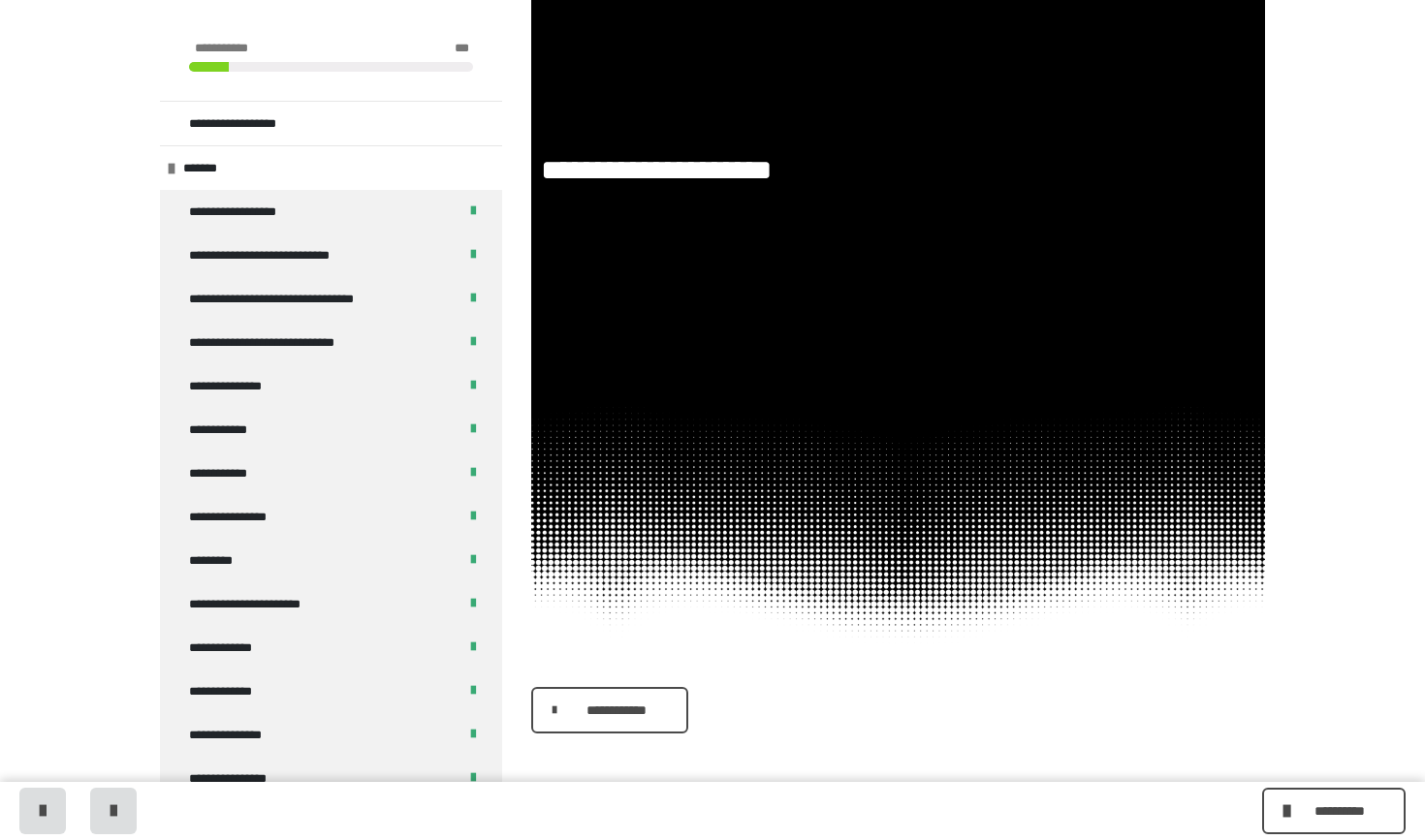 click on "**********" at bounding box center (617, 710) 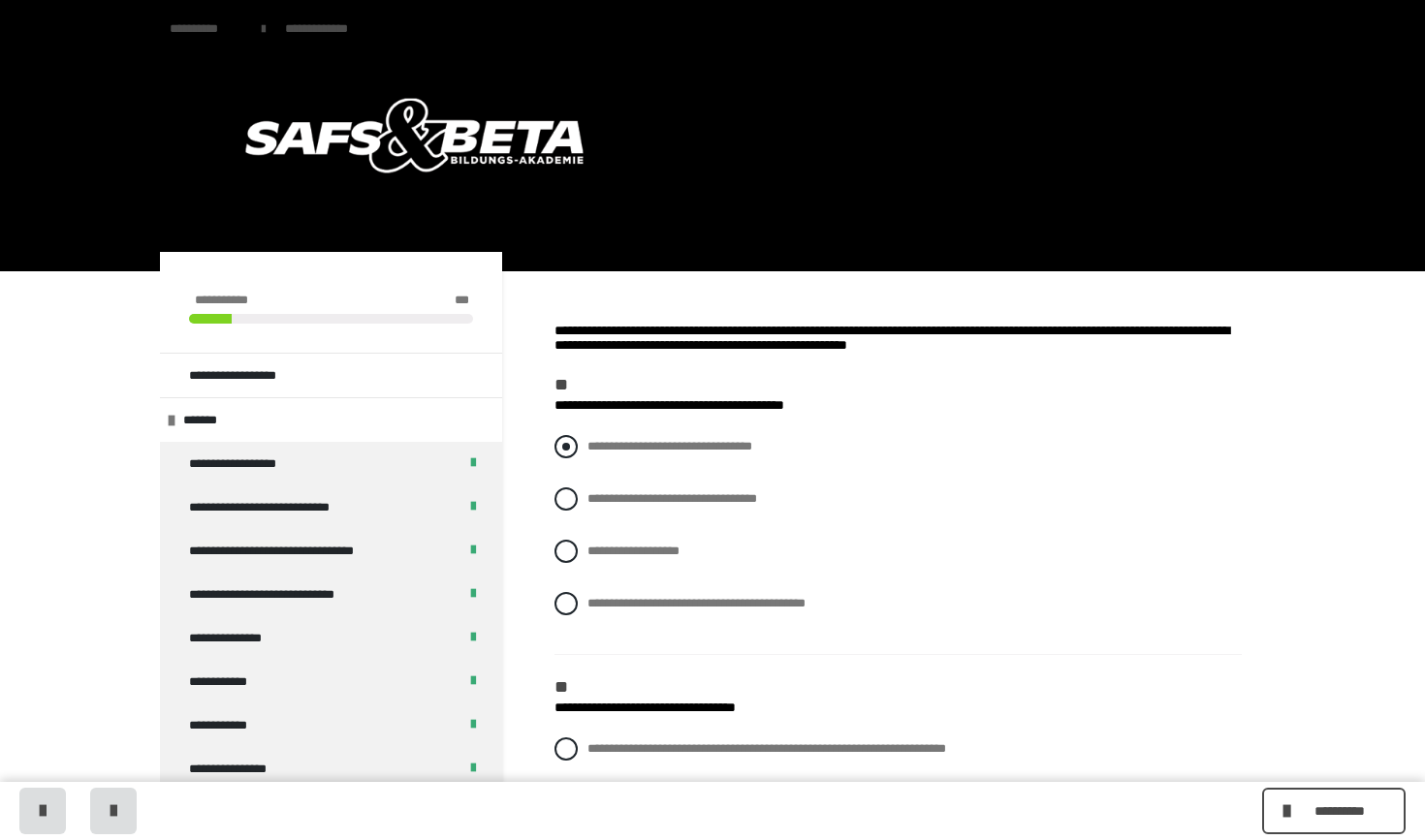 click at bounding box center (566, 447) 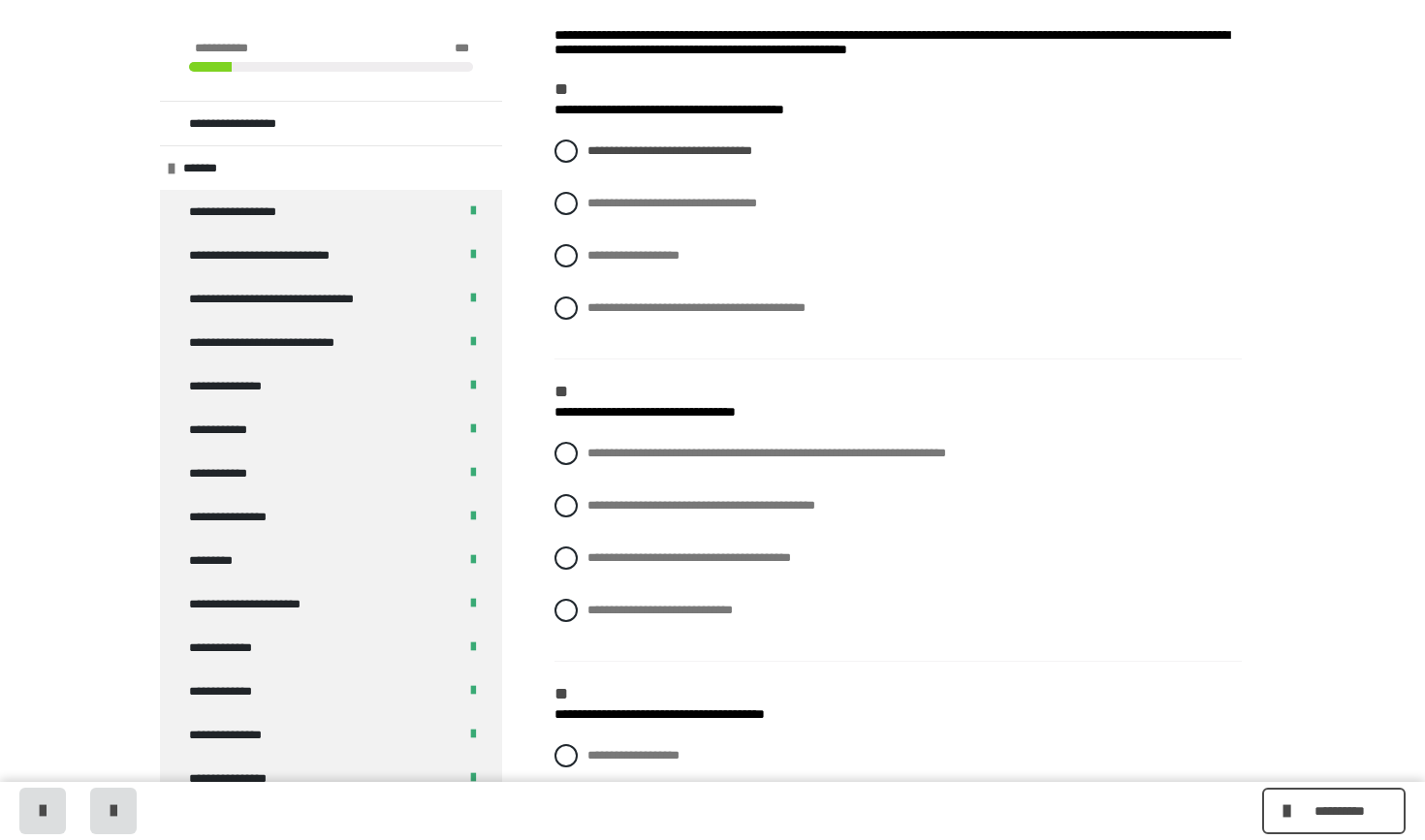 scroll, scrollTop: 297, scrollLeft: 0, axis: vertical 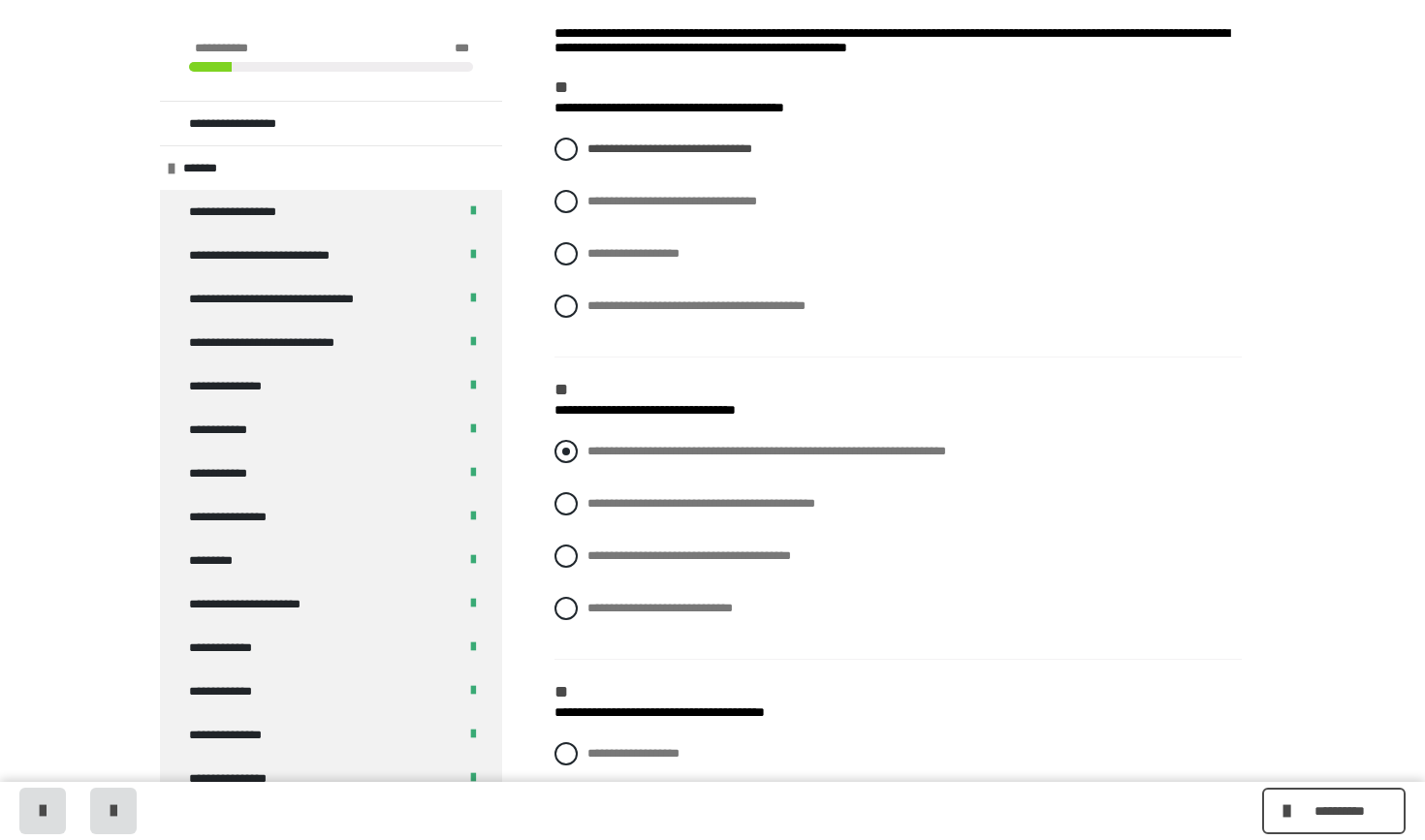 click on "**********" at bounding box center [898, 451] 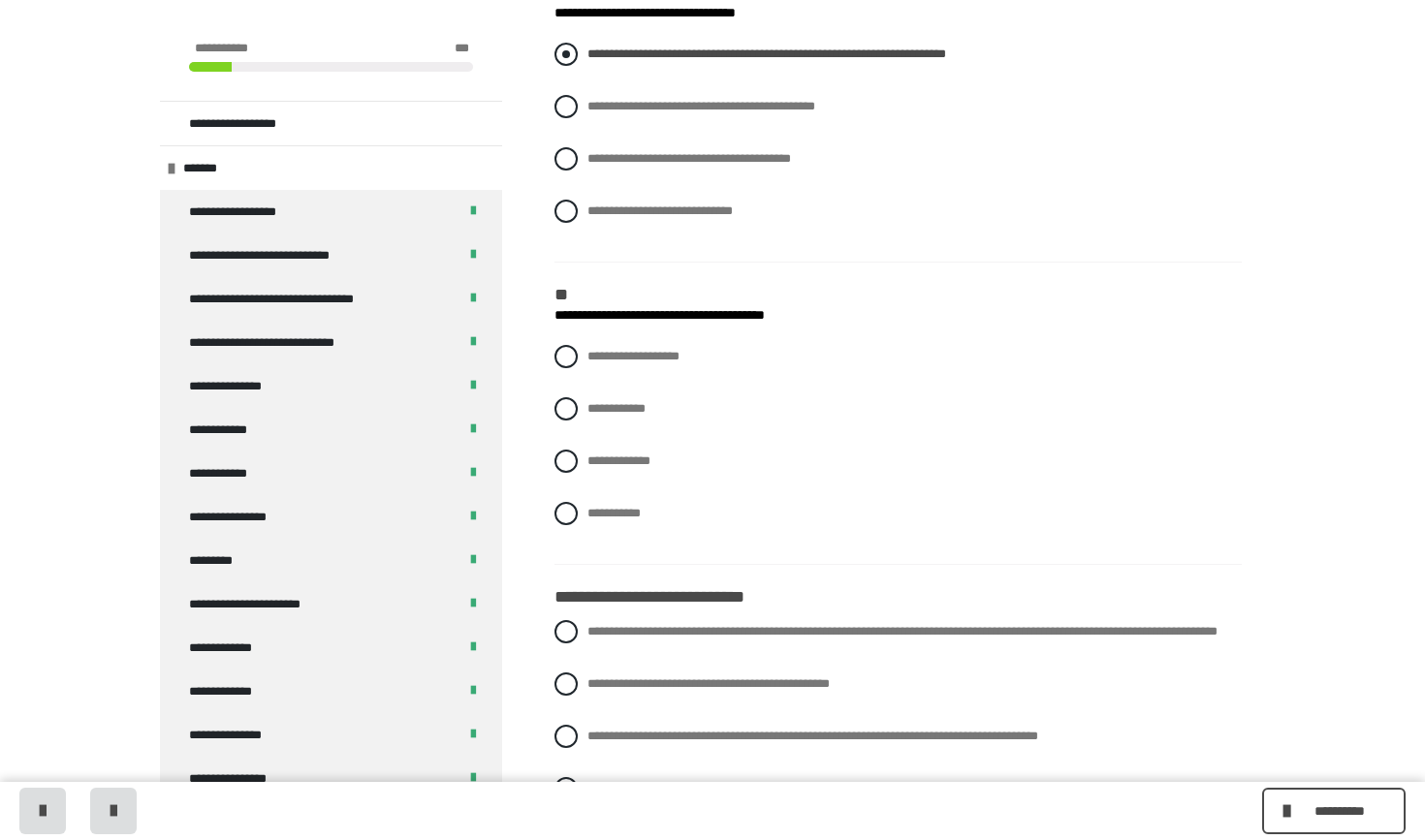 scroll, scrollTop: 732, scrollLeft: 0, axis: vertical 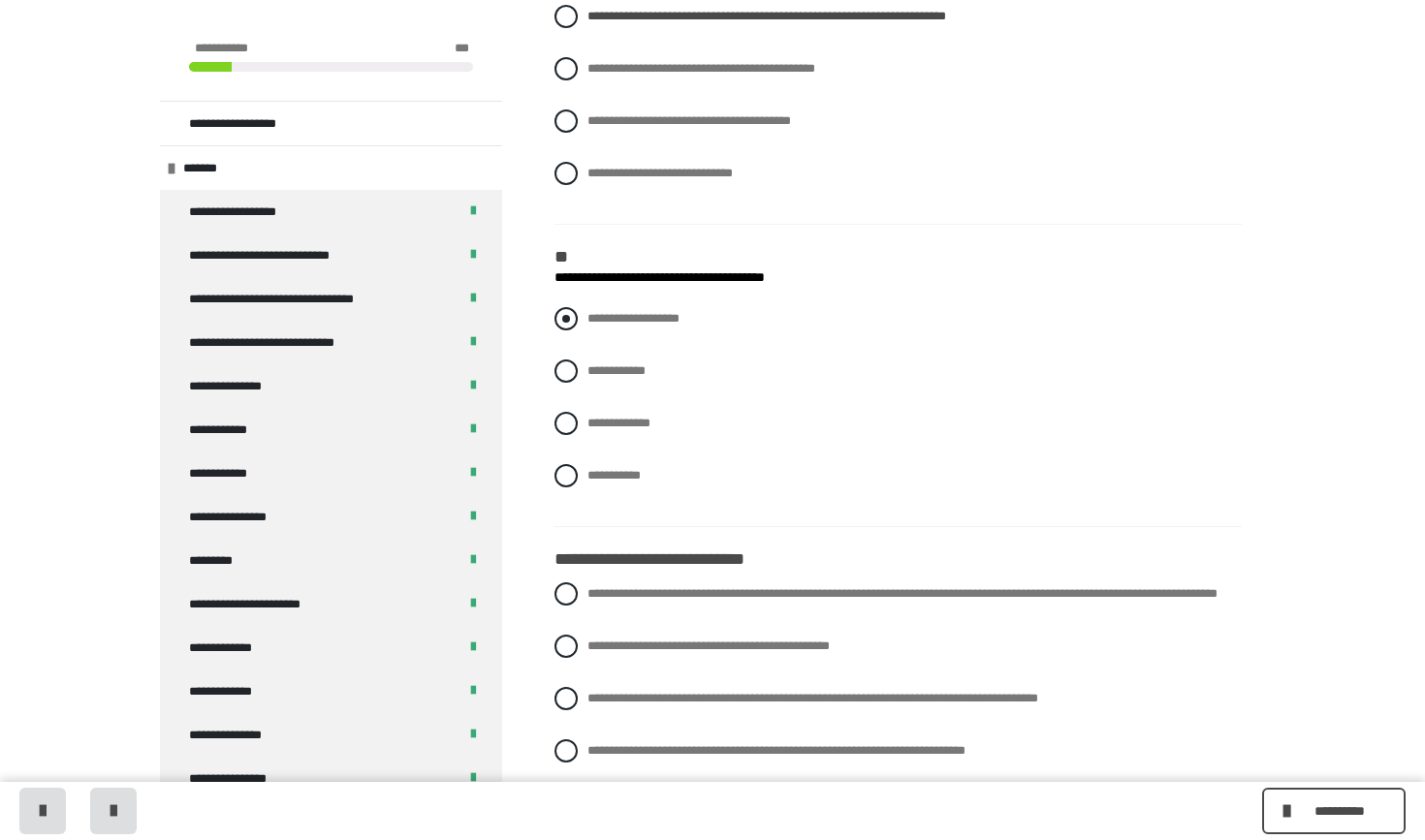 click at bounding box center (566, 319) 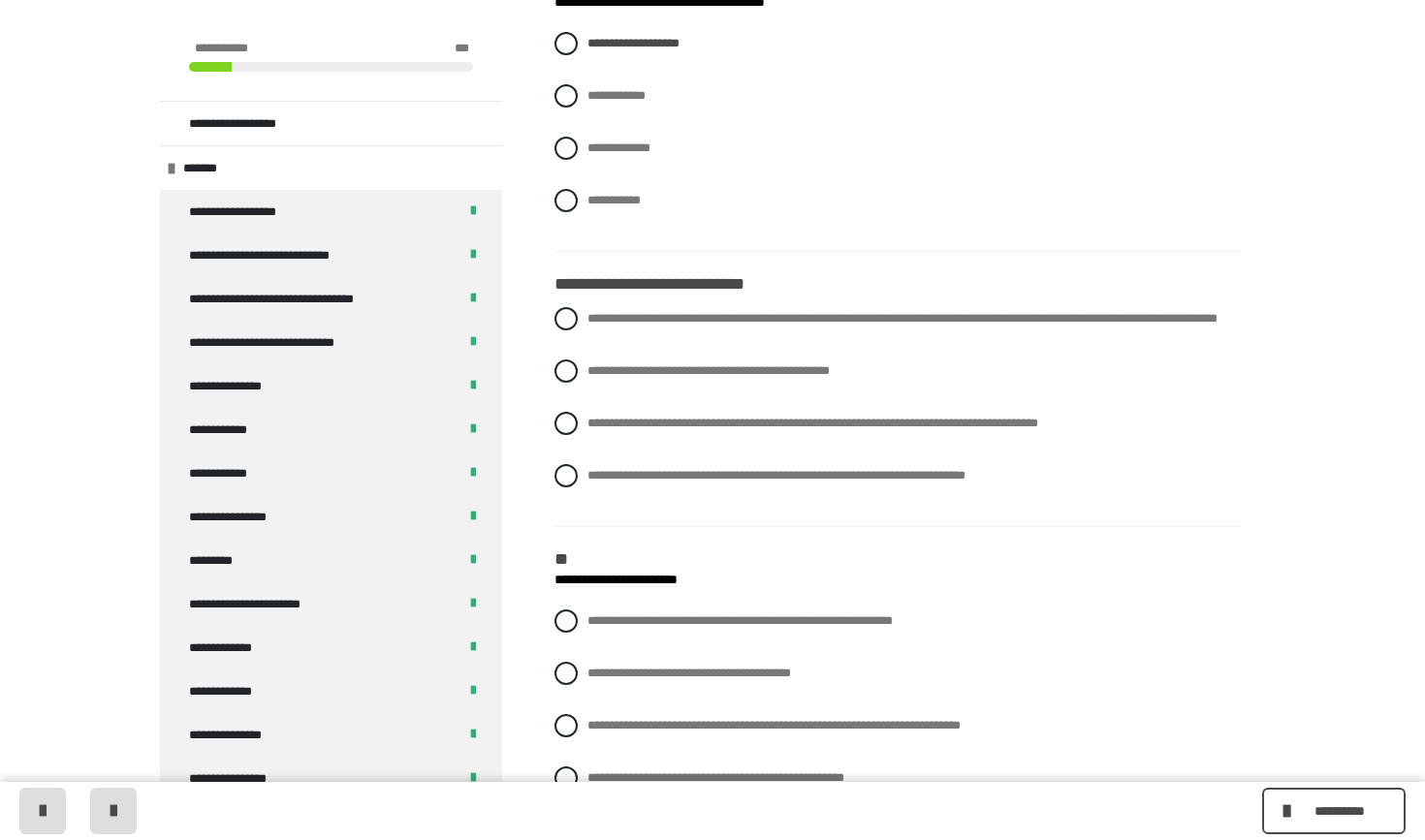 scroll, scrollTop: 1011, scrollLeft: 0, axis: vertical 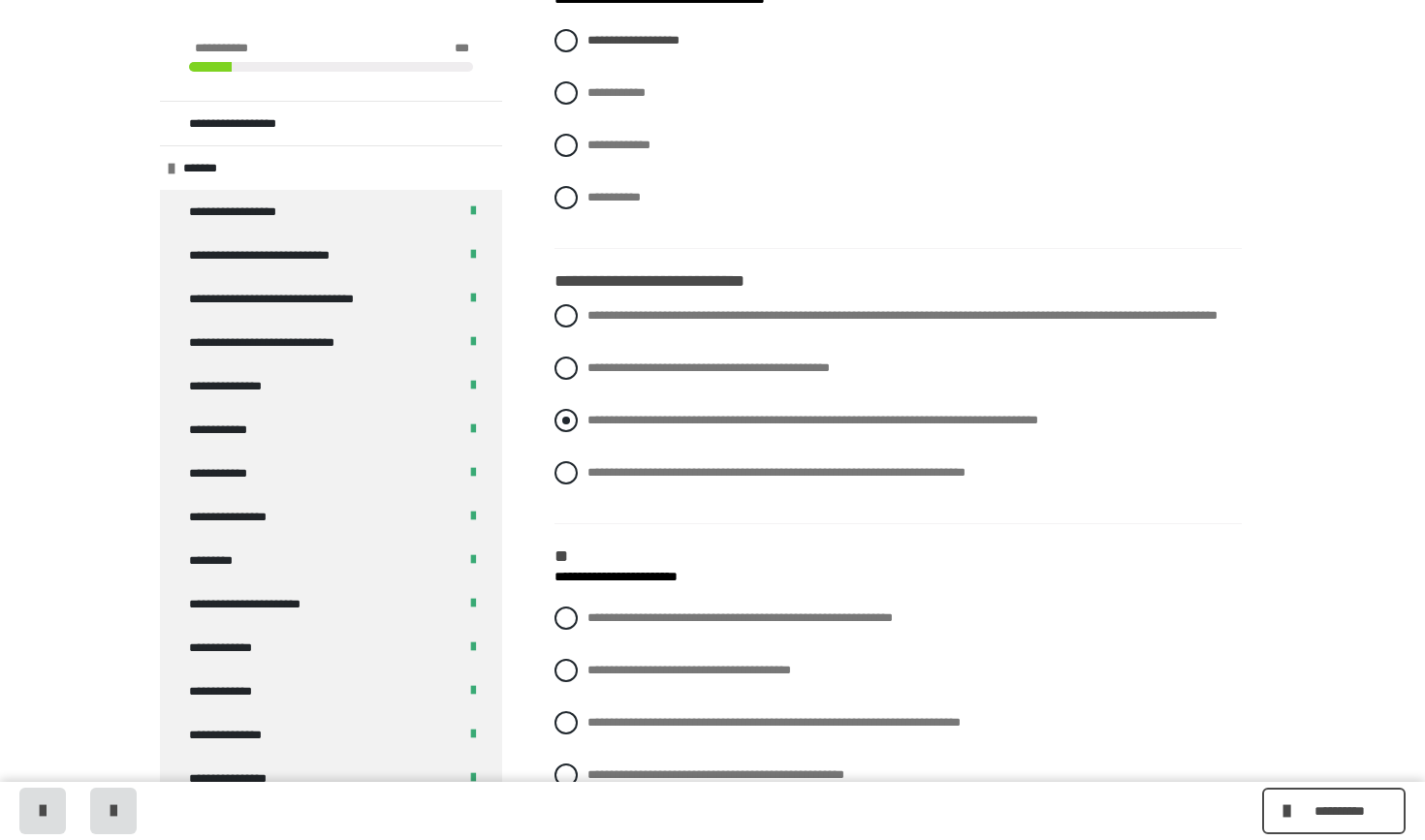 click at bounding box center [566, 420] 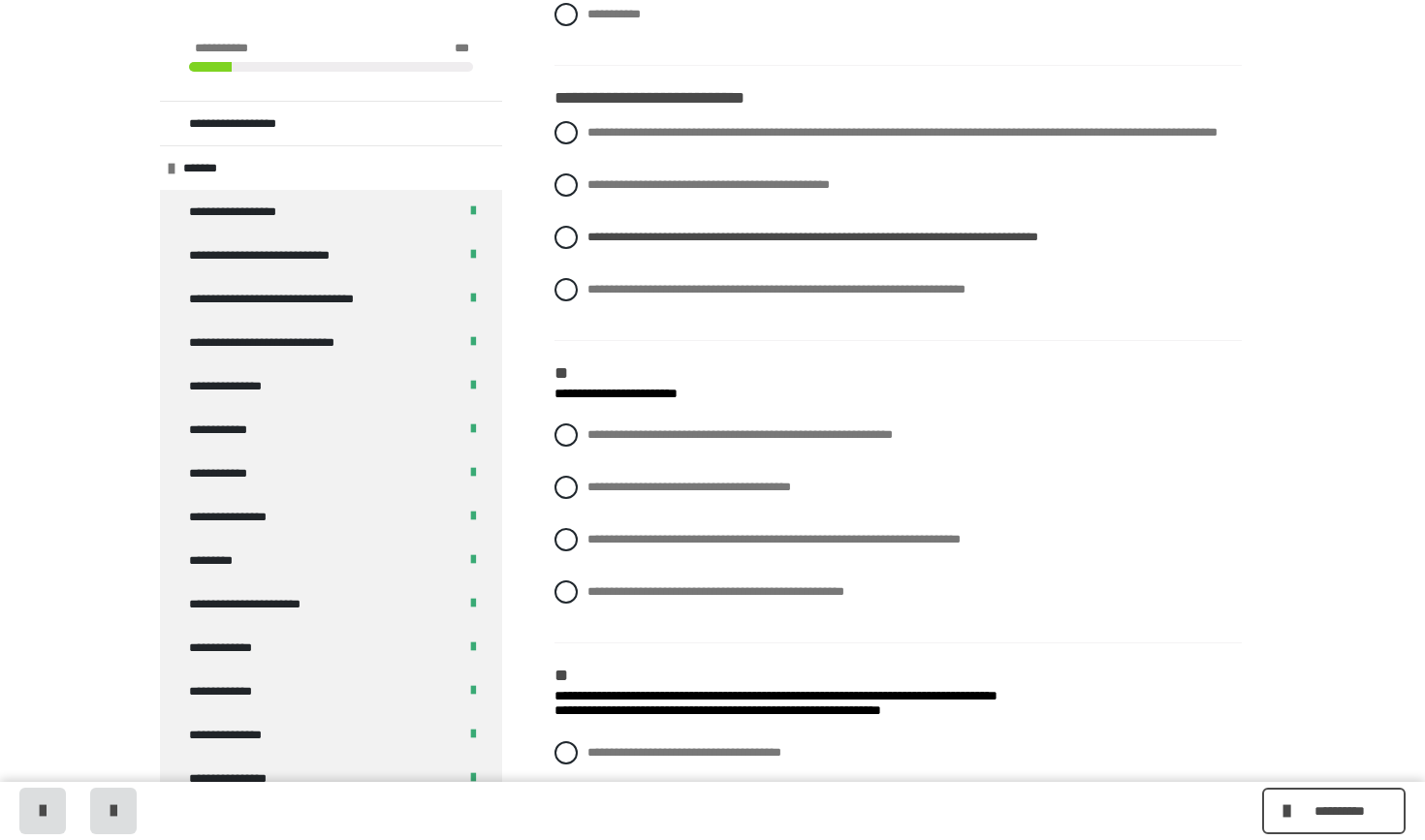 scroll, scrollTop: 1195, scrollLeft: 0, axis: vertical 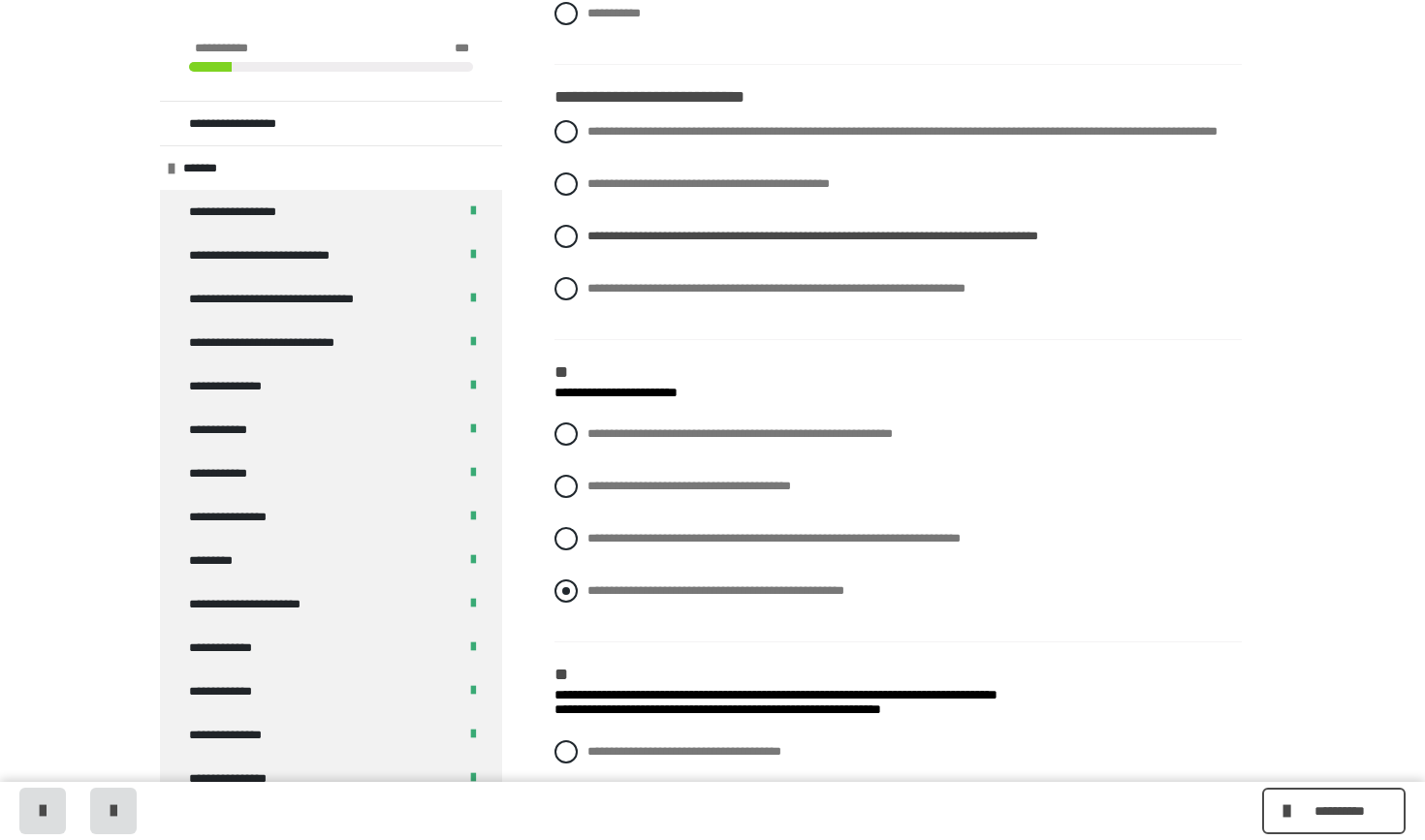 click at bounding box center [566, 591] 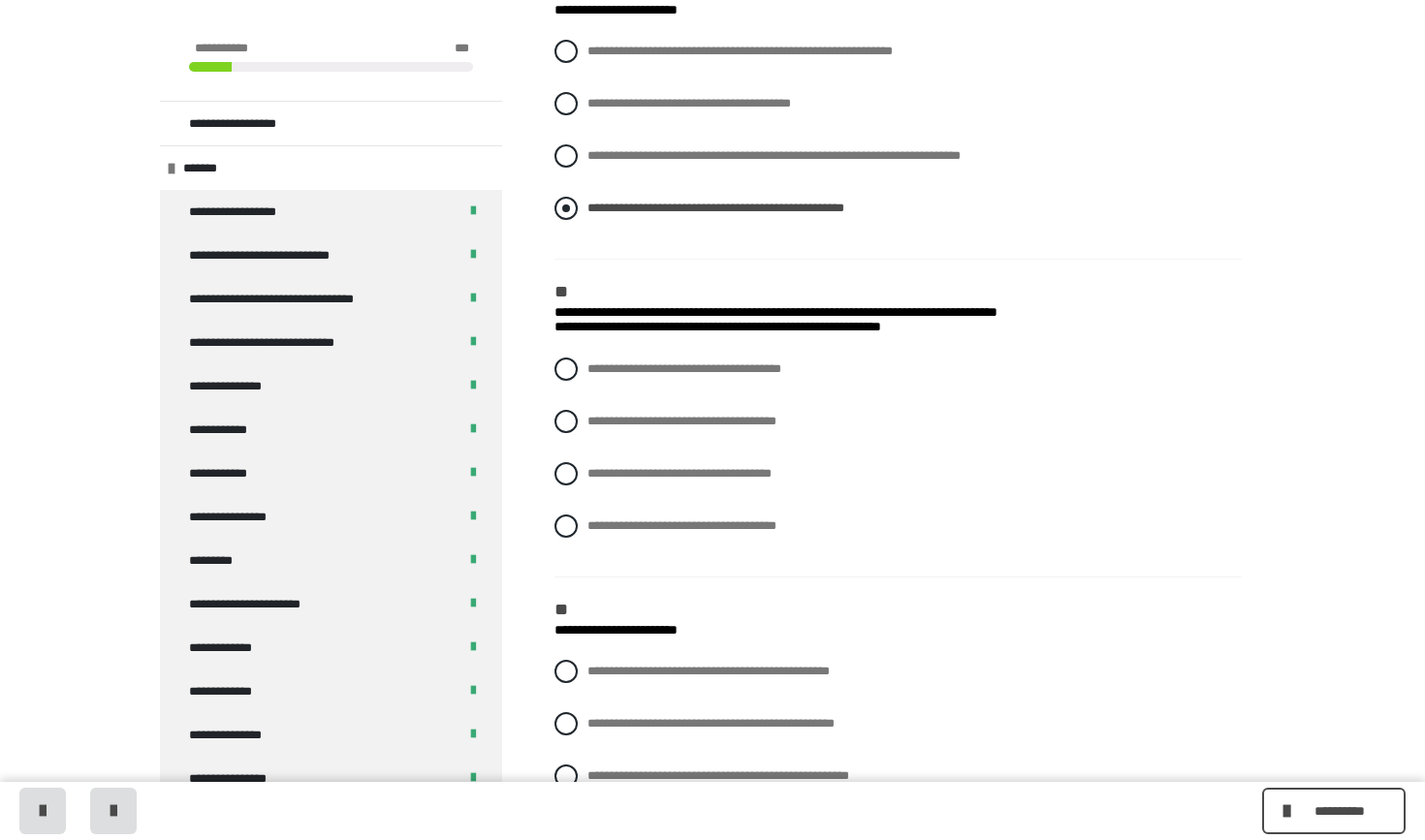 scroll, scrollTop: 1589, scrollLeft: 0, axis: vertical 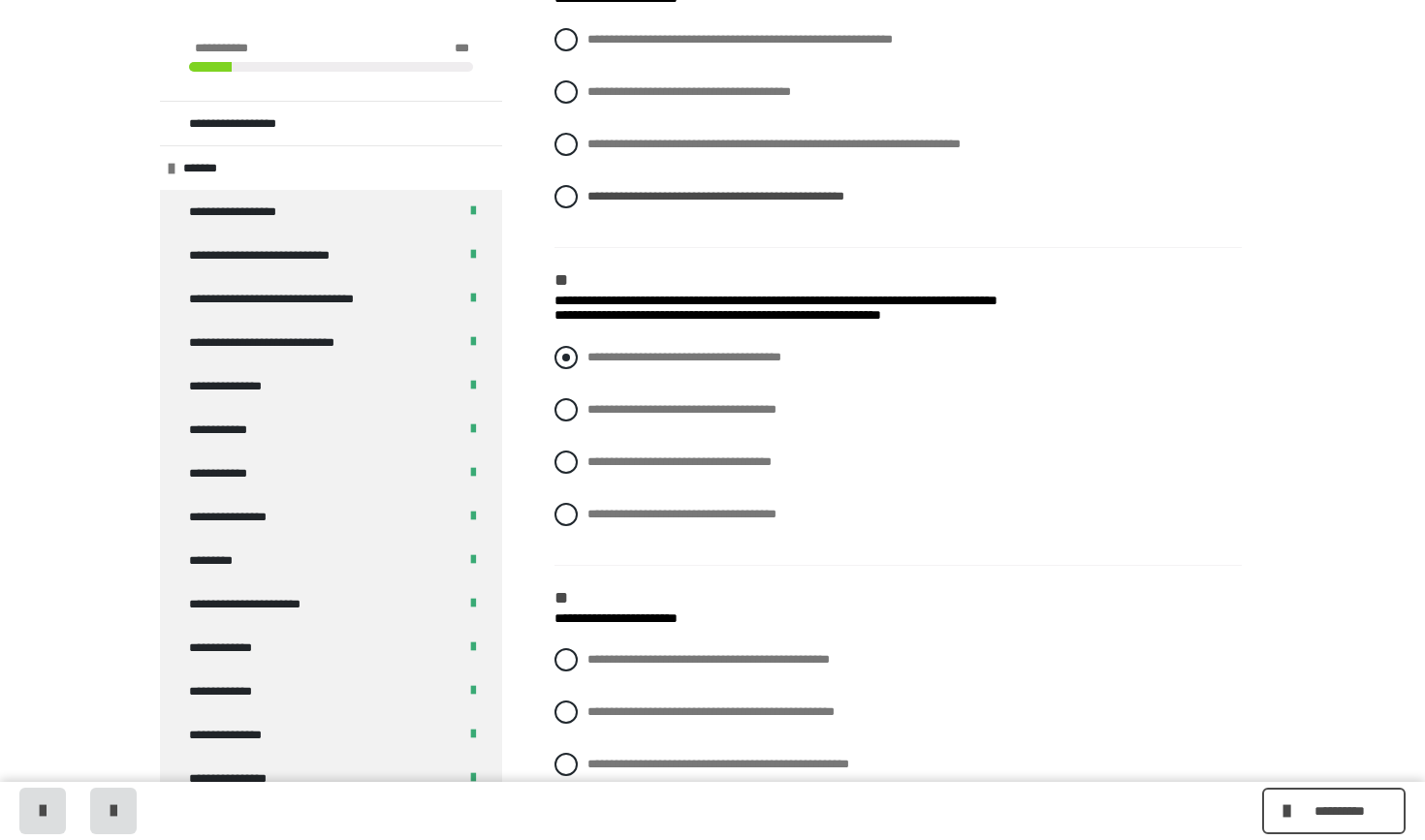 click at bounding box center (566, 358) 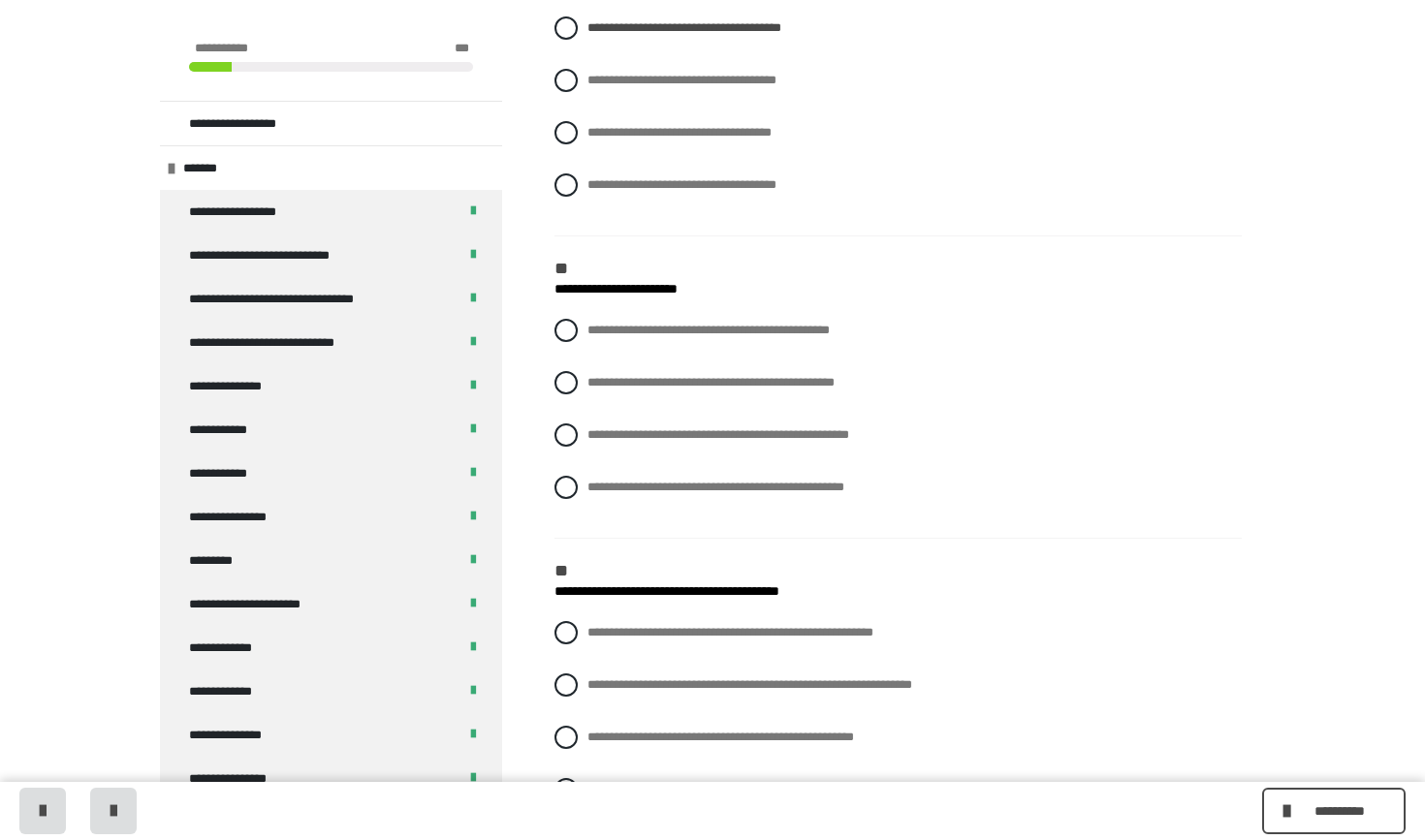 scroll, scrollTop: 1930, scrollLeft: 0, axis: vertical 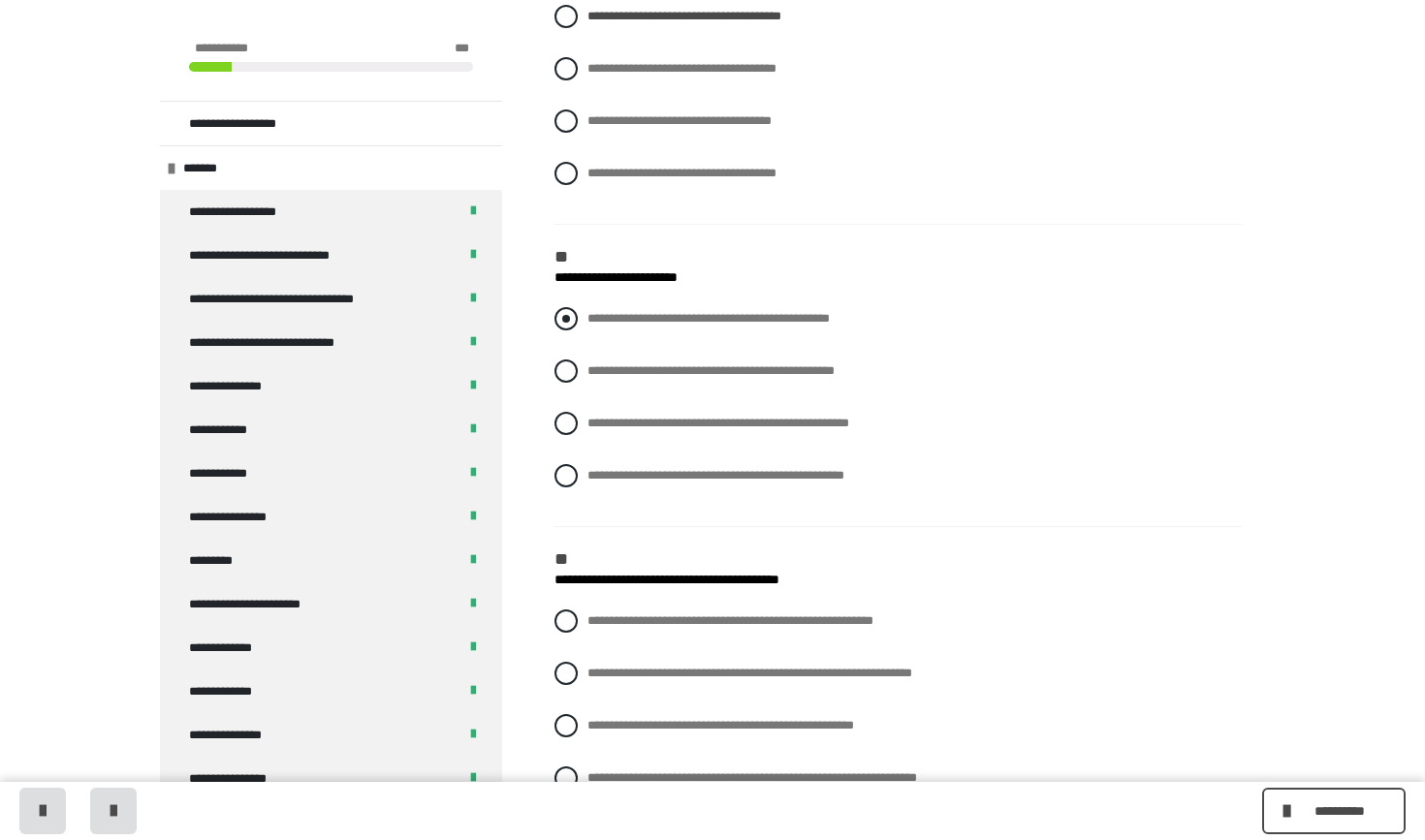 click on "**********" at bounding box center [898, 319] 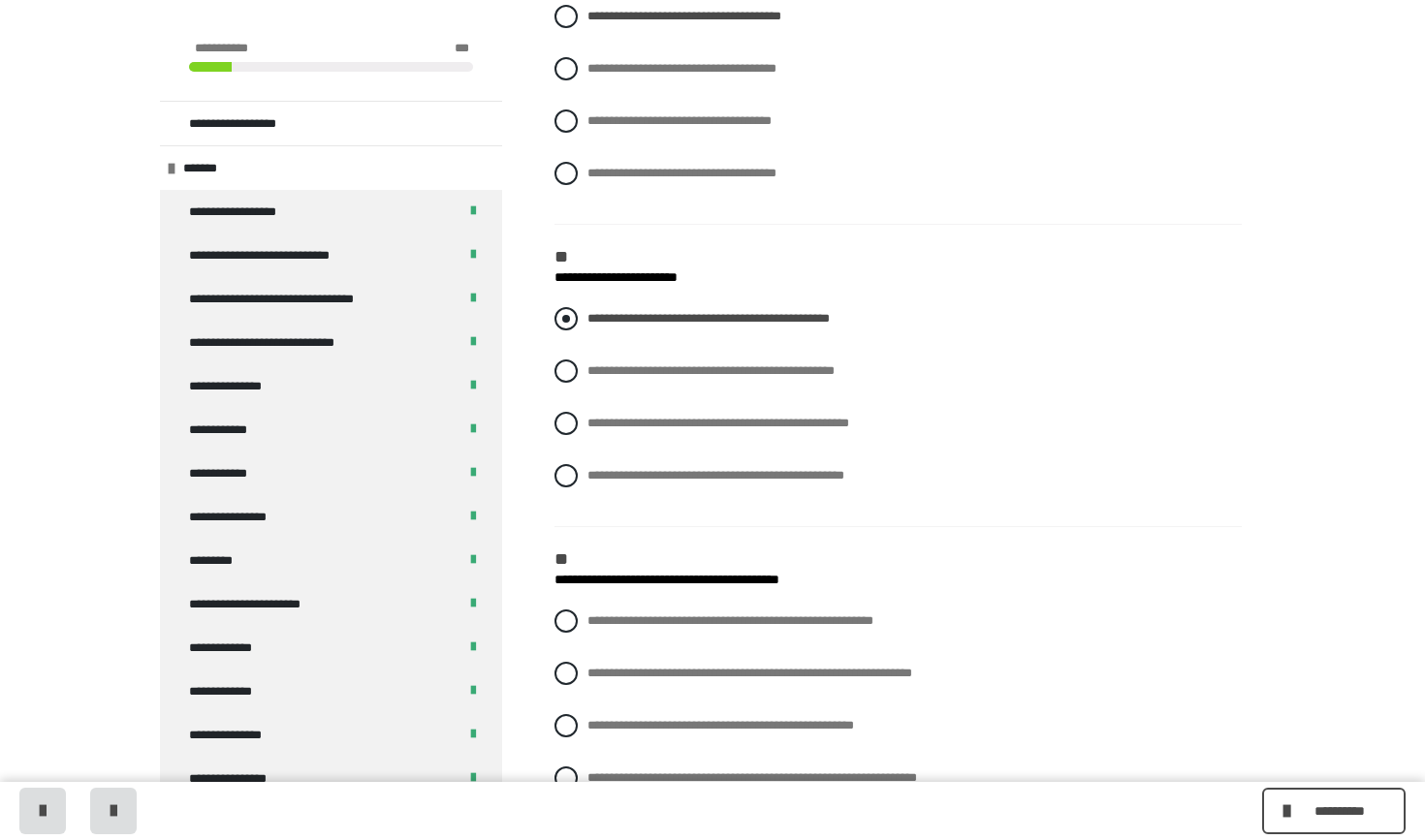 click on "**********" at bounding box center [898, 319] 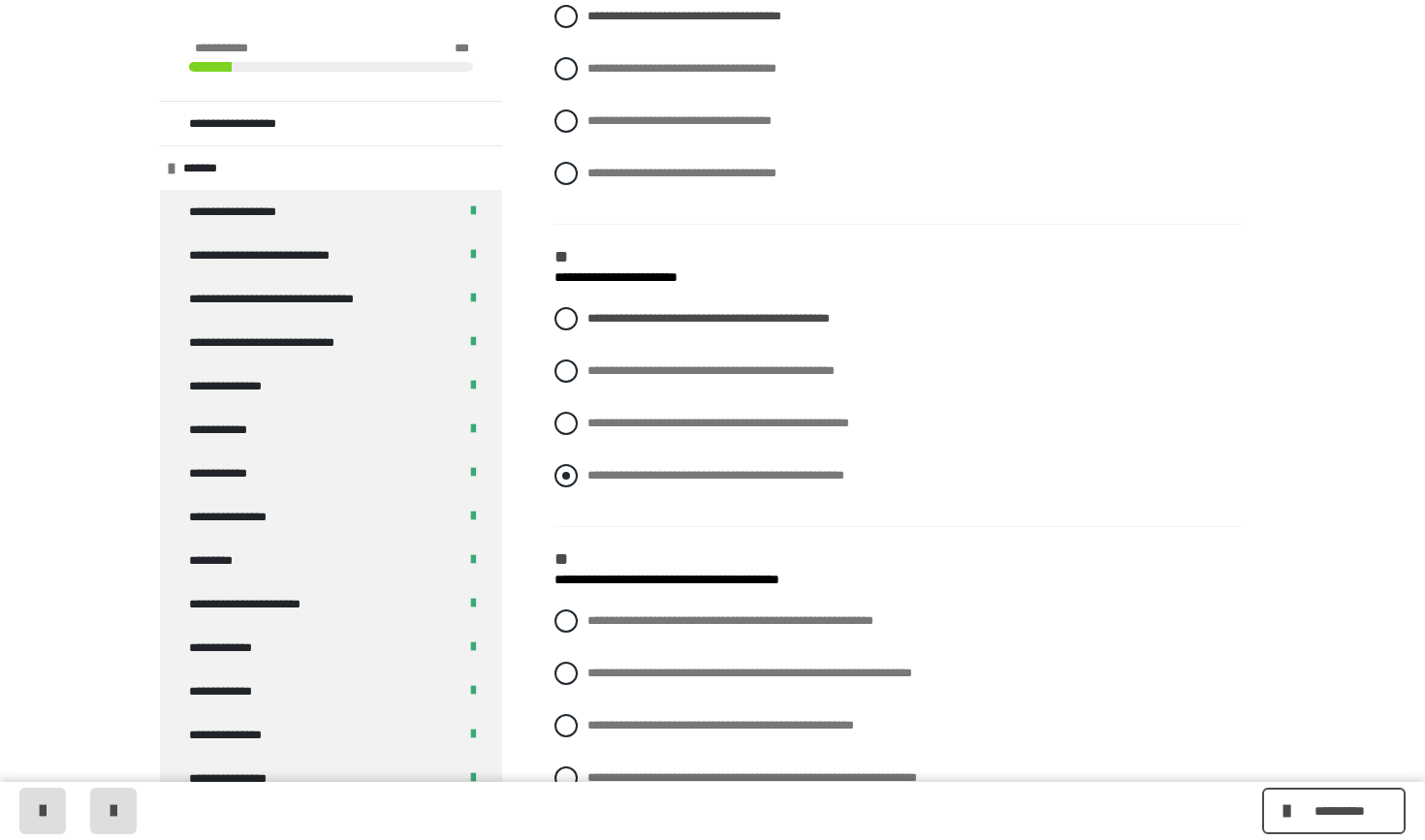 click at bounding box center [566, 476] 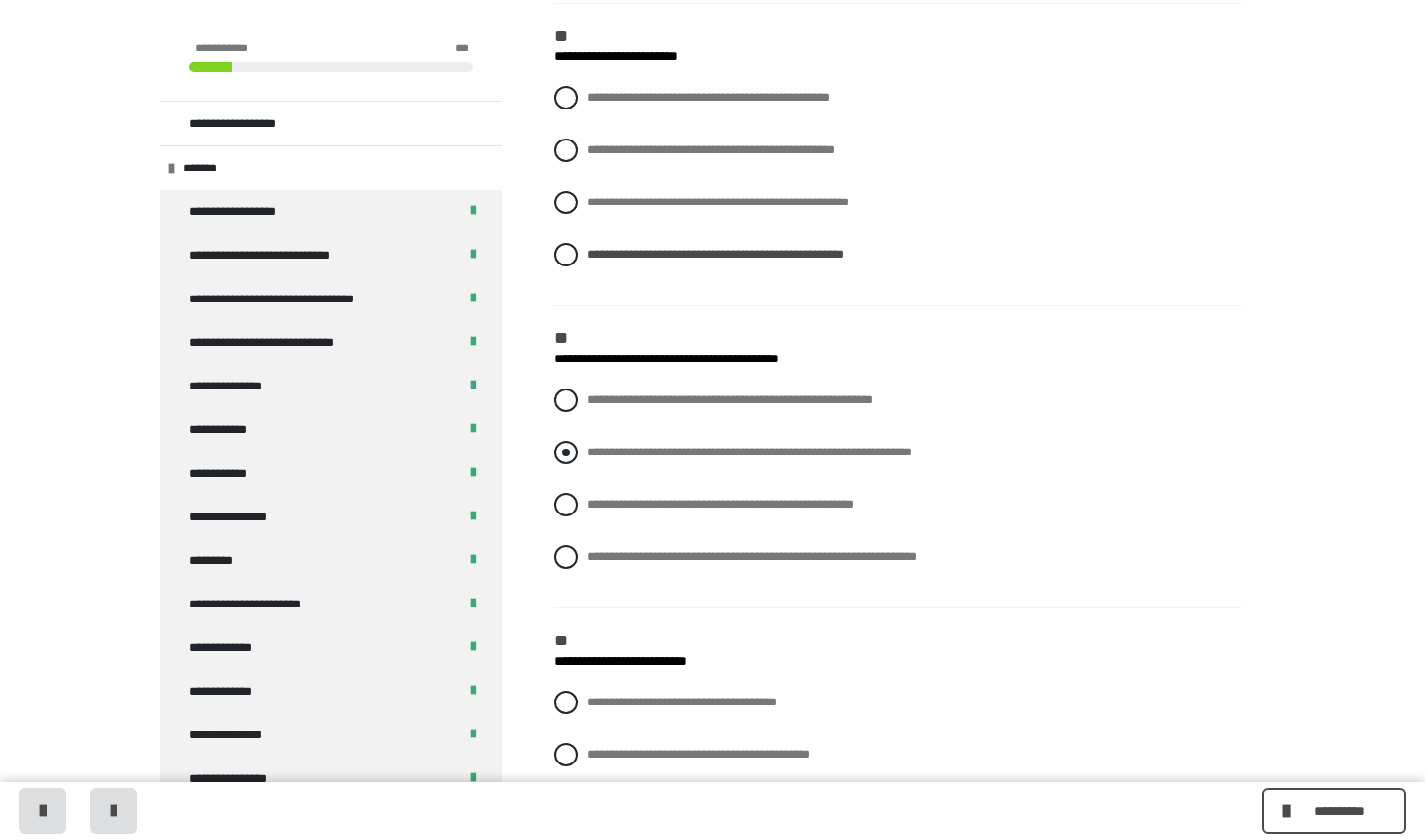 scroll, scrollTop: 2147, scrollLeft: 0, axis: vertical 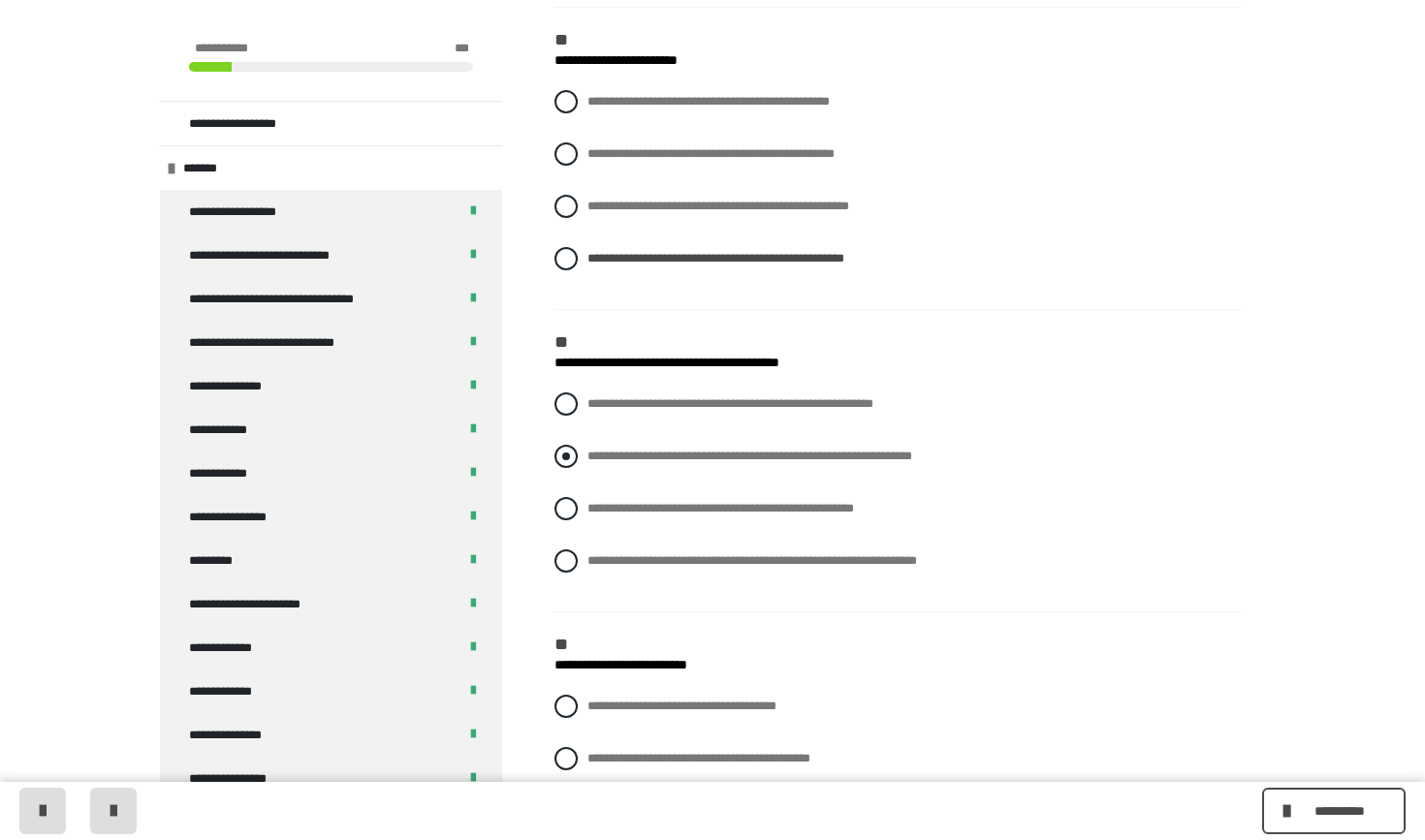 click on "**********" at bounding box center (898, 456) 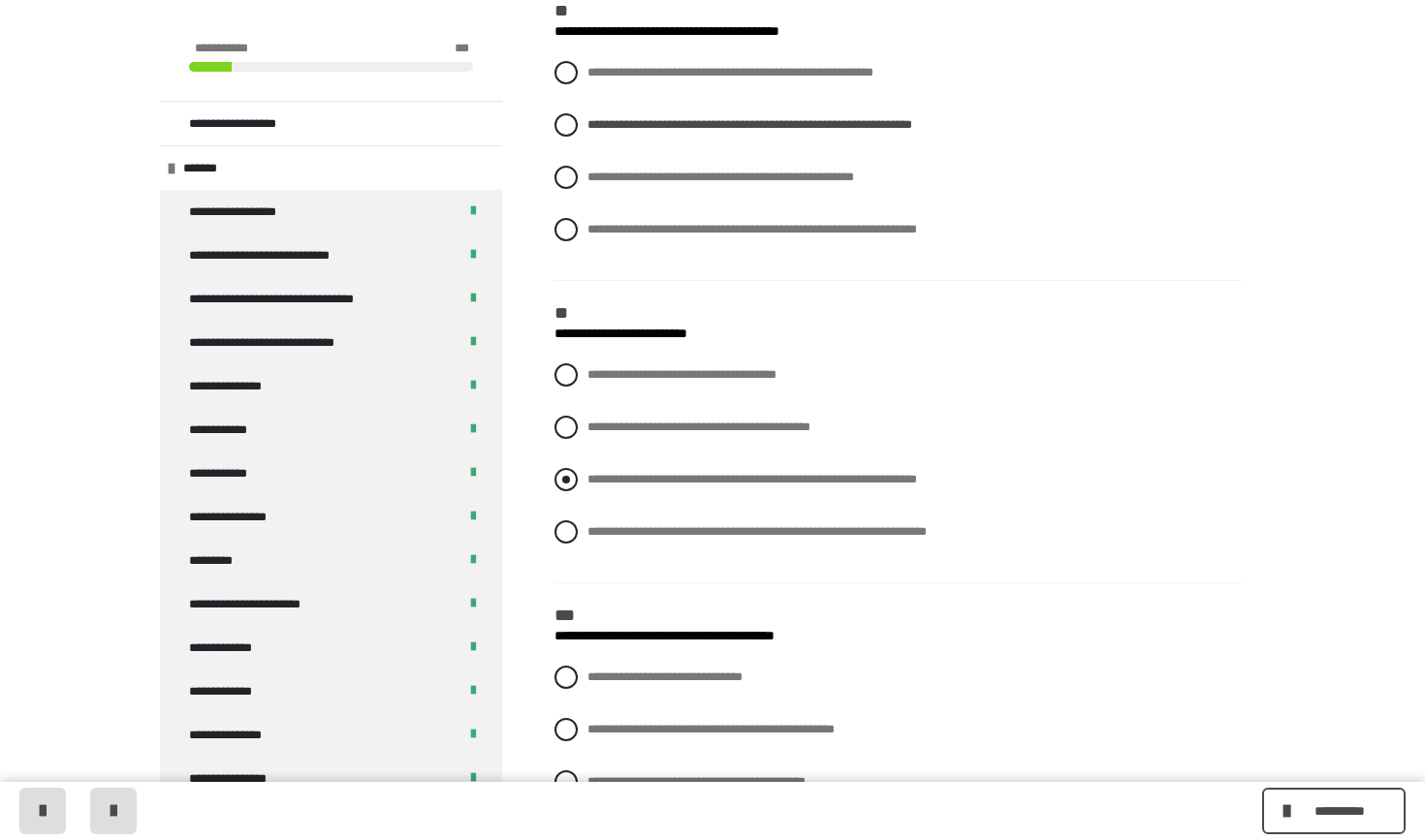 scroll, scrollTop: 2481, scrollLeft: 0, axis: vertical 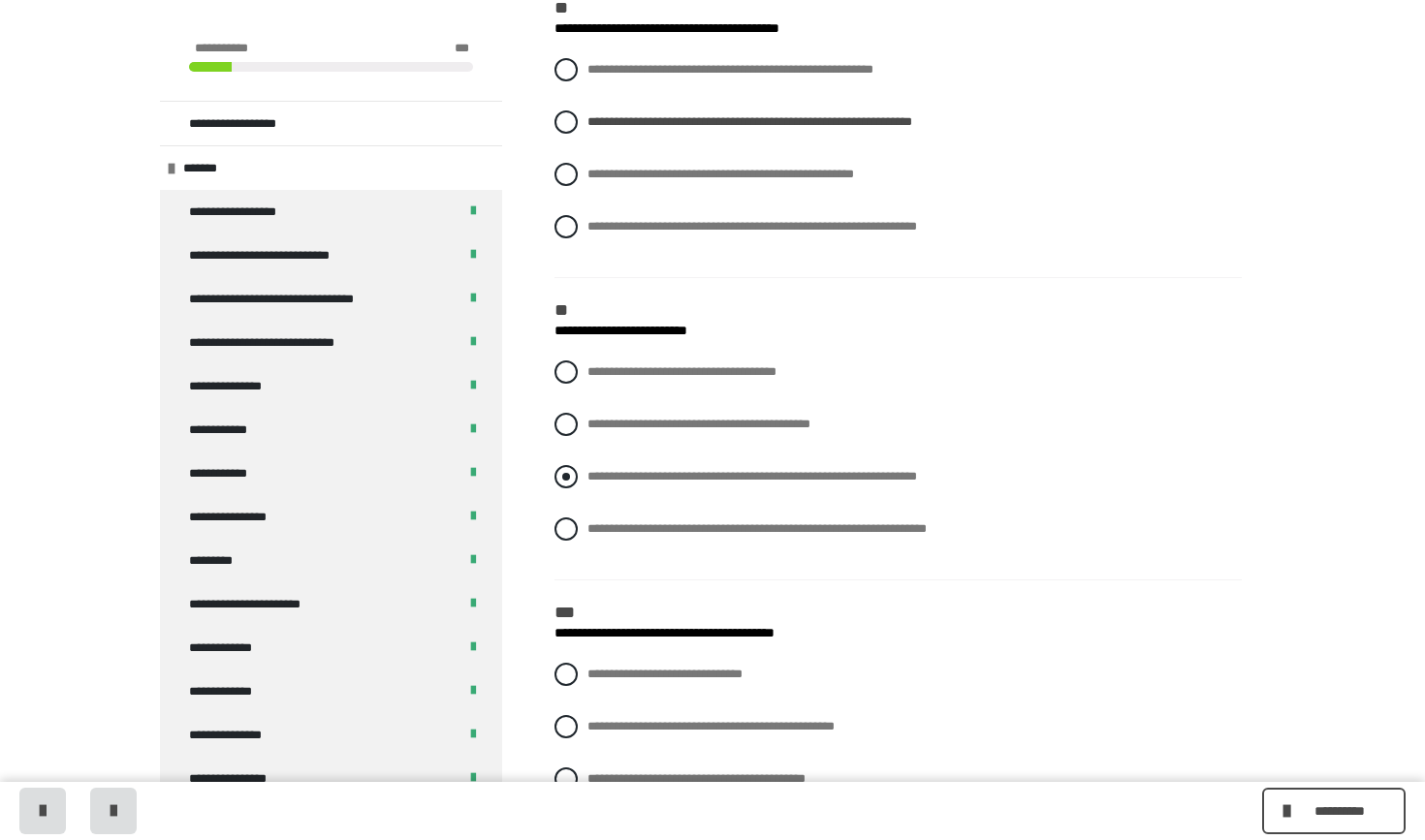 click on "**********" at bounding box center [898, 477] 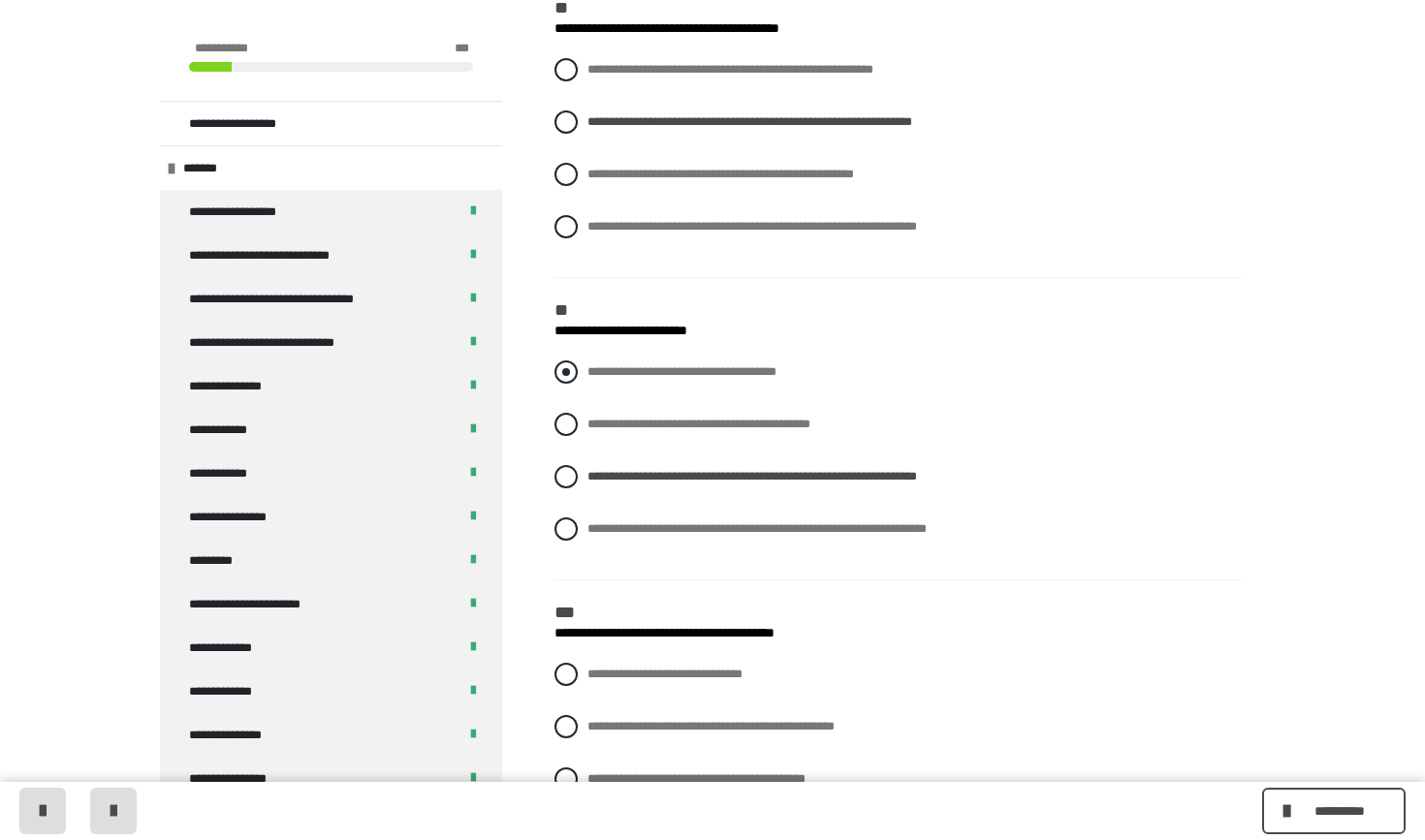 click at bounding box center [566, 372] 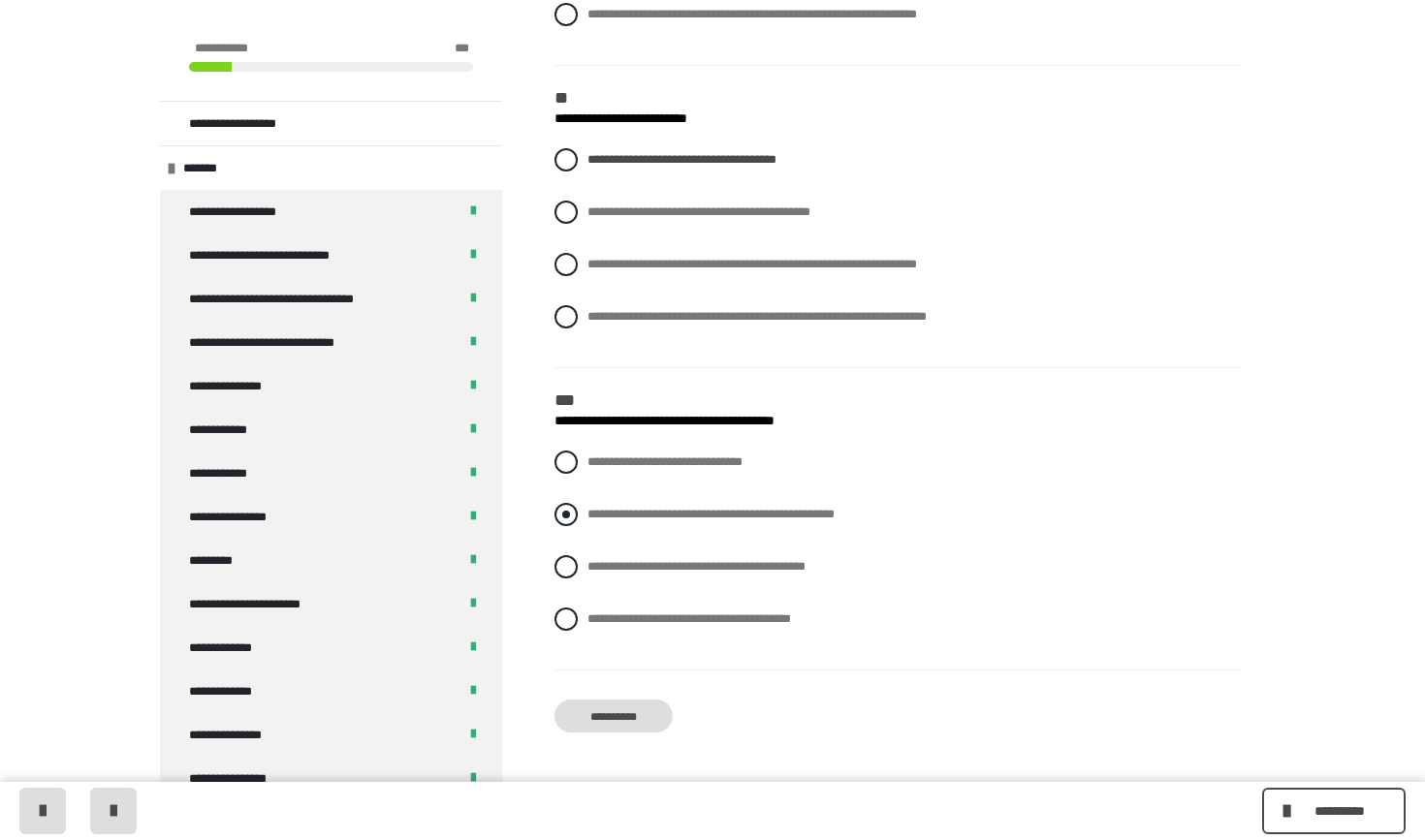 scroll, scrollTop: 2702, scrollLeft: 0, axis: vertical 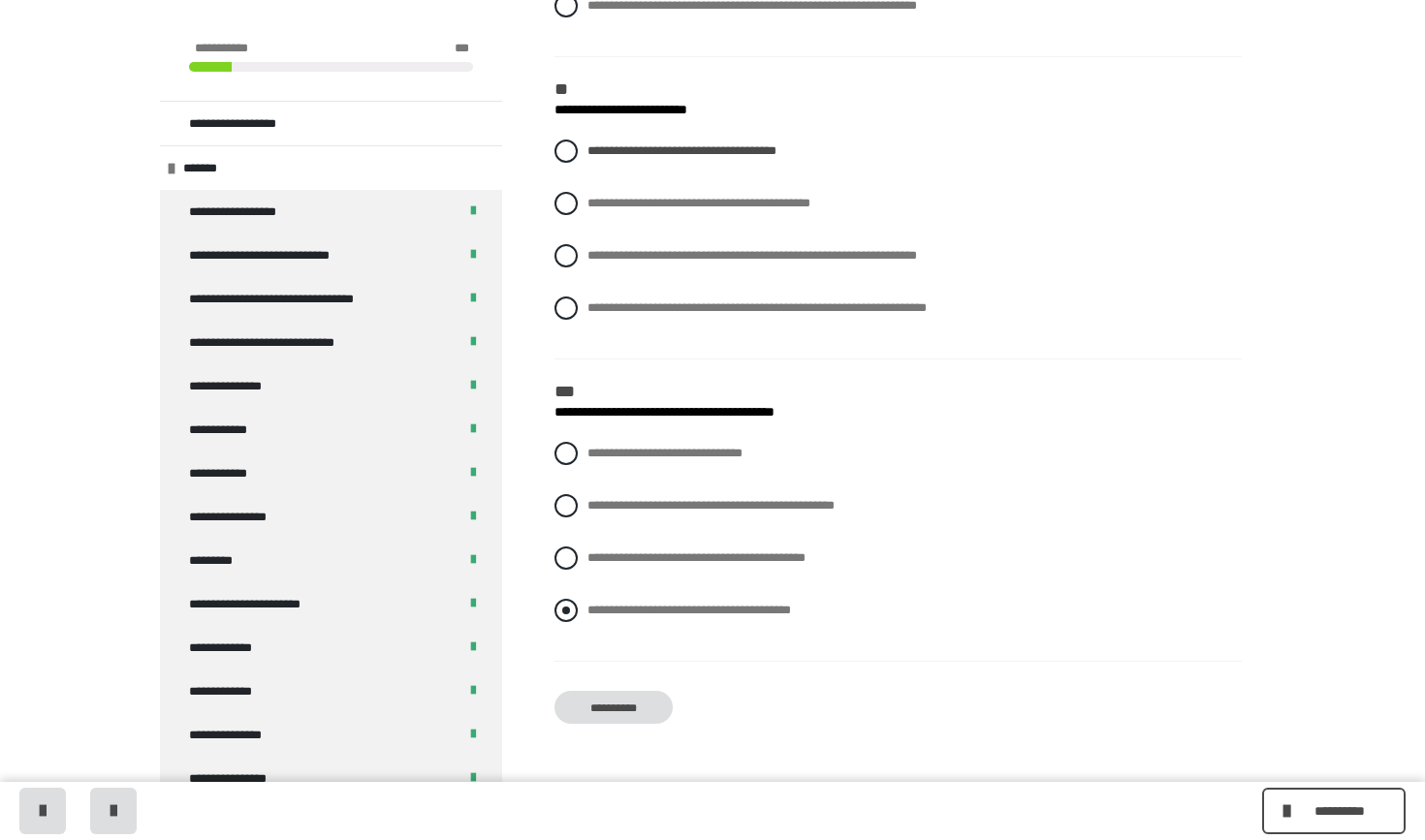 click at bounding box center (566, 610) 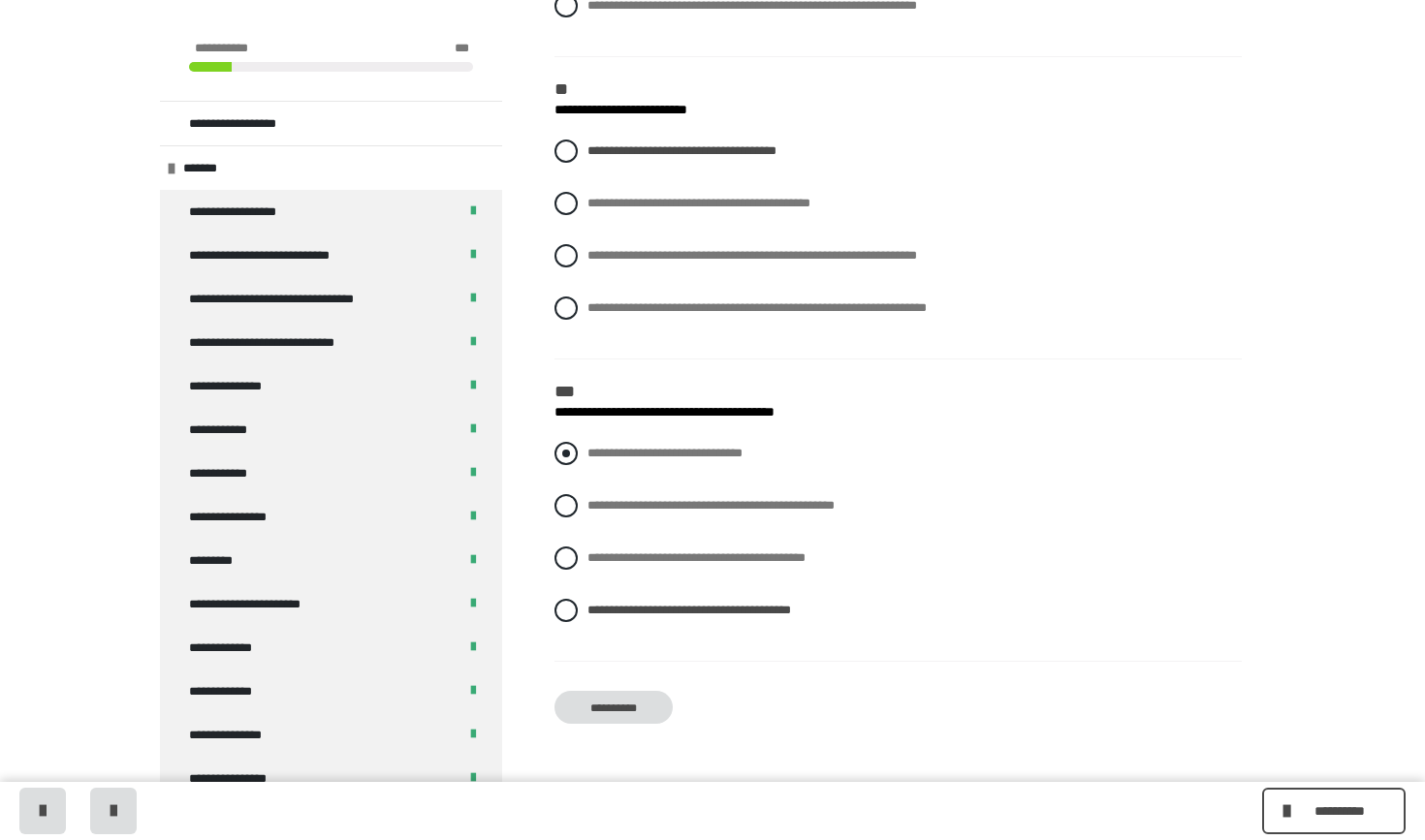 click at bounding box center (566, 453) 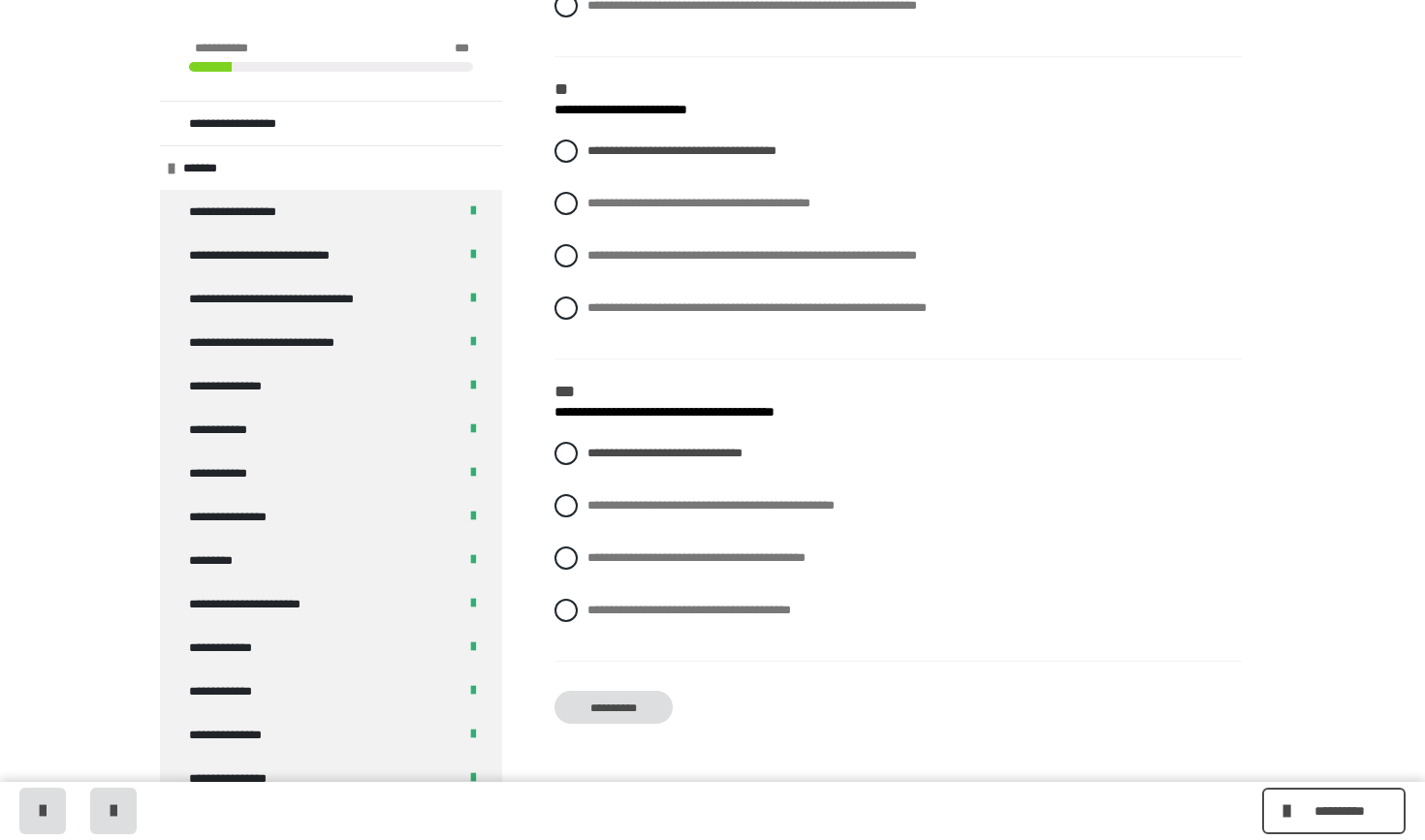 click on "**********" at bounding box center [614, 707] 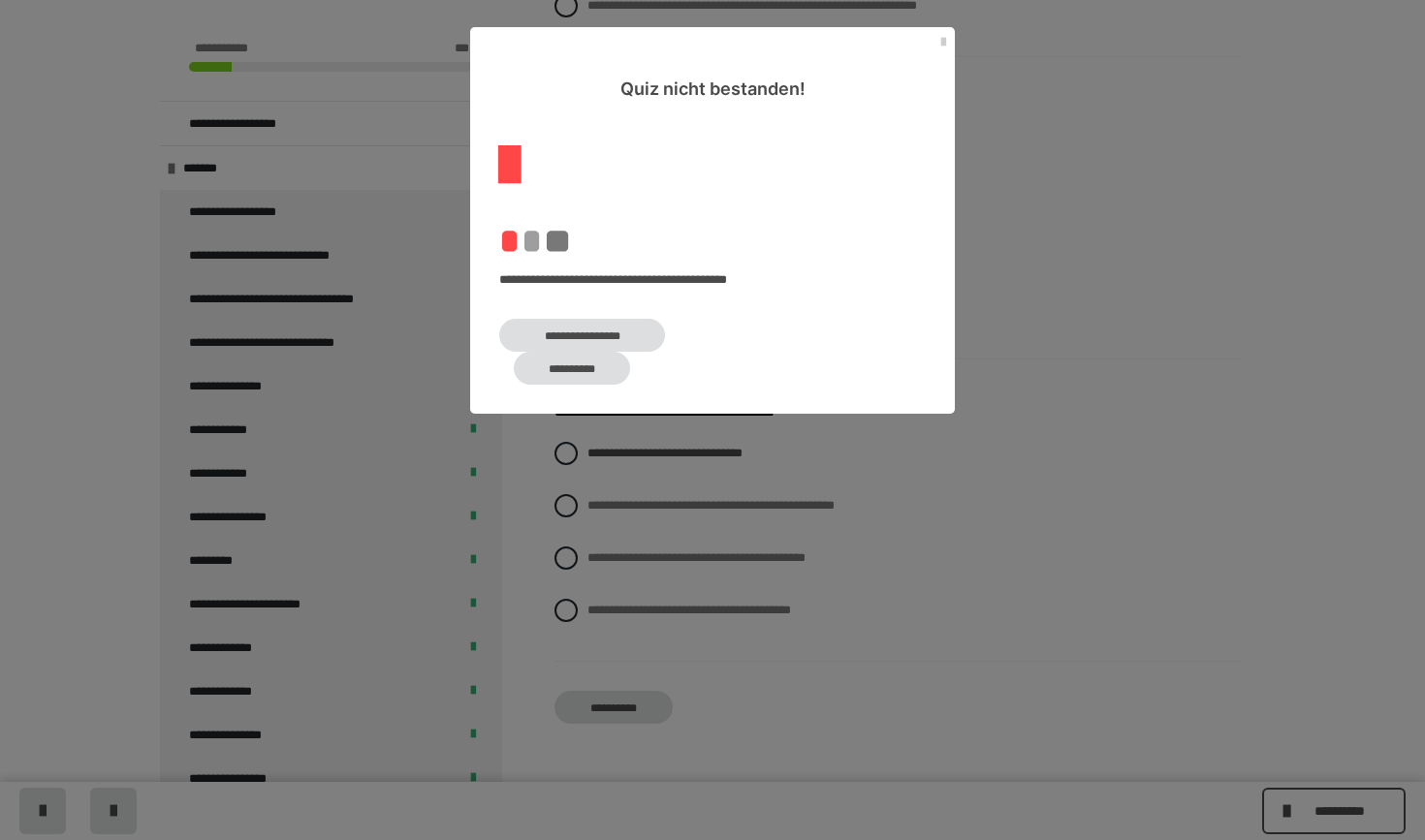 scroll, scrollTop: 329, scrollLeft: 0, axis: vertical 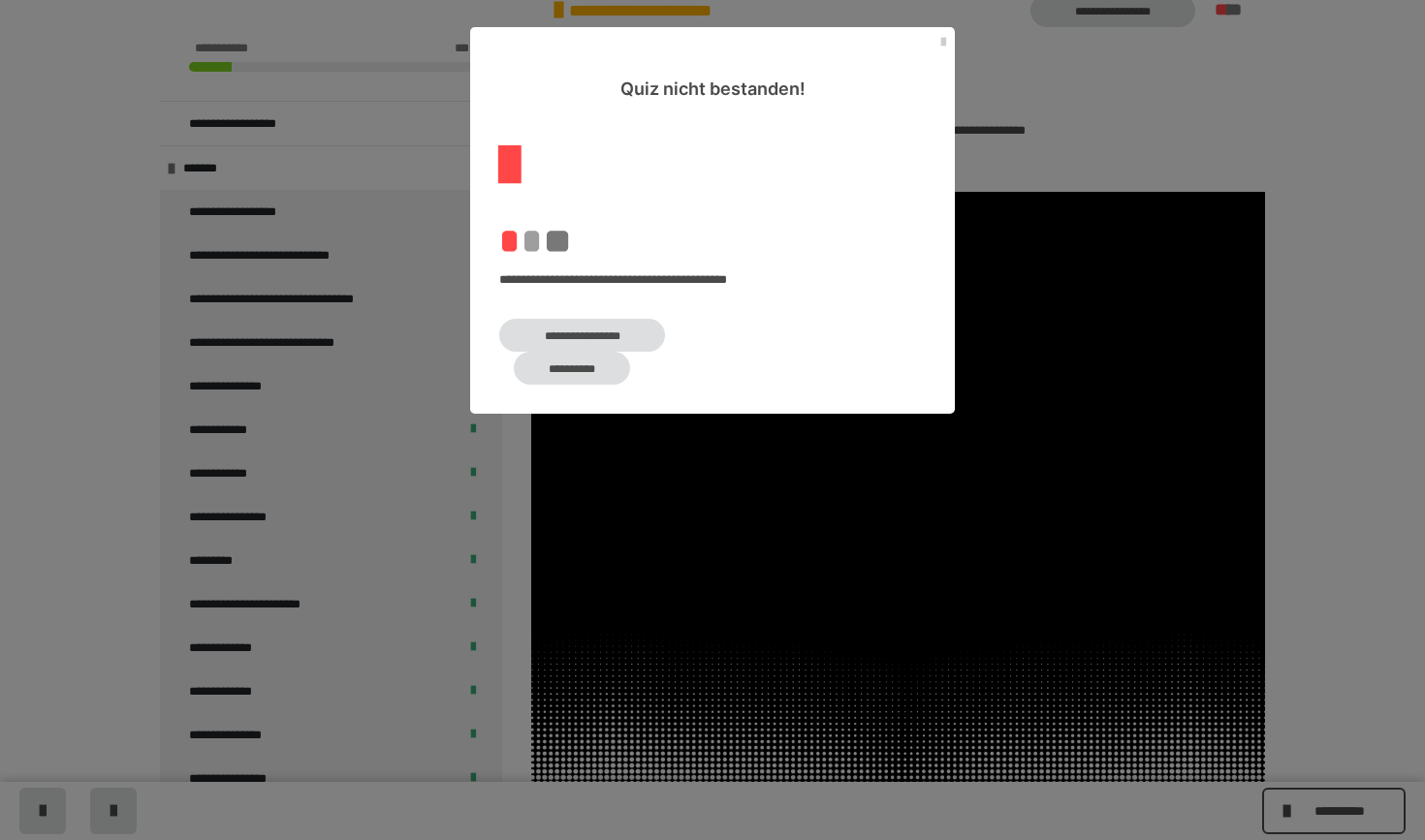 click on "**********" at bounding box center (582, 335) 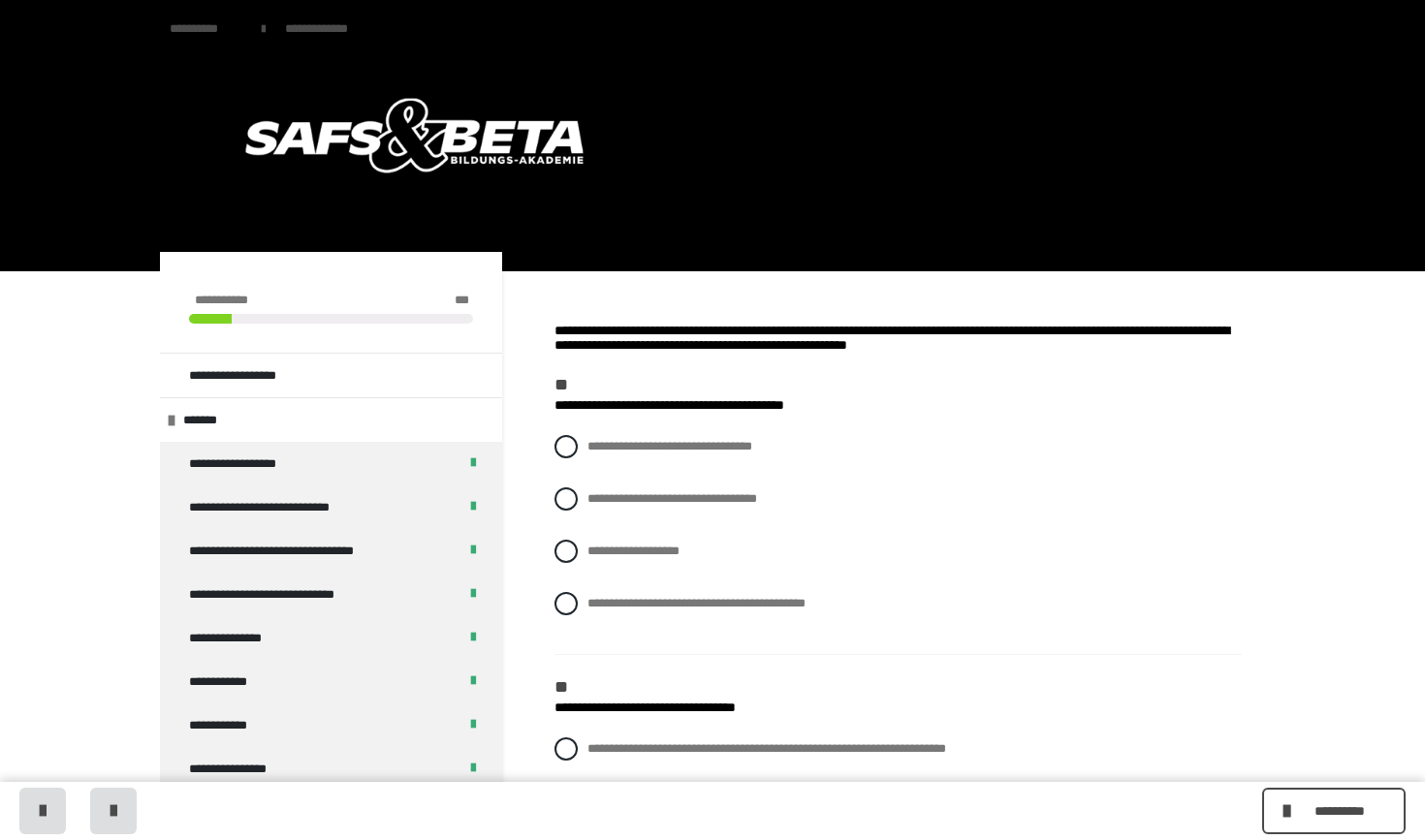 scroll, scrollTop: 0, scrollLeft: 0, axis: both 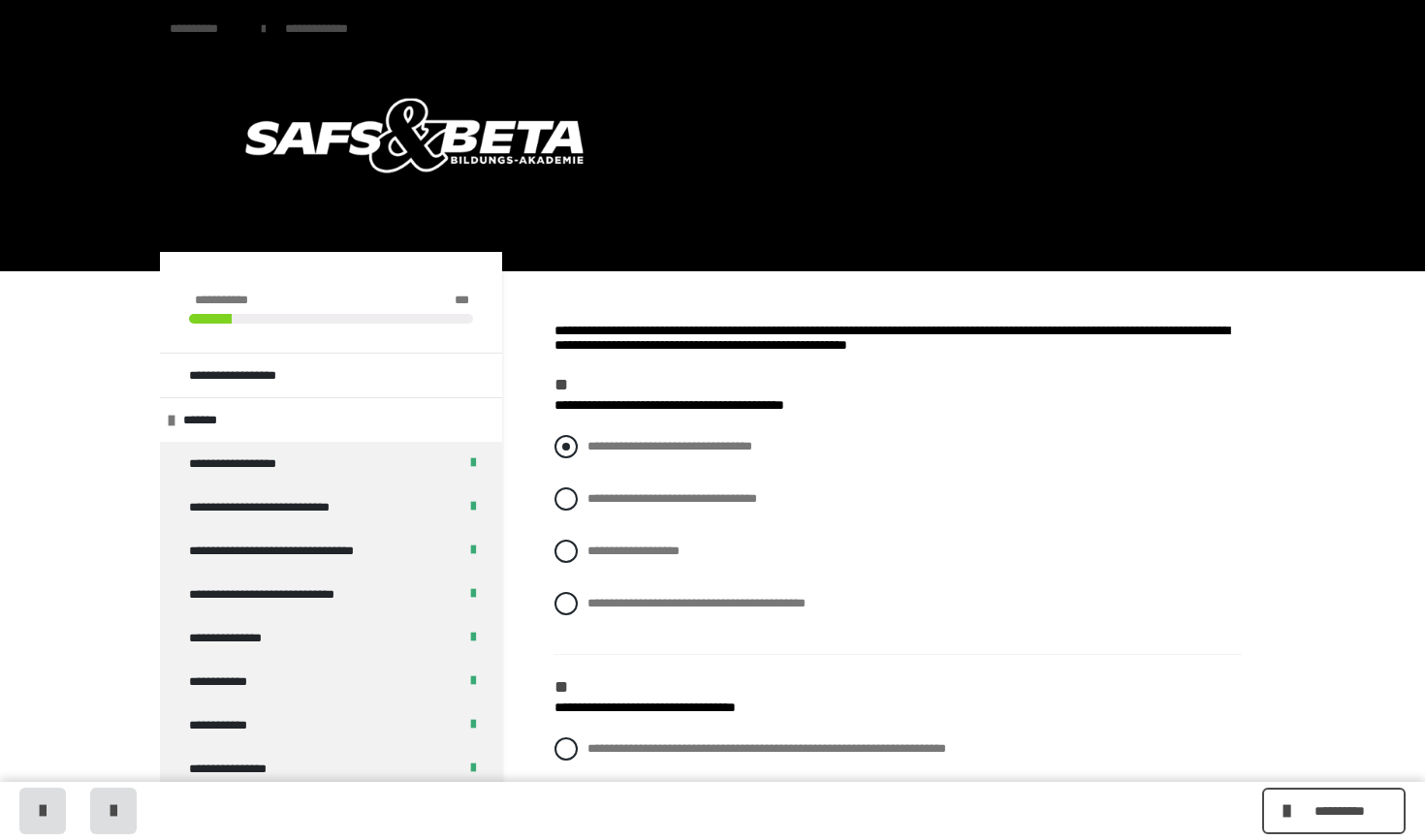 click on "**********" at bounding box center (898, 447) 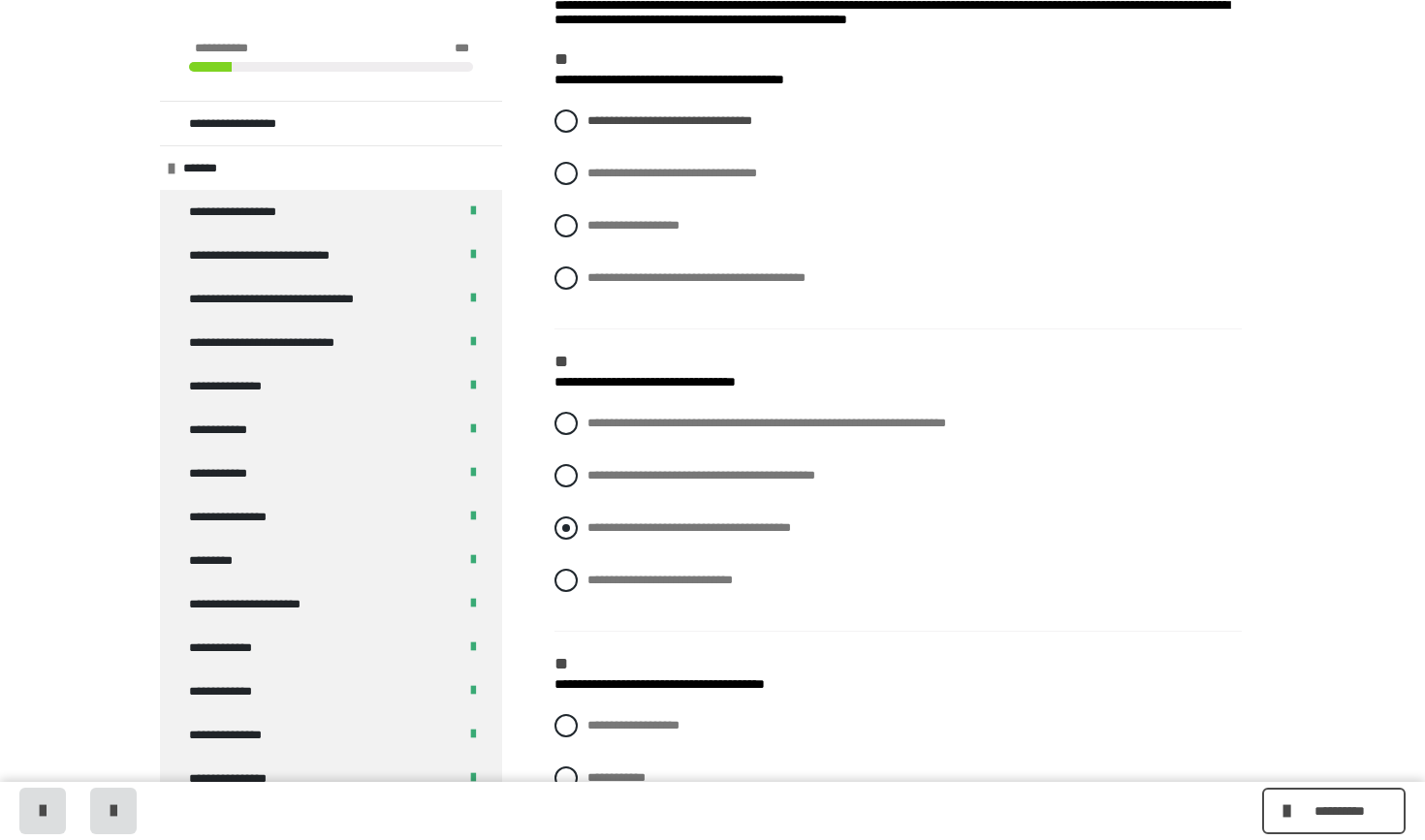 scroll, scrollTop: 329, scrollLeft: 0, axis: vertical 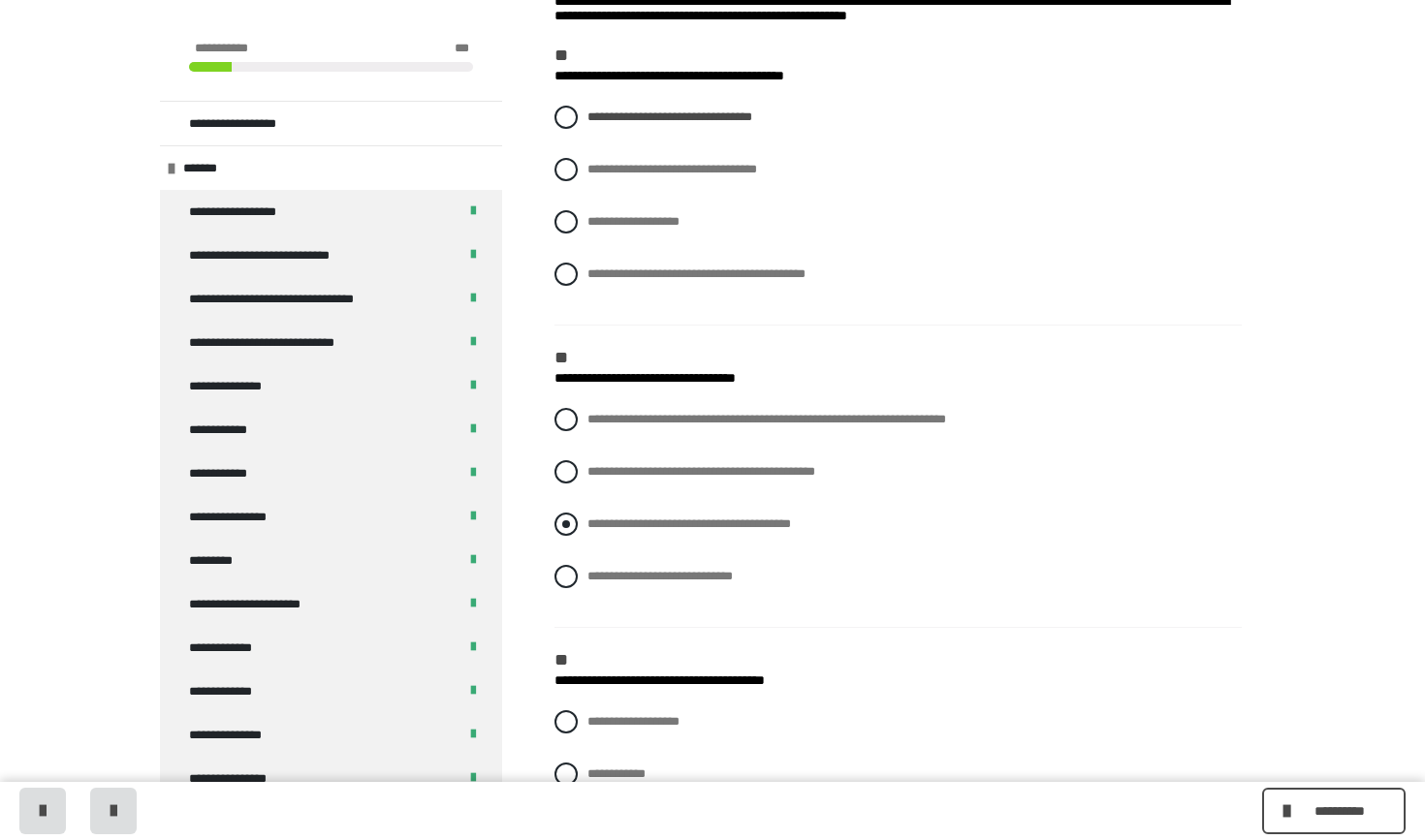 click at bounding box center (566, 524) 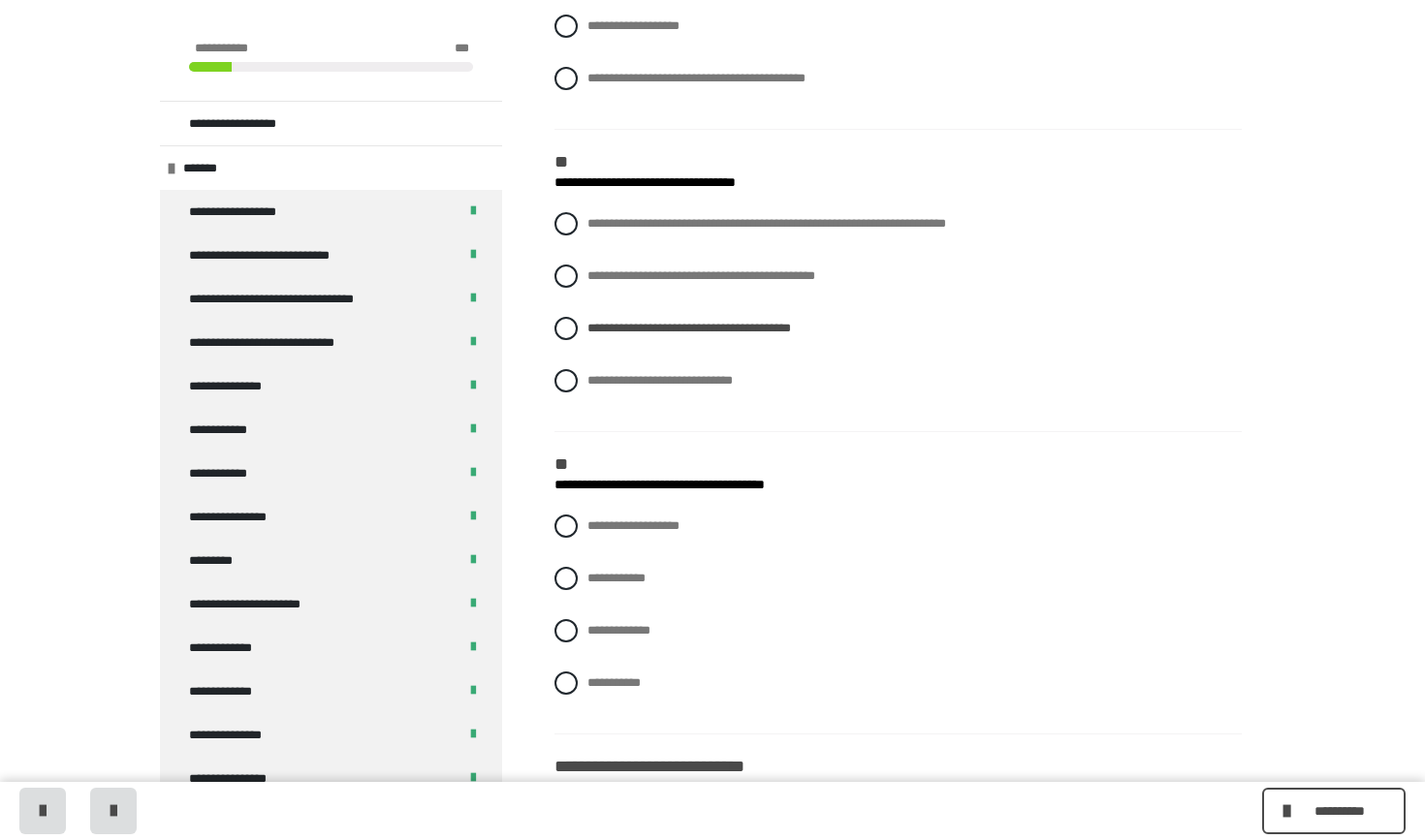 scroll, scrollTop: 527, scrollLeft: 0, axis: vertical 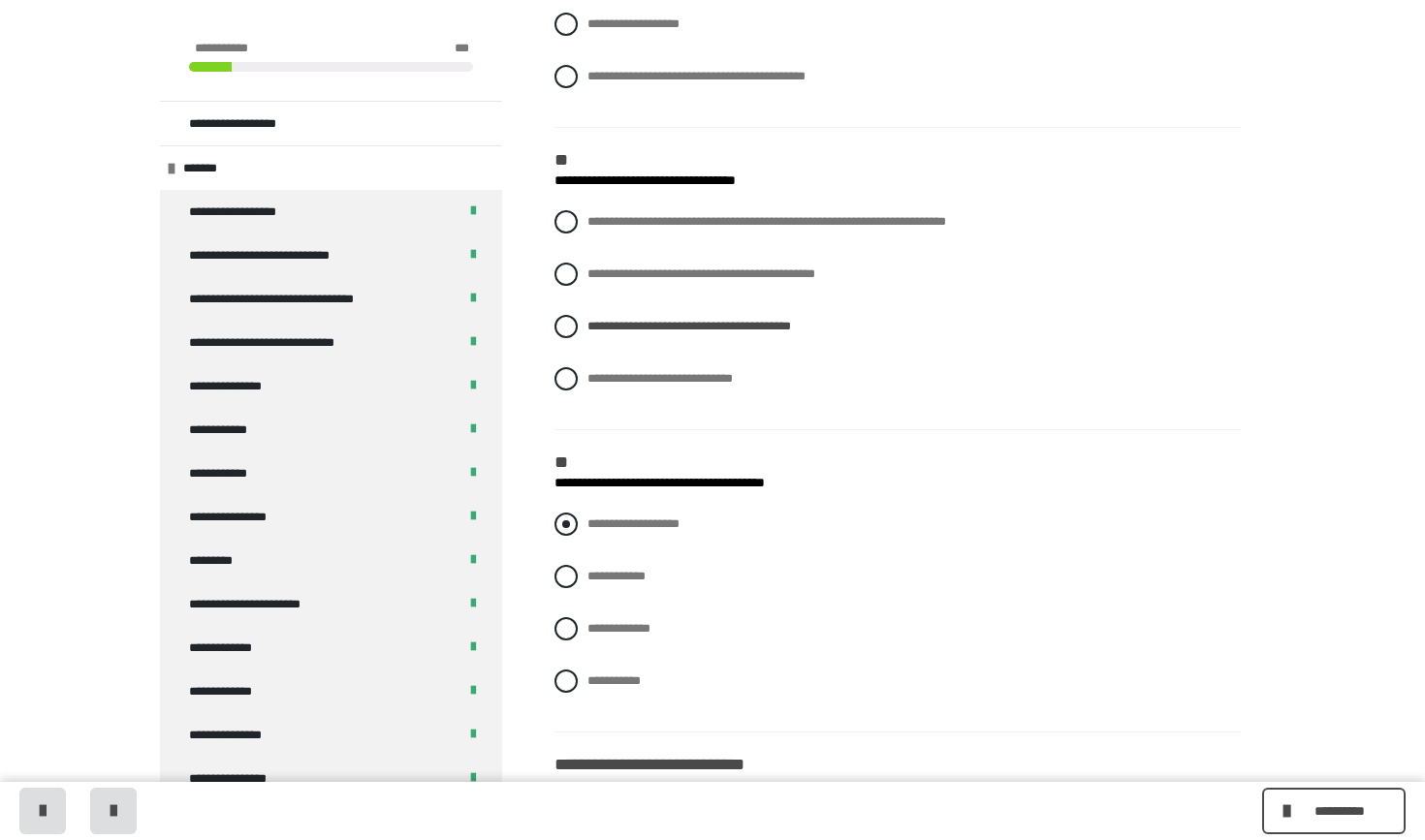 click at bounding box center [566, 524] 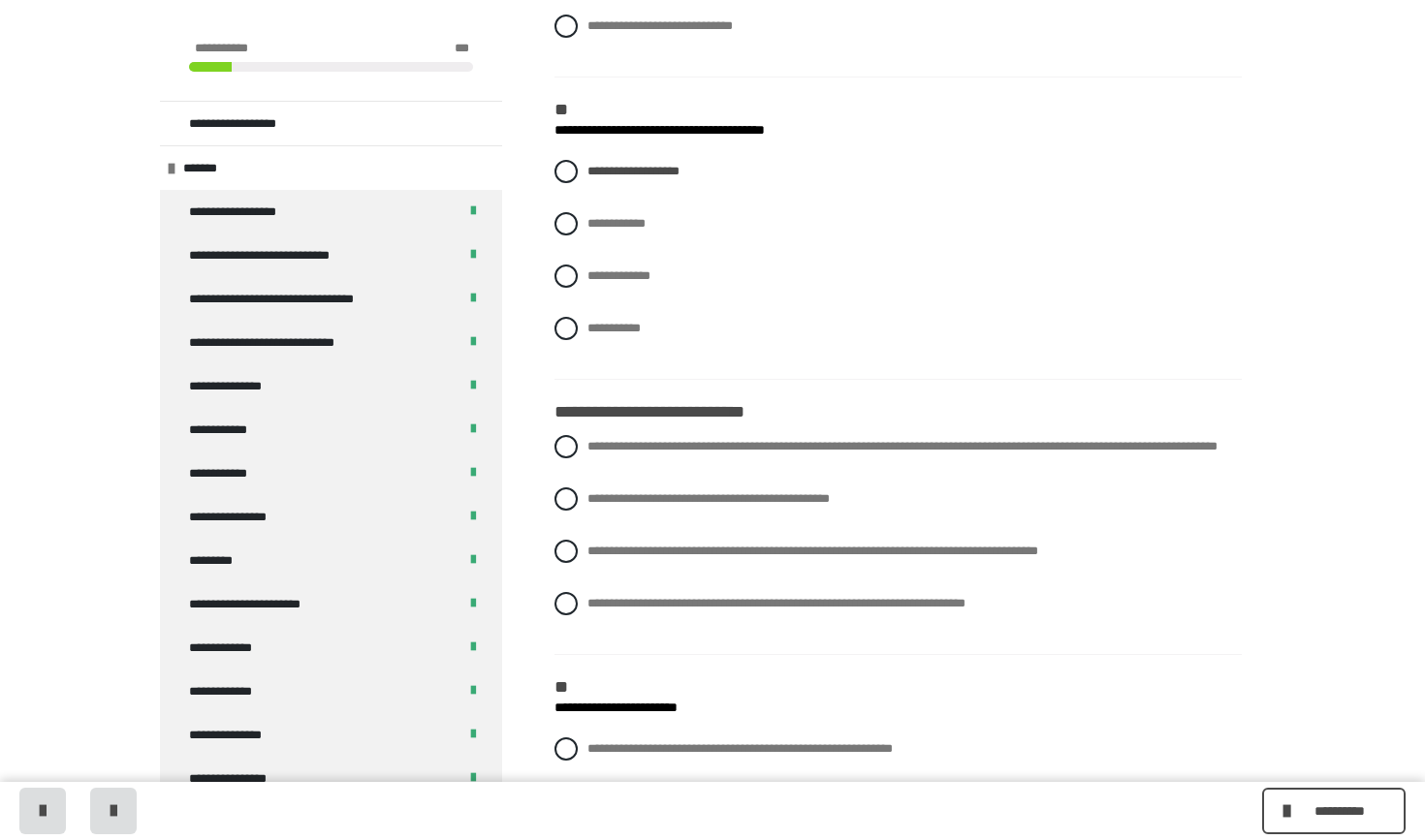 scroll, scrollTop: 884, scrollLeft: 0, axis: vertical 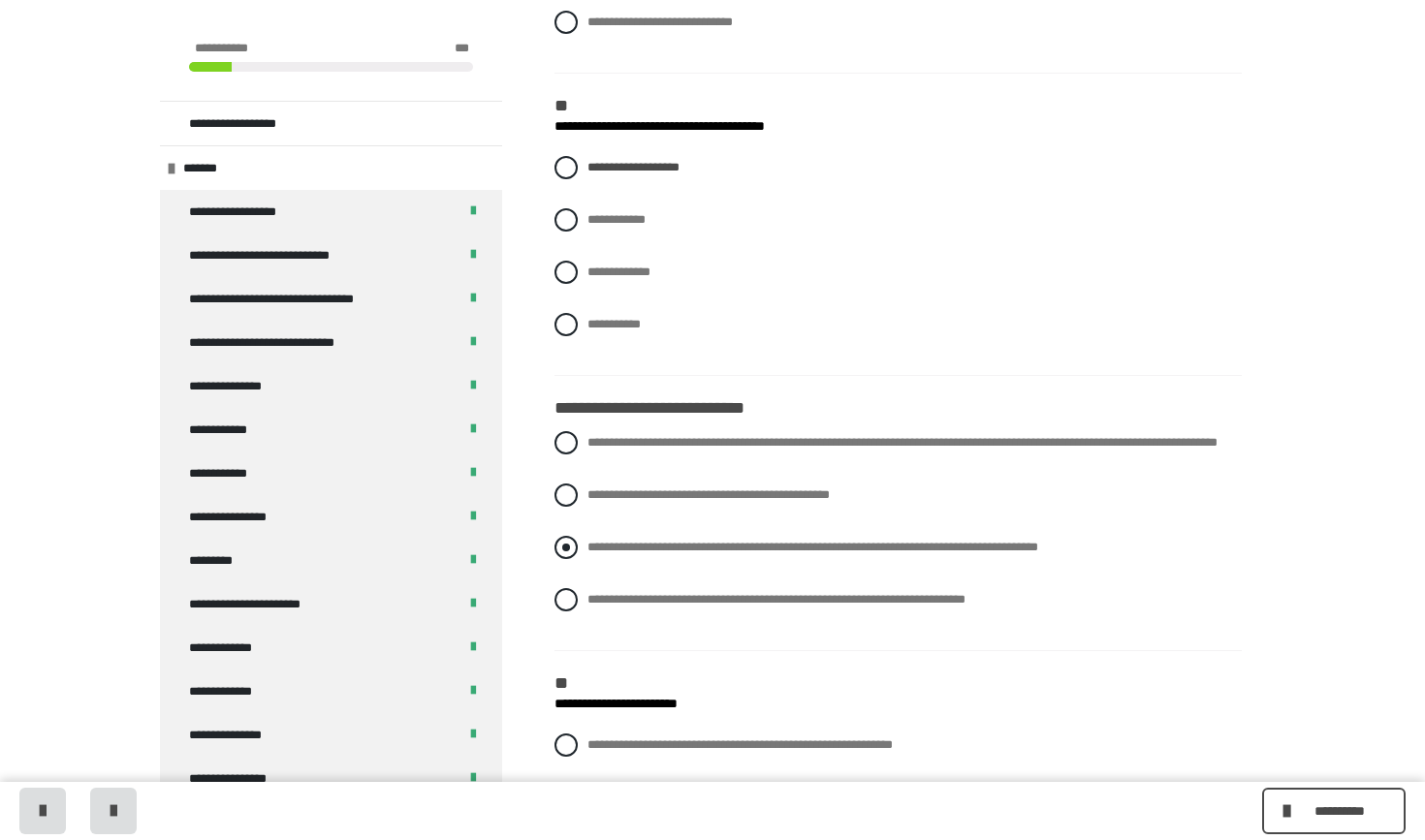 click on "**********" at bounding box center [898, 547] 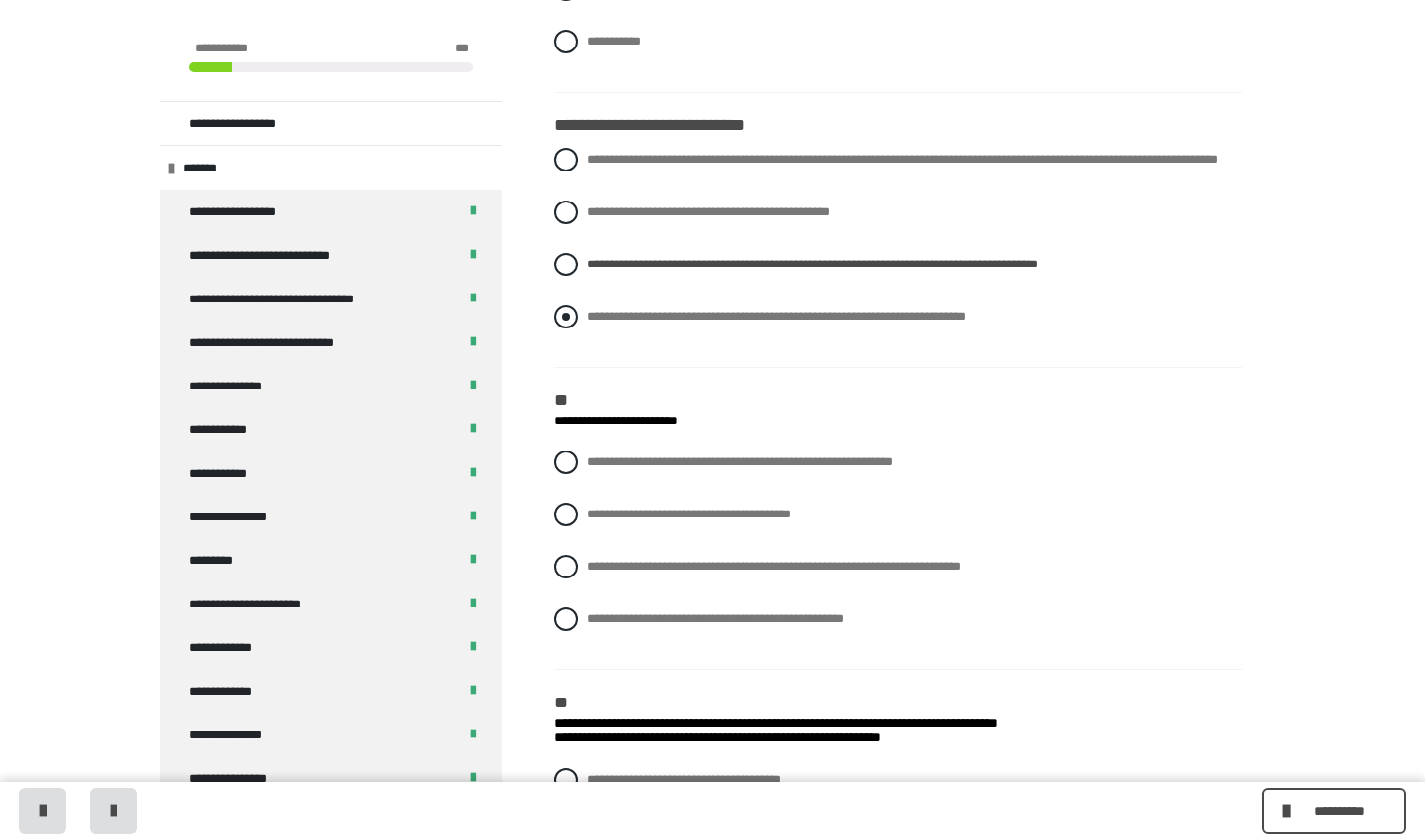 scroll, scrollTop: 1181, scrollLeft: 0, axis: vertical 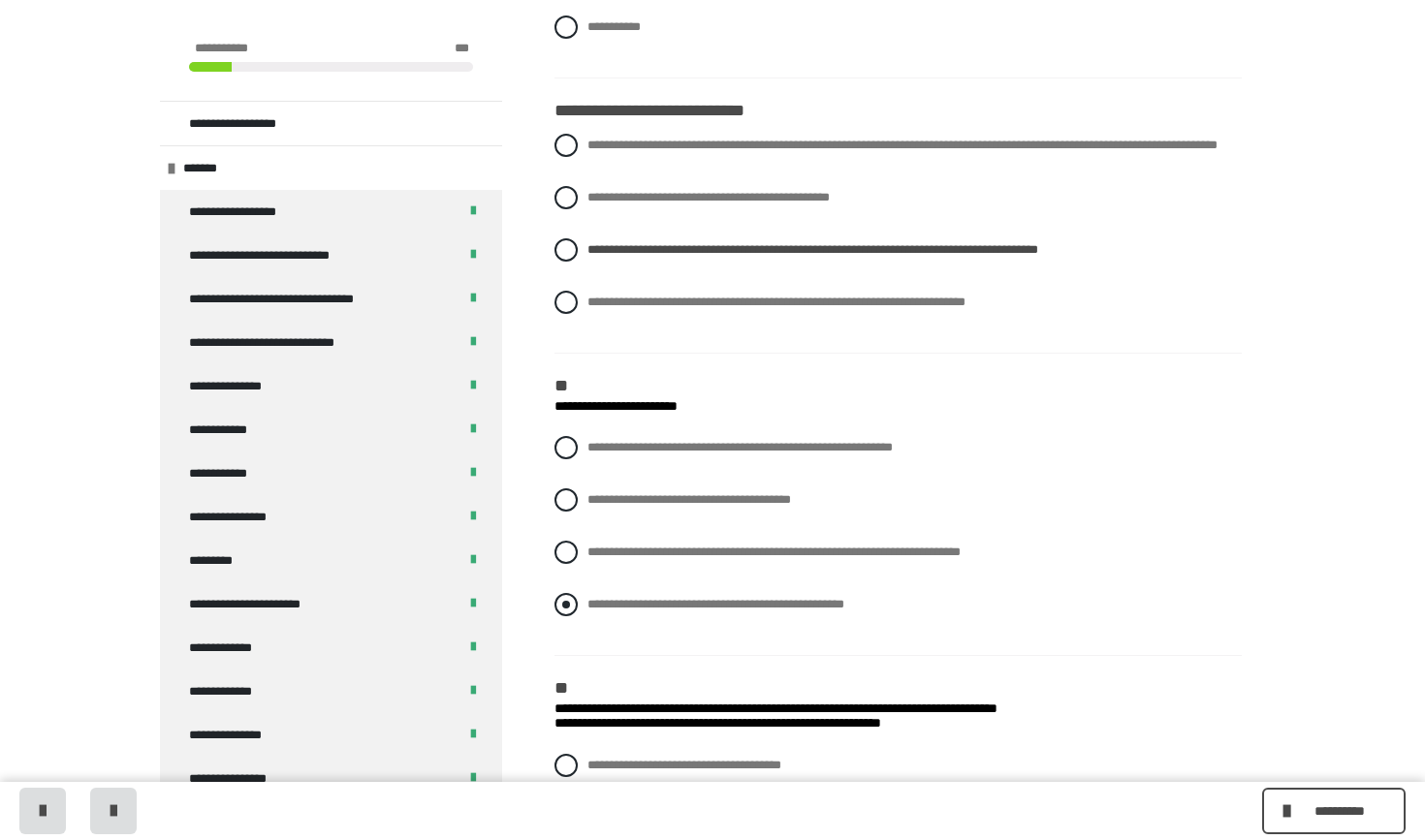 click at bounding box center (566, 605) 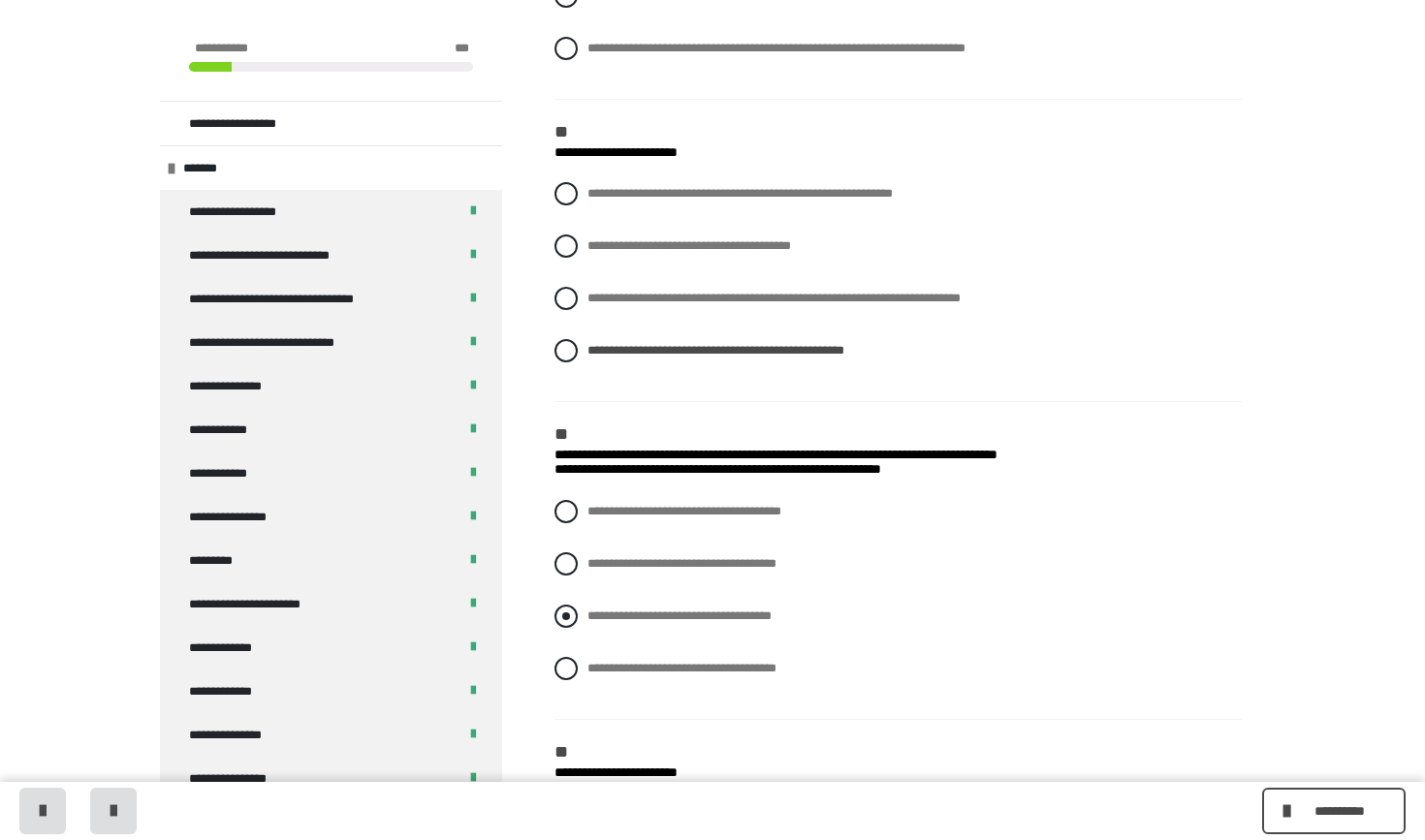 scroll, scrollTop: 1450, scrollLeft: 0, axis: vertical 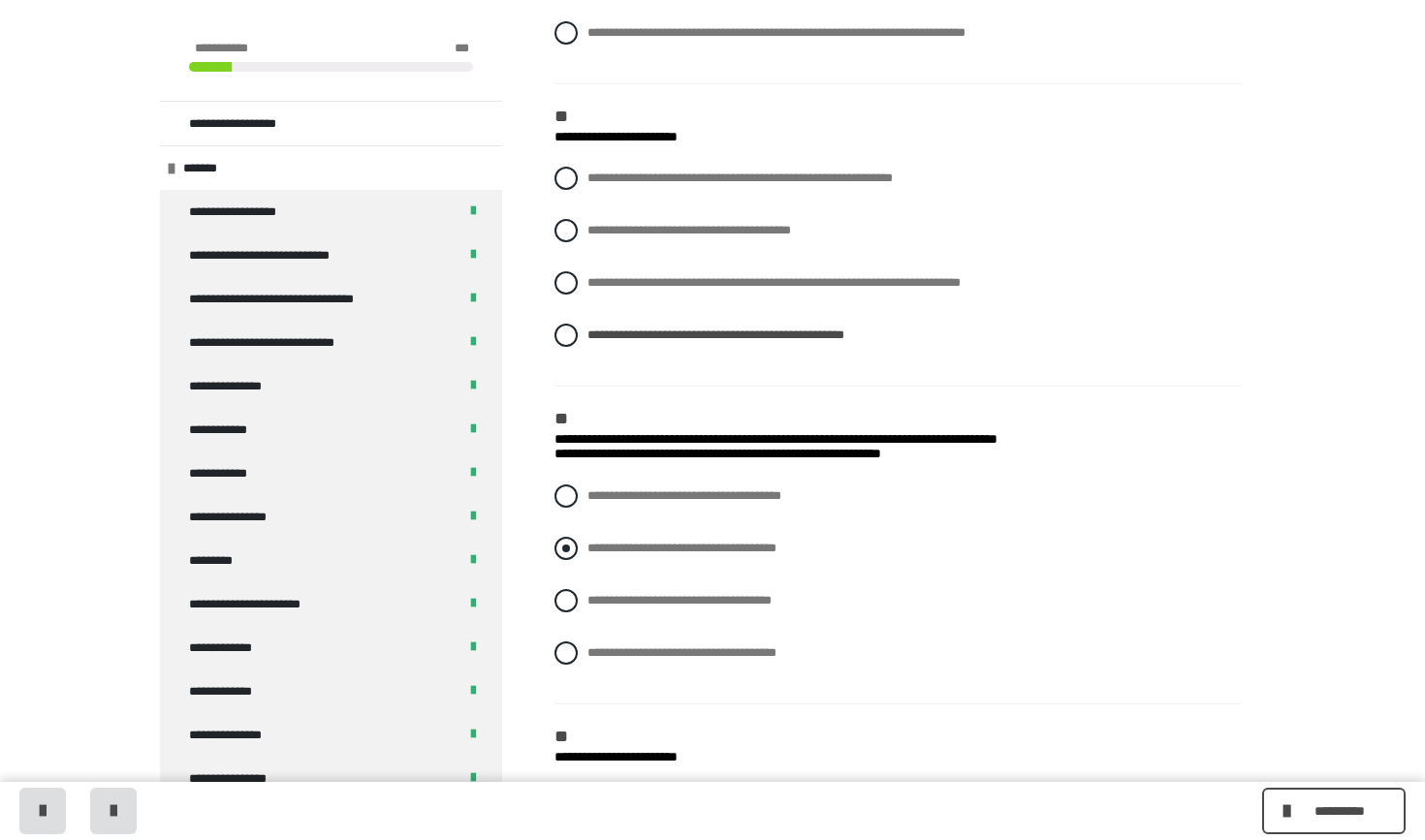 click at bounding box center [566, 548] 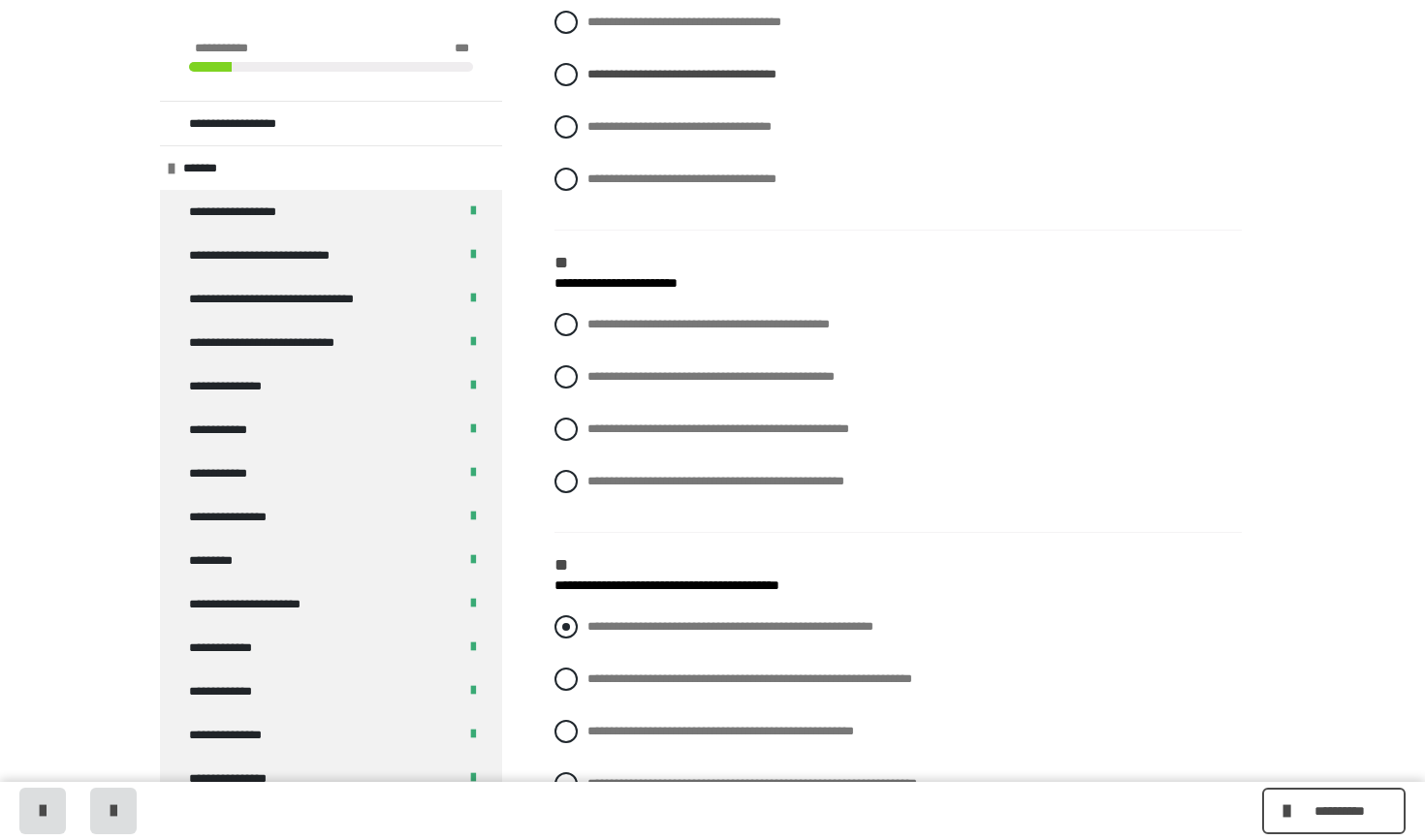 scroll, scrollTop: 1928, scrollLeft: 0, axis: vertical 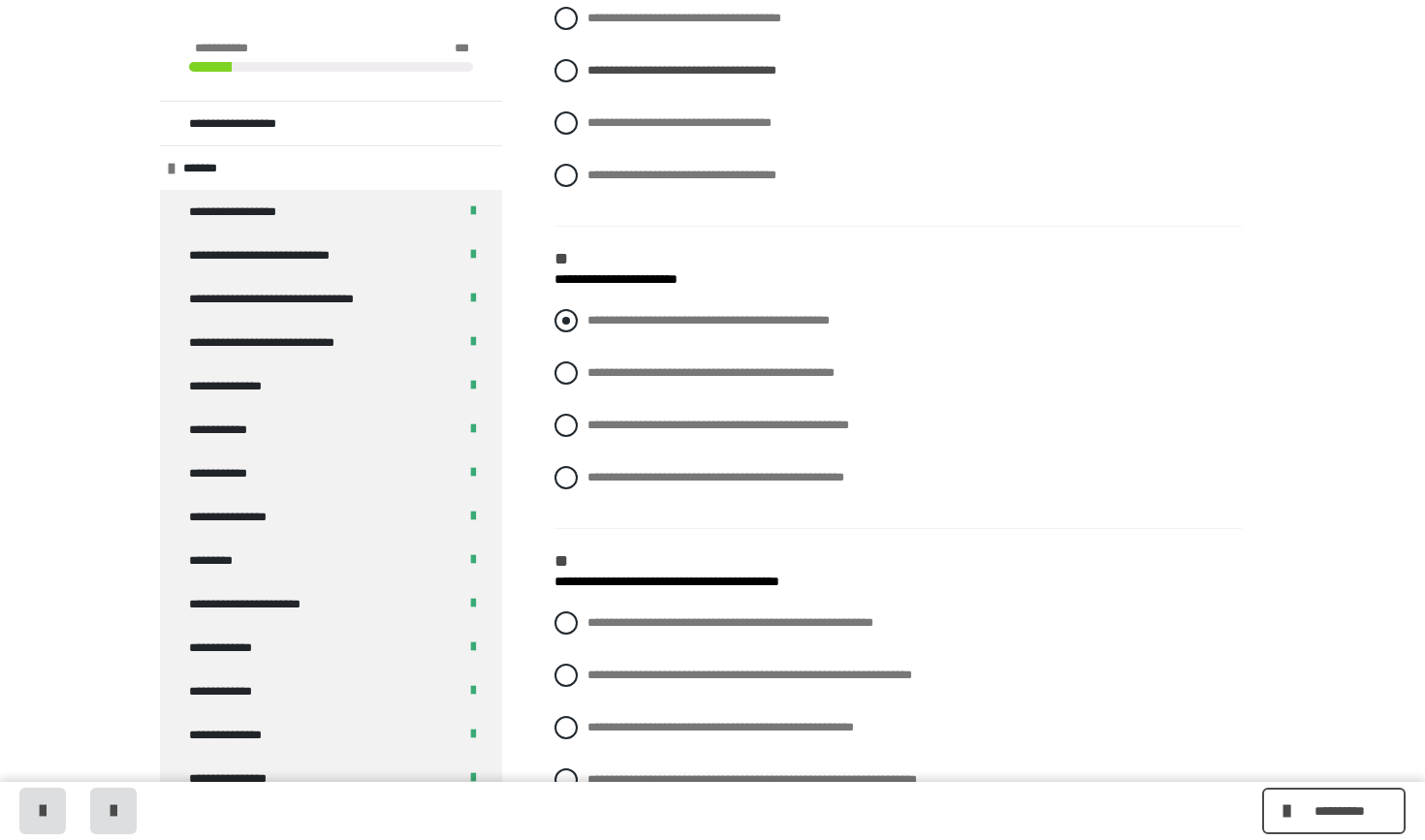 click at bounding box center [566, 321] 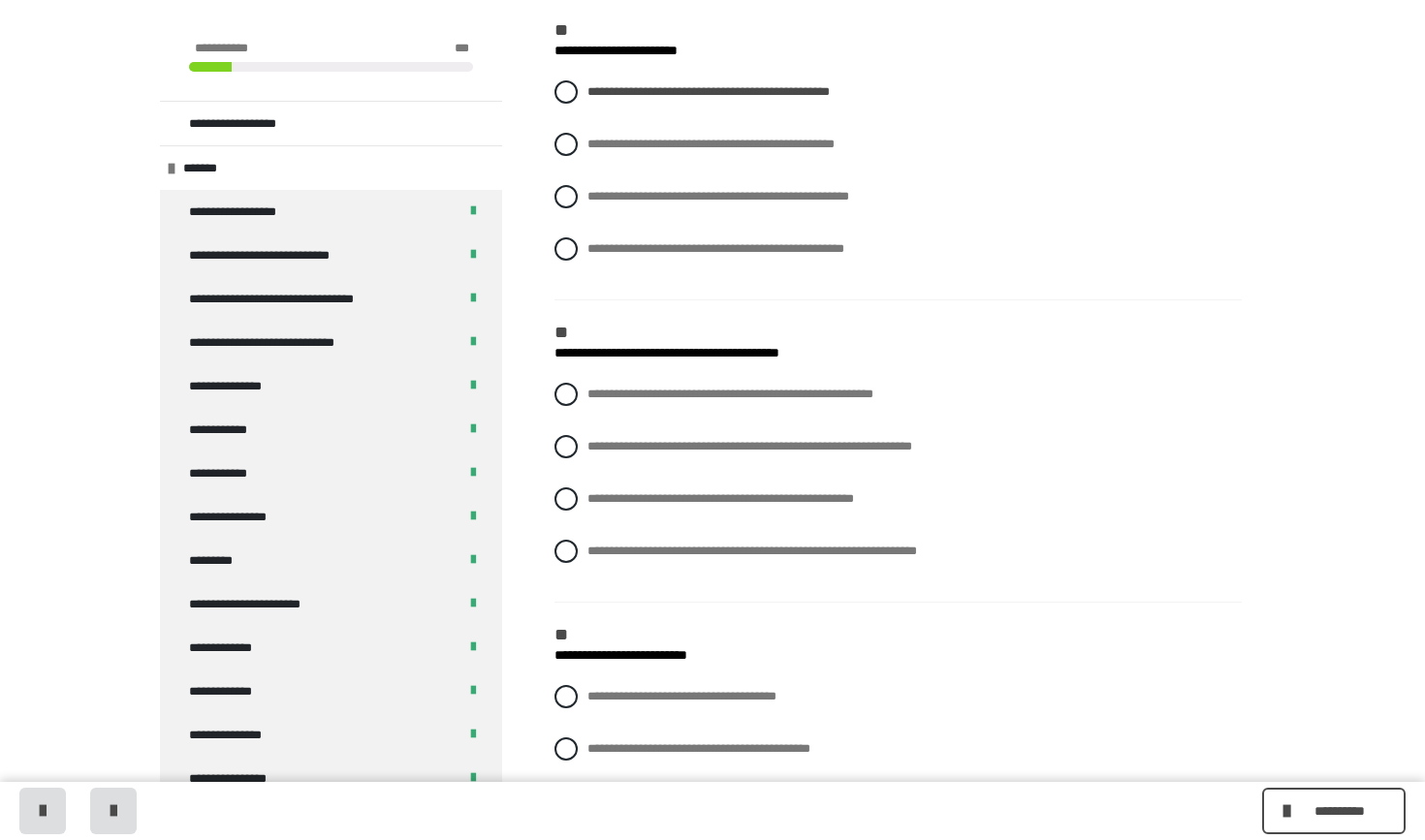 scroll, scrollTop: 2171, scrollLeft: 0, axis: vertical 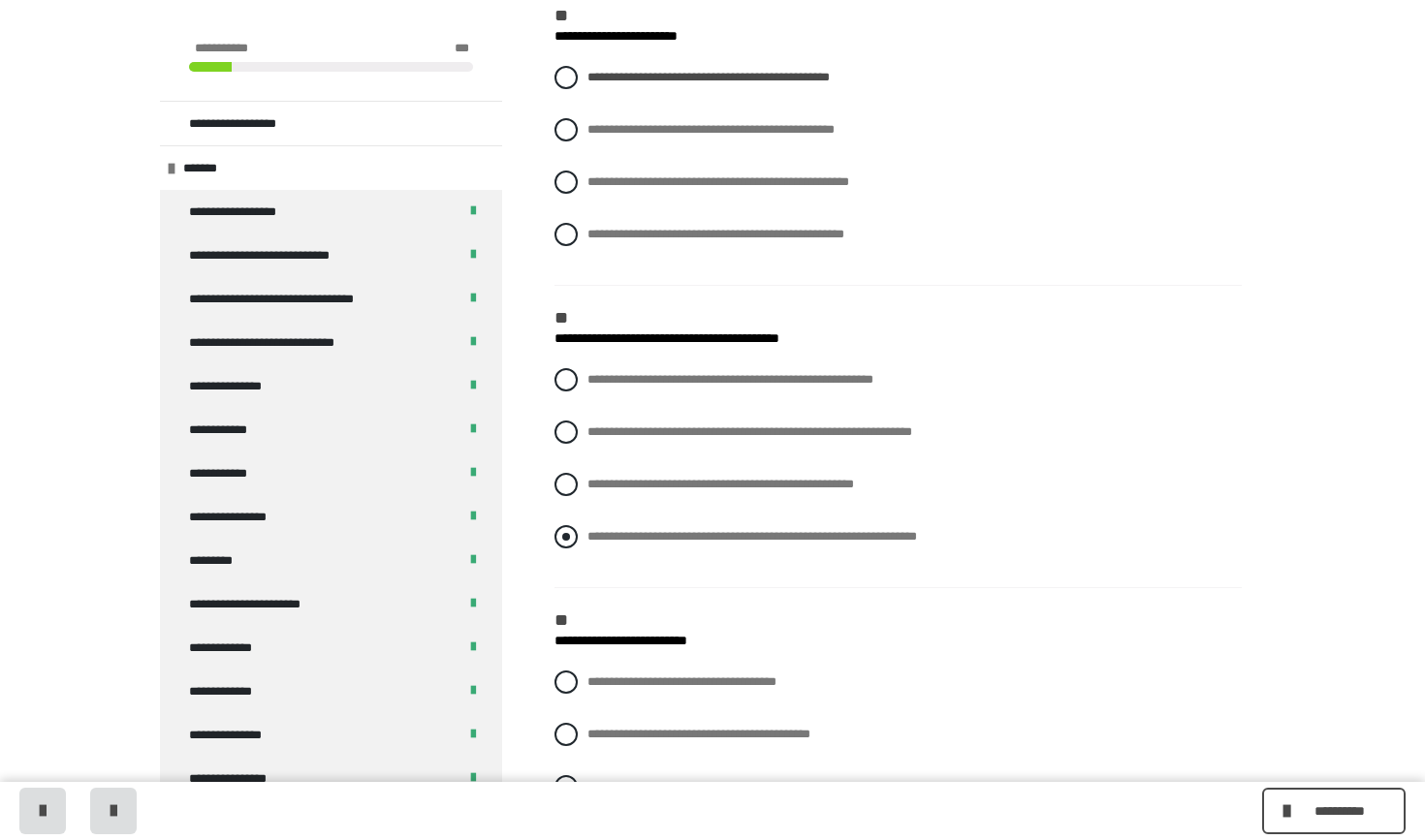 click at bounding box center [566, 537] 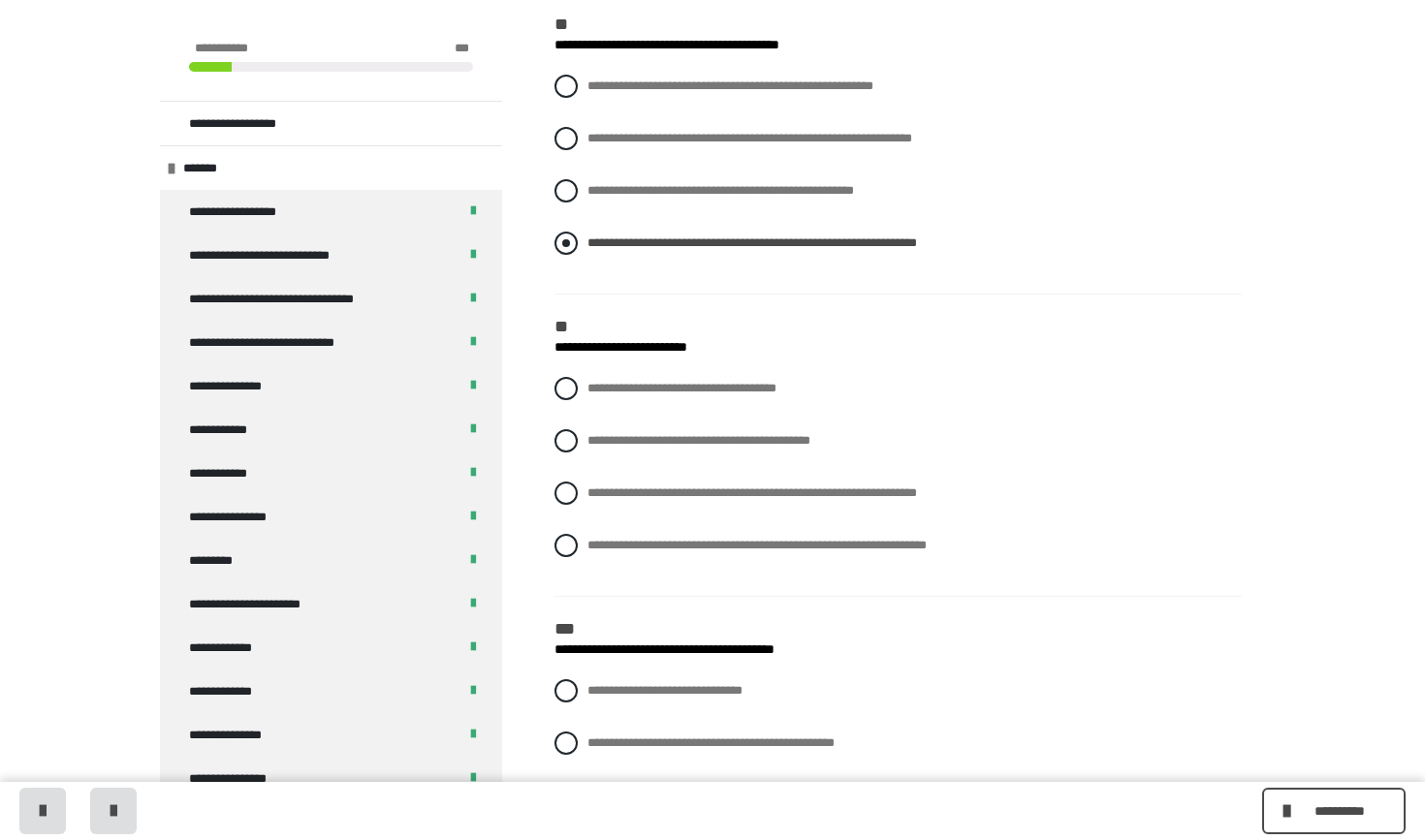 scroll, scrollTop: 2477, scrollLeft: 0, axis: vertical 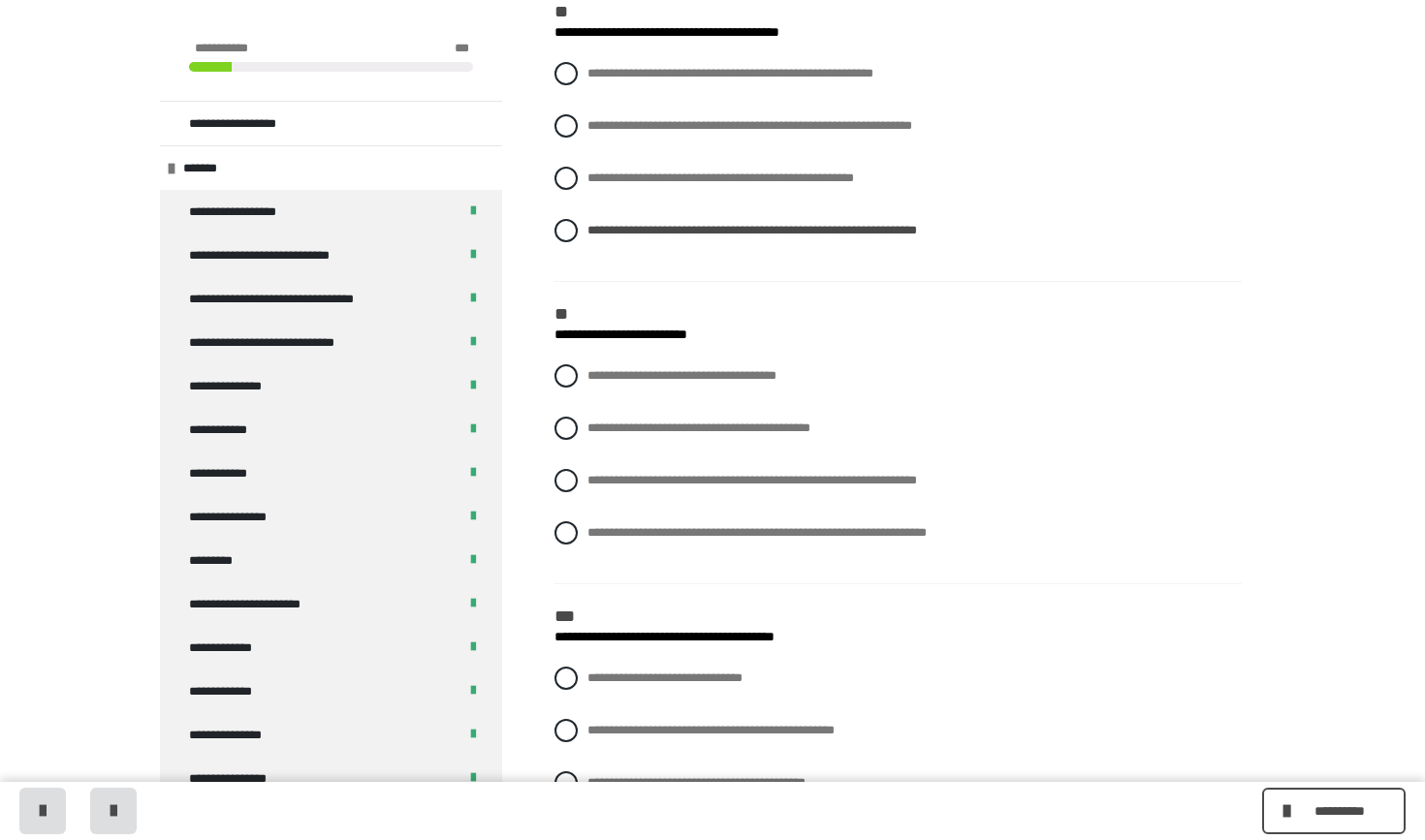 click on "**********" at bounding box center [898, 469] 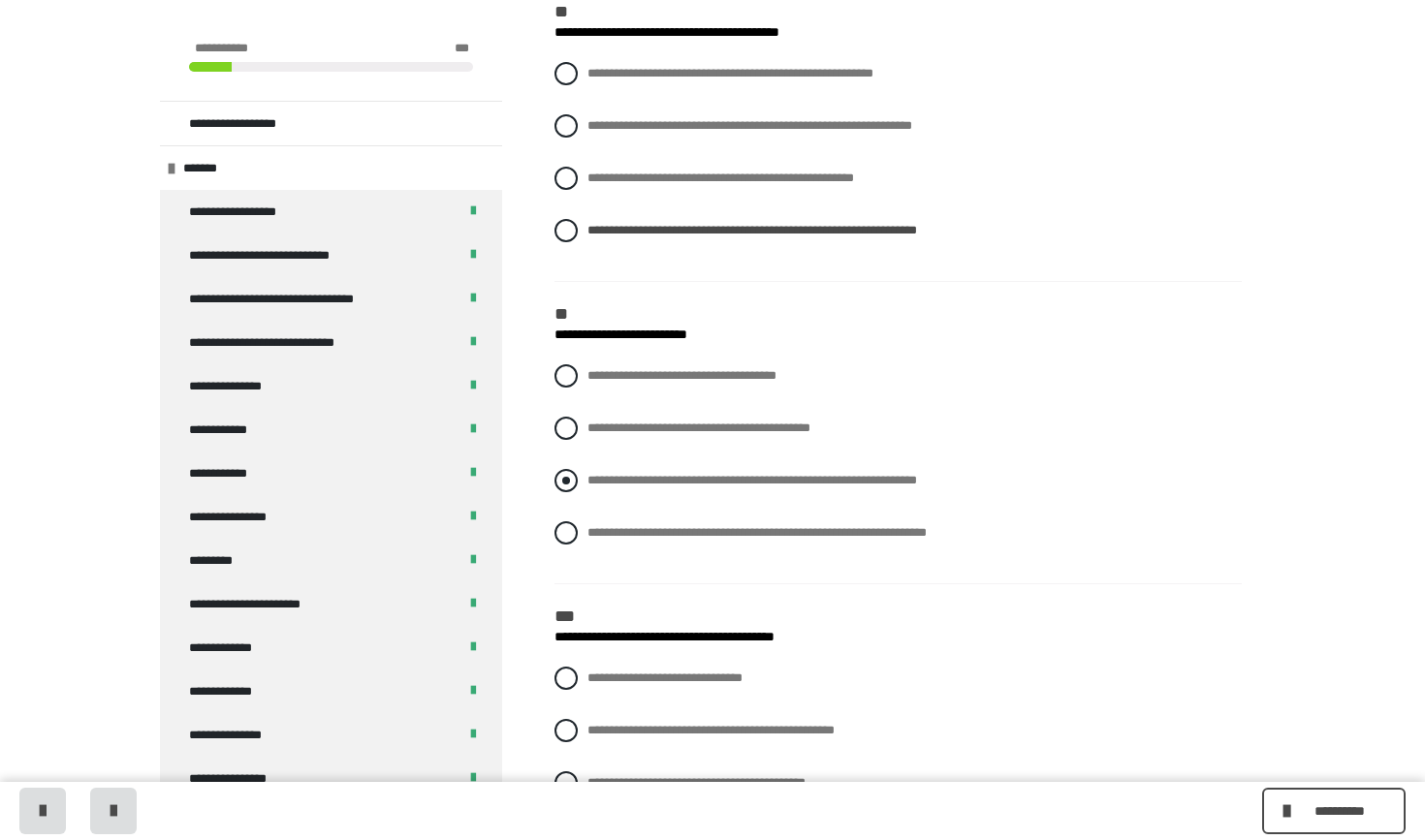 click at bounding box center (566, 481) 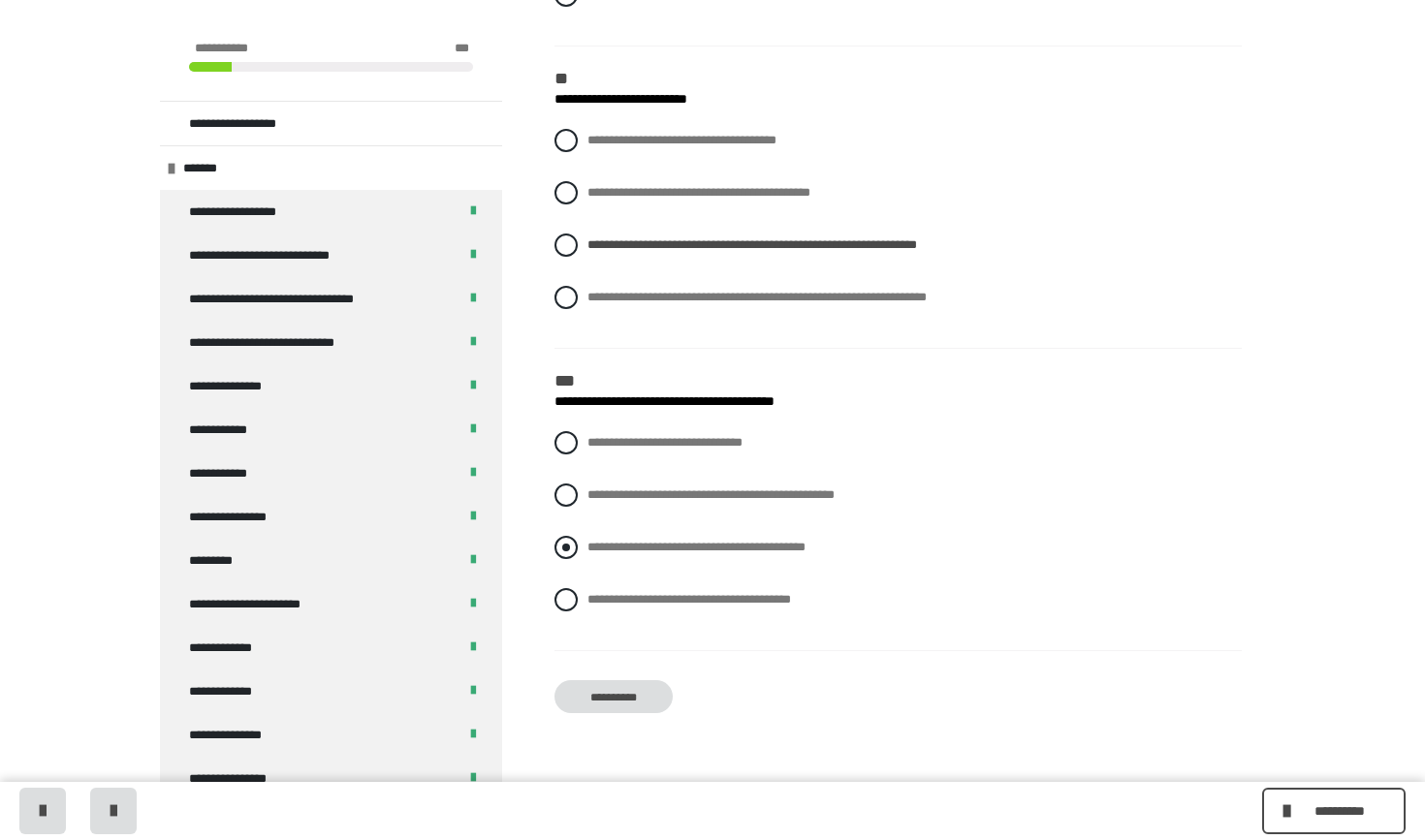 scroll, scrollTop: 2723, scrollLeft: 0, axis: vertical 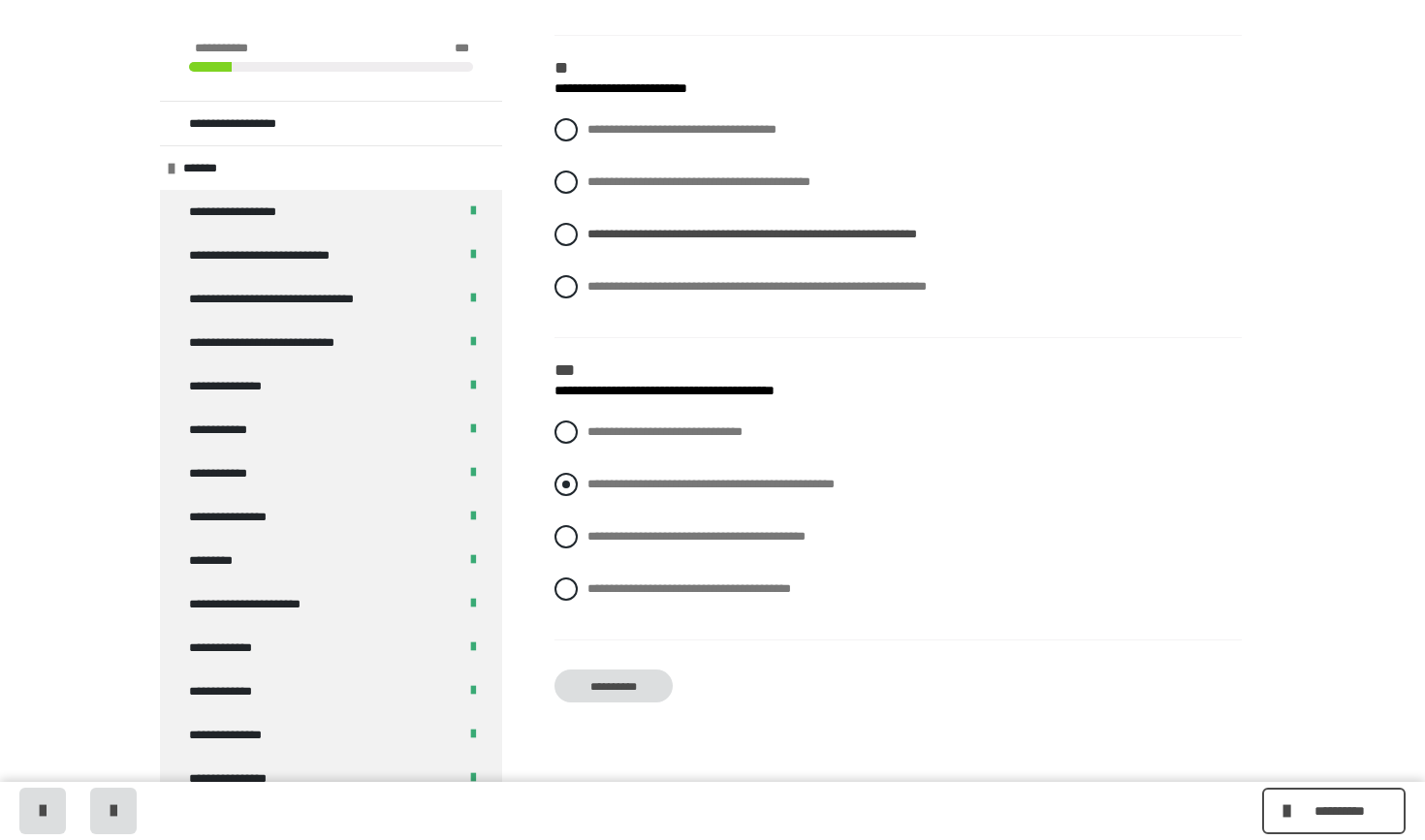 click at bounding box center [566, 484] 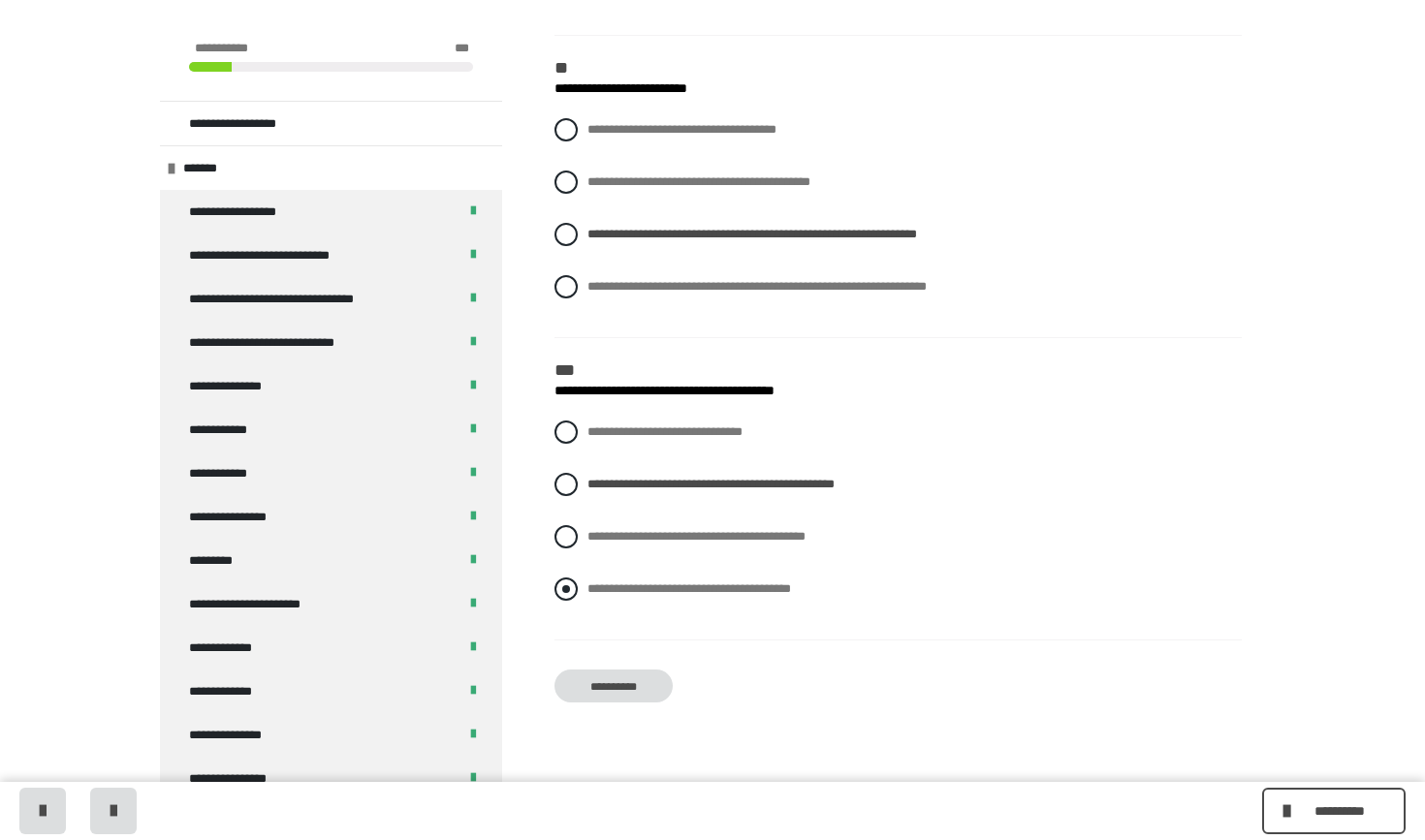 click at bounding box center [566, 589] 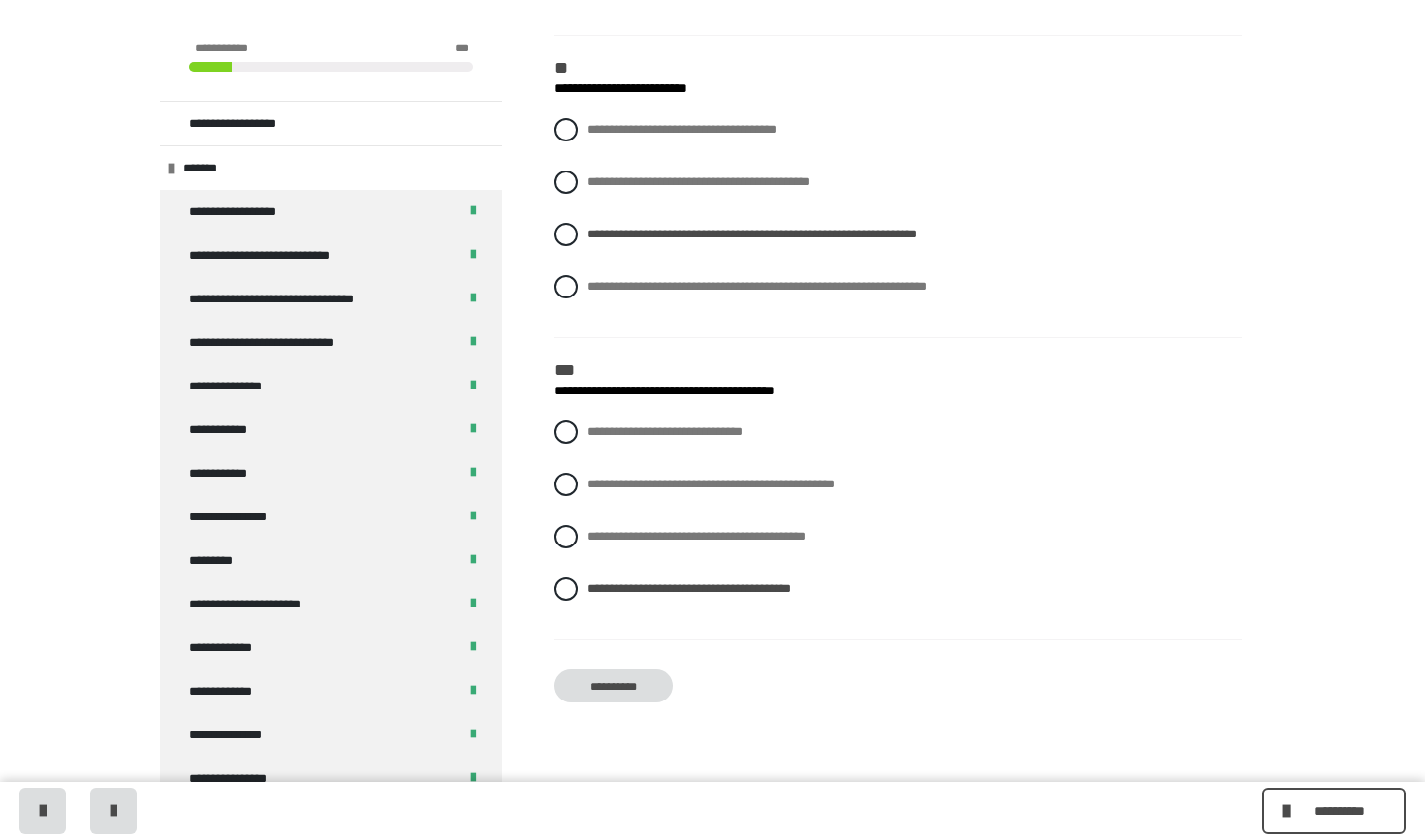 click on "**********" at bounding box center (614, 686) 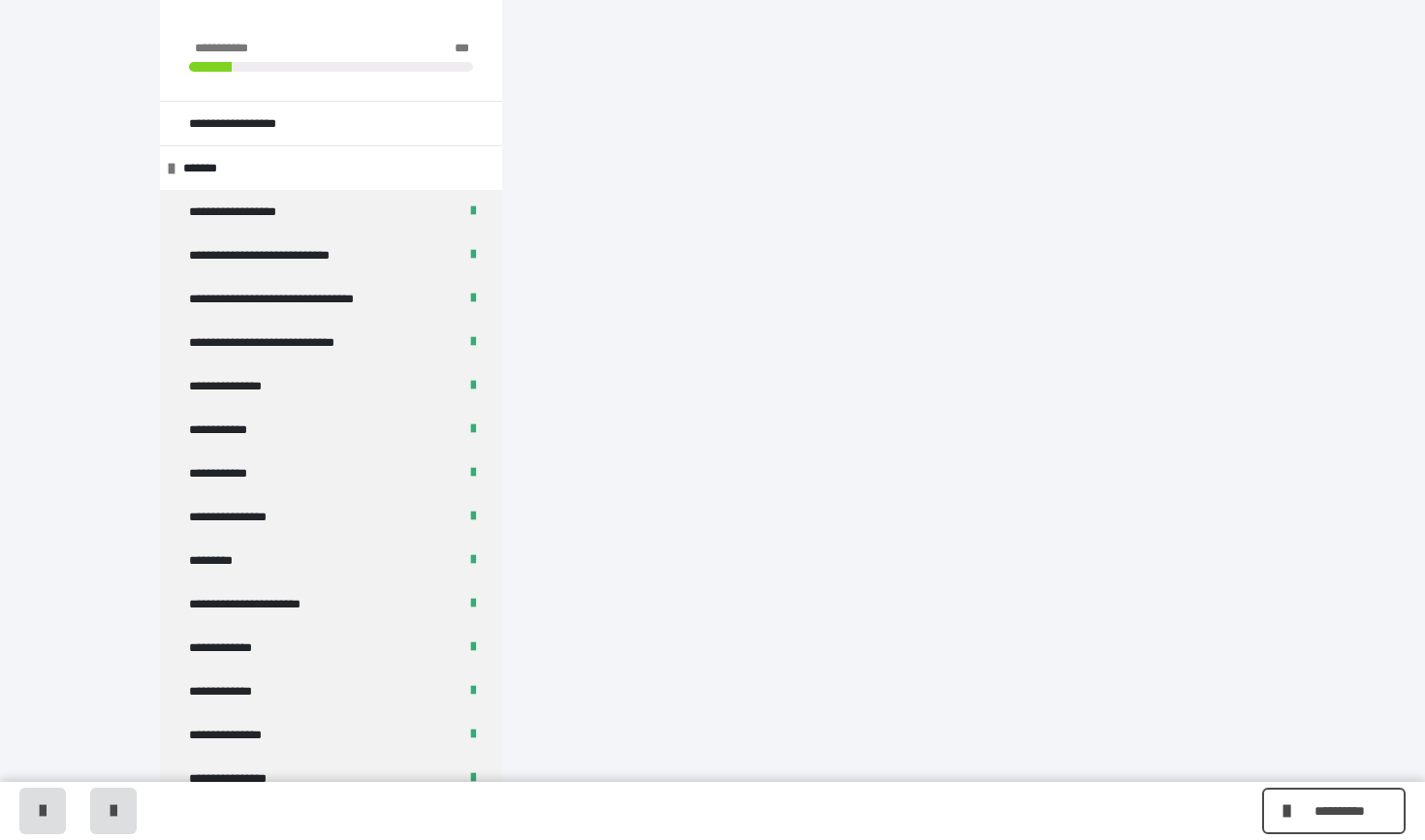 scroll, scrollTop: 329, scrollLeft: 0, axis: vertical 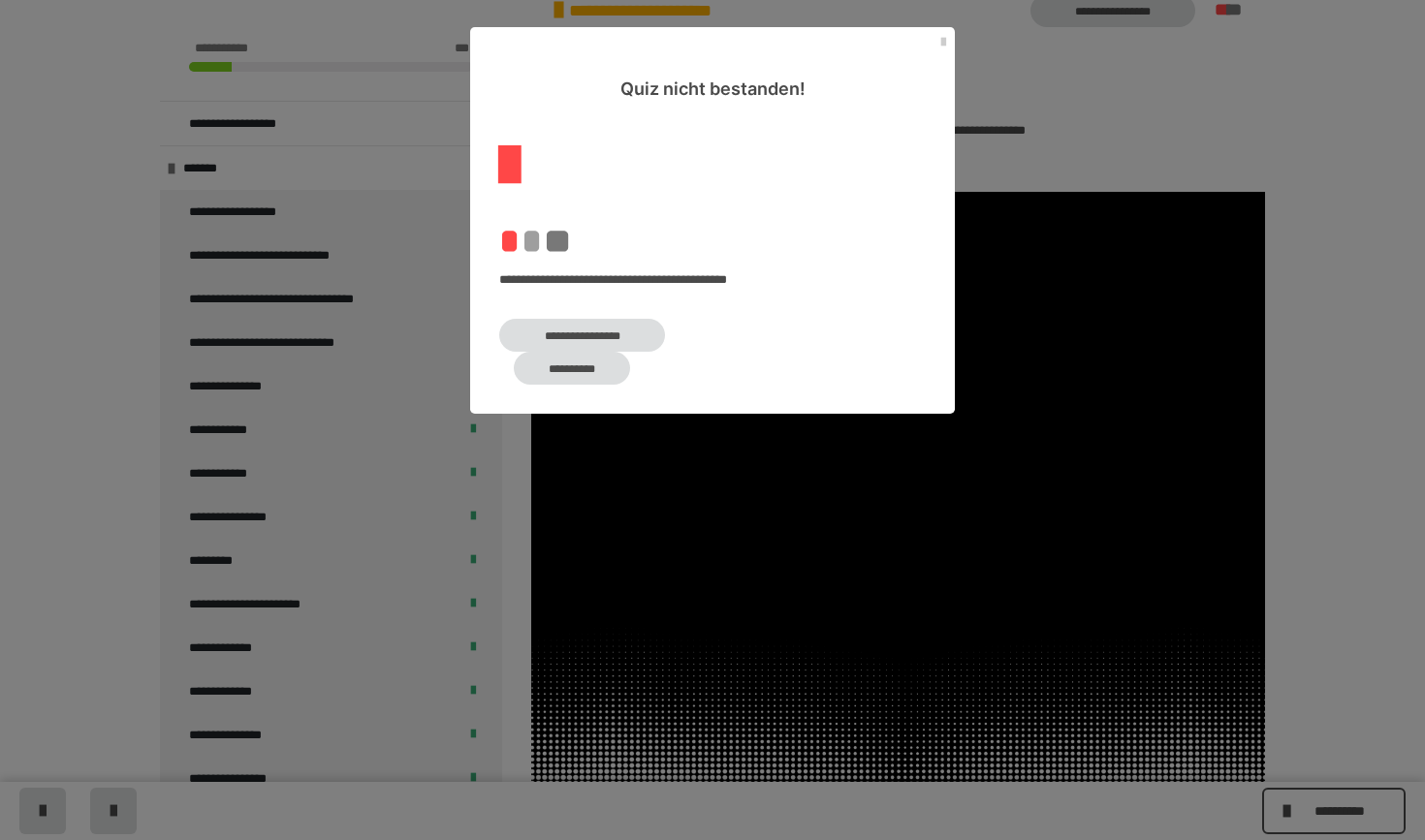 click on "**********" at bounding box center [572, 368] 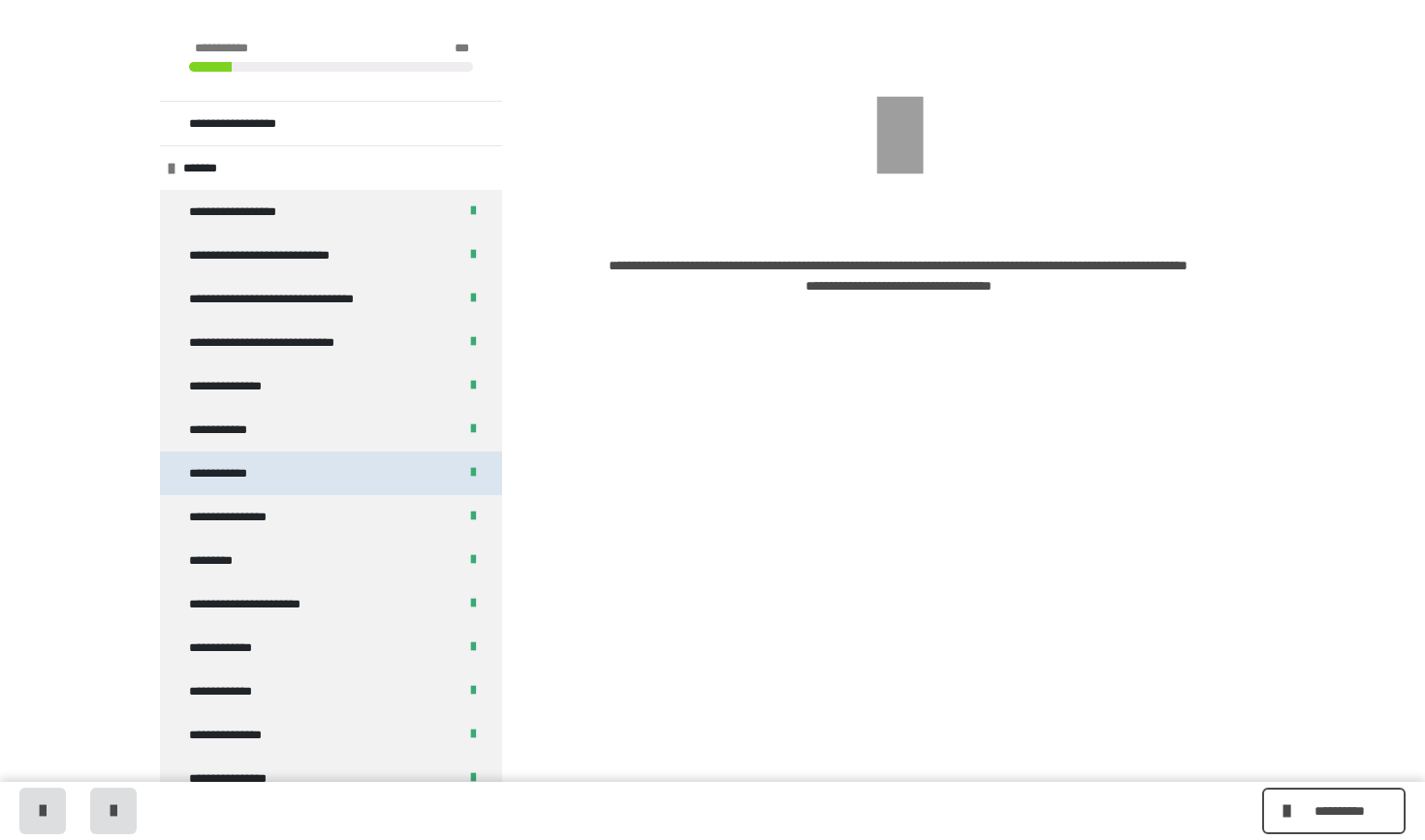 scroll, scrollTop: 329, scrollLeft: 0, axis: vertical 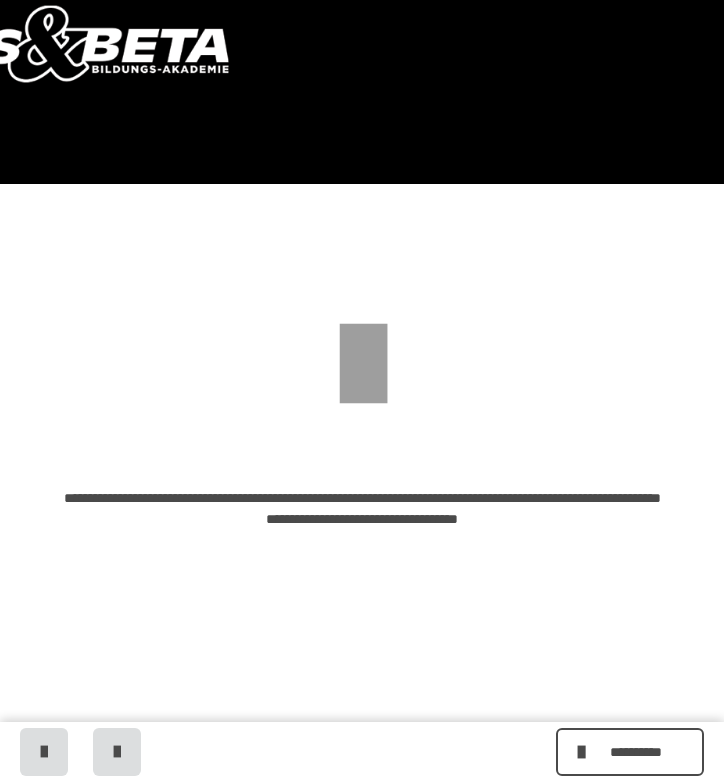 drag, startPoint x: 123, startPoint y: 395, endPoint x: 252, endPoint y: 384, distance: 129.46814 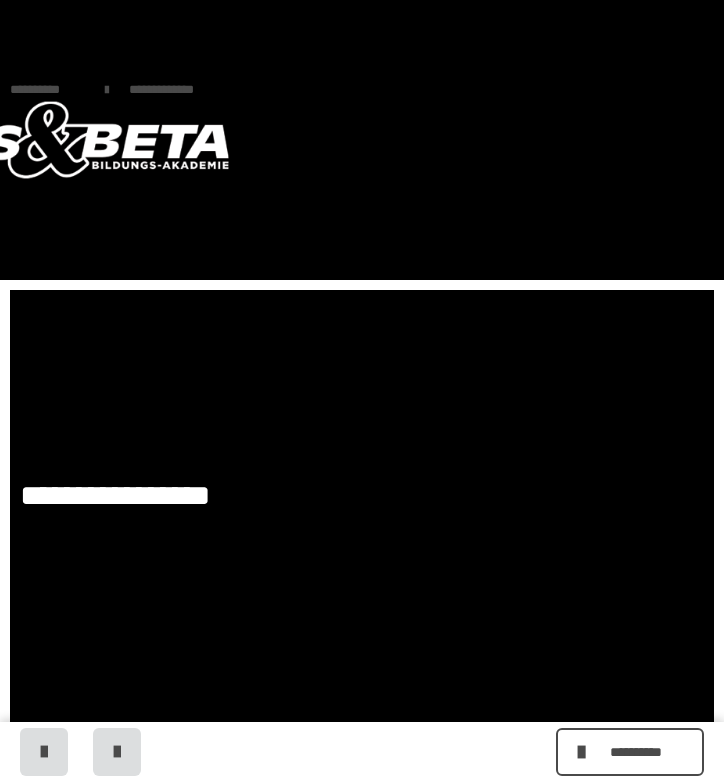 scroll, scrollTop: 0, scrollLeft: 0, axis: both 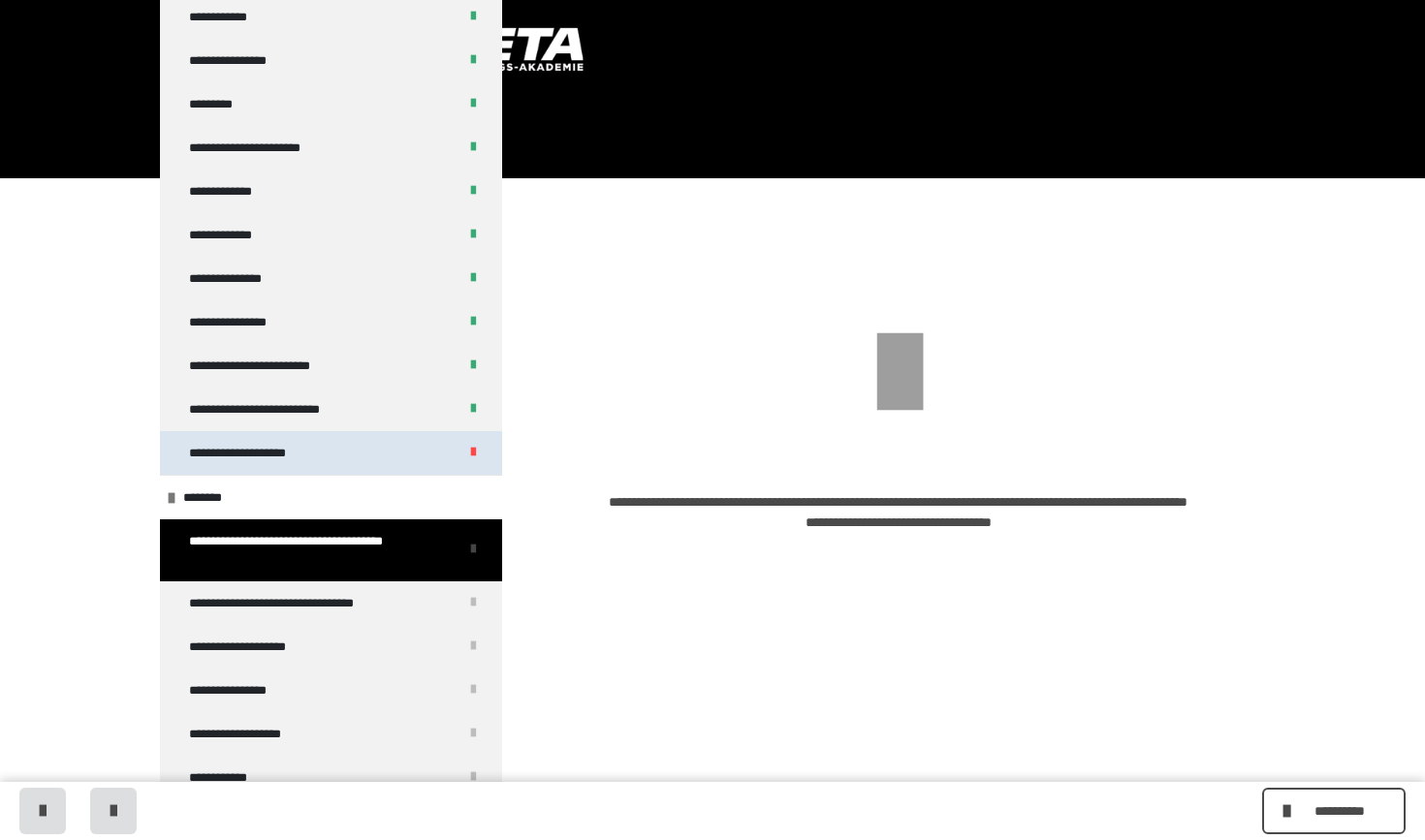 click on "**********" at bounding box center [252, 452] 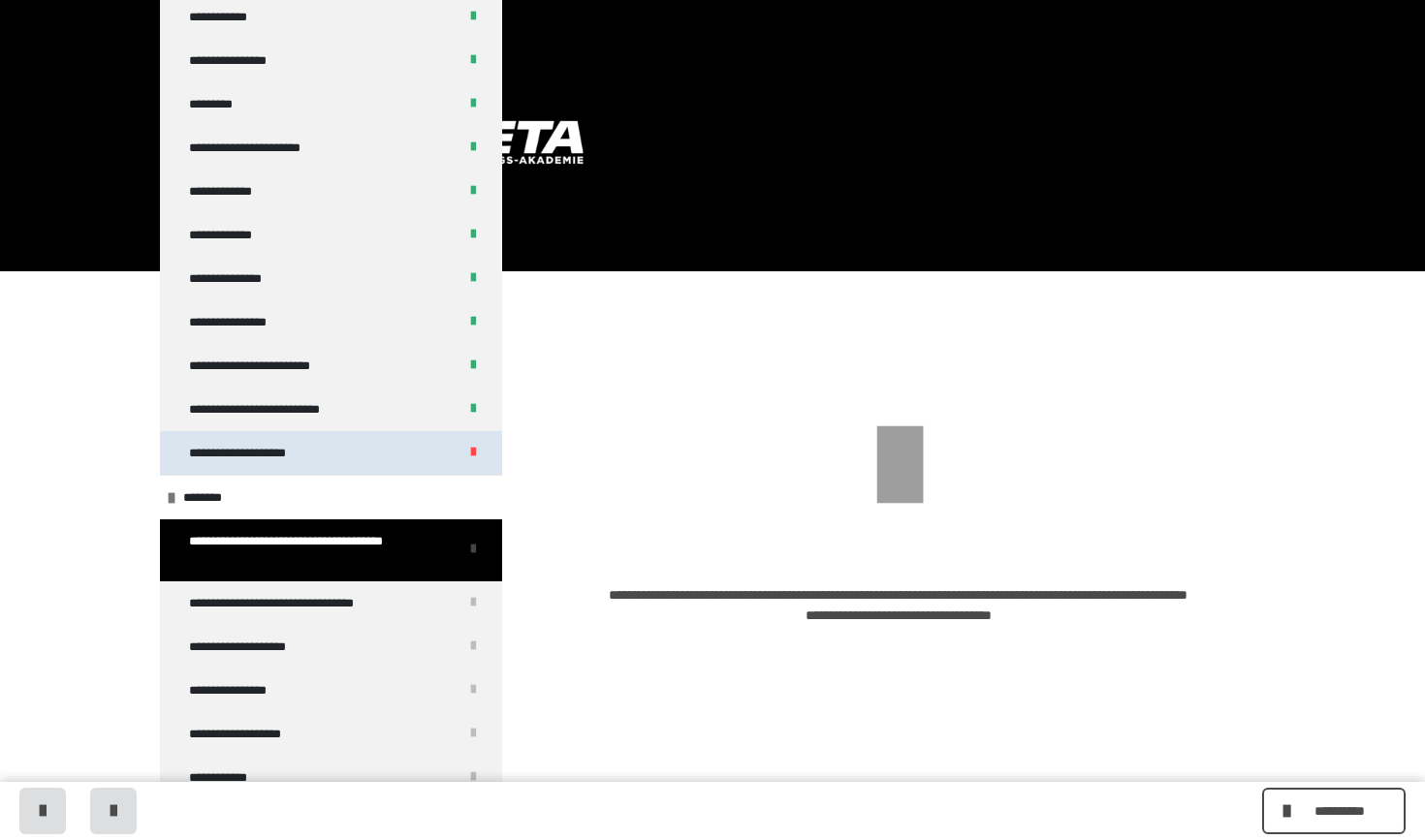 scroll, scrollTop: 0, scrollLeft: 0, axis: both 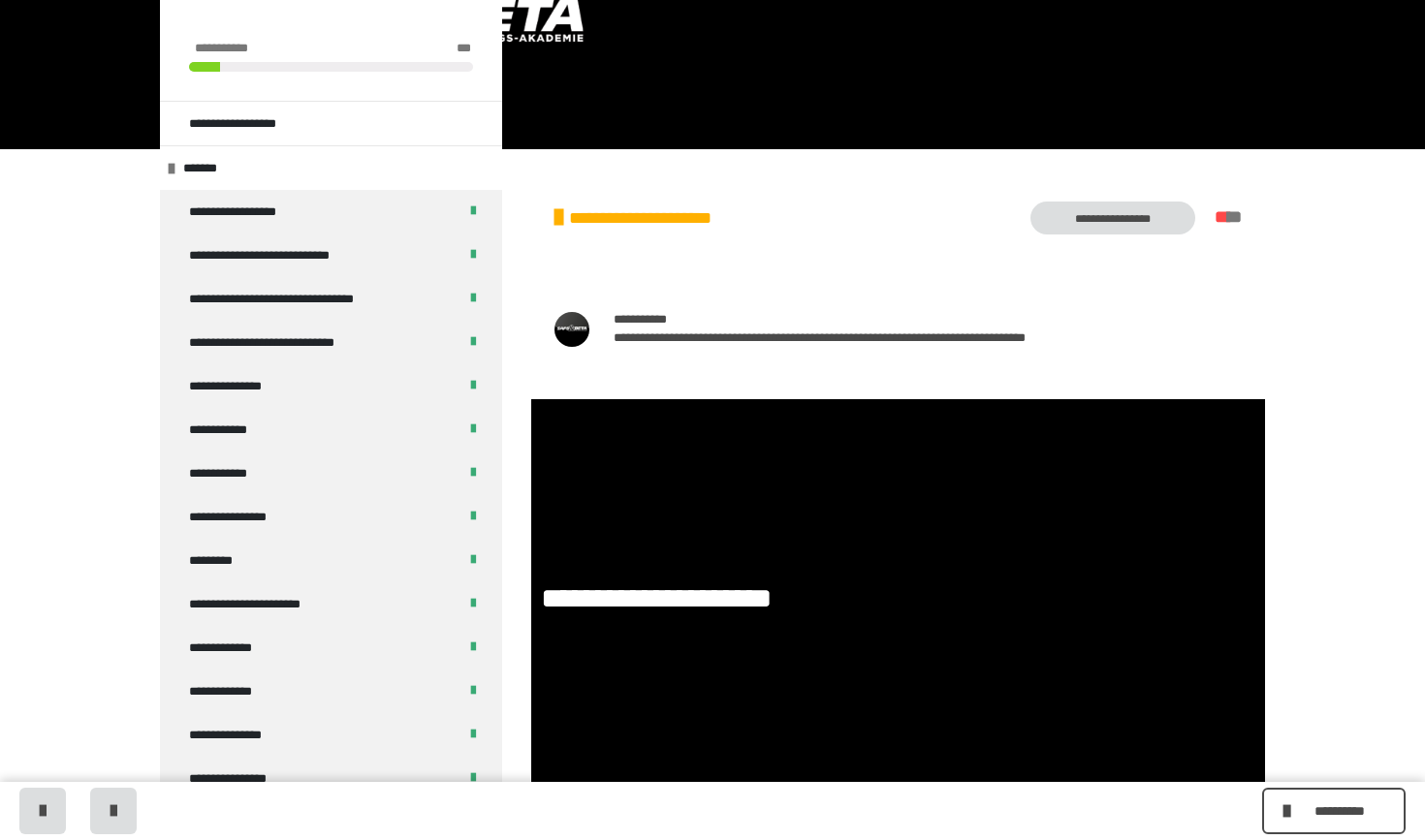 click on "**********" at bounding box center (1113, 218) 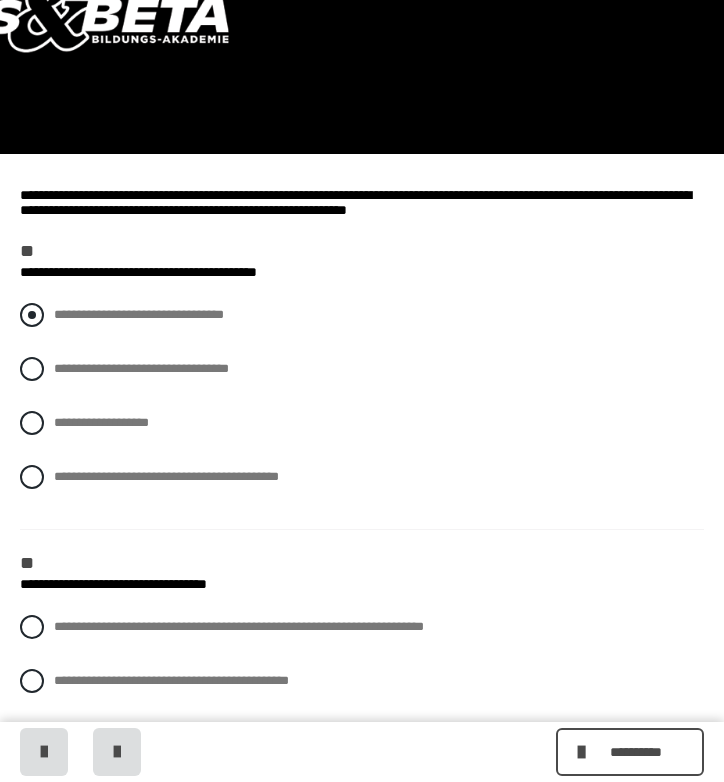 click at bounding box center [32, 315] 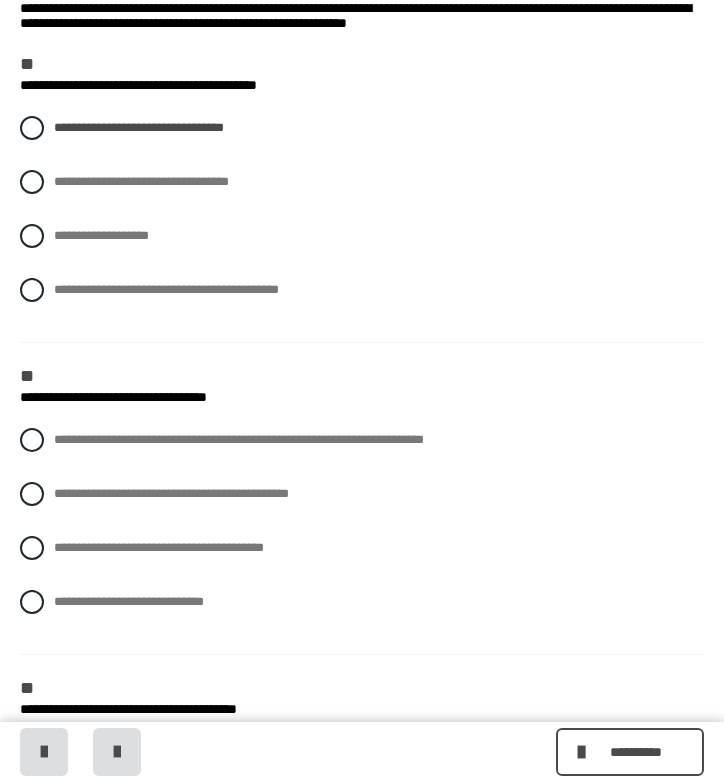 scroll, scrollTop: 344, scrollLeft: 0, axis: vertical 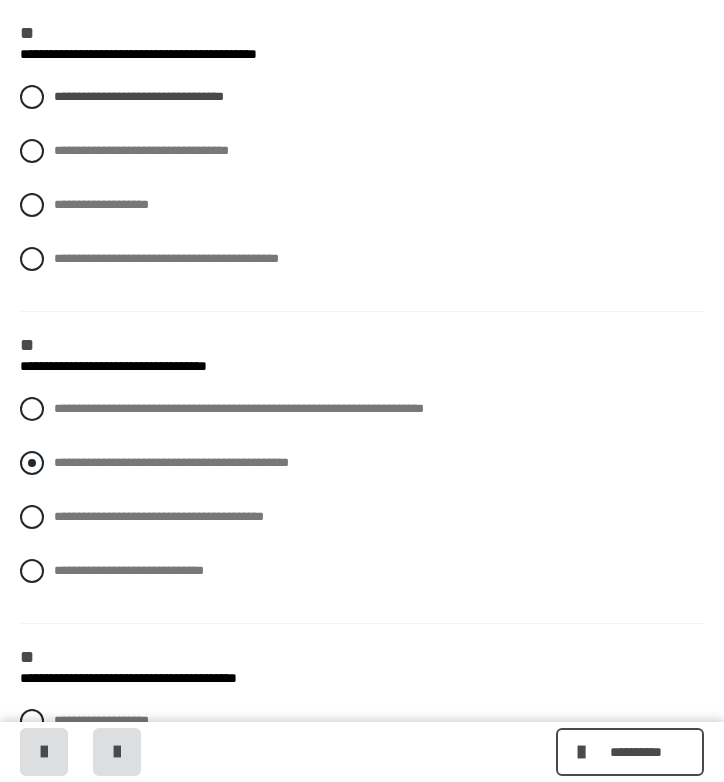 click at bounding box center (32, 463) 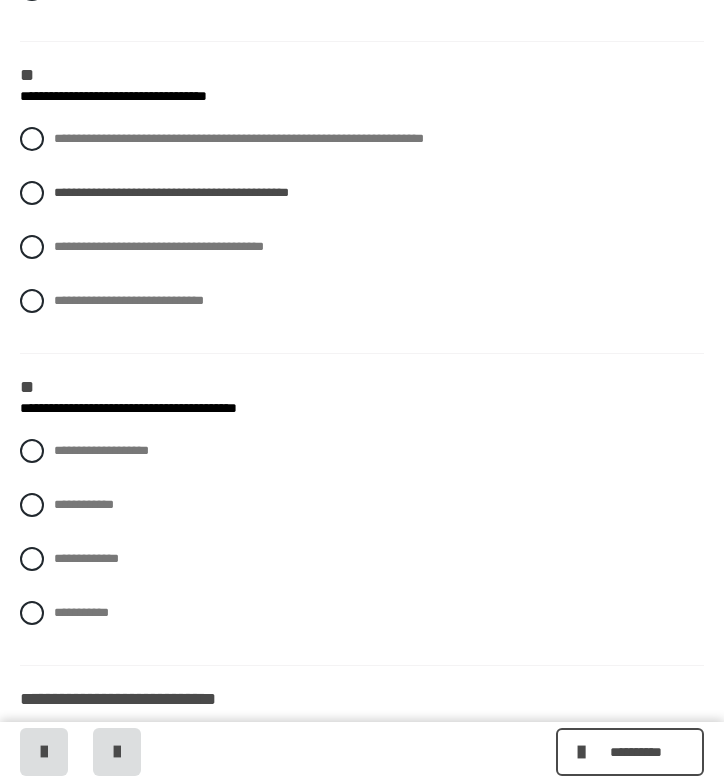 scroll, scrollTop: 622, scrollLeft: 0, axis: vertical 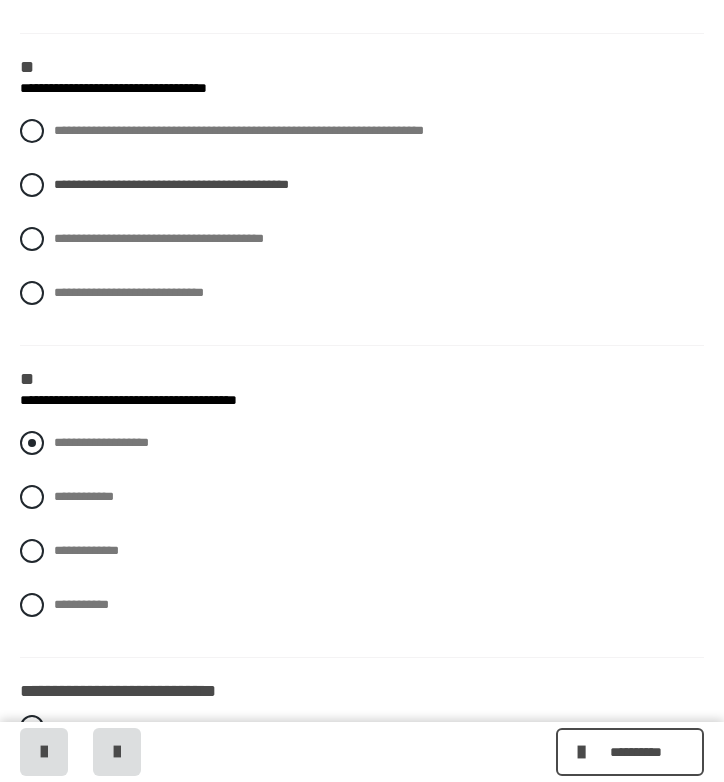 click at bounding box center (32, 443) 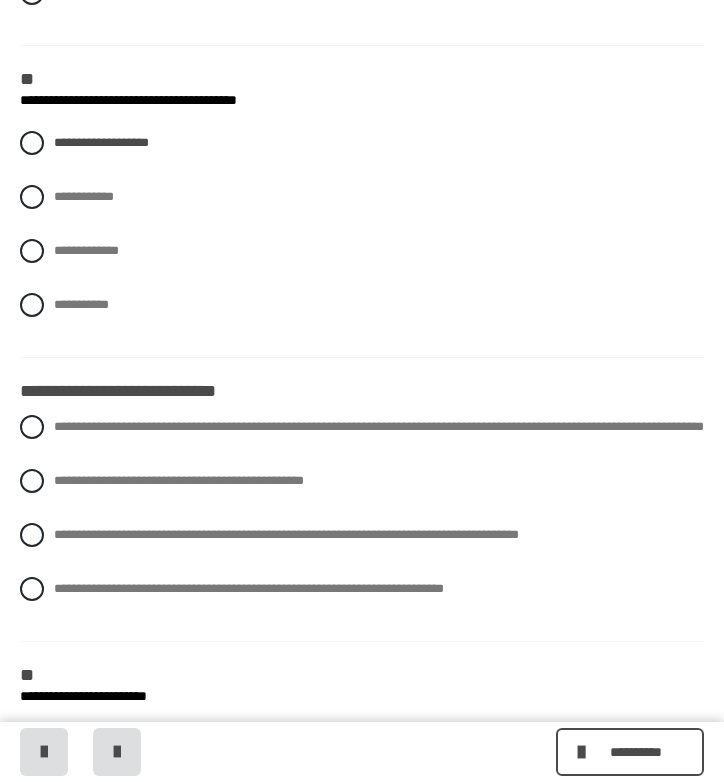 scroll, scrollTop: 924, scrollLeft: 0, axis: vertical 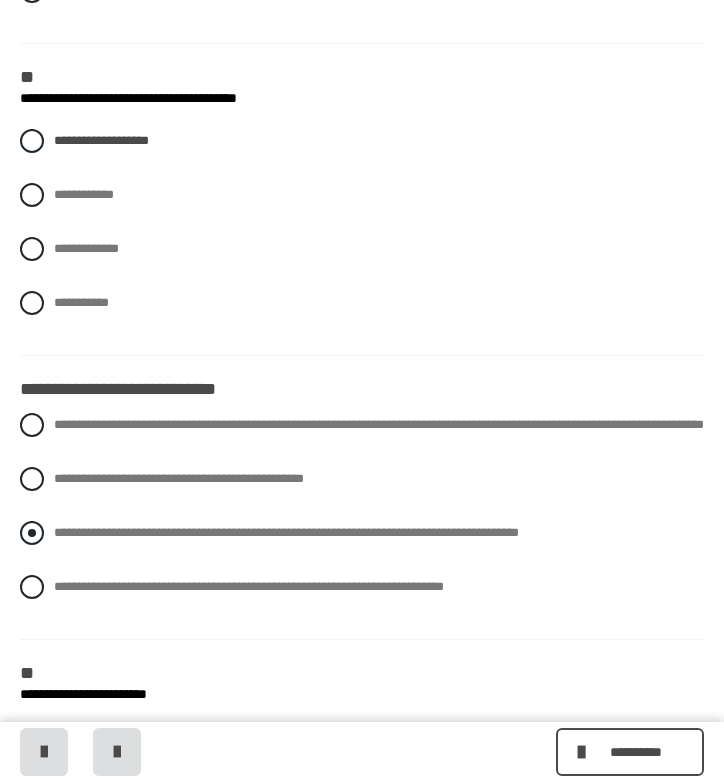 click at bounding box center [32, 533] 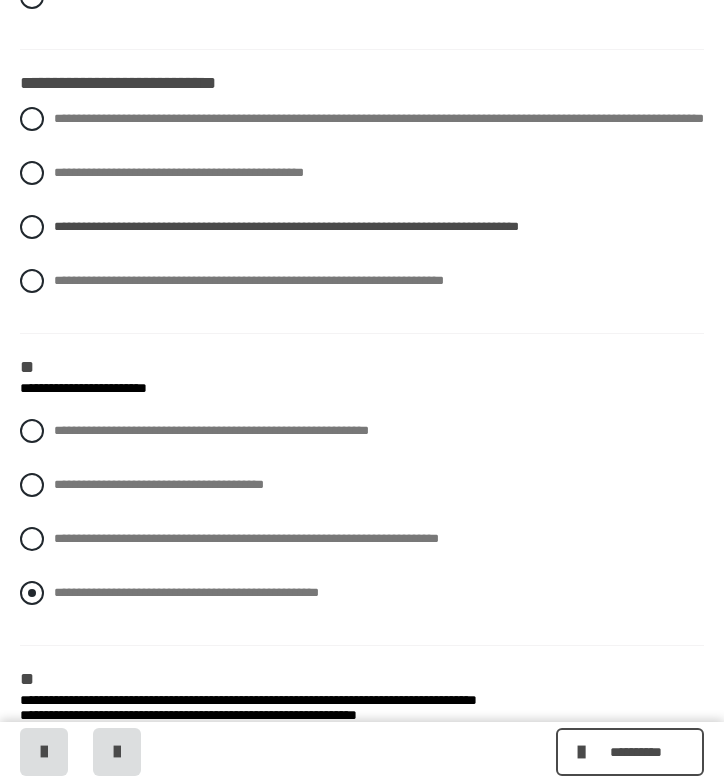 scroll, scrollTop: 1240, scrollLeft: 0, axis: vertical 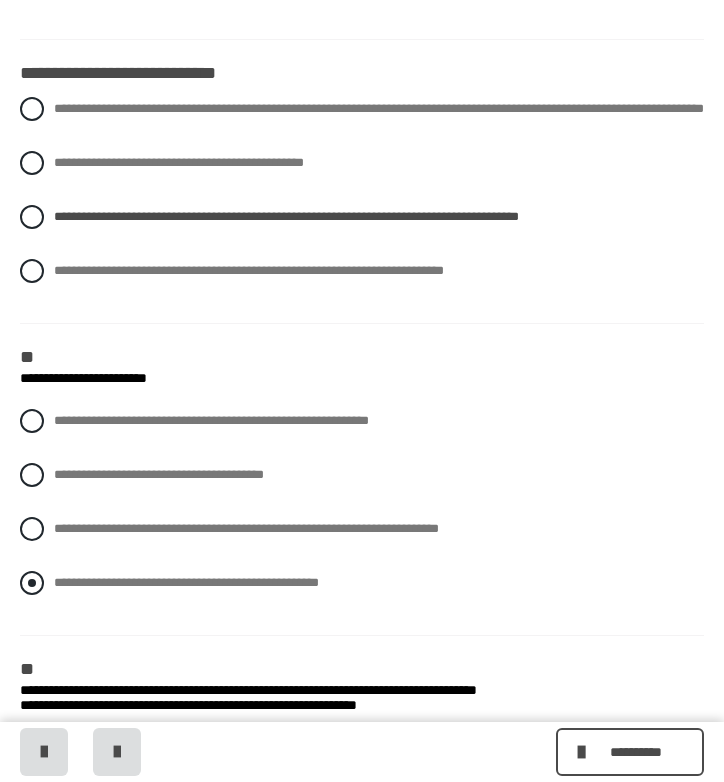 click at bounding box center (32, 583) 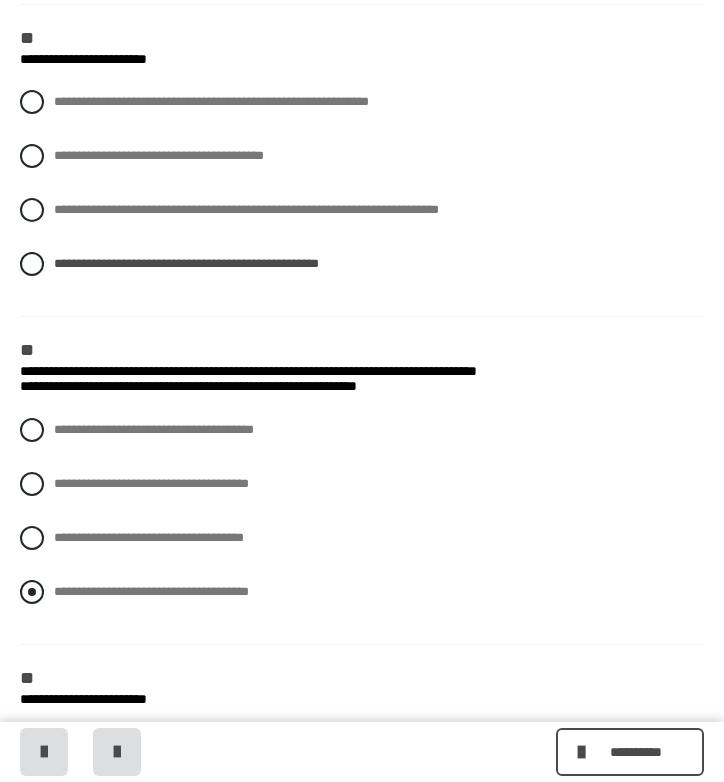 scroll, scrollTop: 1565, scrollLeft: 0, axis: vertical 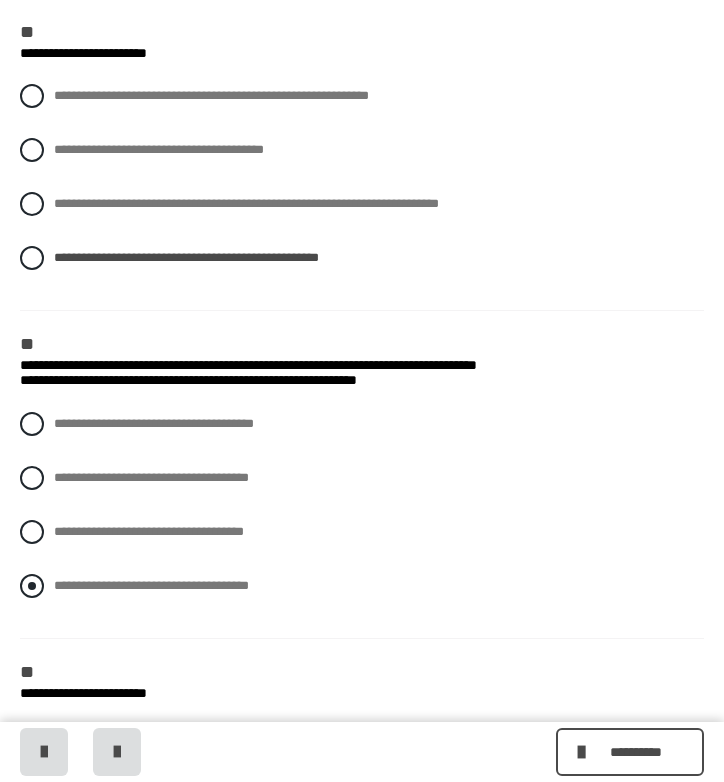 click at bounding box center (32, 586) 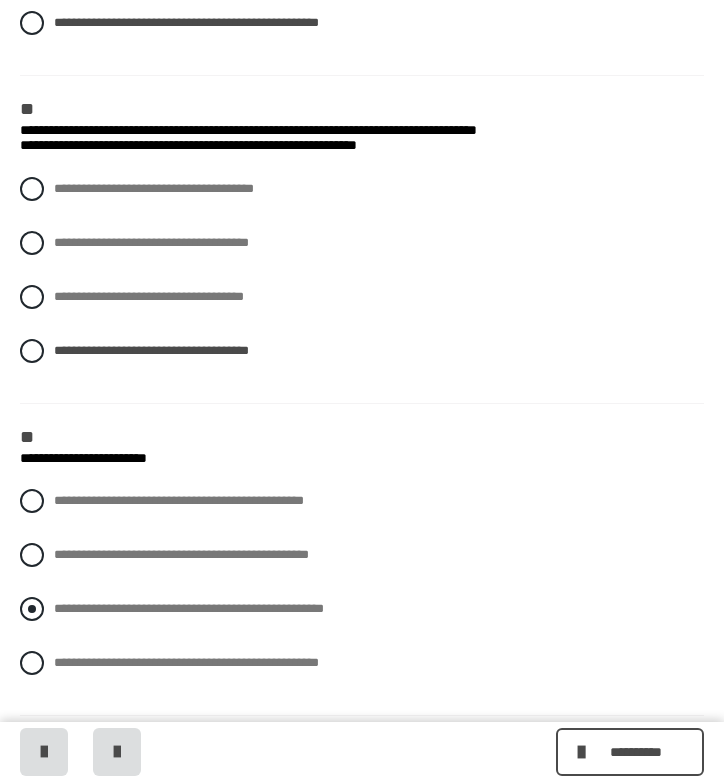 scroll, scrollTop: 1840, scrollLeft: 0, axis: vertical 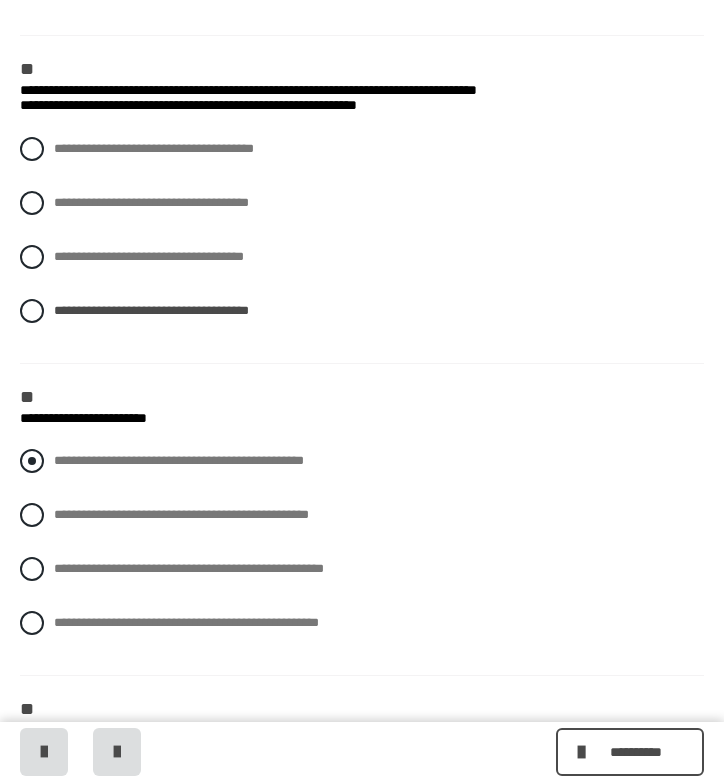 click at bounding box center [32, 461] 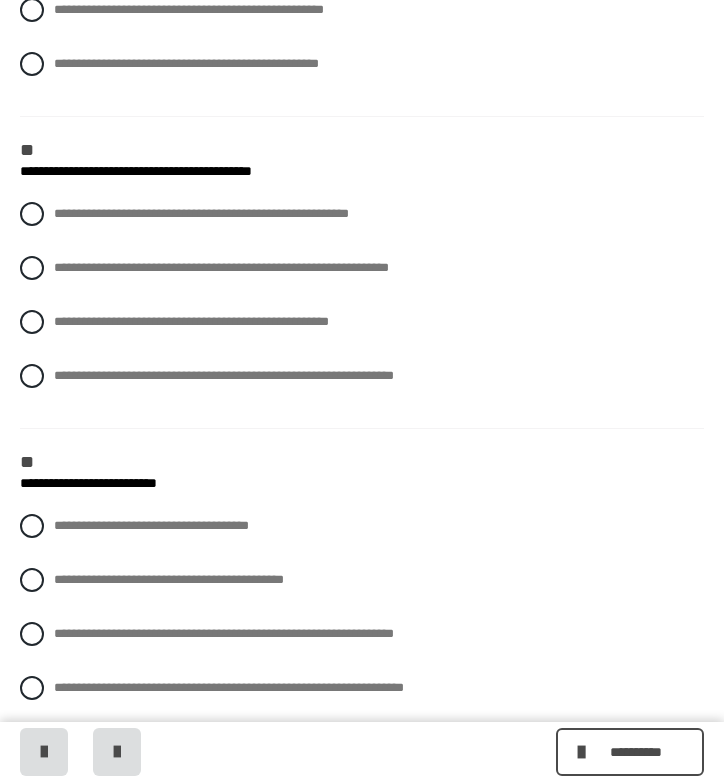 scroll, scrollTop: 2400, scrollLeft: 0, axis: vertical 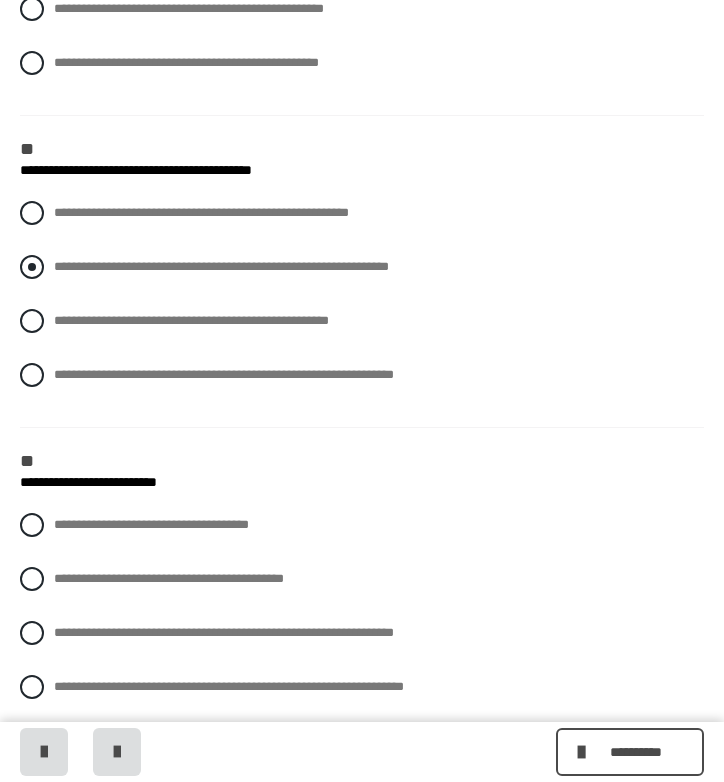click at bounding box center (32, 267) 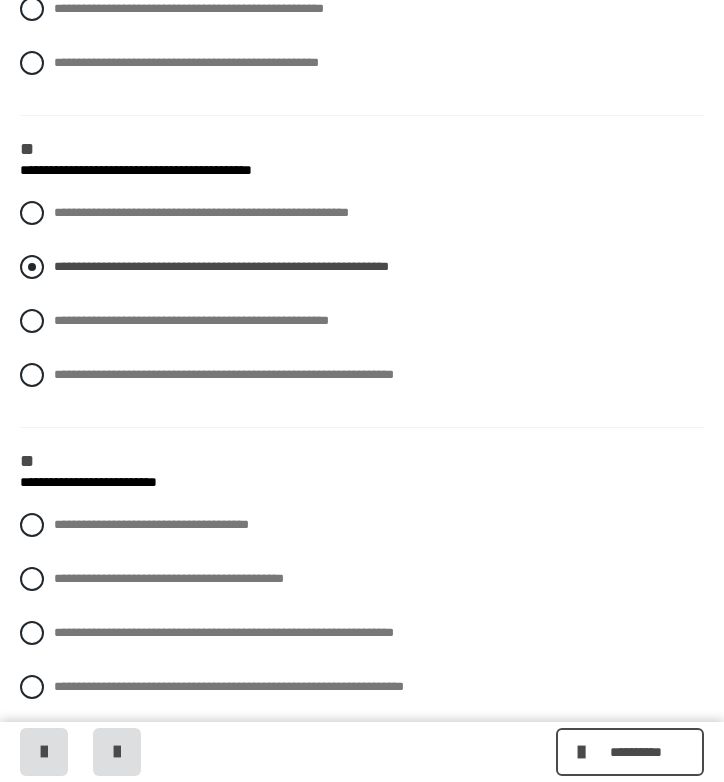 click at bounding box center [32, 267] 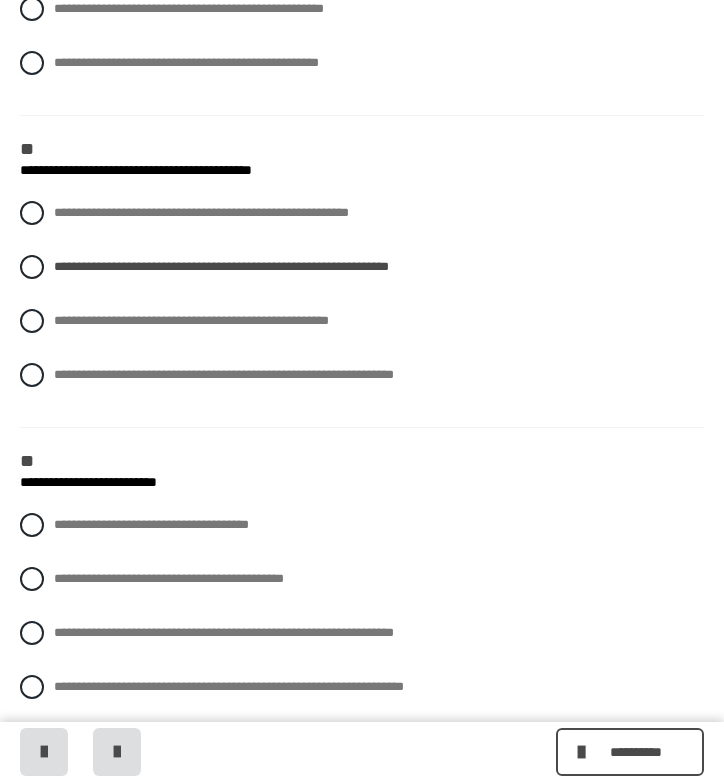click on "**********" at bounding box center (362, 309) 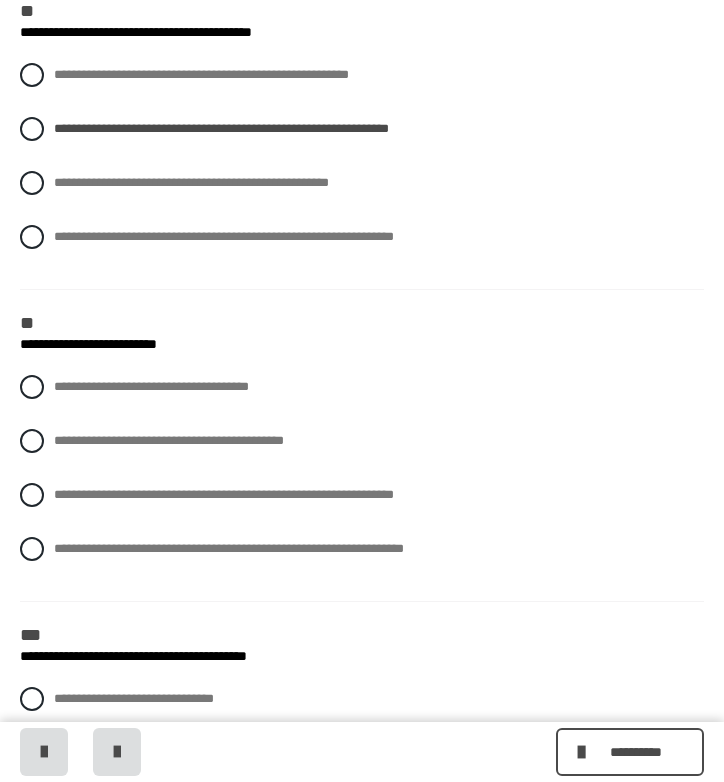 scroll, scrollTop: 2561, scrollLeft: 0, axis: vertical 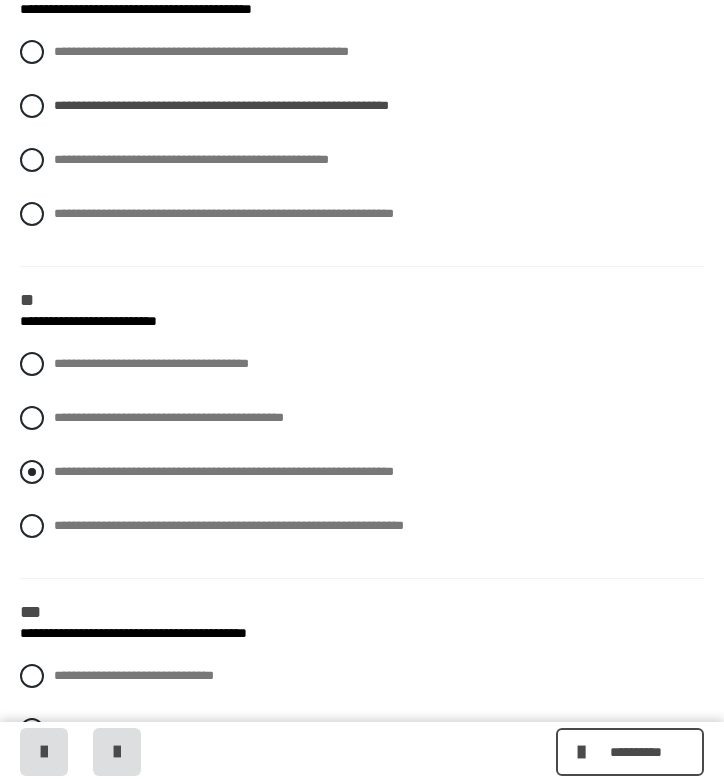 click at bounding box center (32, 472) 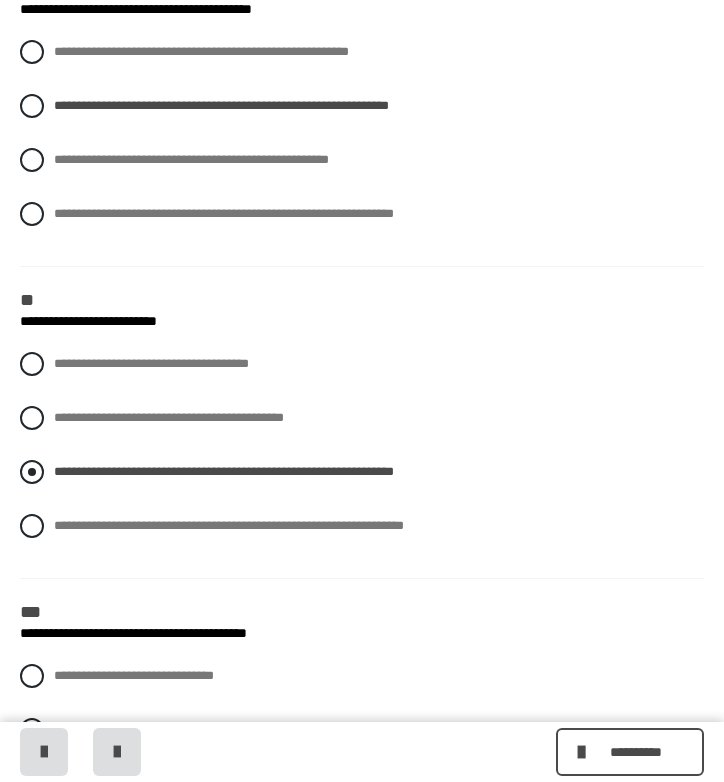 click at bounding box center (32, 472) 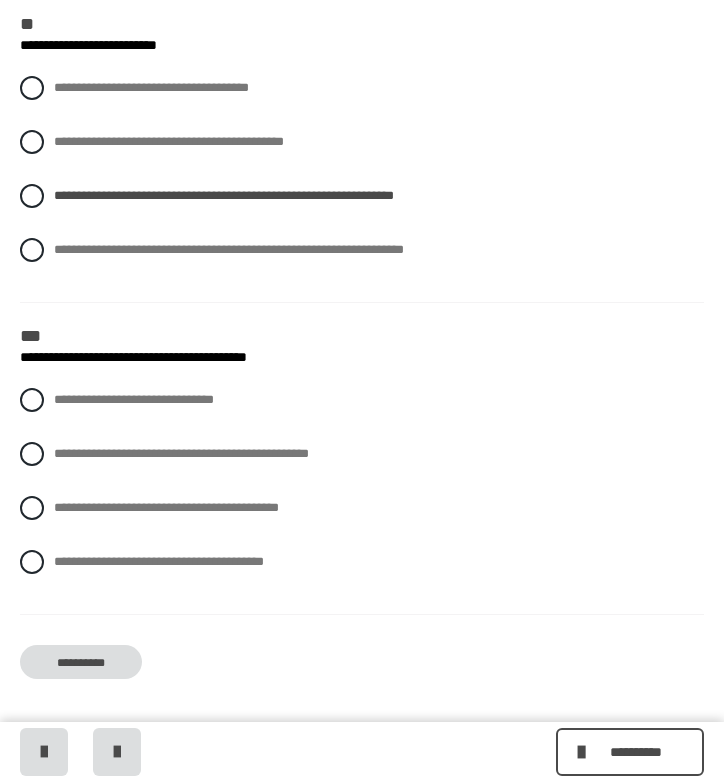 scroll, scrollTop: 2840, scrollLeft: 0, axis: vertical 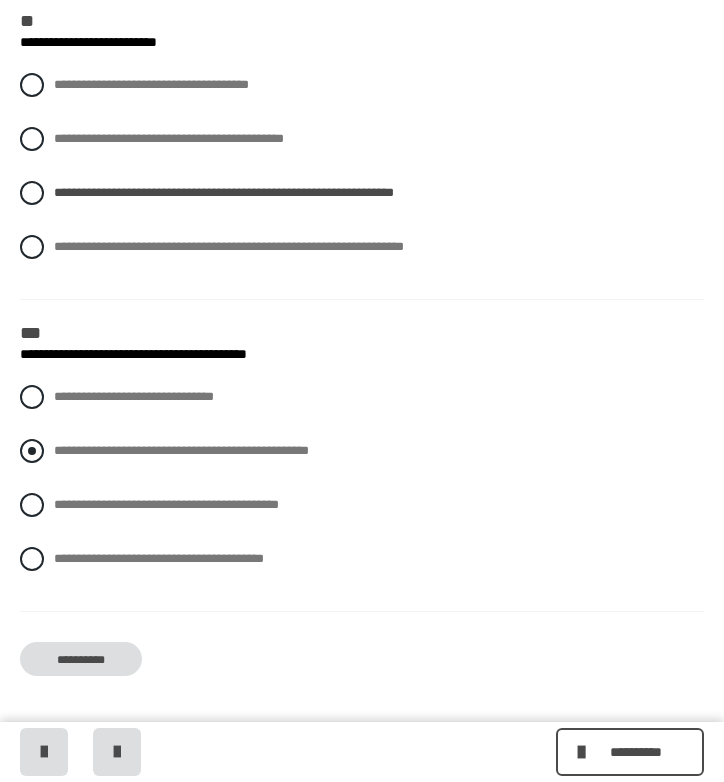 click at bounding box center (32, 451) 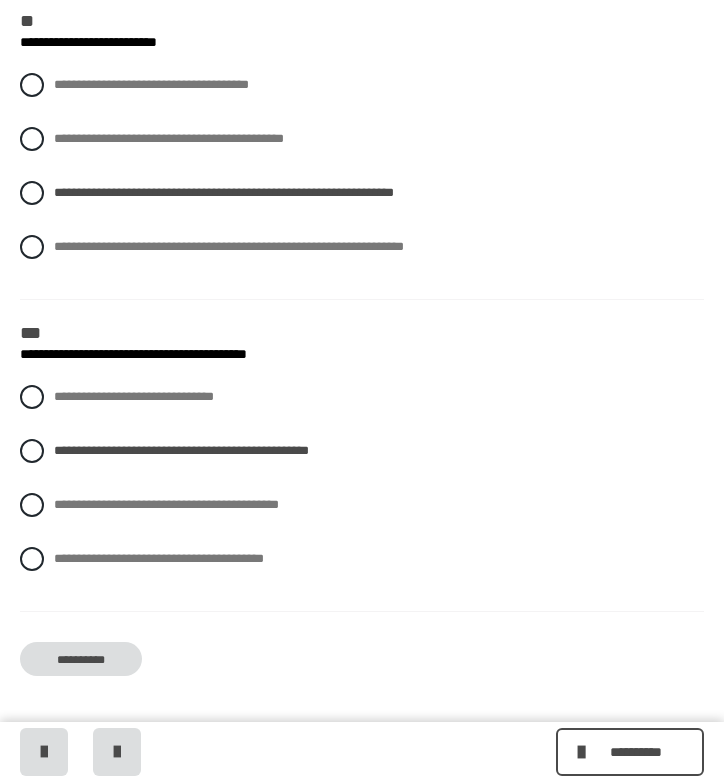 click on "**********" at bounding box center [81, 659] 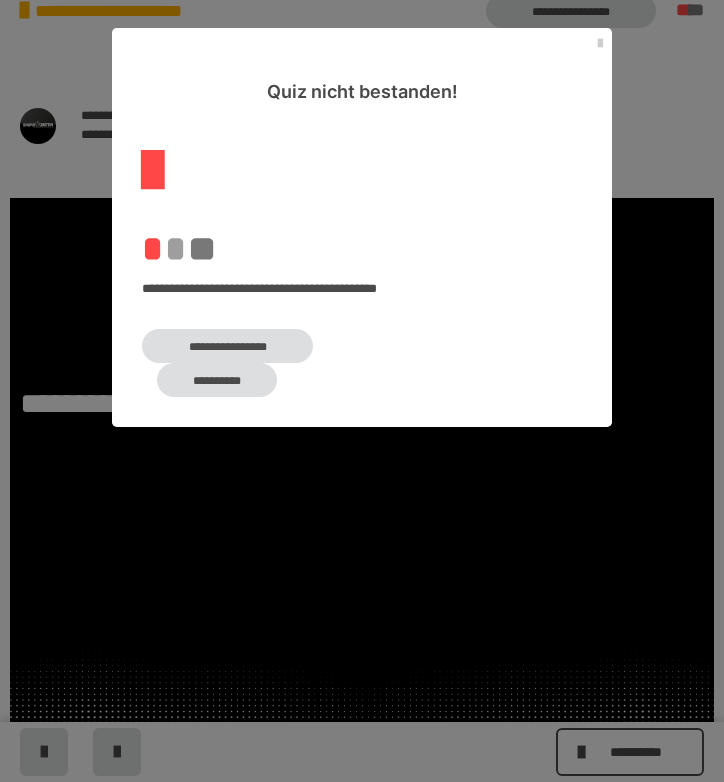click on "**********" at bounding box center (227, 346) 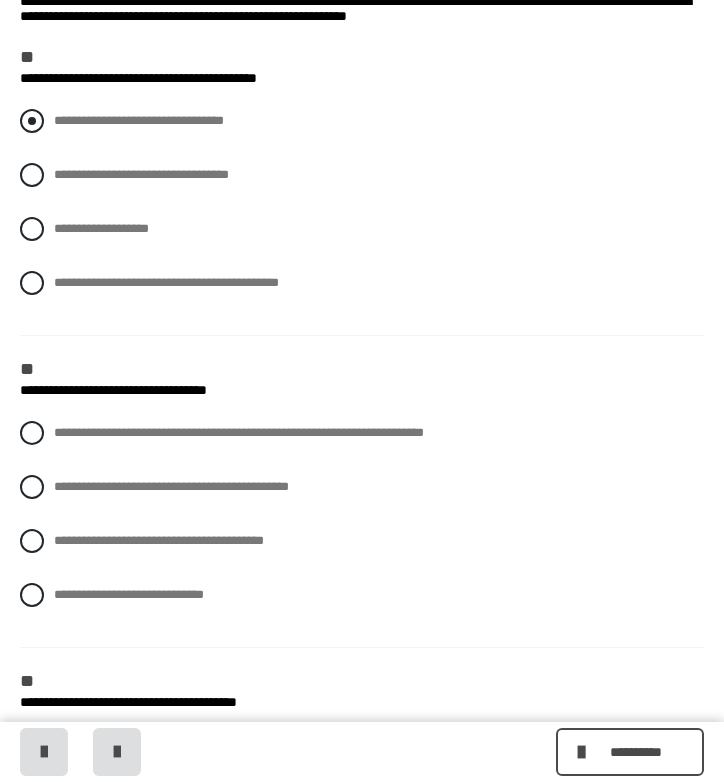 click at bounding box center [32, 121] 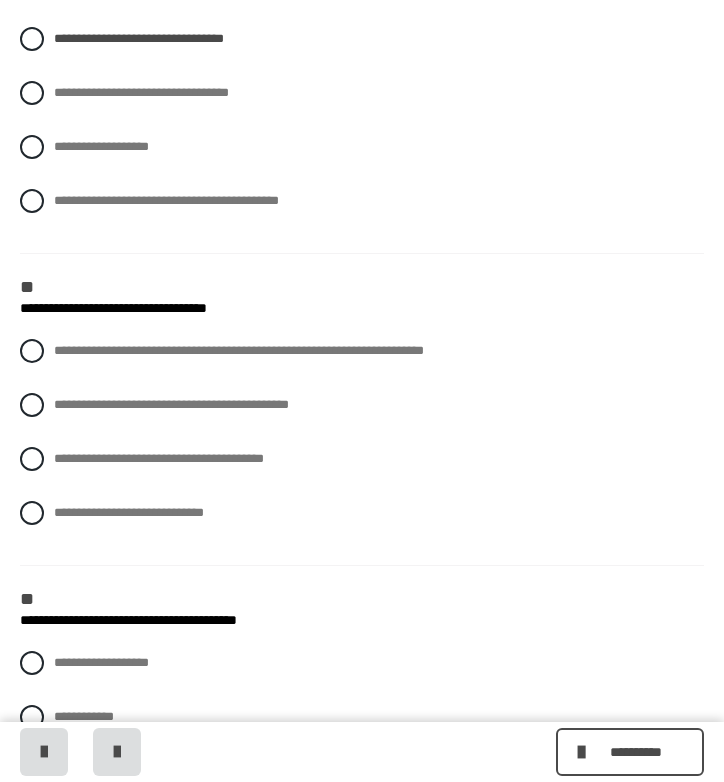 scroll, scrollTop: 403, scrollLeft: 0, axis: vertical 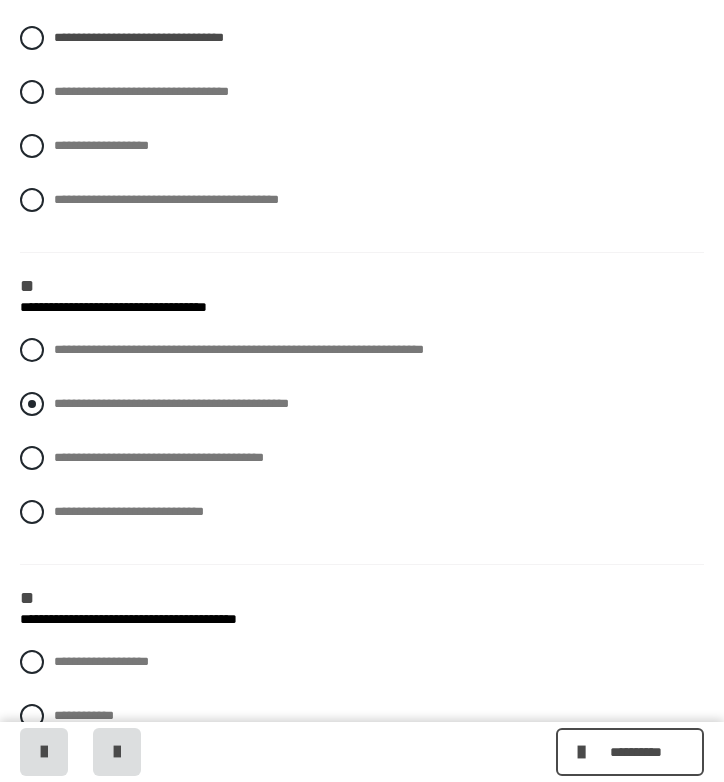 click at bounding box center (32, 404) 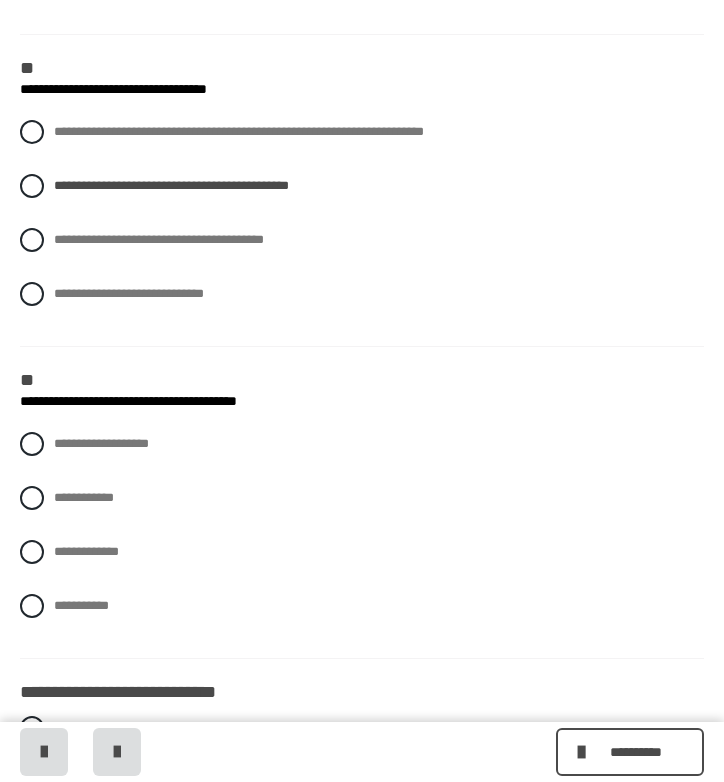 scroll, scrollTop: 639, scrollLeft: 0, axis: vertical 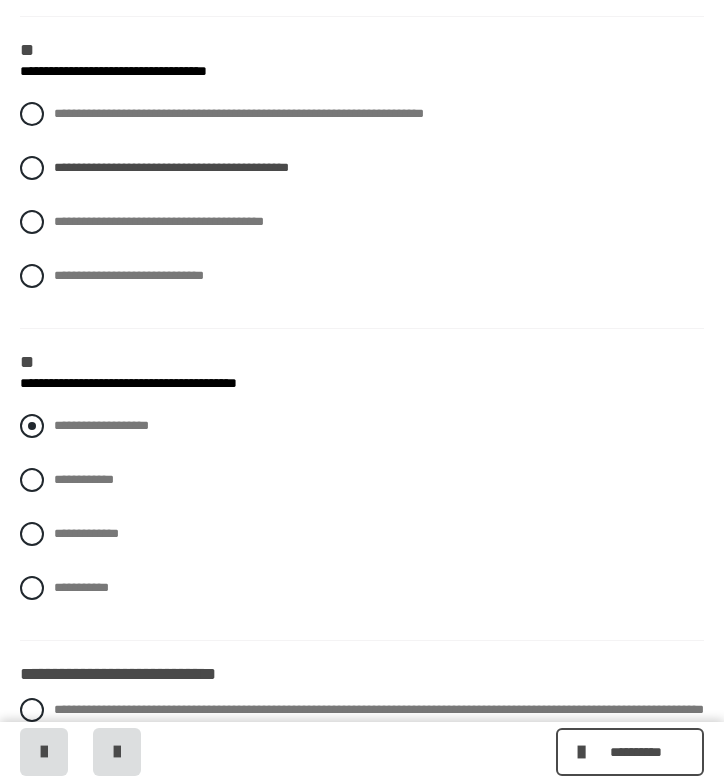 click at bounding box center [32, 426] 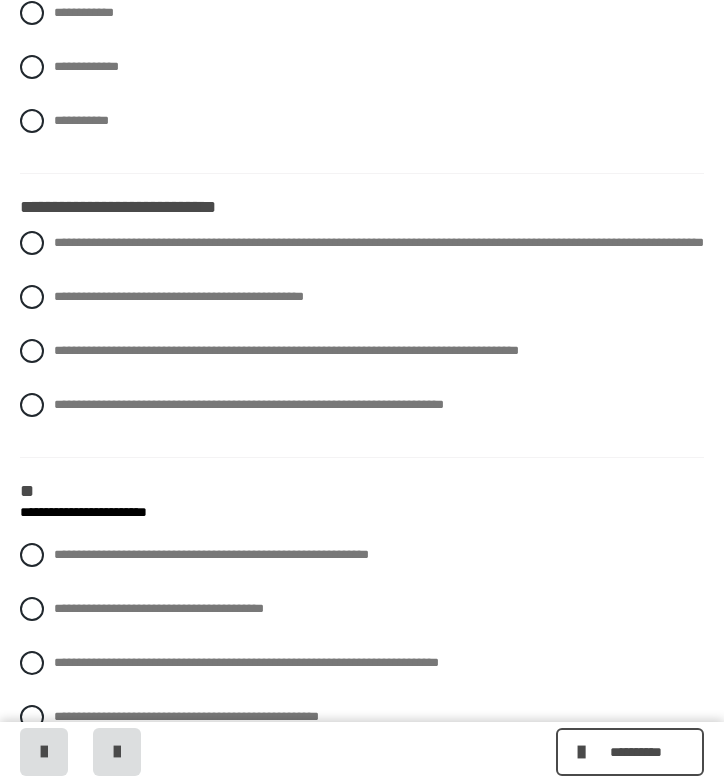 scroll, scrollTop: 1113, scrollLeft: 0, axis: vertical 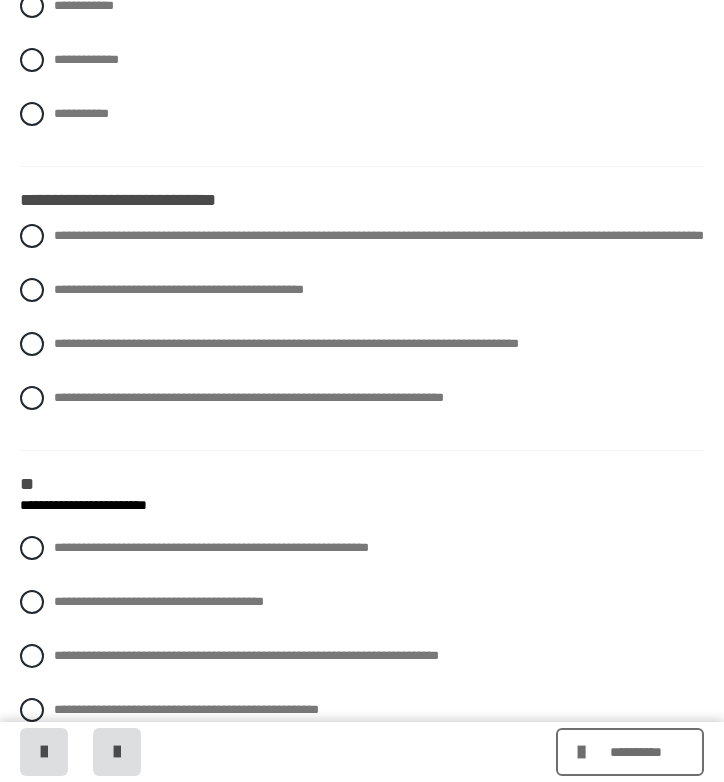click on "**********" at bounding box center [636, 752] 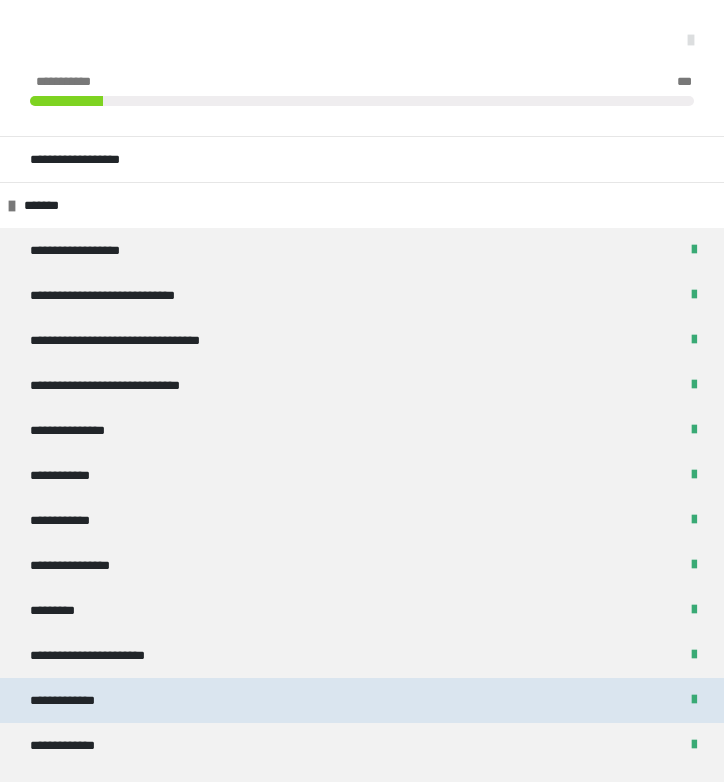scroll, scrollTop: 968, scrollLeft: 0, axis: vertical 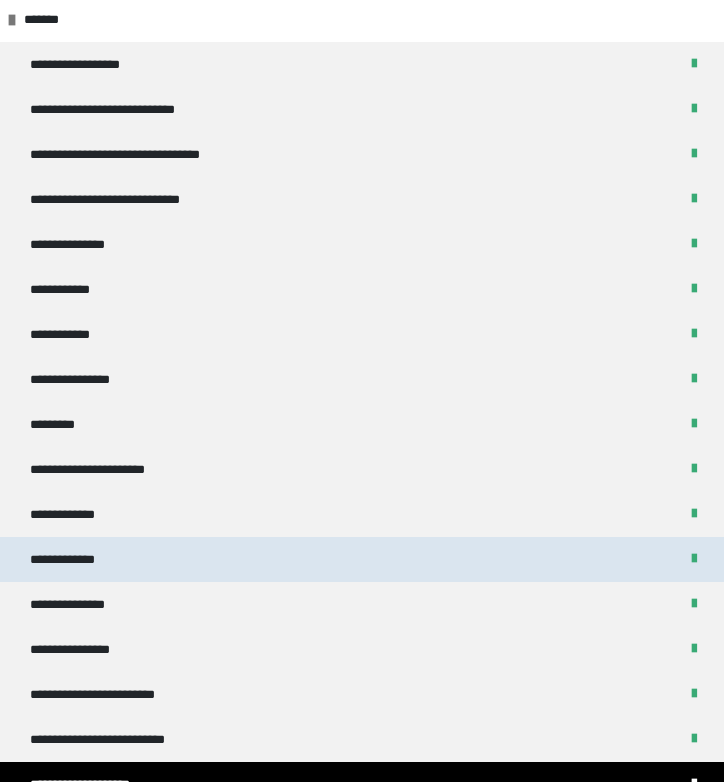 click on "**********" at bounding box center (362, 559) 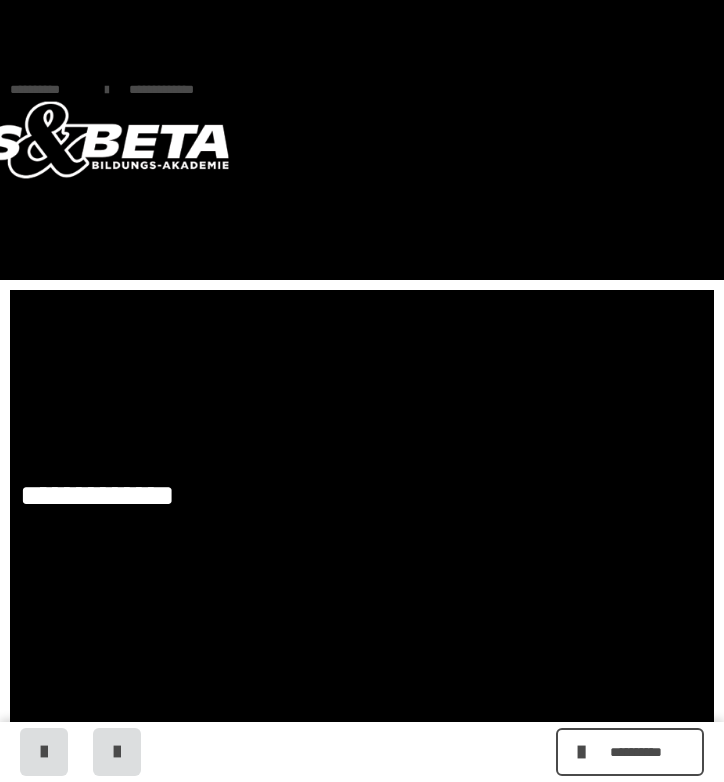 scroll, scrollTop: 0, scrollLeft: 0, axis: both 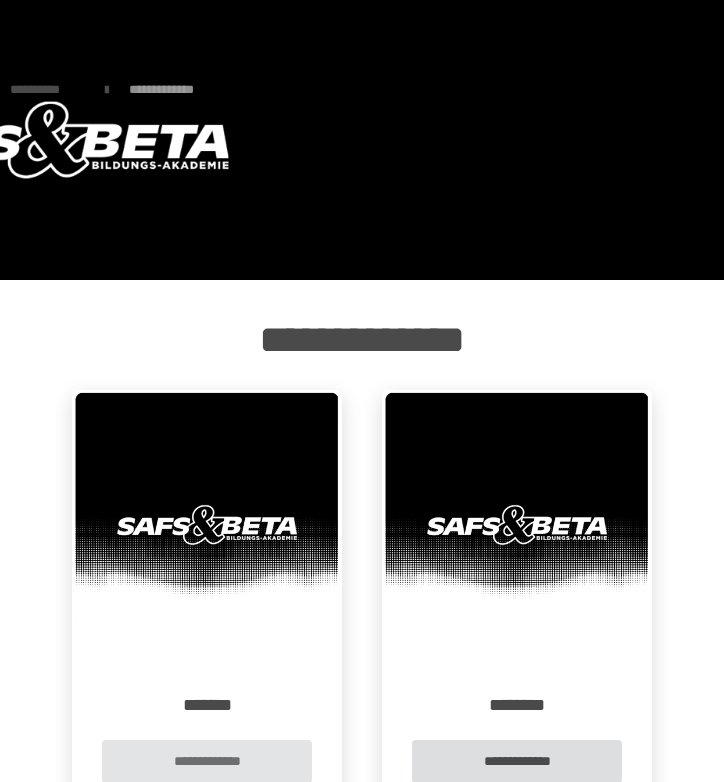 click on "**********" at bounding box center (207, 761) 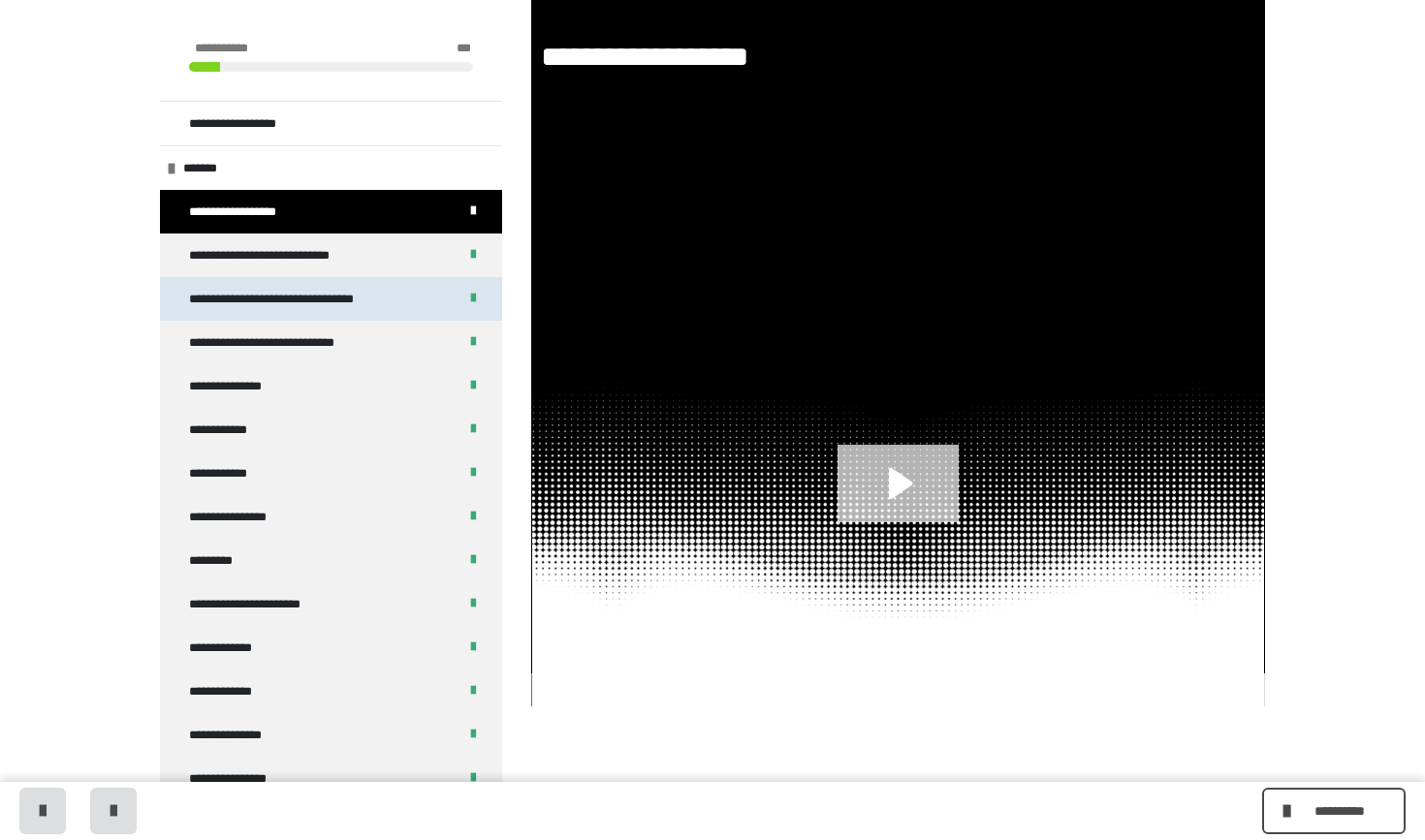 scroll, scrollTop: 445, scrollLeft: 0, axis: vertical 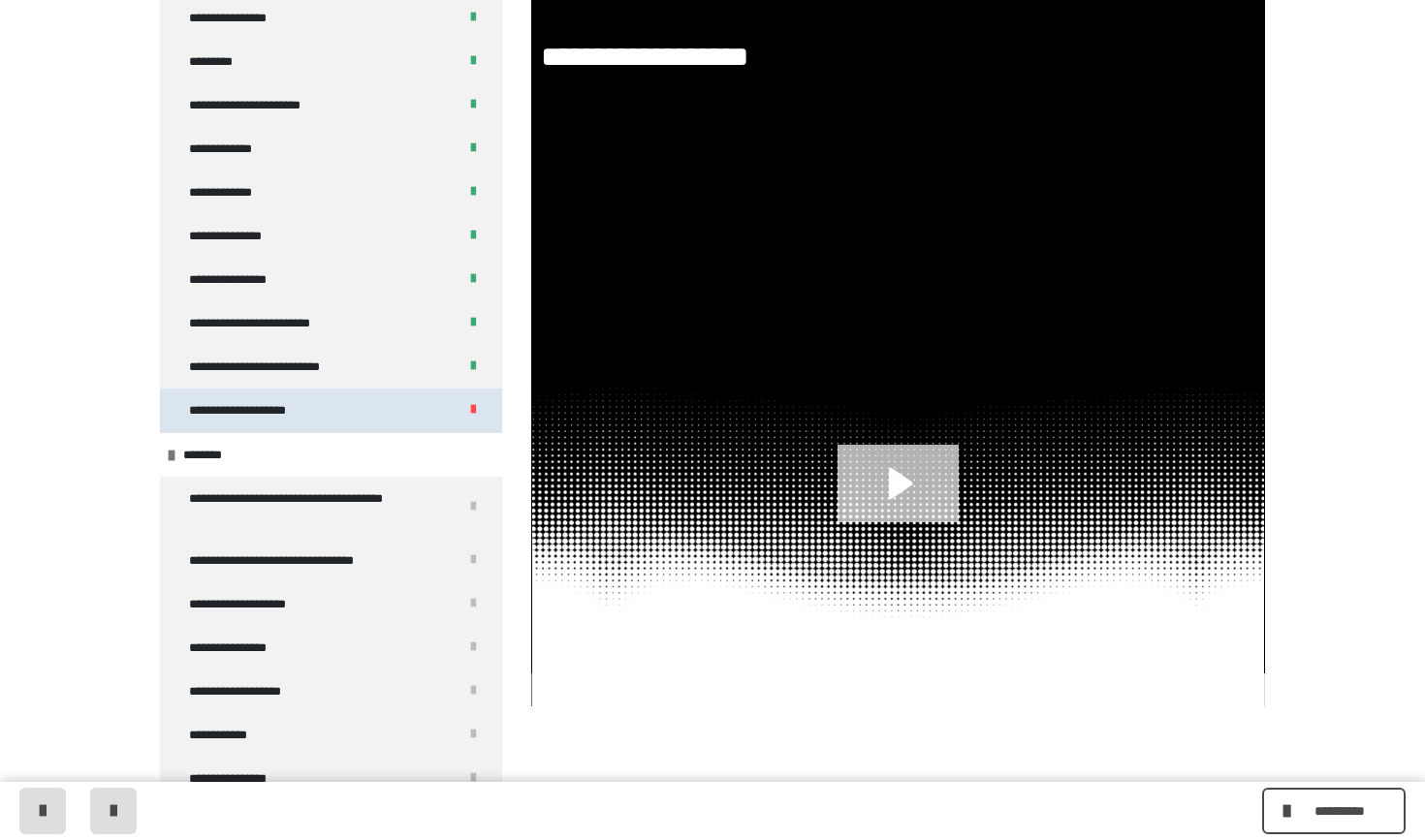 click on "**********" at bounding box center [331, 410] 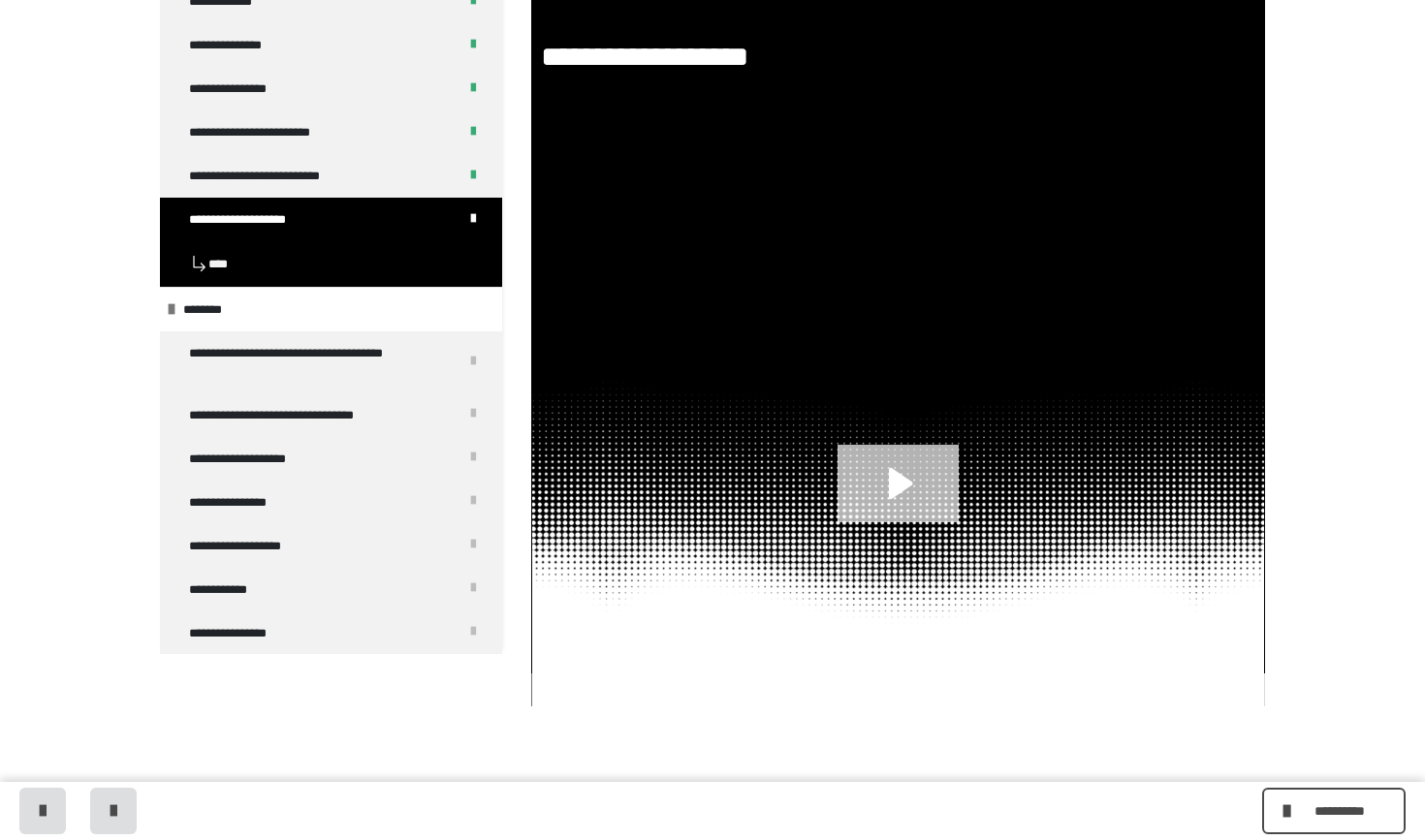 scroll, scrollTop: 0, scrollLeft: 0, axis: both 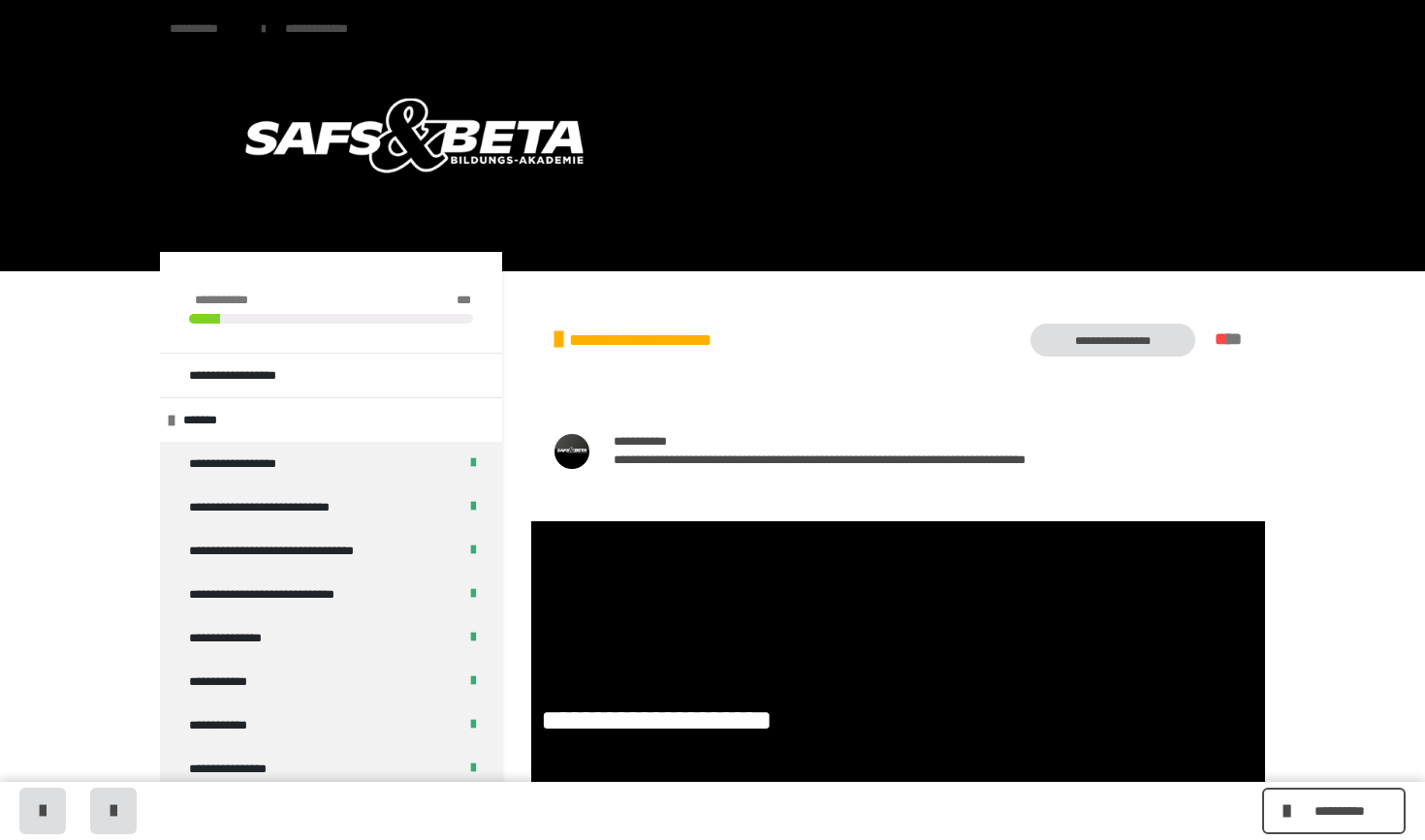 click on "**********" at bounding box center (1113, 340) 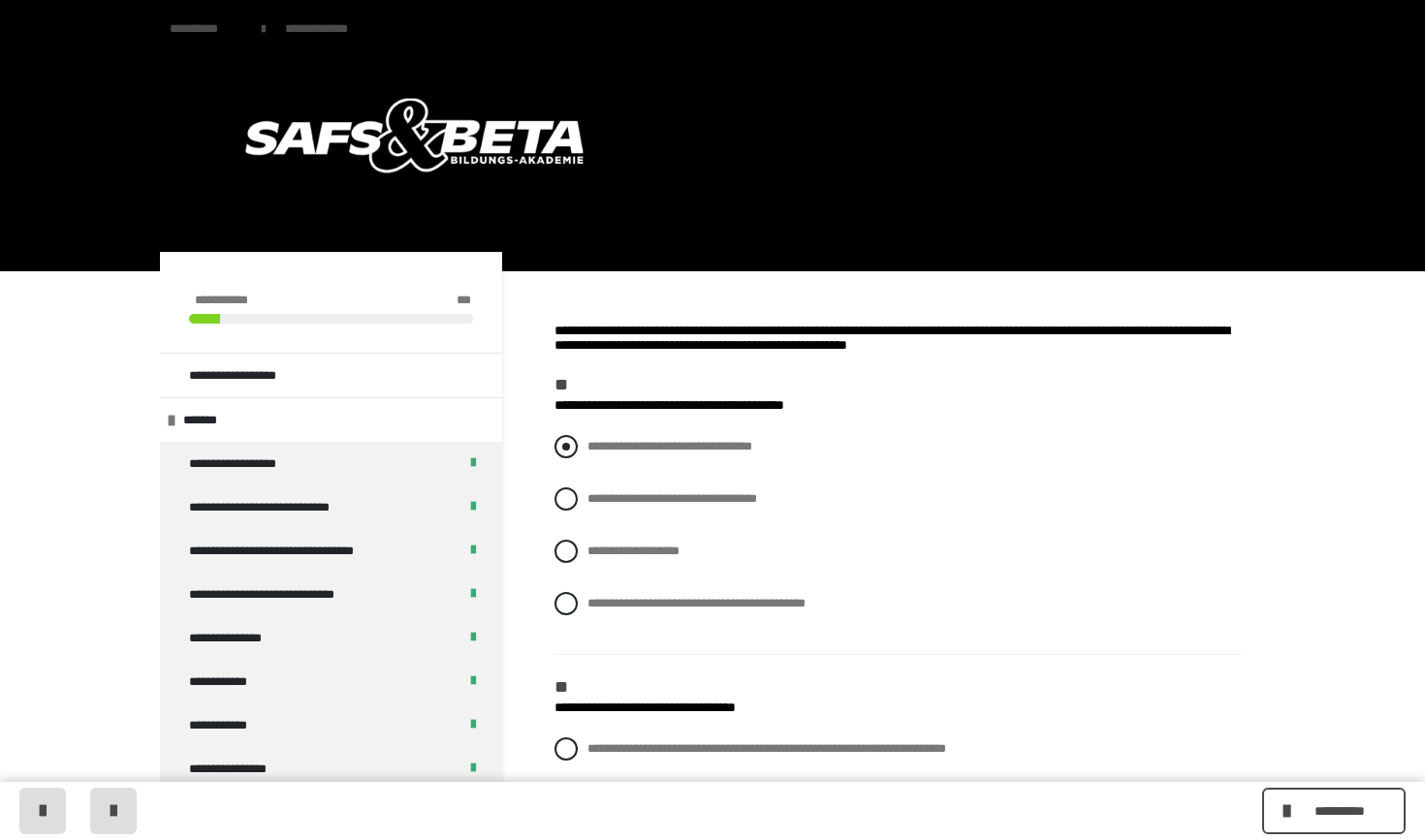 click at bounding box center (566, 447) 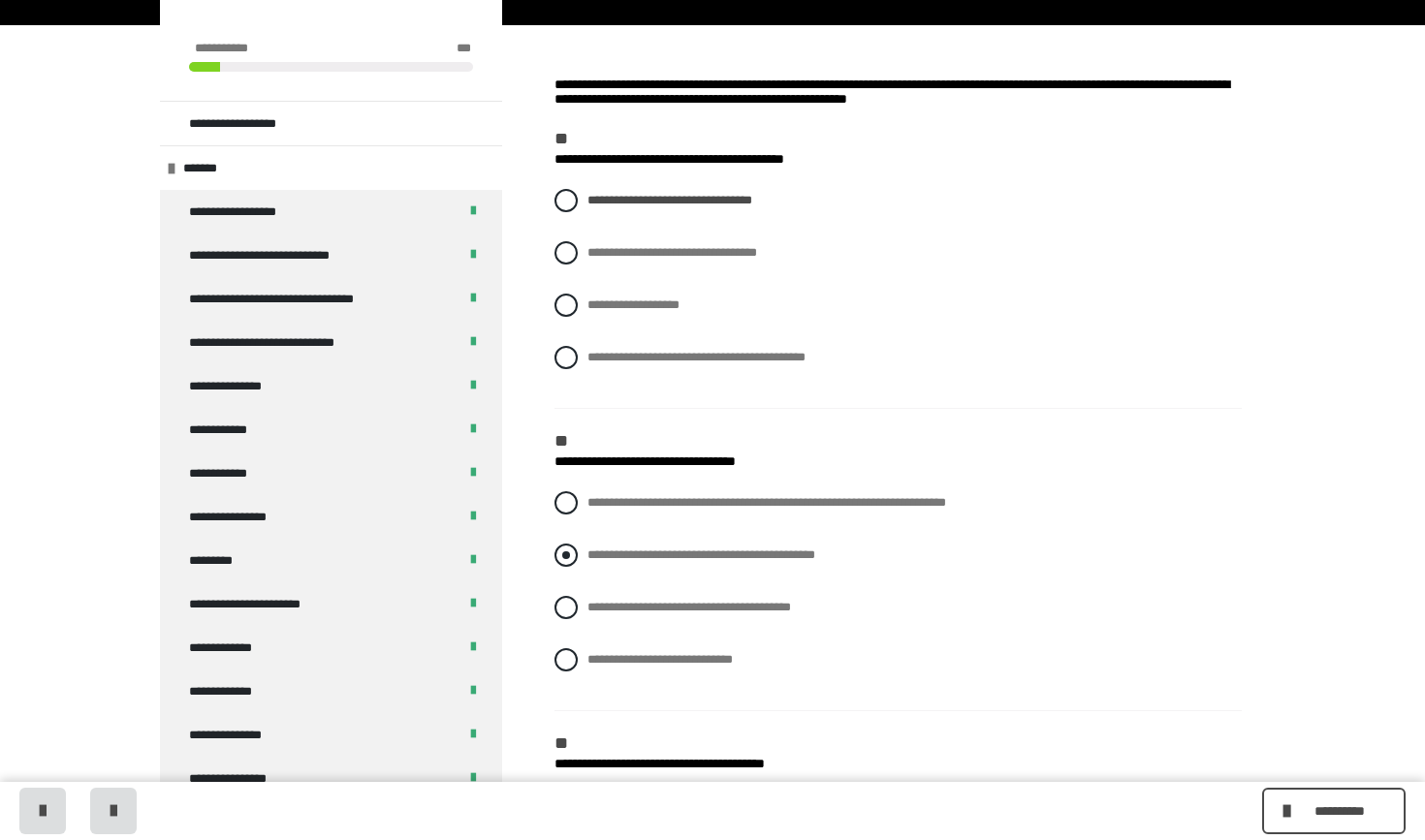 scroll, scrollTop: 266, scrollLeft: 0, axis: vertical 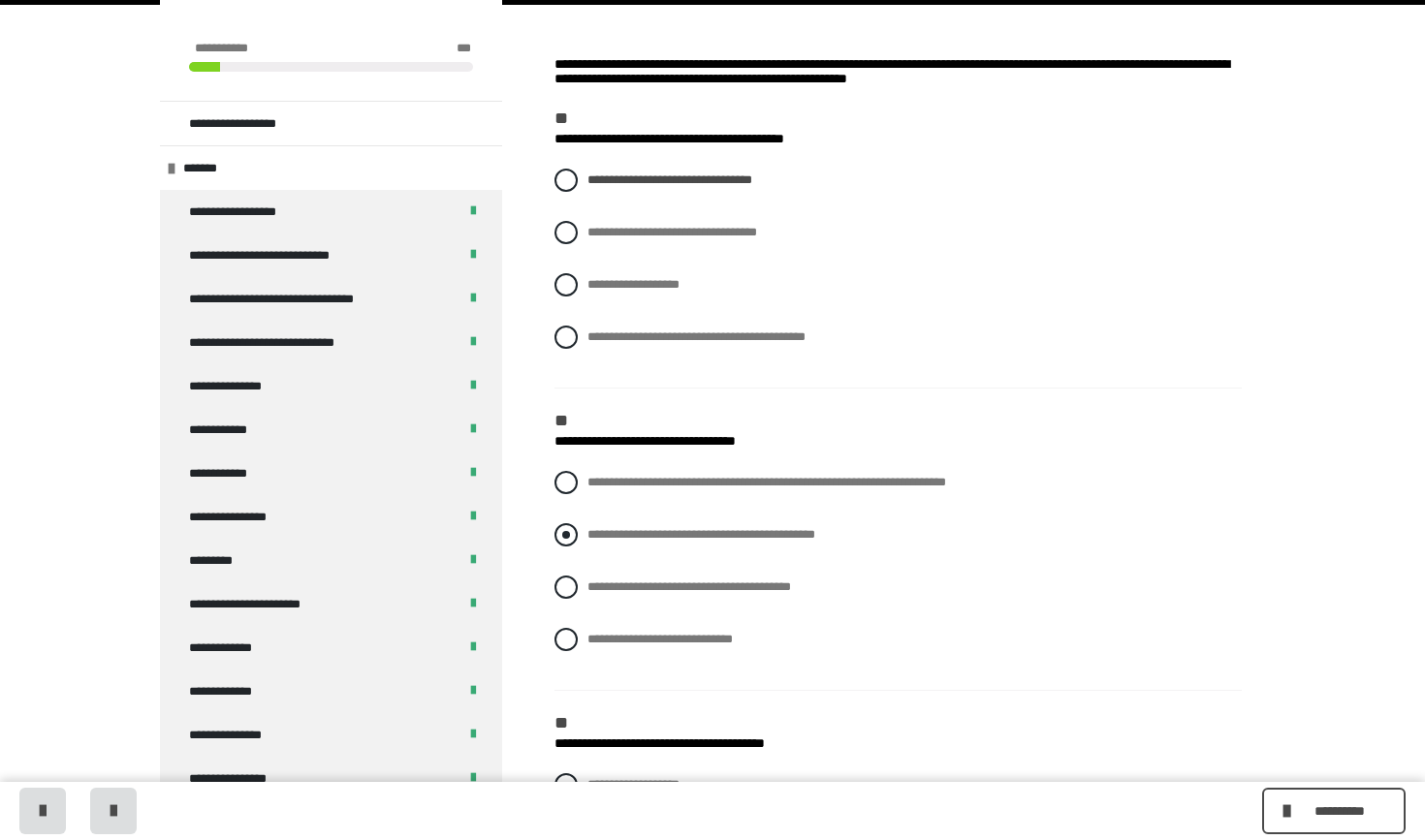 click on "**********" at bounding box center [898, 535] 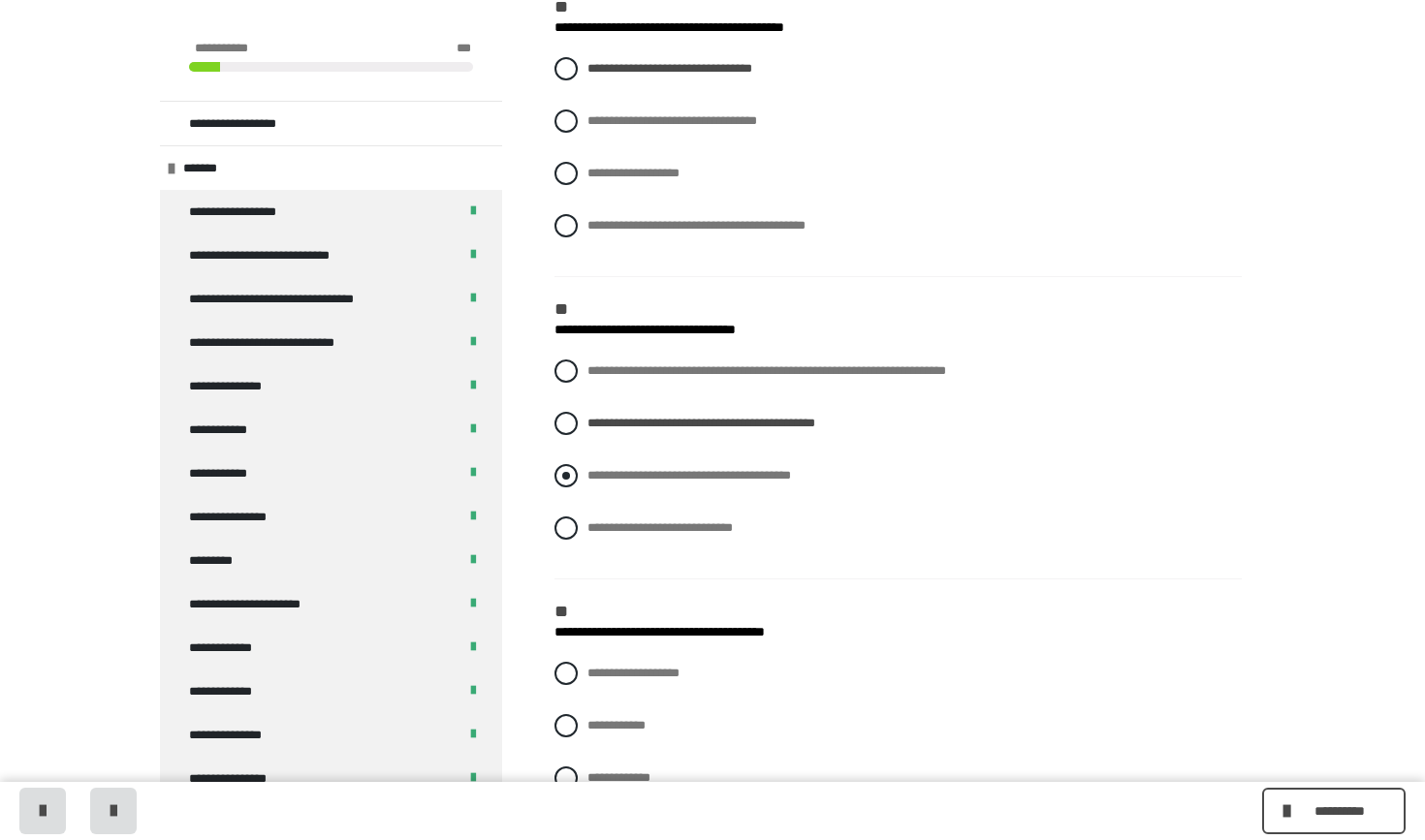 scroll, scrollTop: 393, scrollLeft: 0, axis: vertical 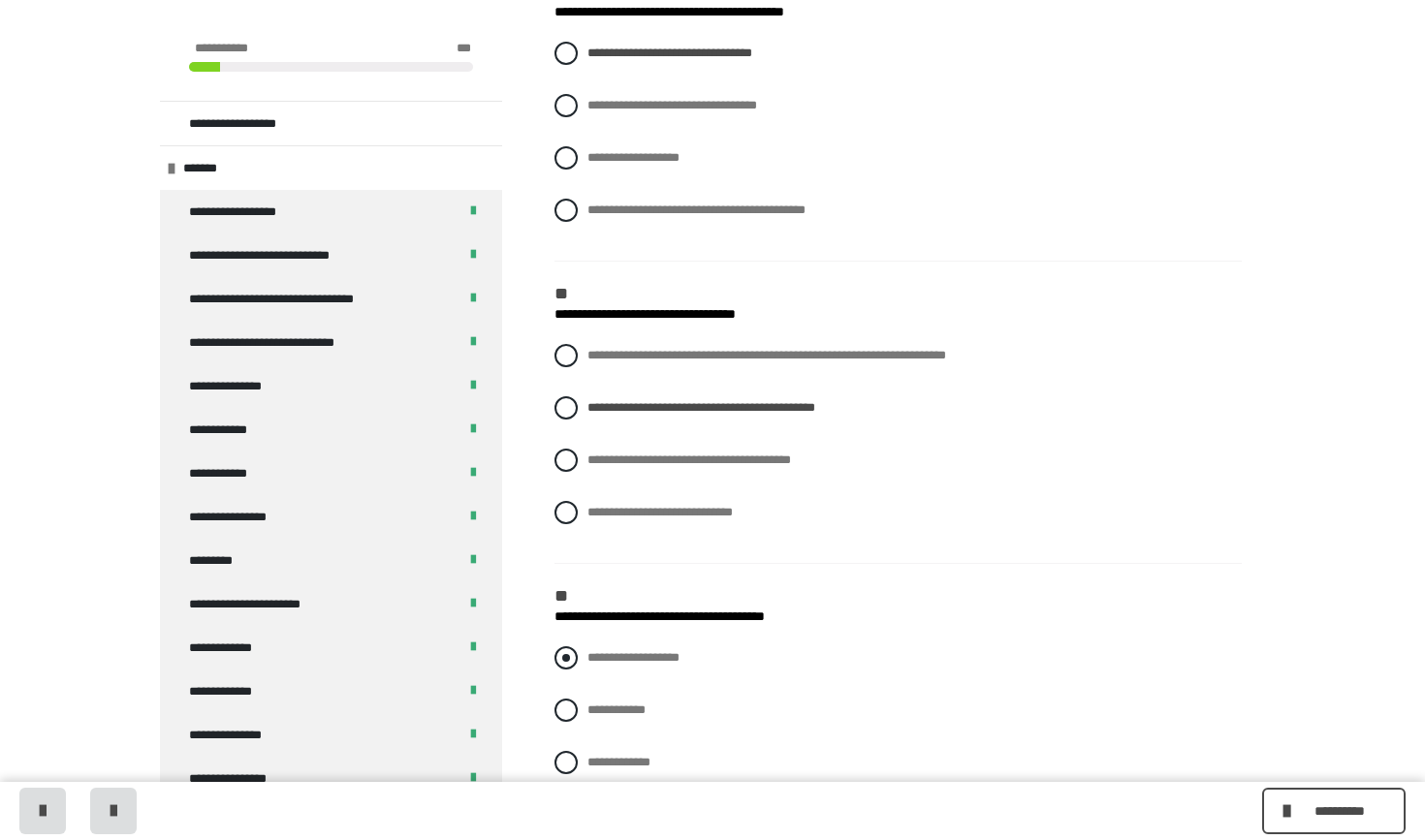 click on "**********" at bounding box center (898, 658) 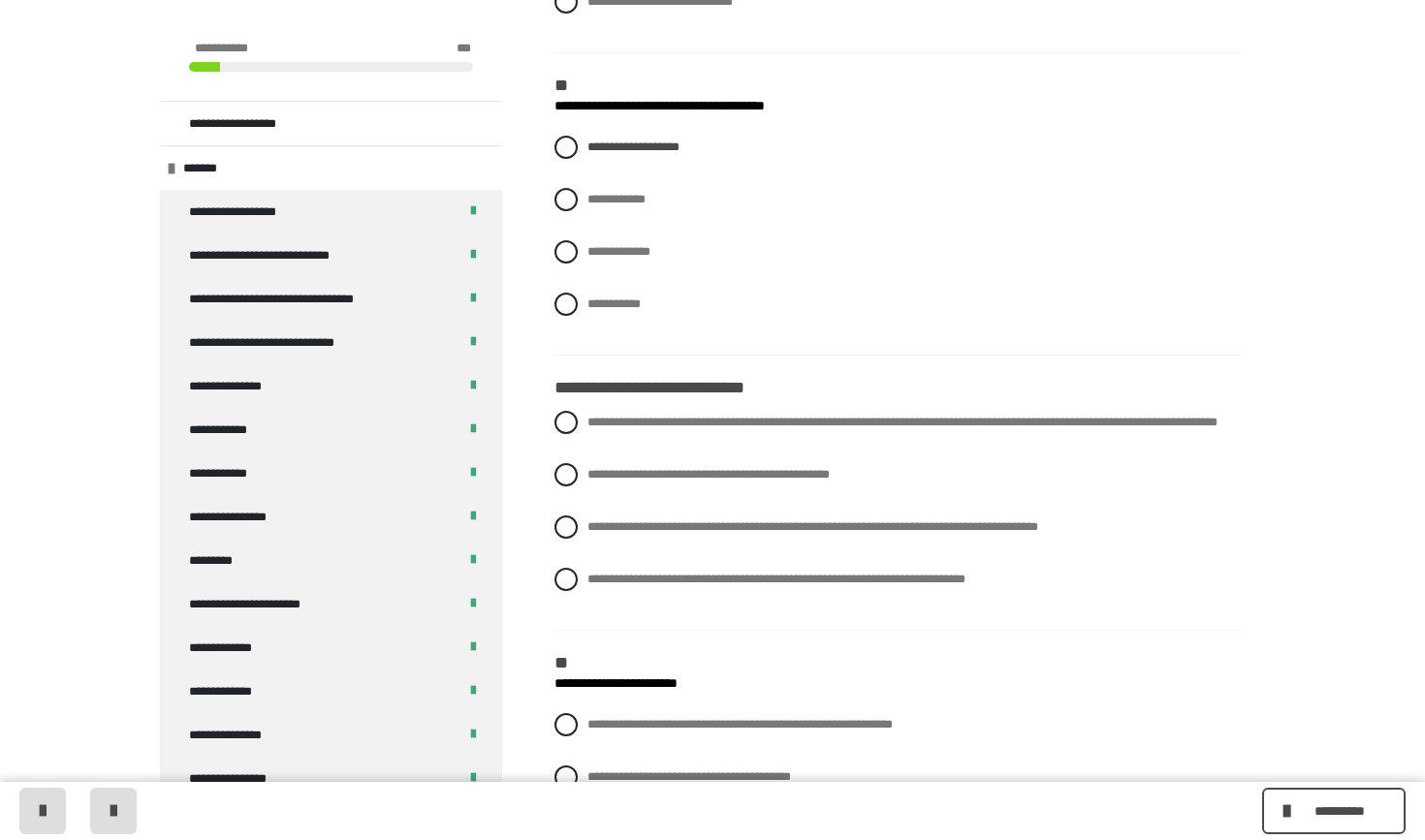 scroll, scrollTop: 911, scrollLeft: 0, axis: vertical 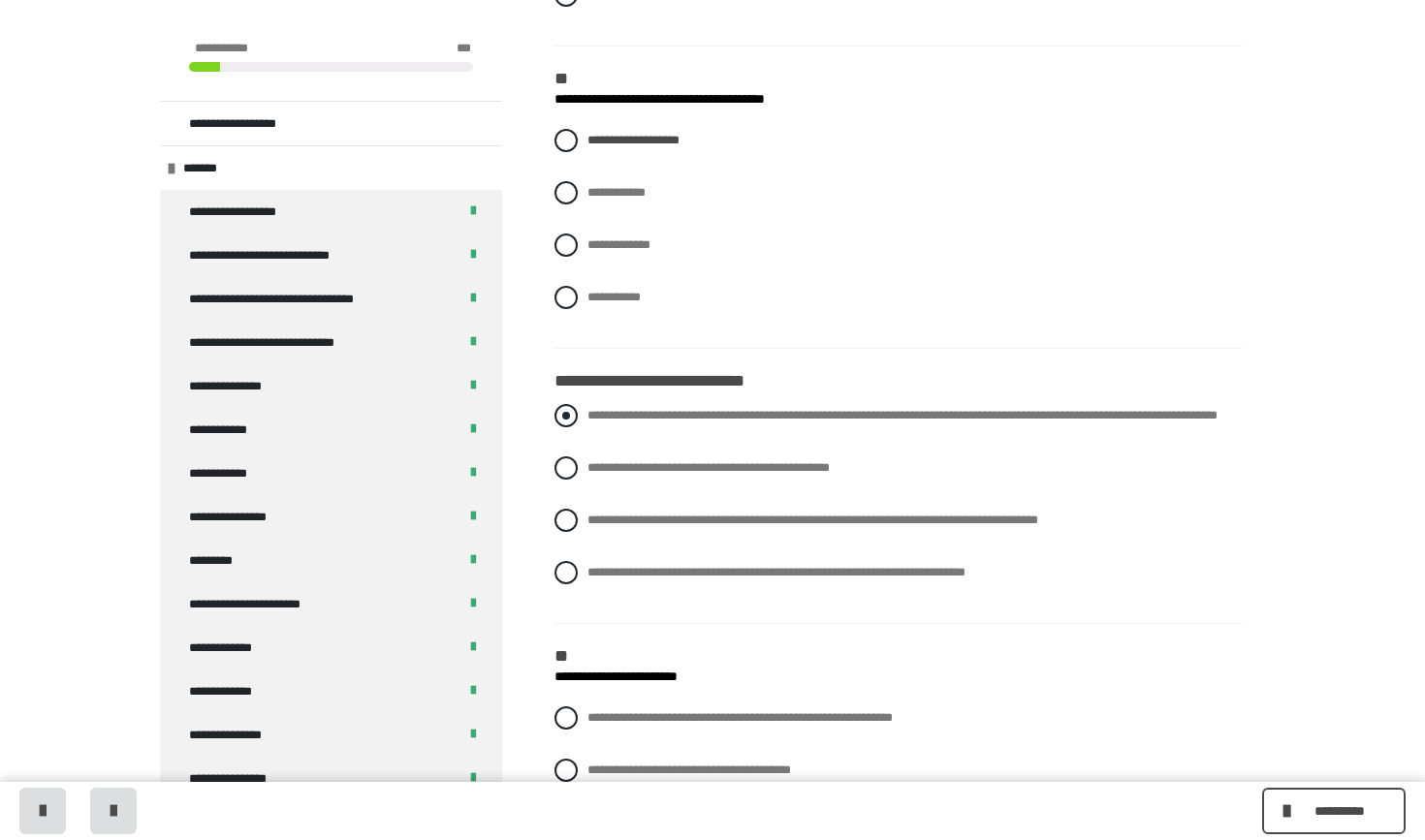 click at bounding box center [566, 416] 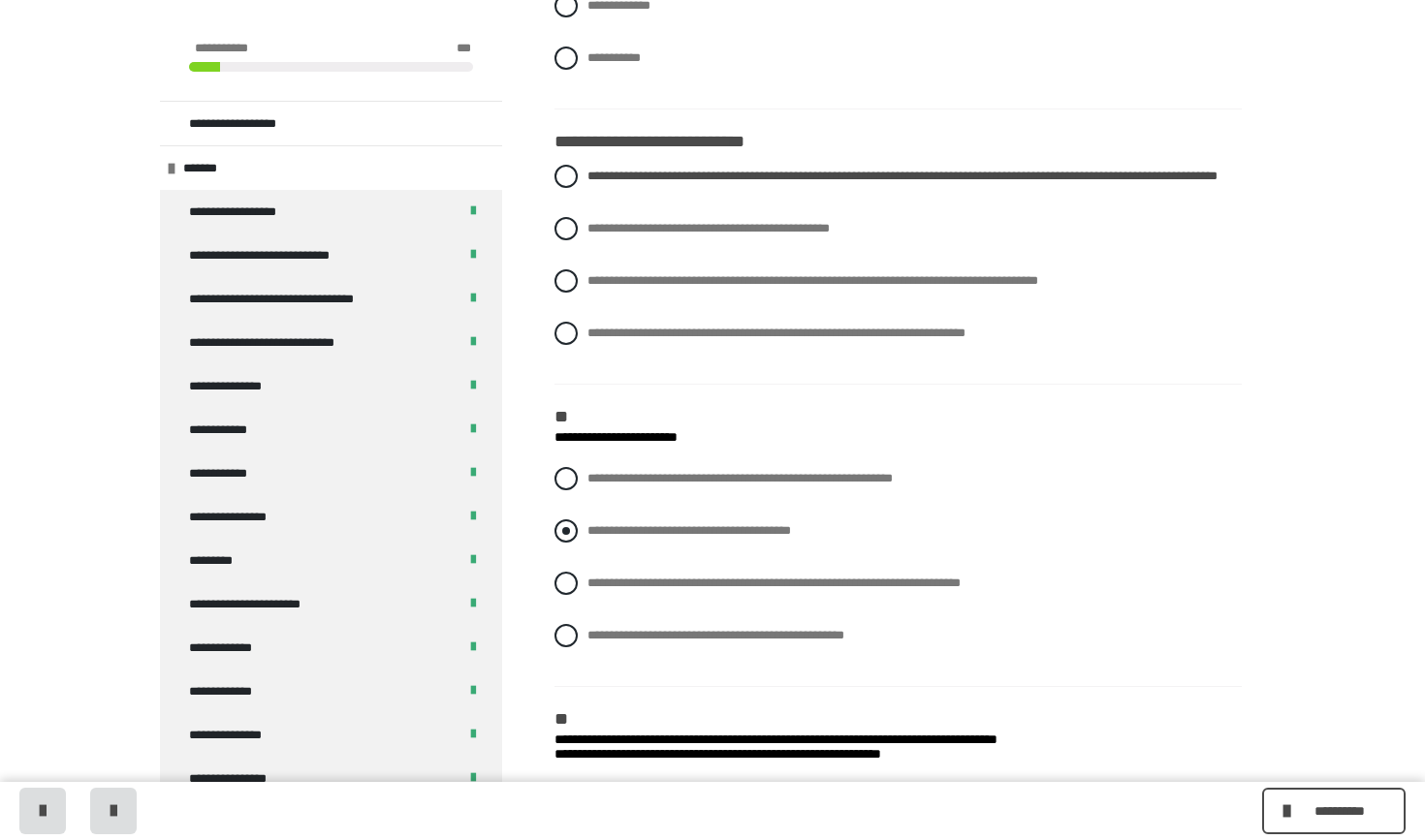 scroll, scrollTop: 1158, scrollLeft: 0, axis: vertical 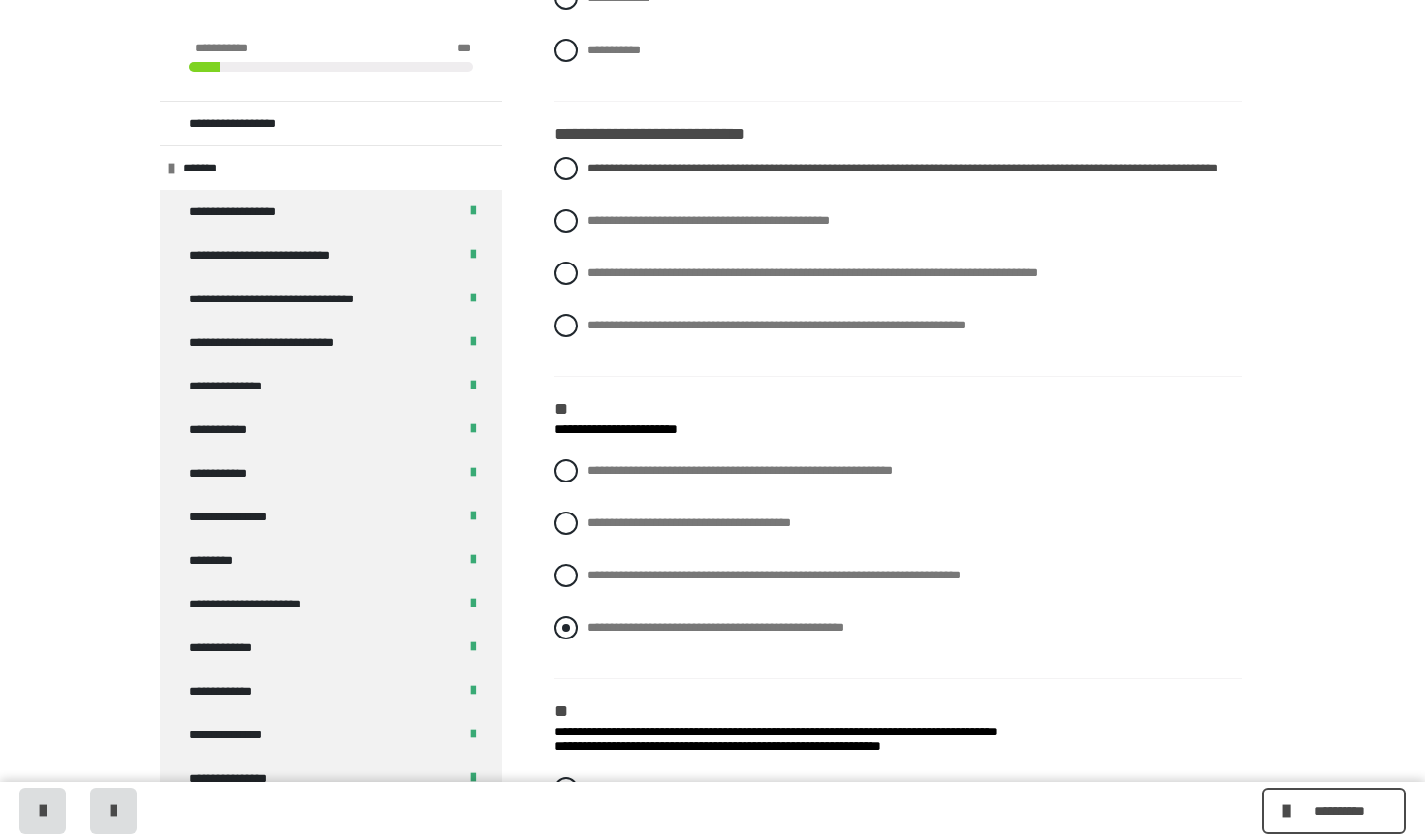 click on "**********" at bounding box center [898, 628] 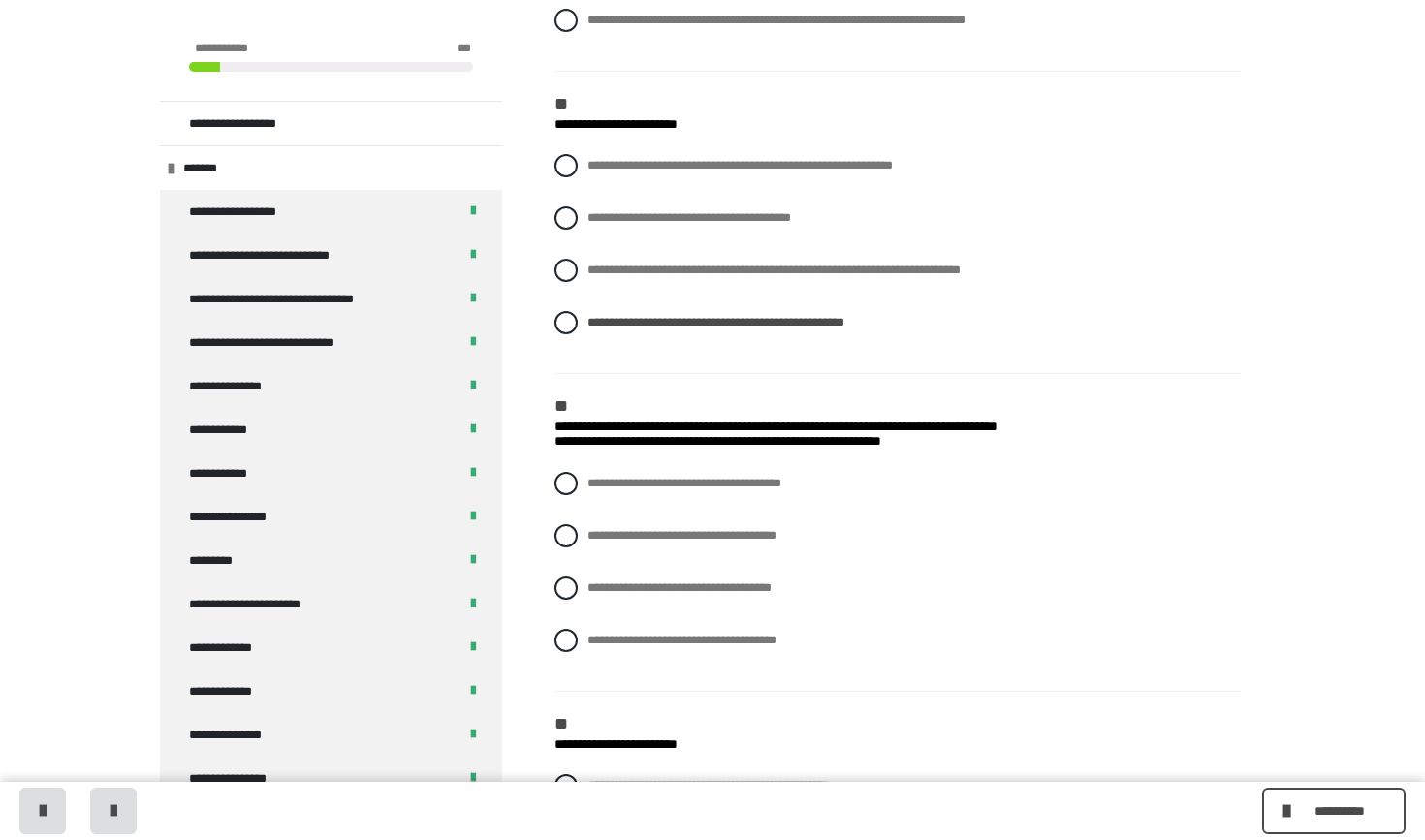 scroll, scrollTop: 1479, scrollLeft: 0, axis: vertical 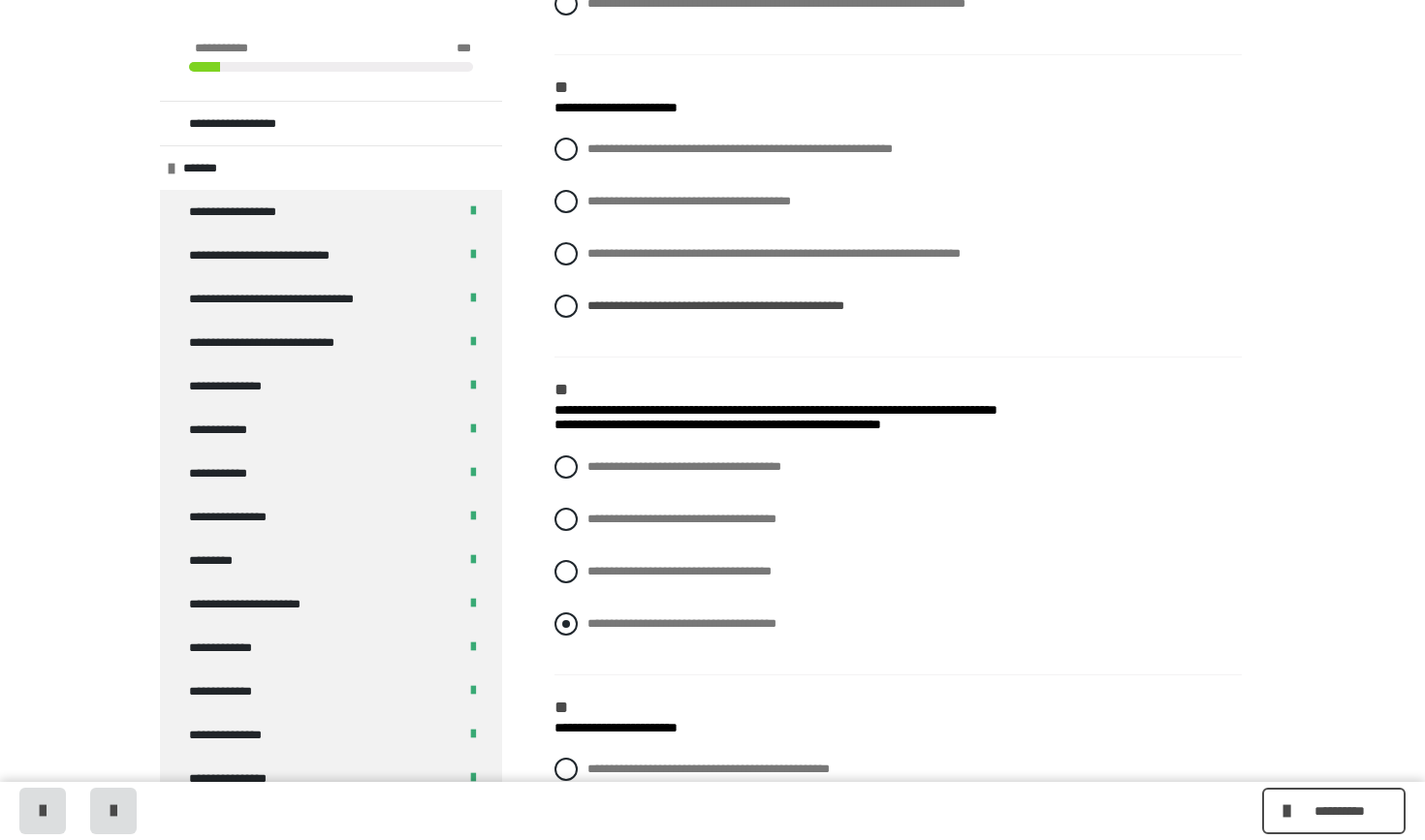 click at bounding box center (566, 624) 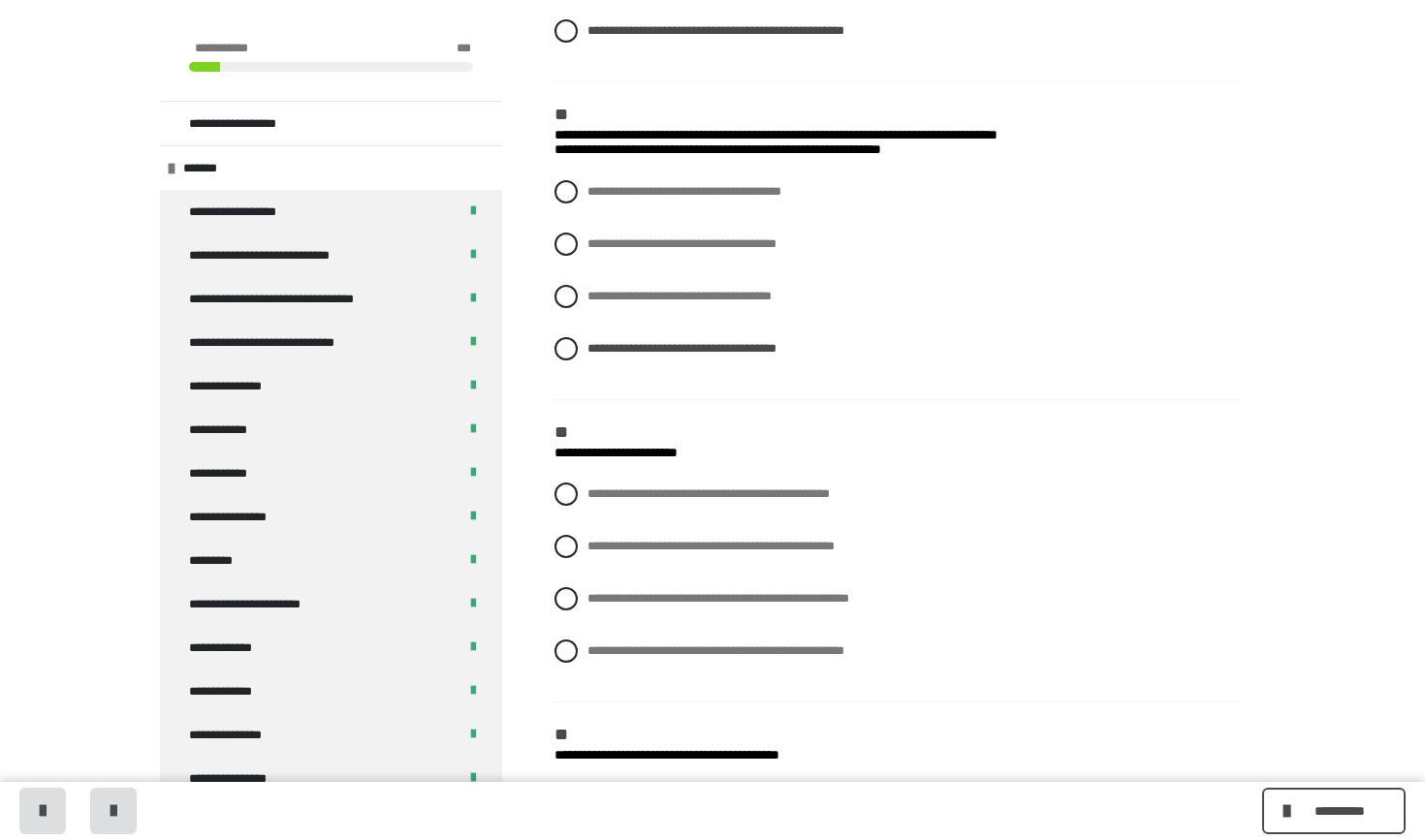 scroll, scrollTop: 1771, scrollLeft: 0, axis: vertical 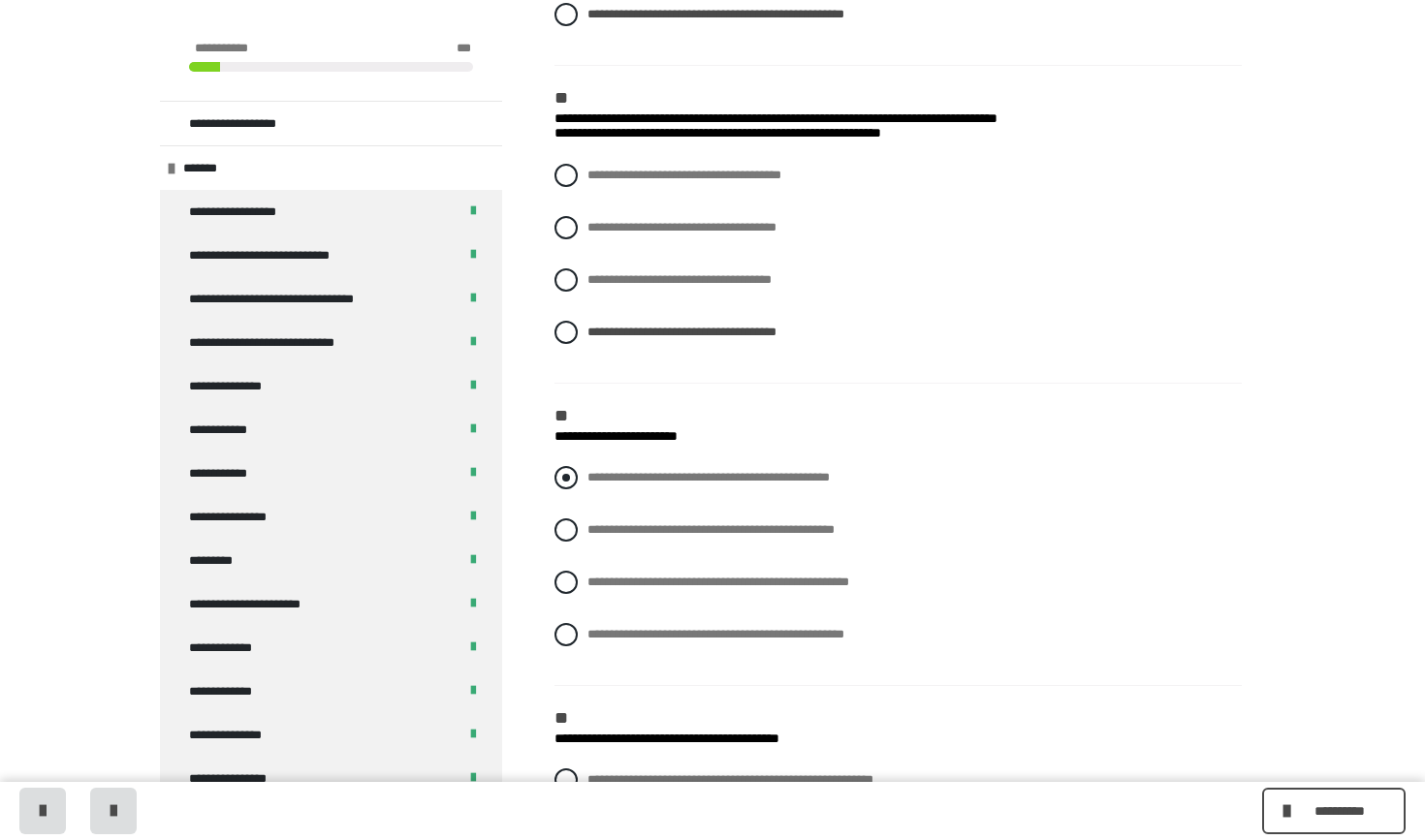 click at bounding box center [566, 478] 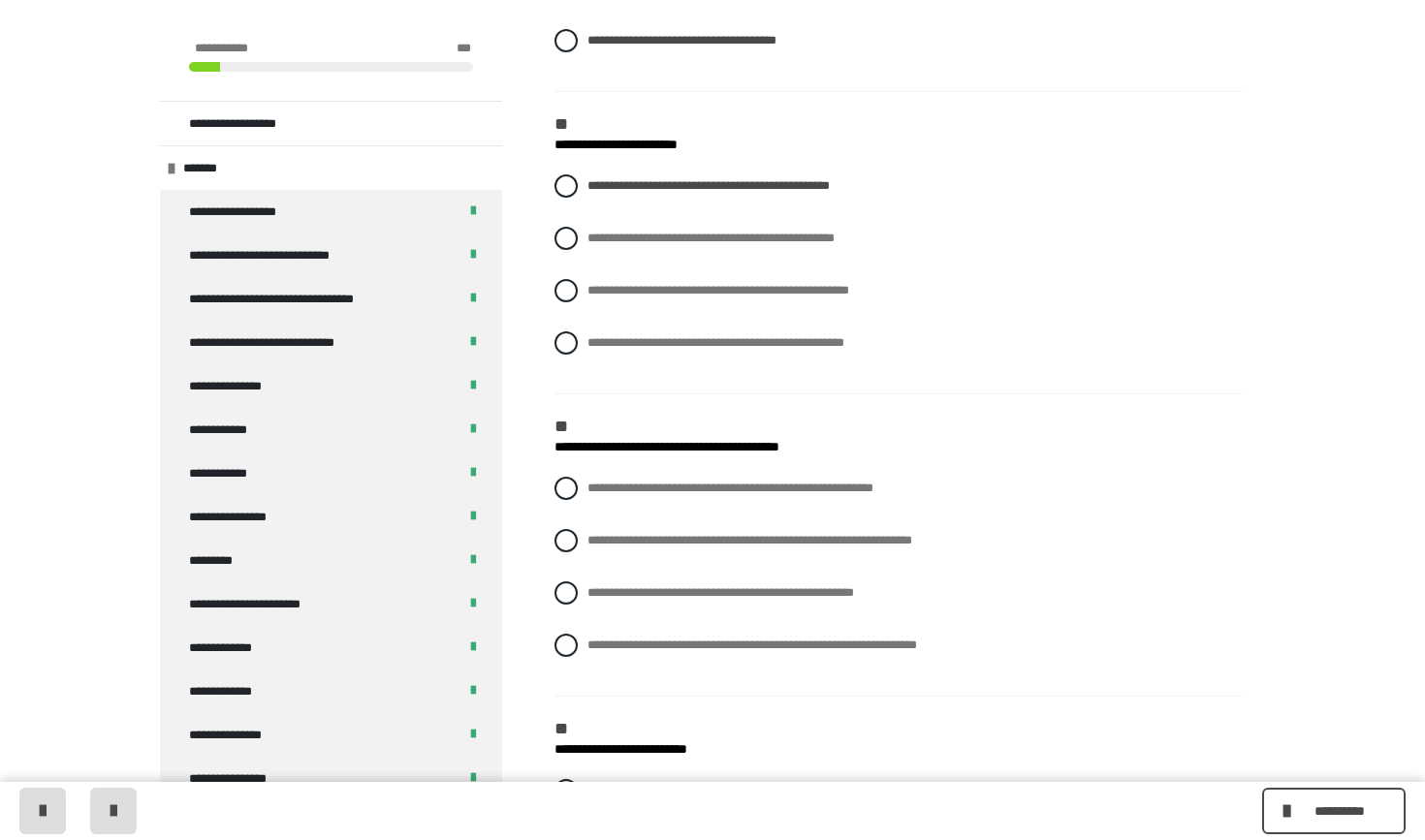 scroll, scrollTop: 2068, scrollLeft: 0, axis: vertical 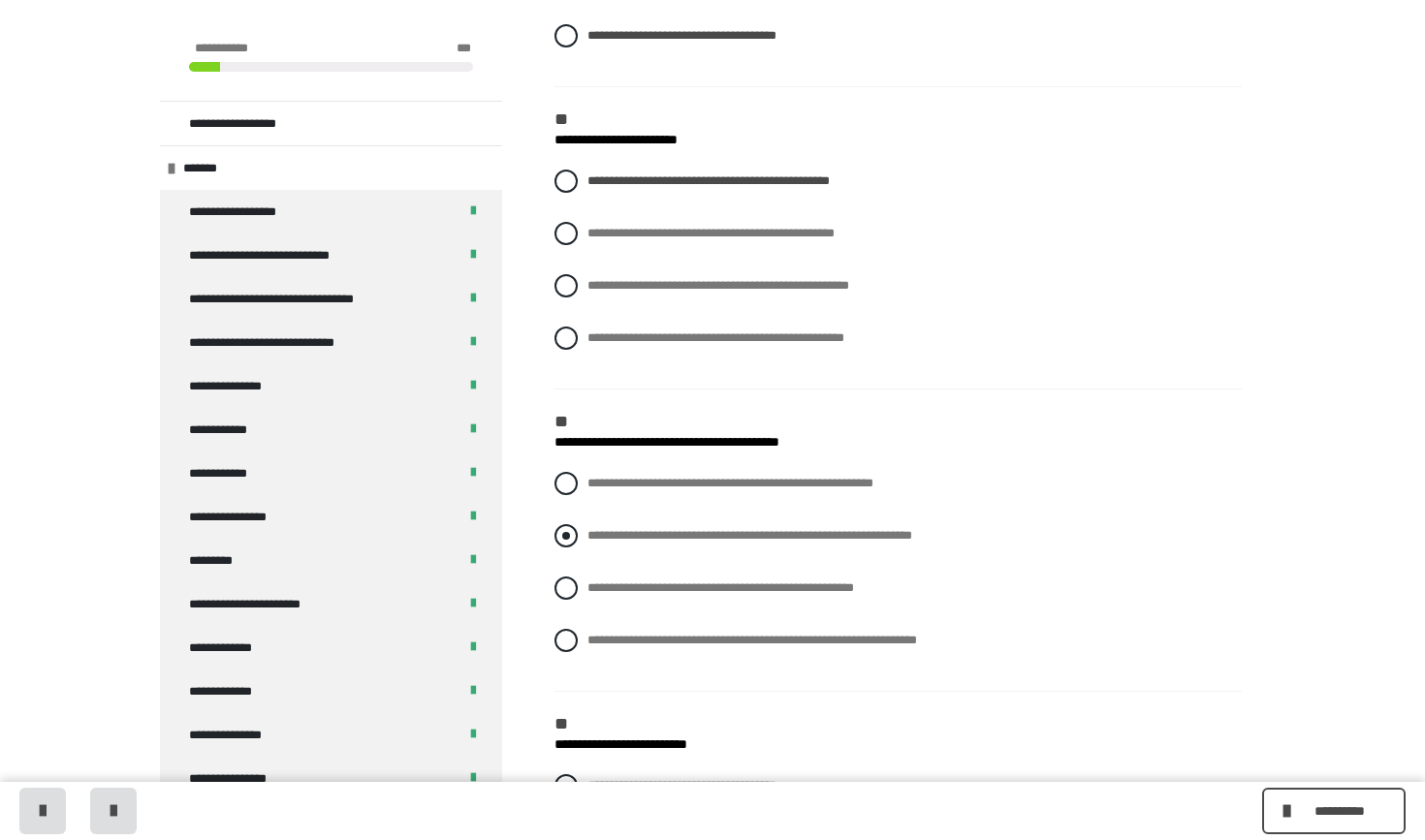 click on "**********" at bounding box center (898, 536) 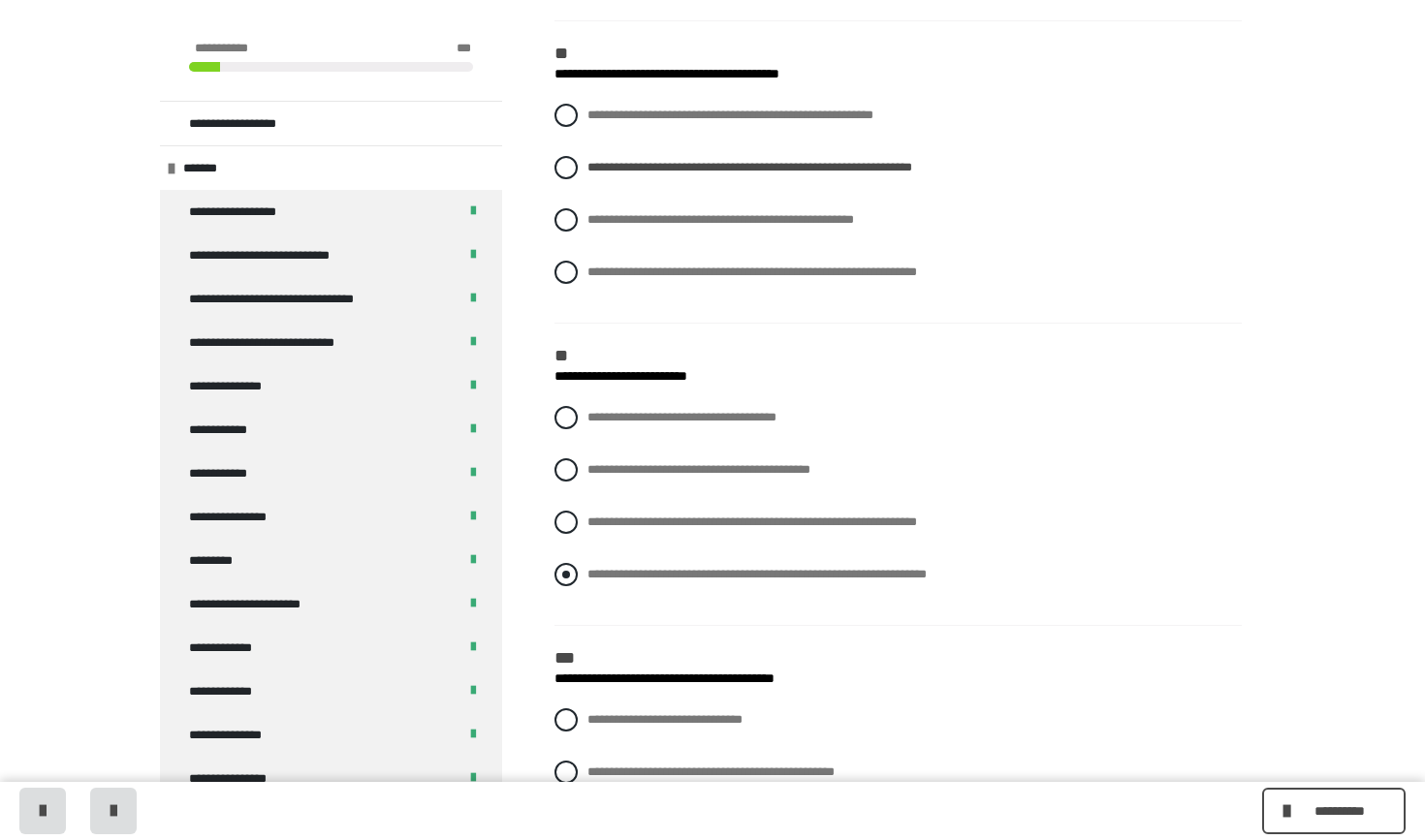 scroll, scrollTop: 2437, scrollLeft: 0, axis: vertical 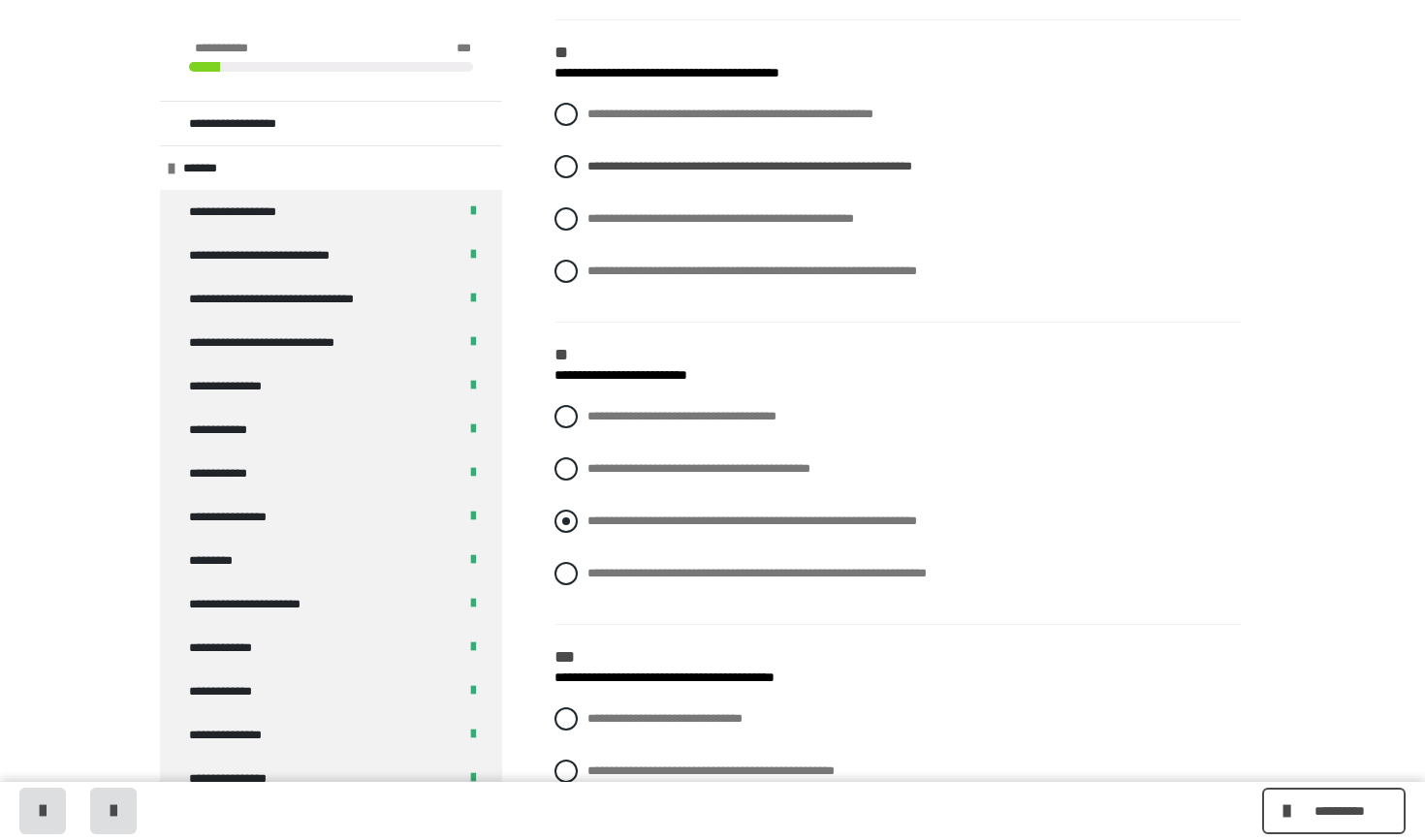 click on "**********" at bounding box center (898, 521) 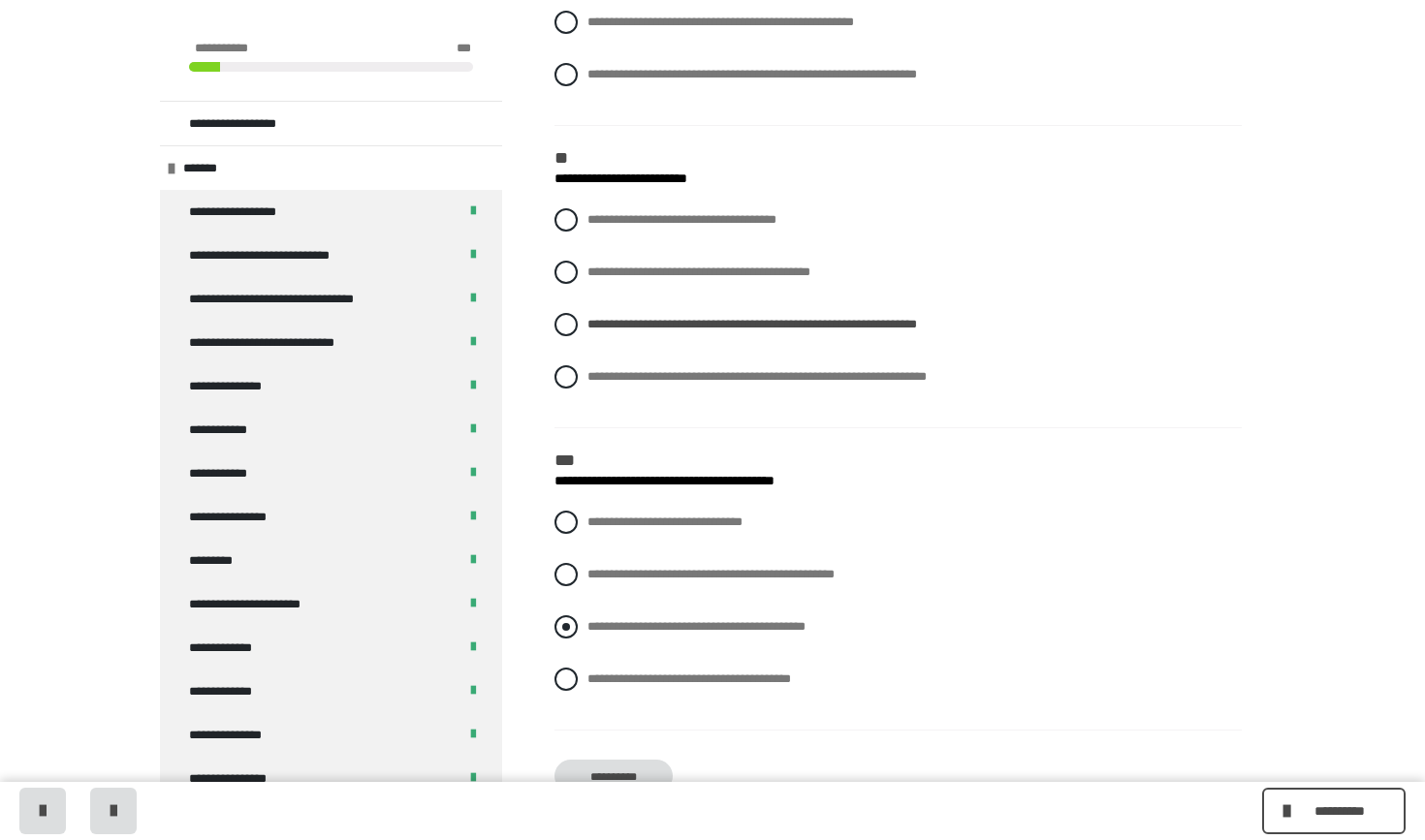 scroll, scrollTop: 2635, scrollLeft: 0, axis: vertical 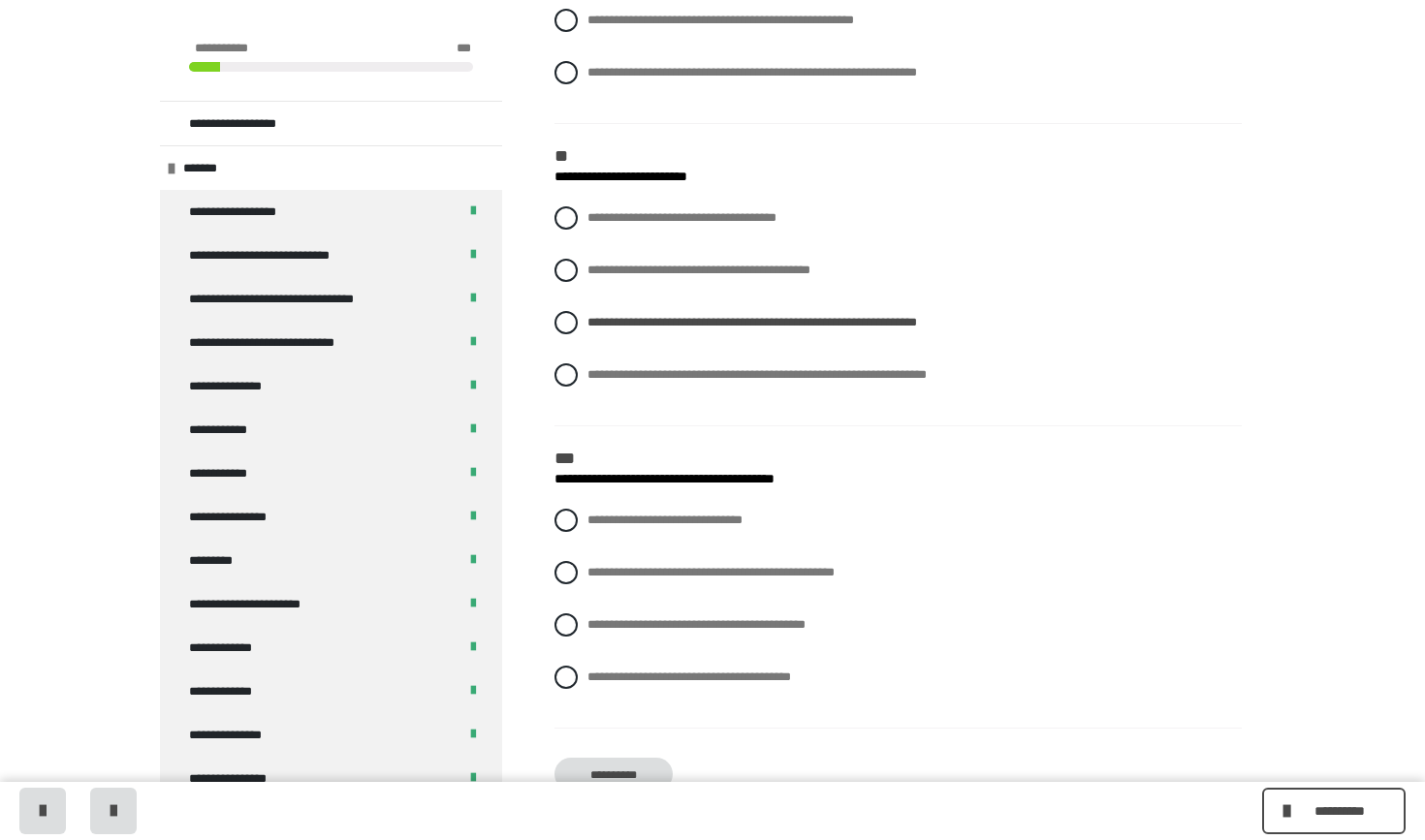 click on "**********" at bounding box center (898, 613) 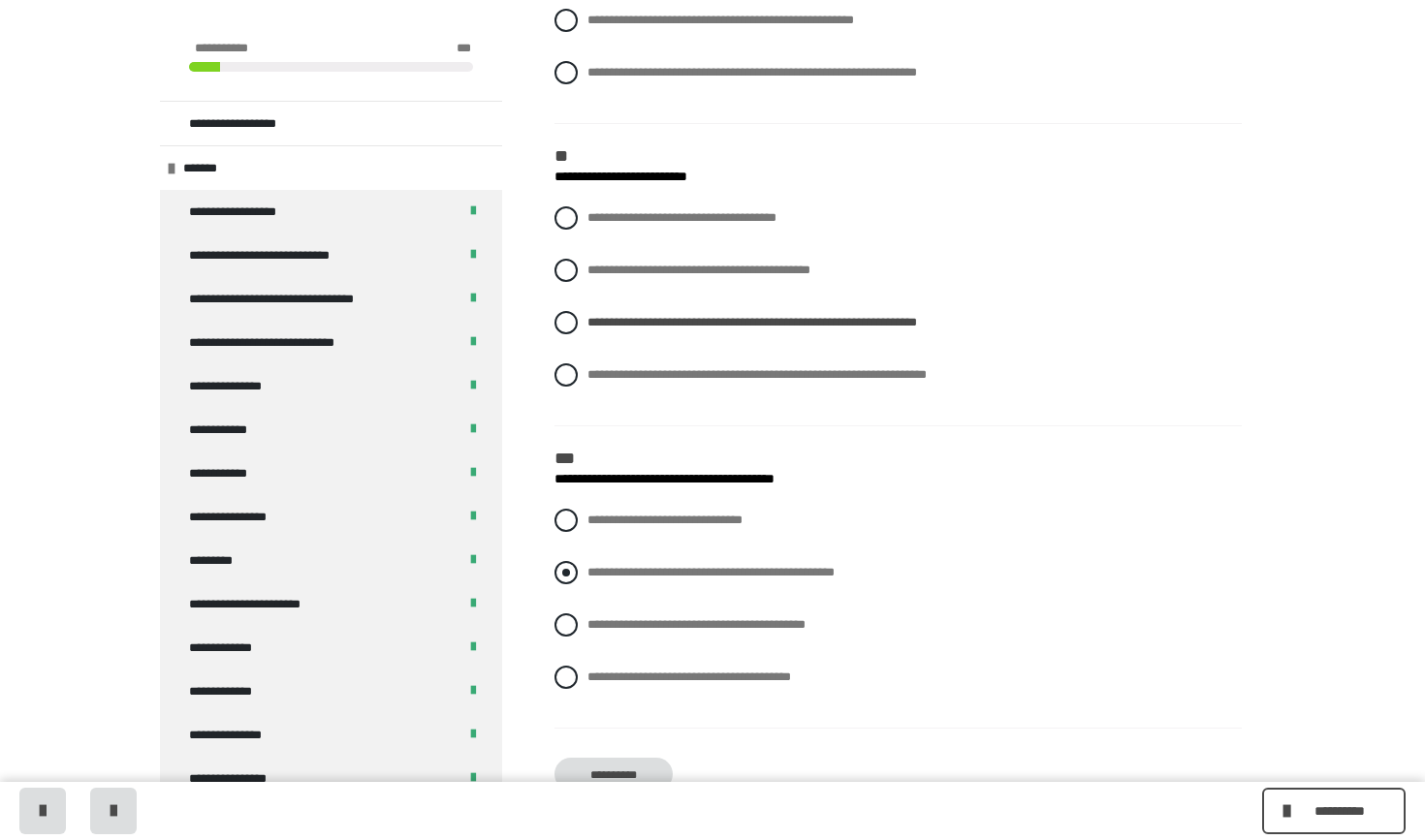 click at bounding box center [566, 573] 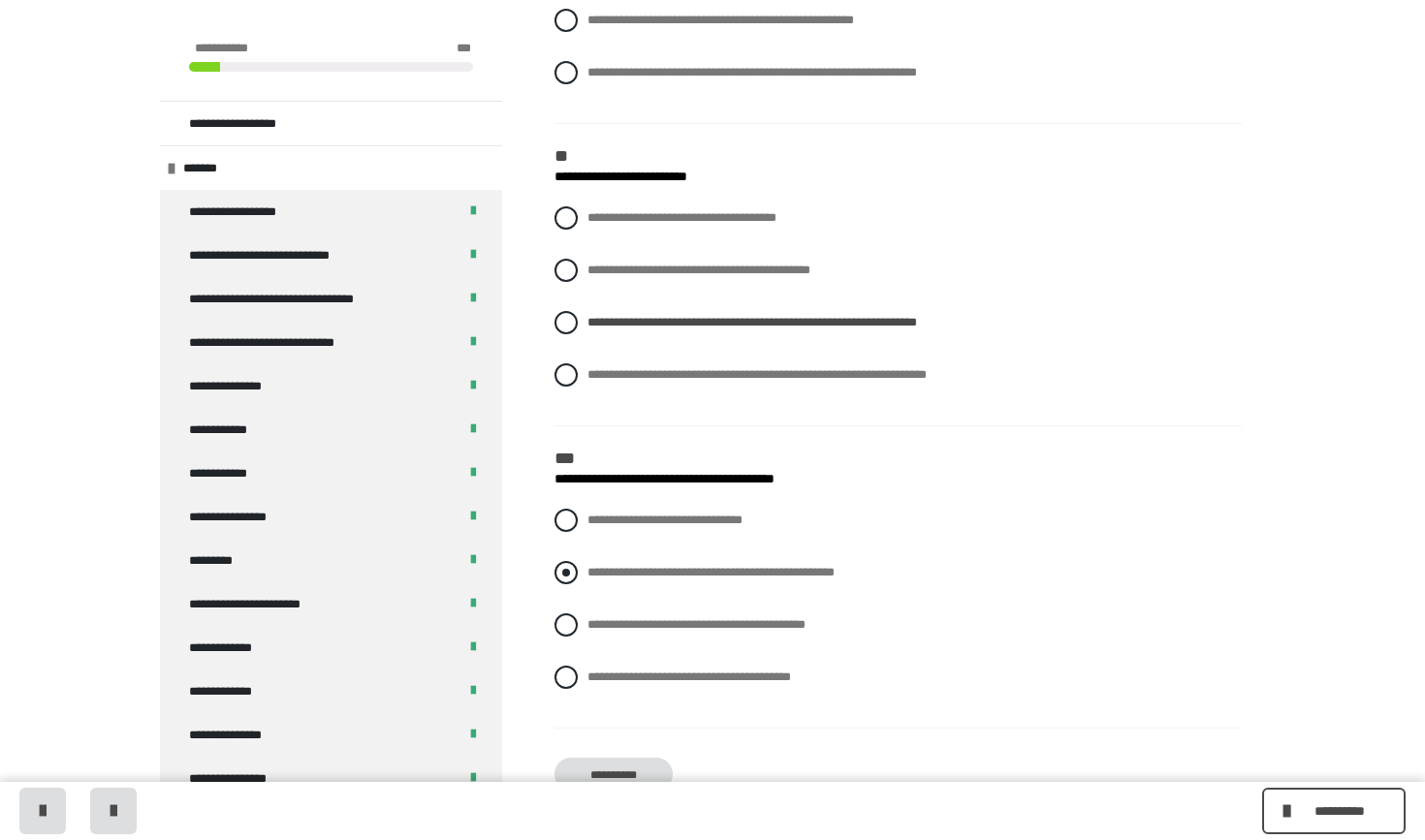 radio on "****" 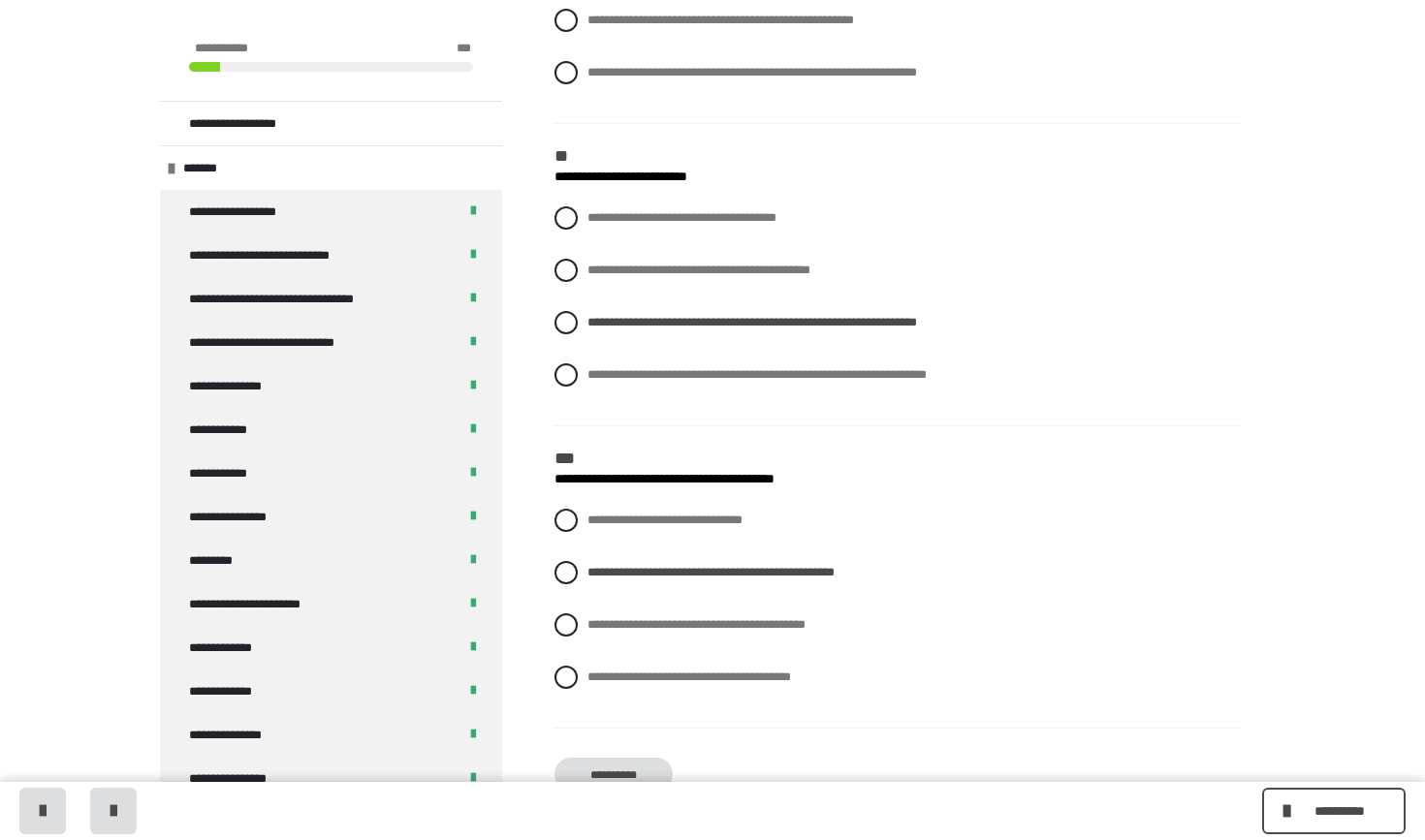scroll, scrollTop: 2689, scrollLeft: 0, axis: vertical 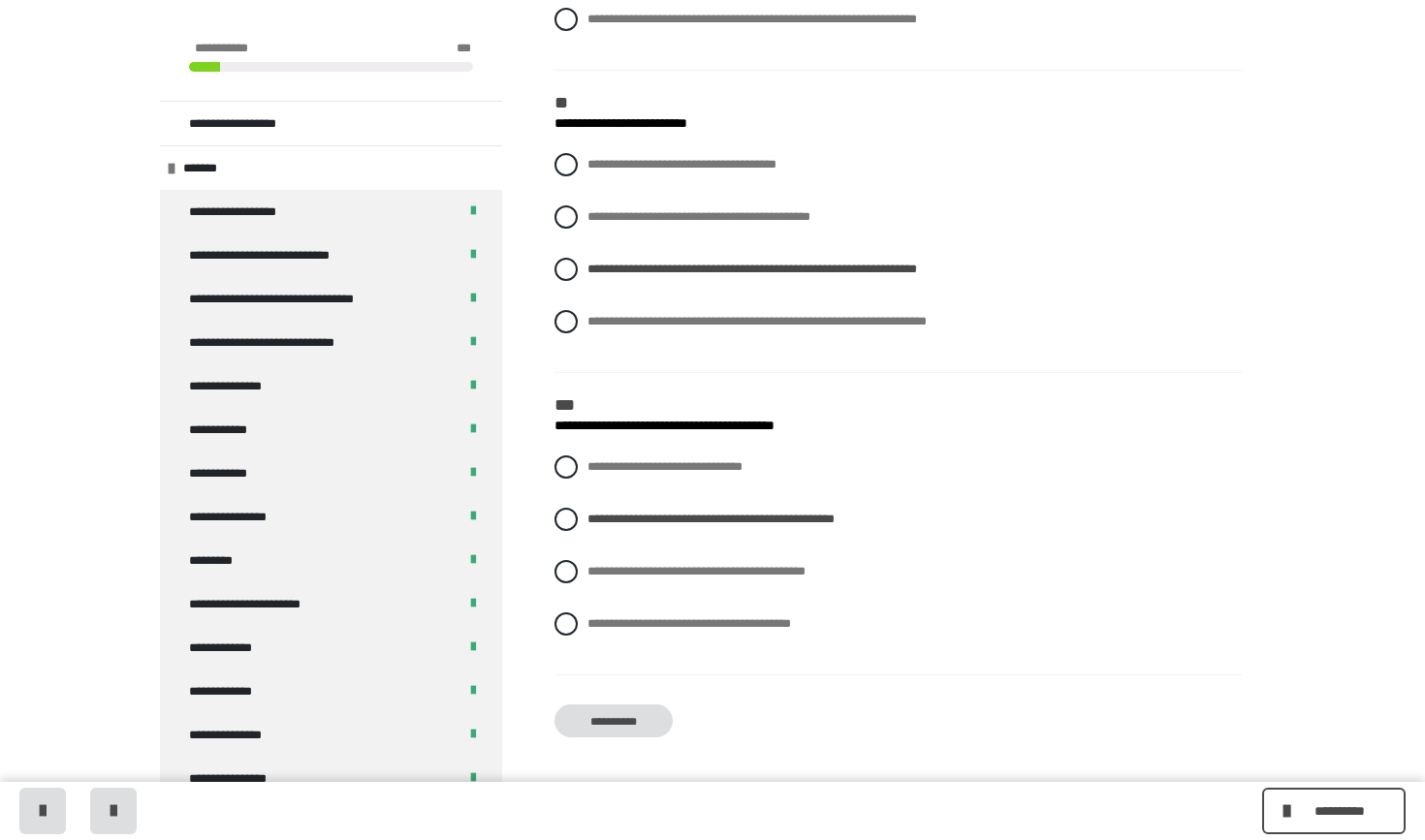 click on "**********" at bounding box center [614, 721] 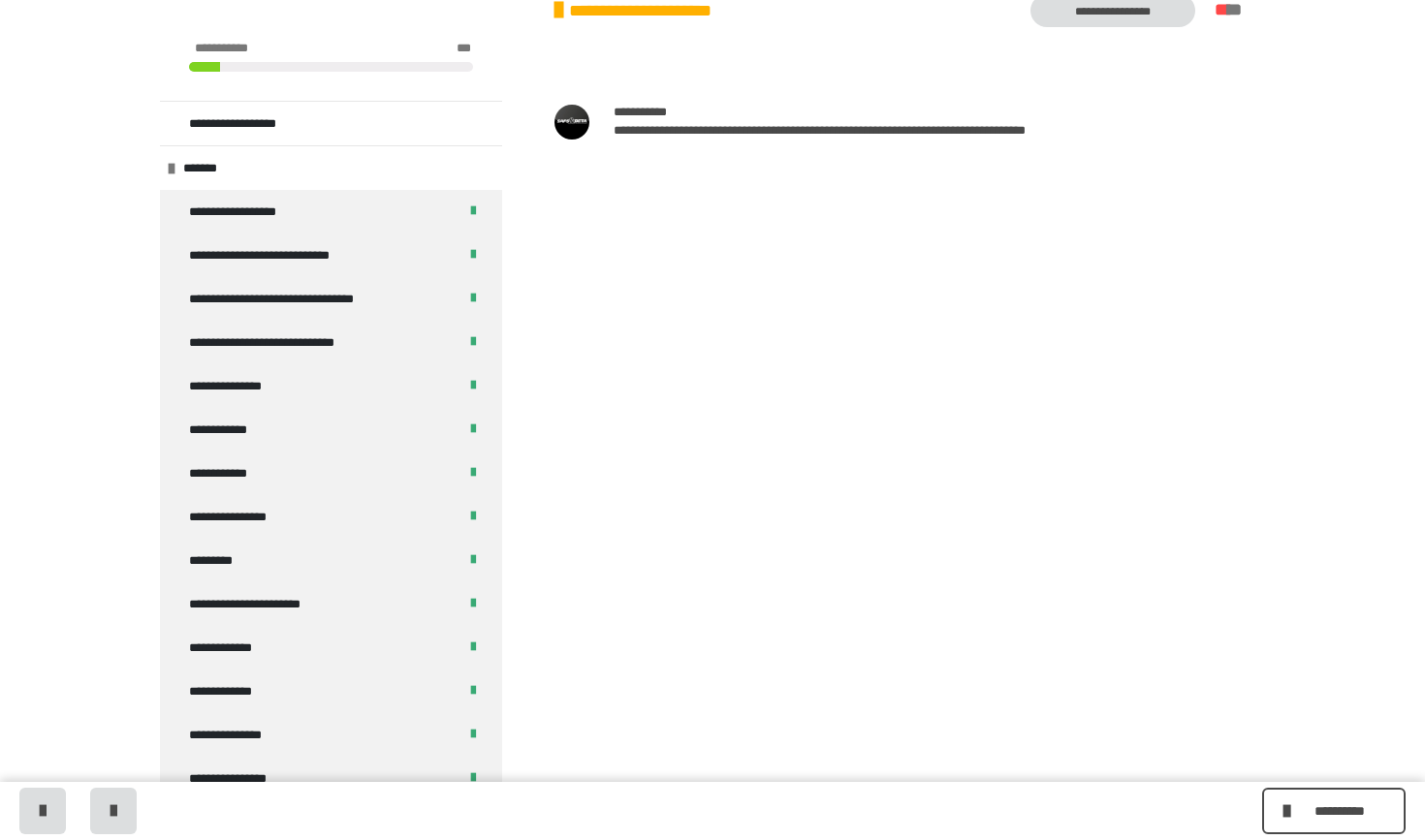 scroll, scrollTop: 329, scrollLeft: 0, axis: vertical 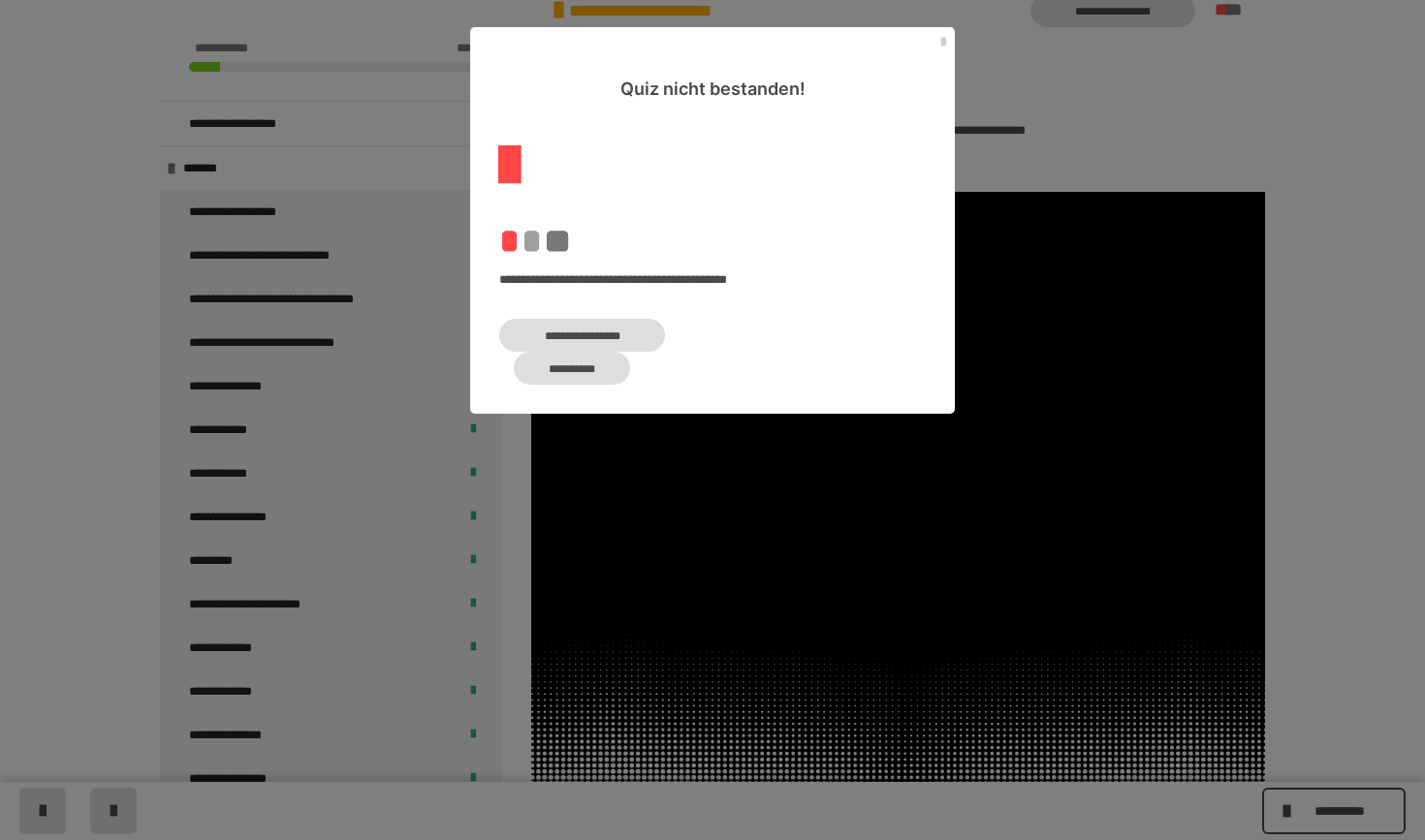click on "**********" at bounding box center (582, 335) 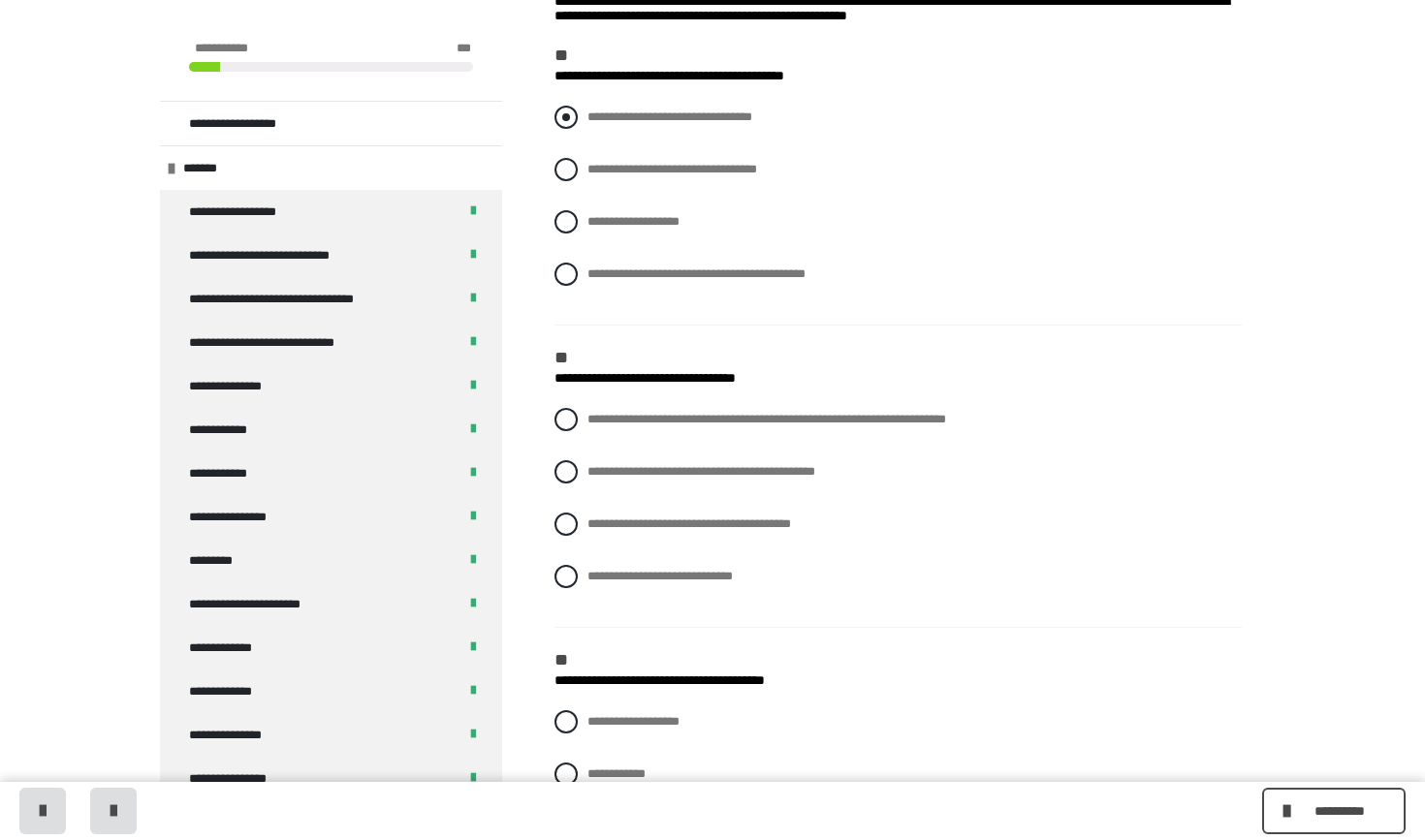 click on "**********" at bounding box center (670, 116) 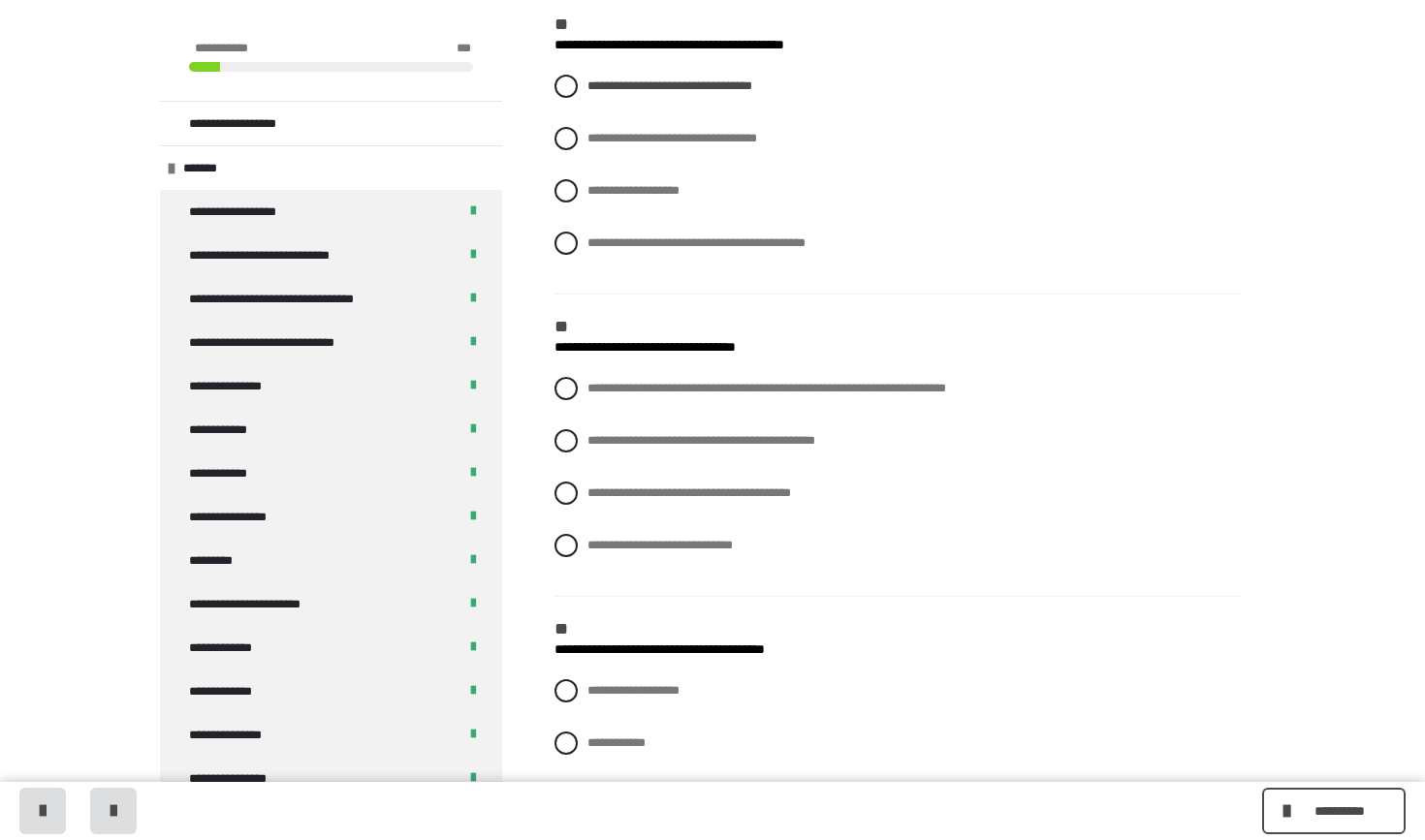 scroll, scrollTop: 372, scrollLeft: 0, axis: vertical 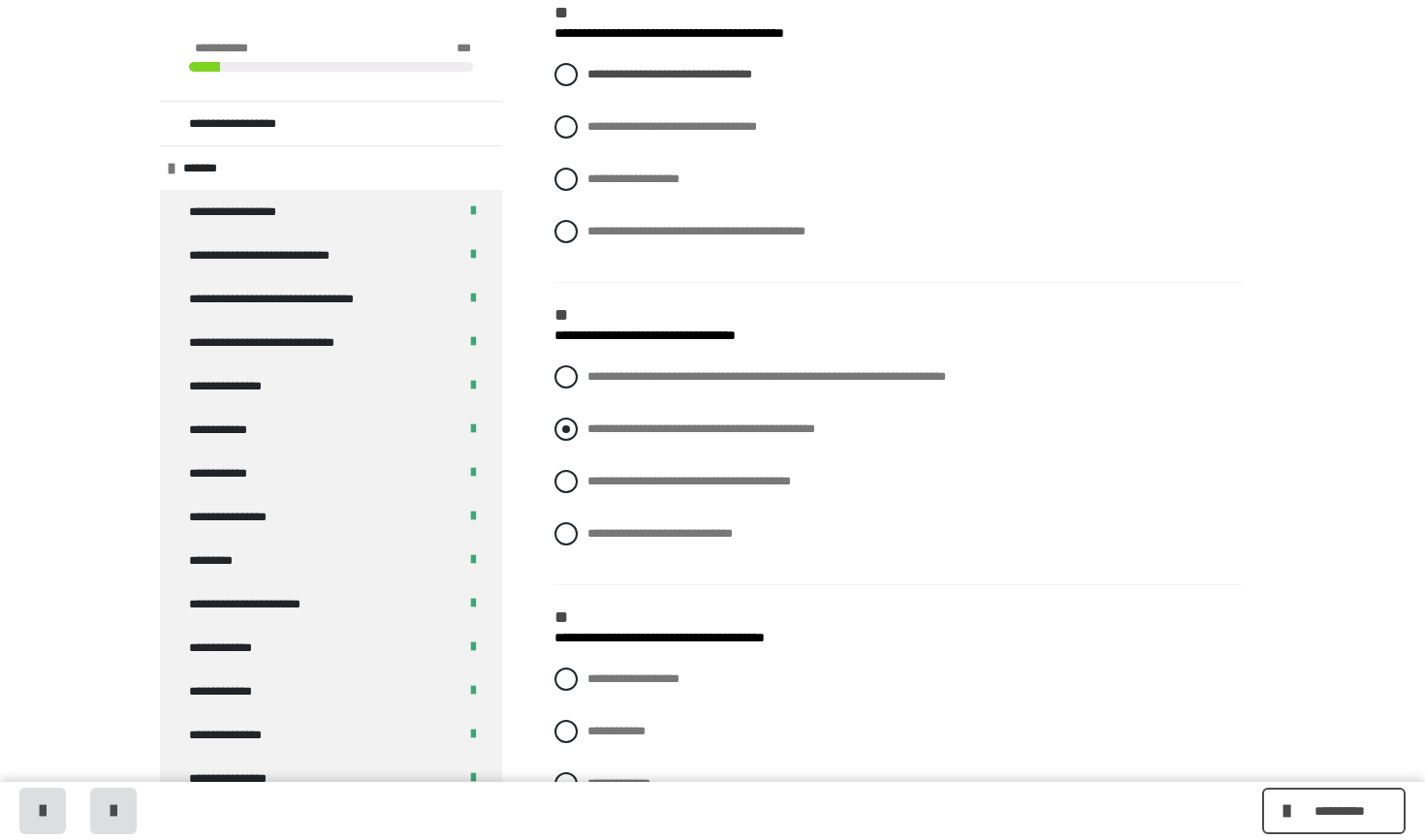click at bounding box center [566, 429] 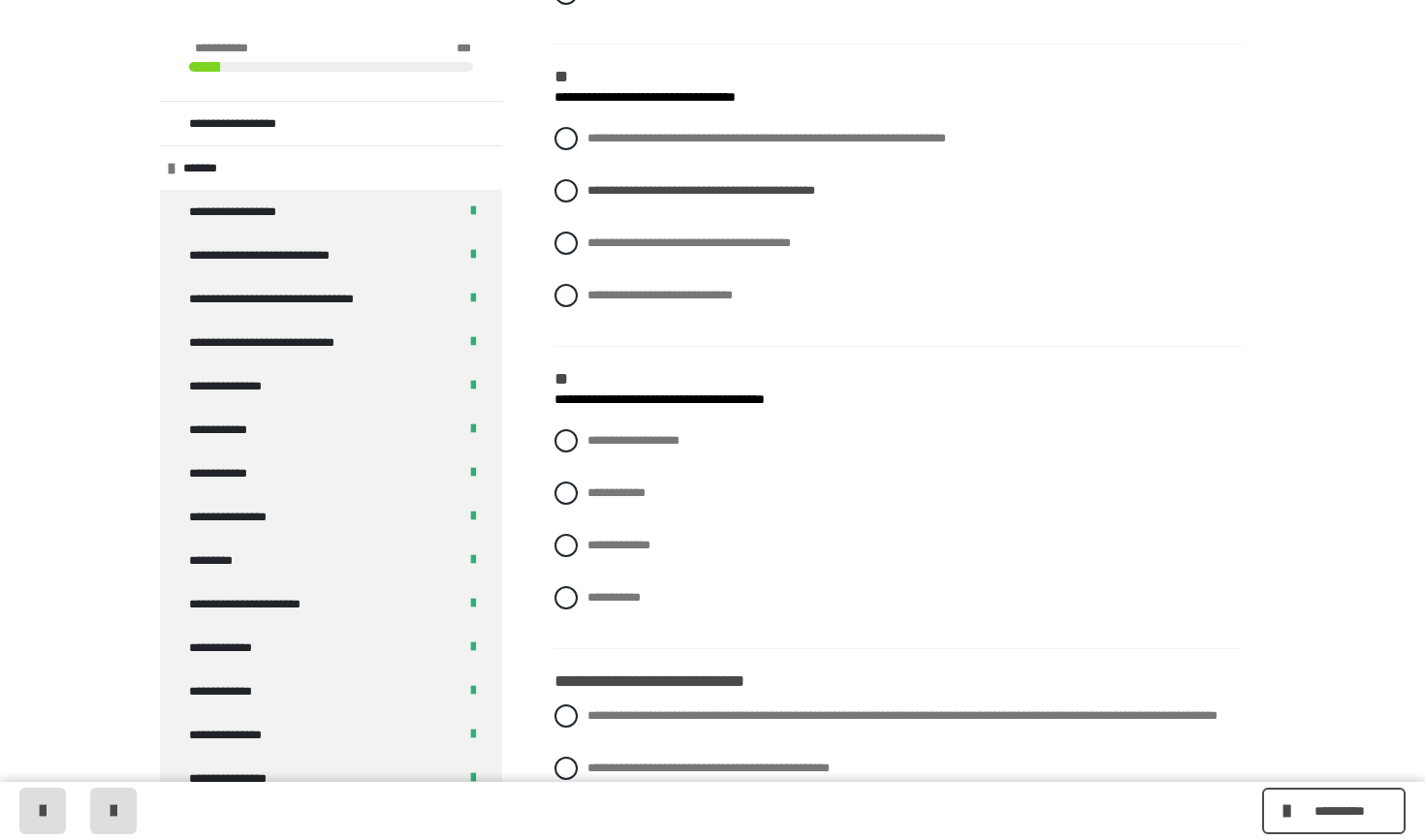scroll, scrollTop: 624, scrollLeft: 0, axis: vertical 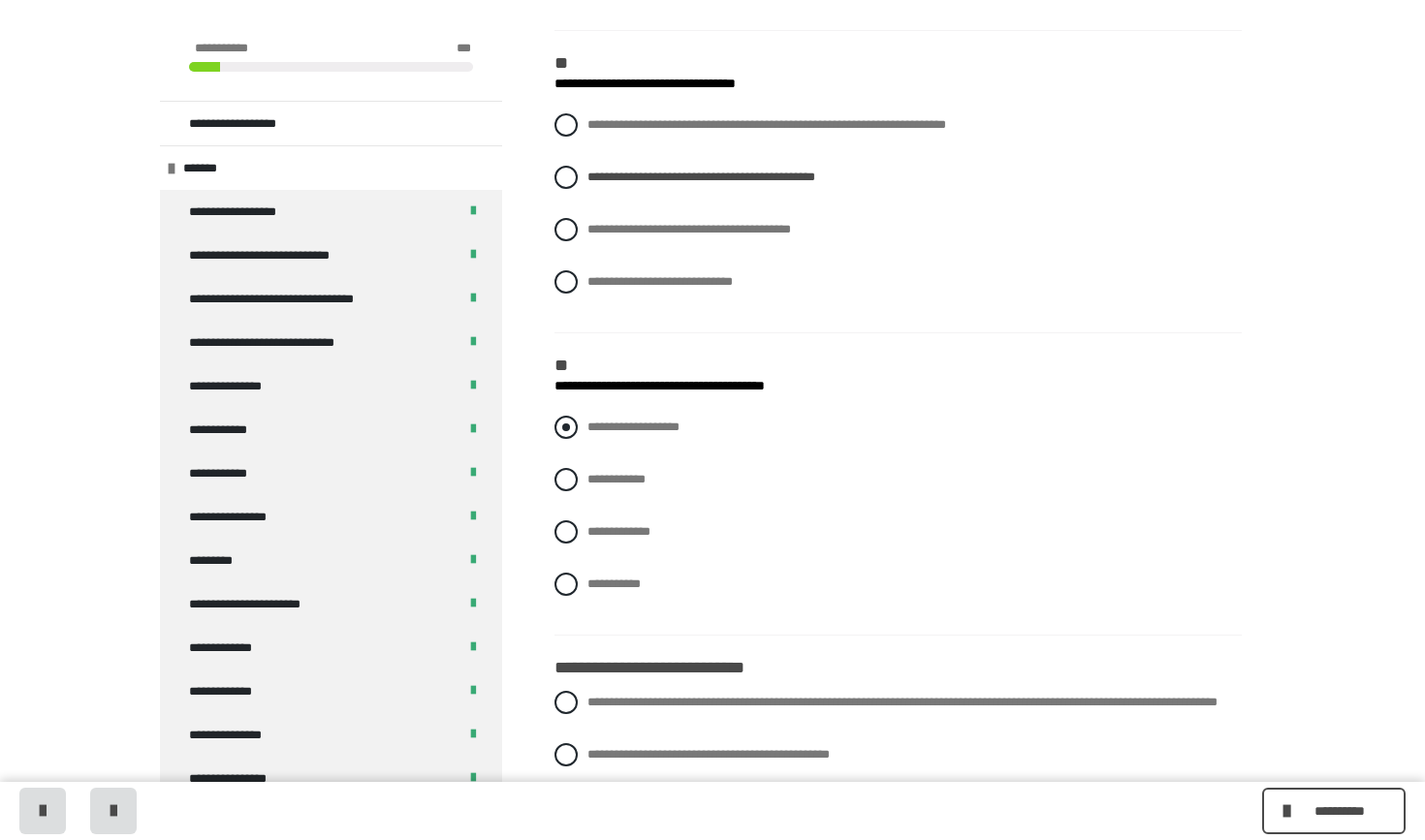 click on "**********" at bounding box center [898, 427] 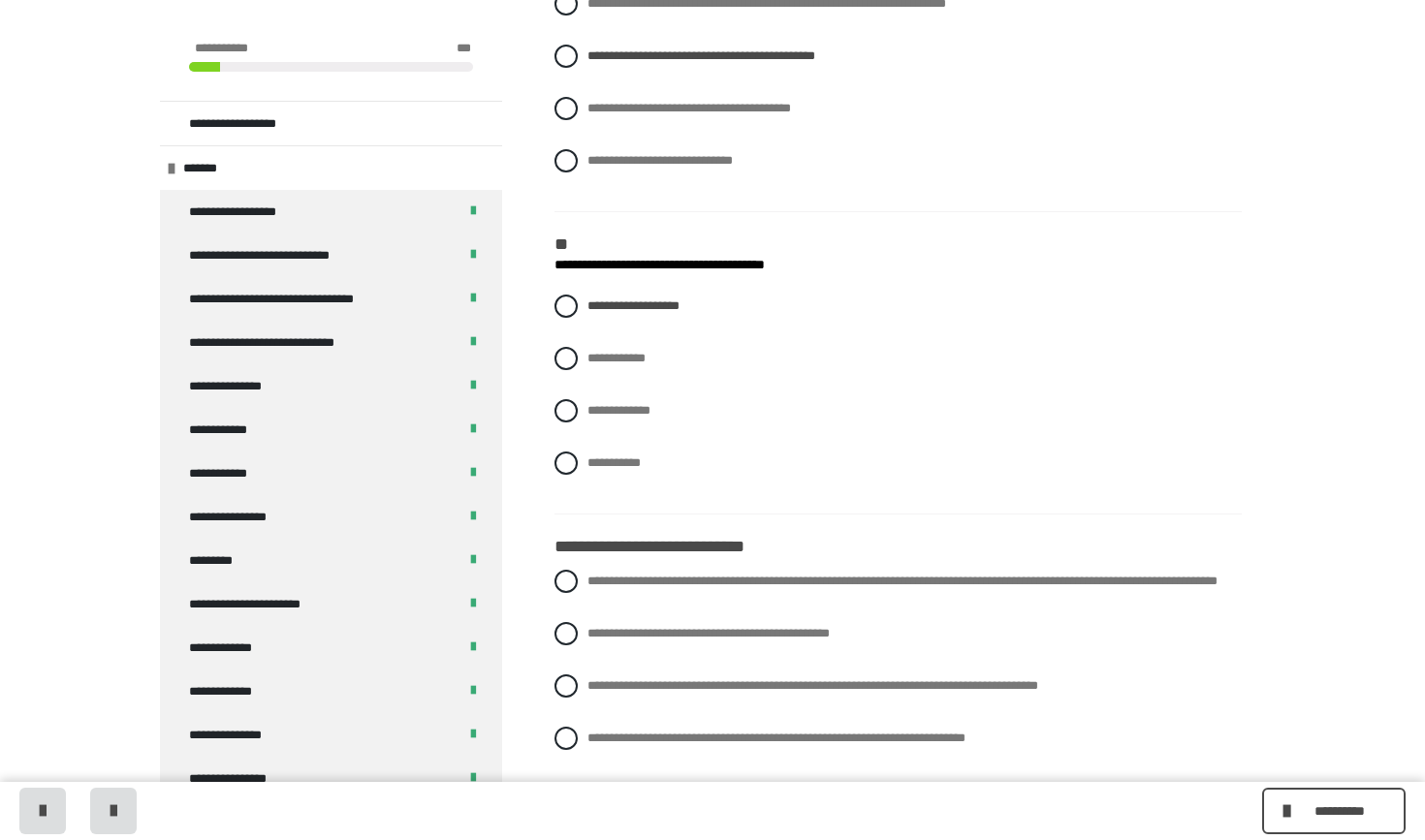 scroll, scrollTop: 759, scrollLeft: 0, axis: vertical 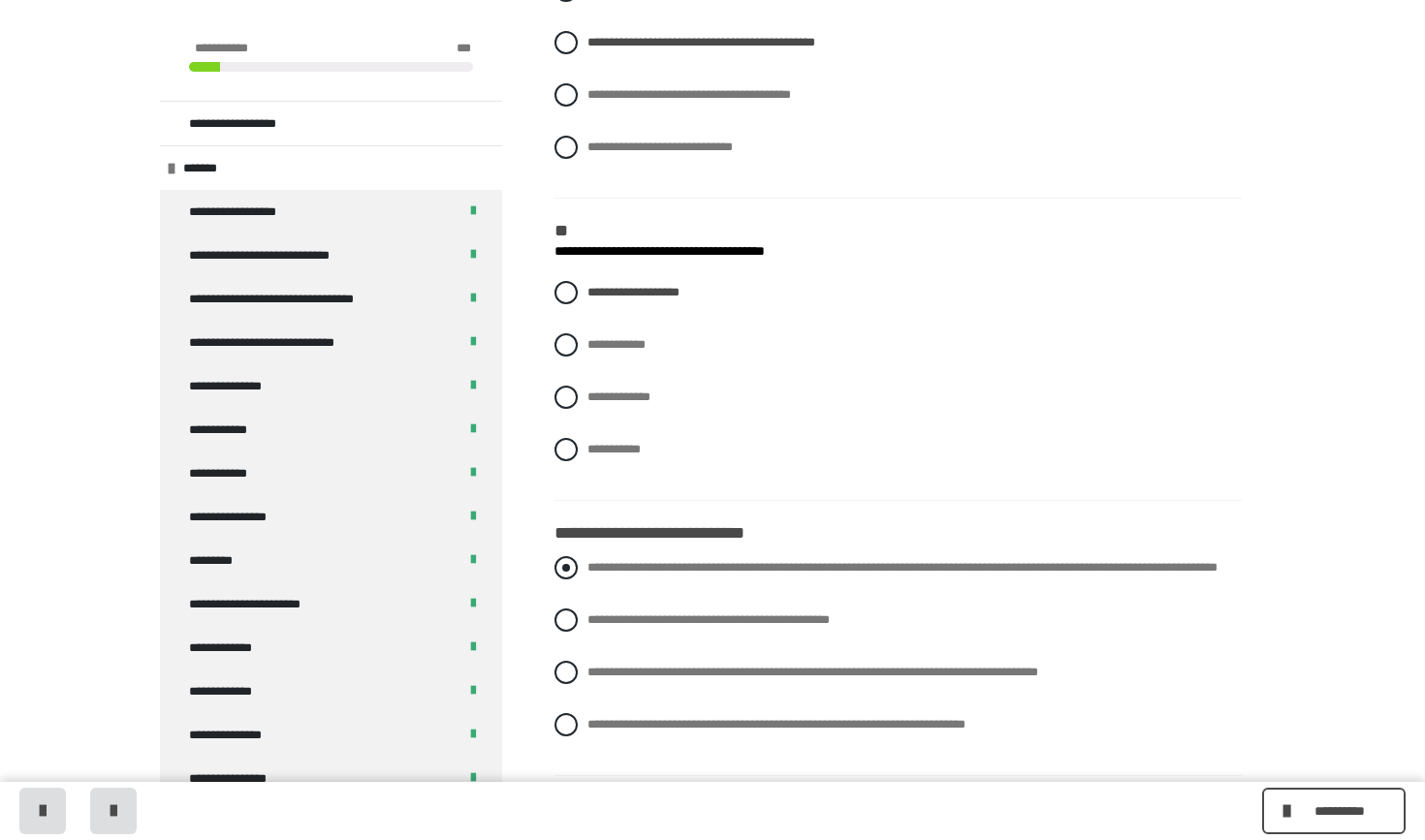 click on "**********" at bounding box center [898, 568] 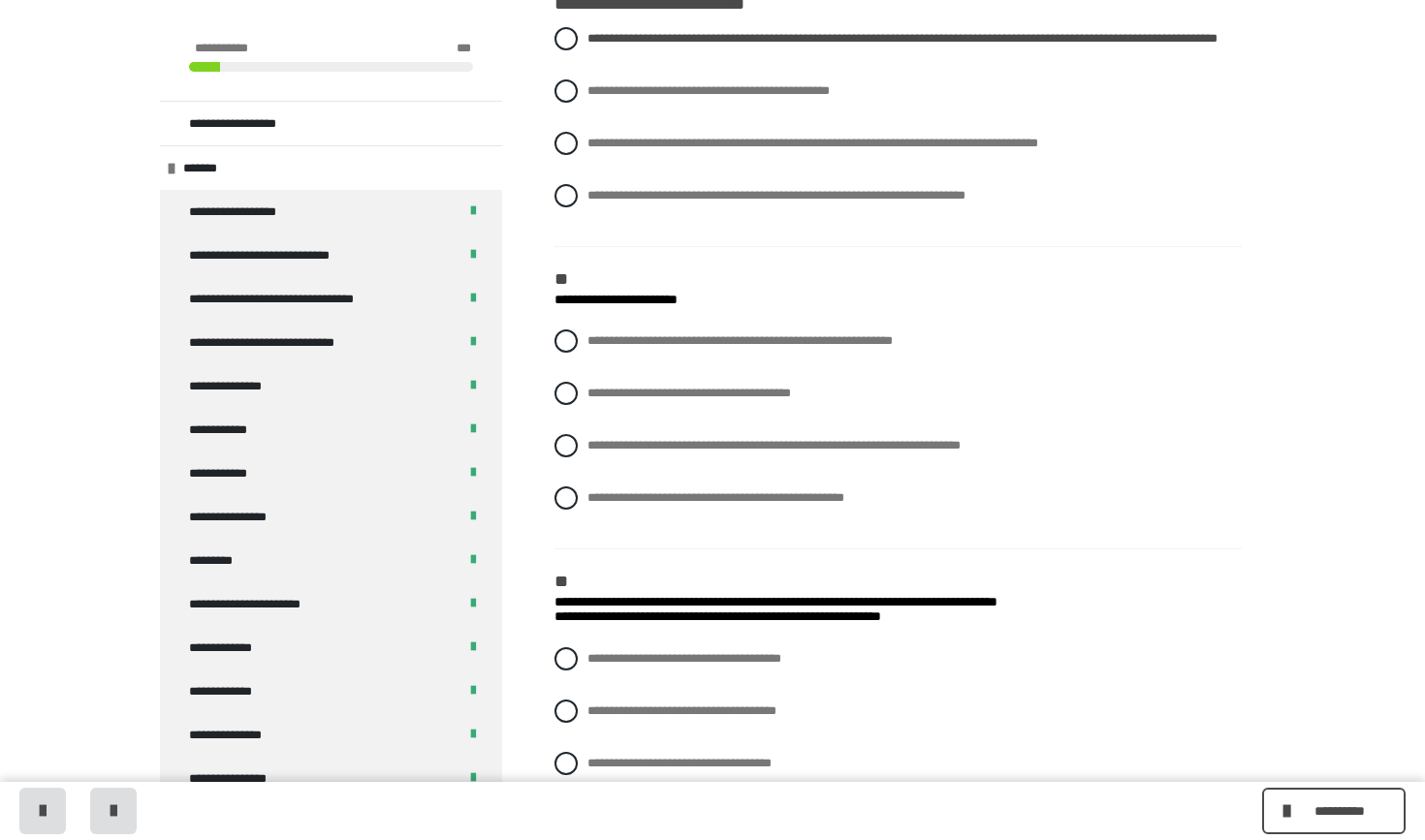 scroll, scrollTop: 1302, scrollLeft: 0, axis: vertical 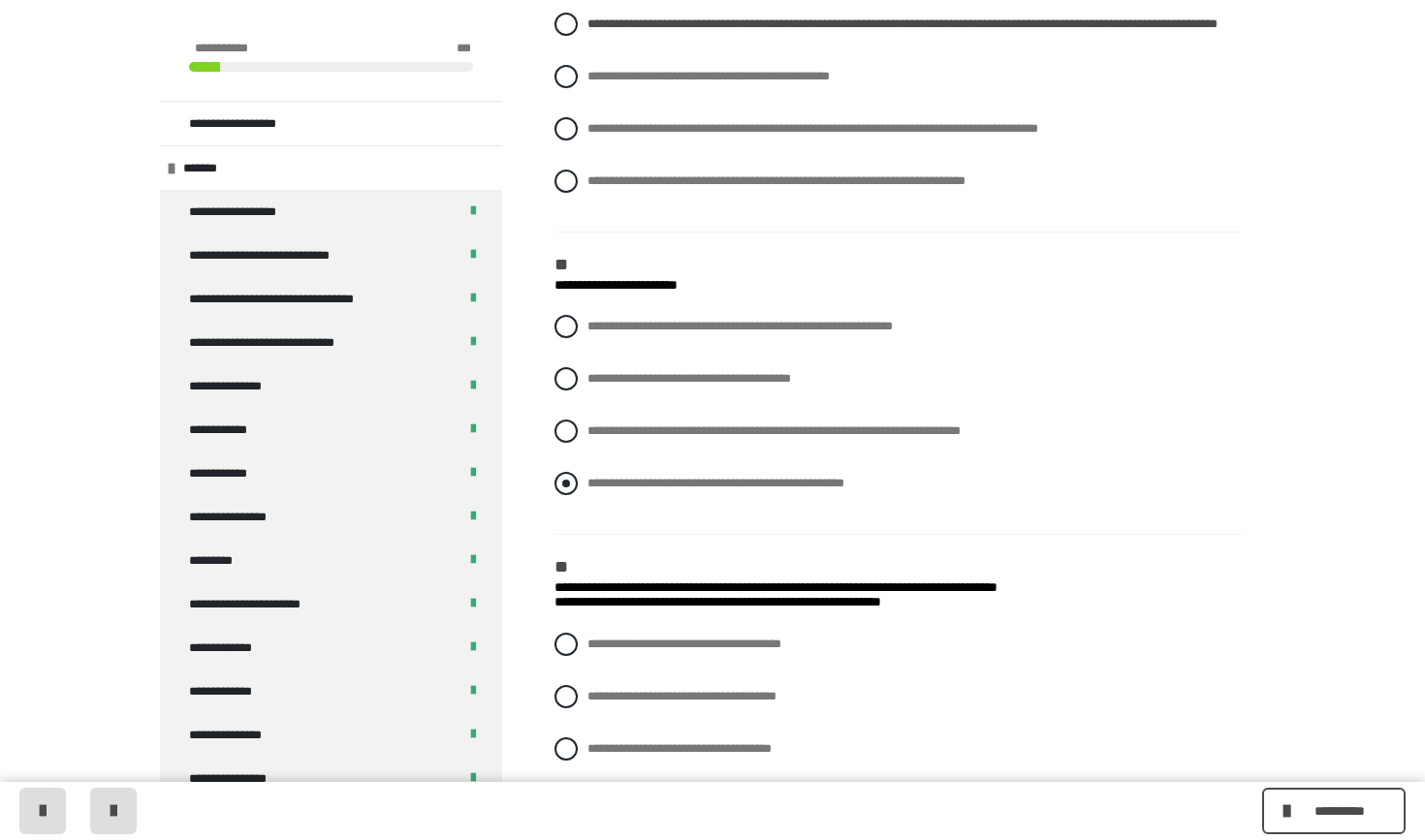 click on "**********" at bounding box center [898, 483] 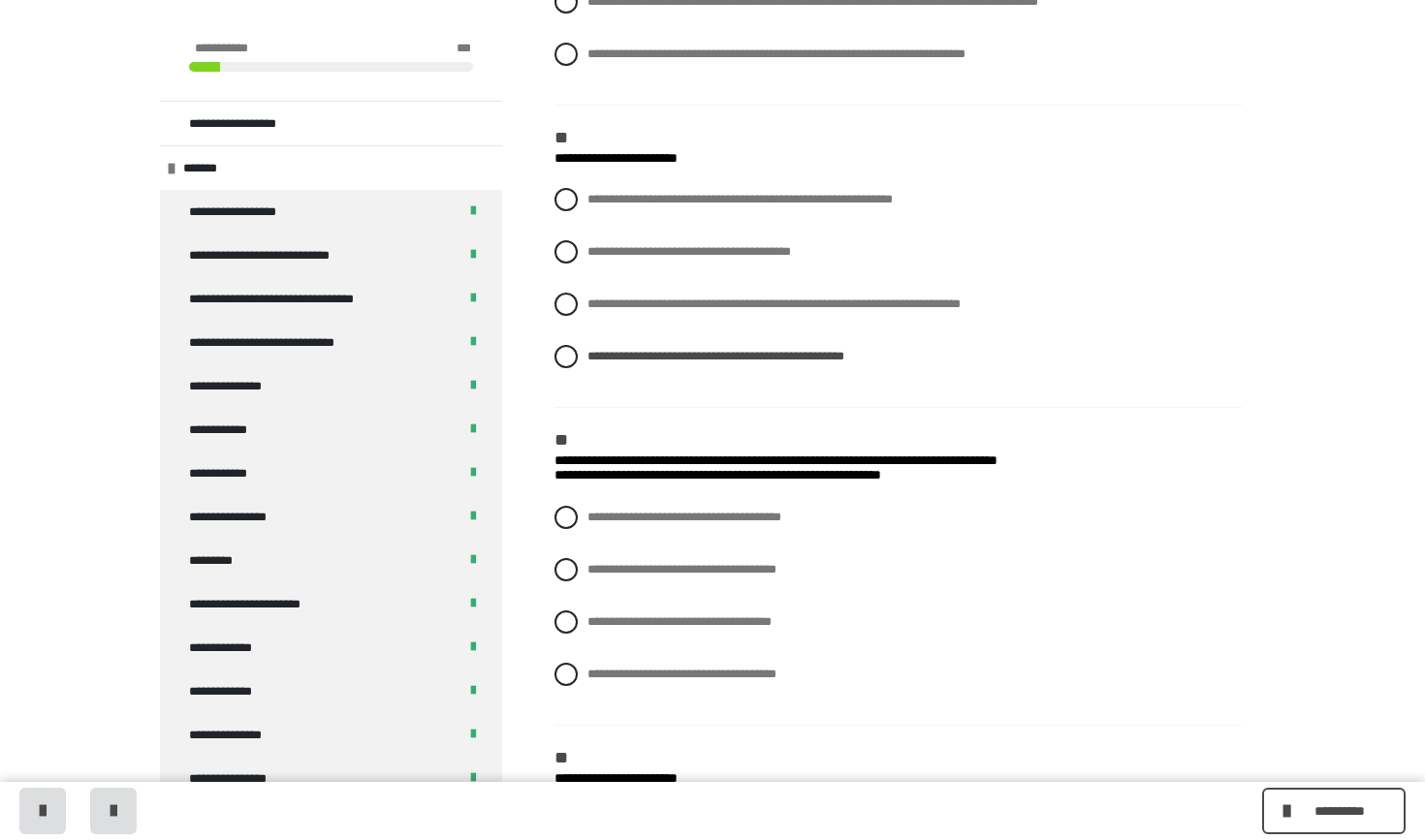 scroll, scrollTop: 1431, scrollLeft: 0, axis: vertical 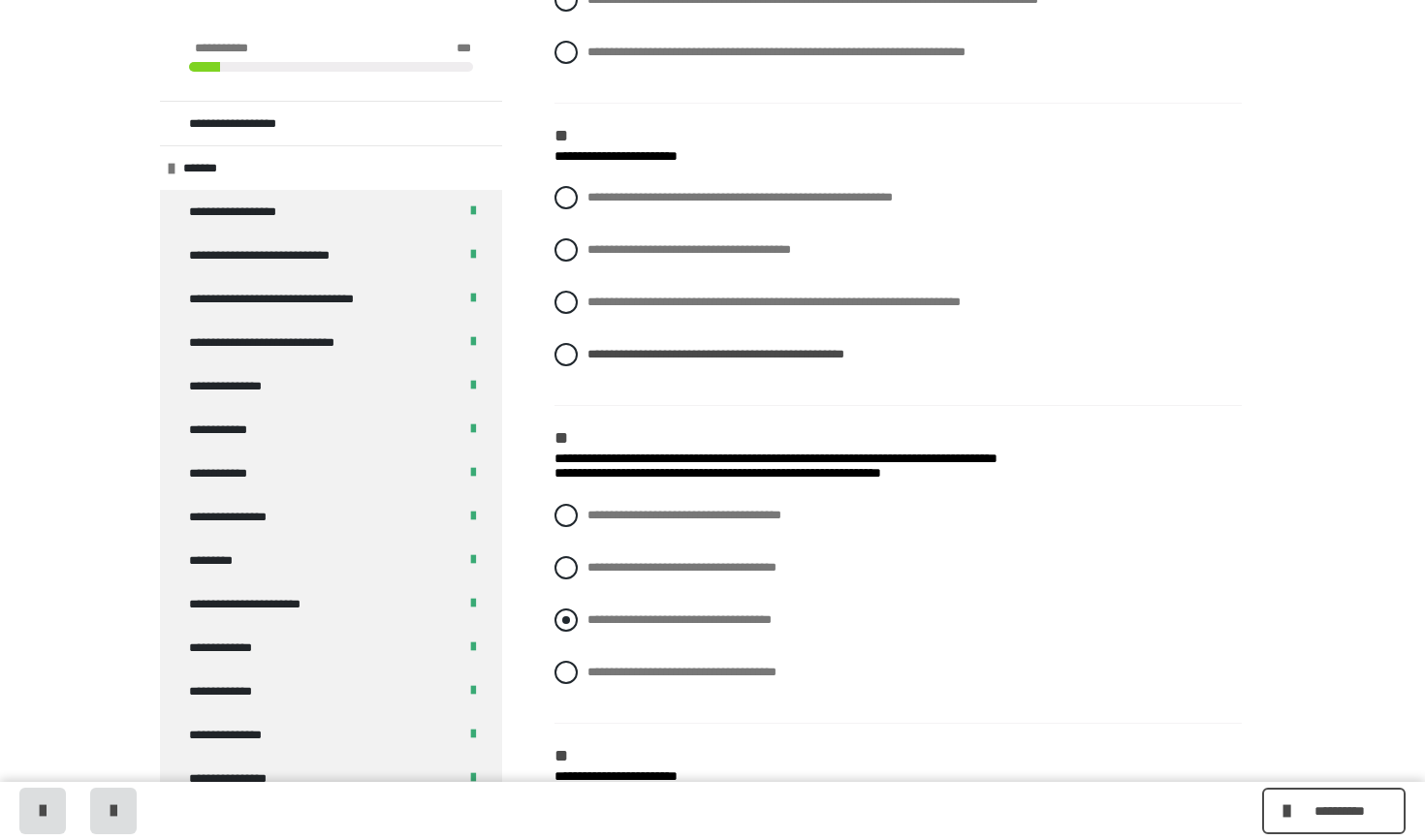 click at bounding box center [566, 620] 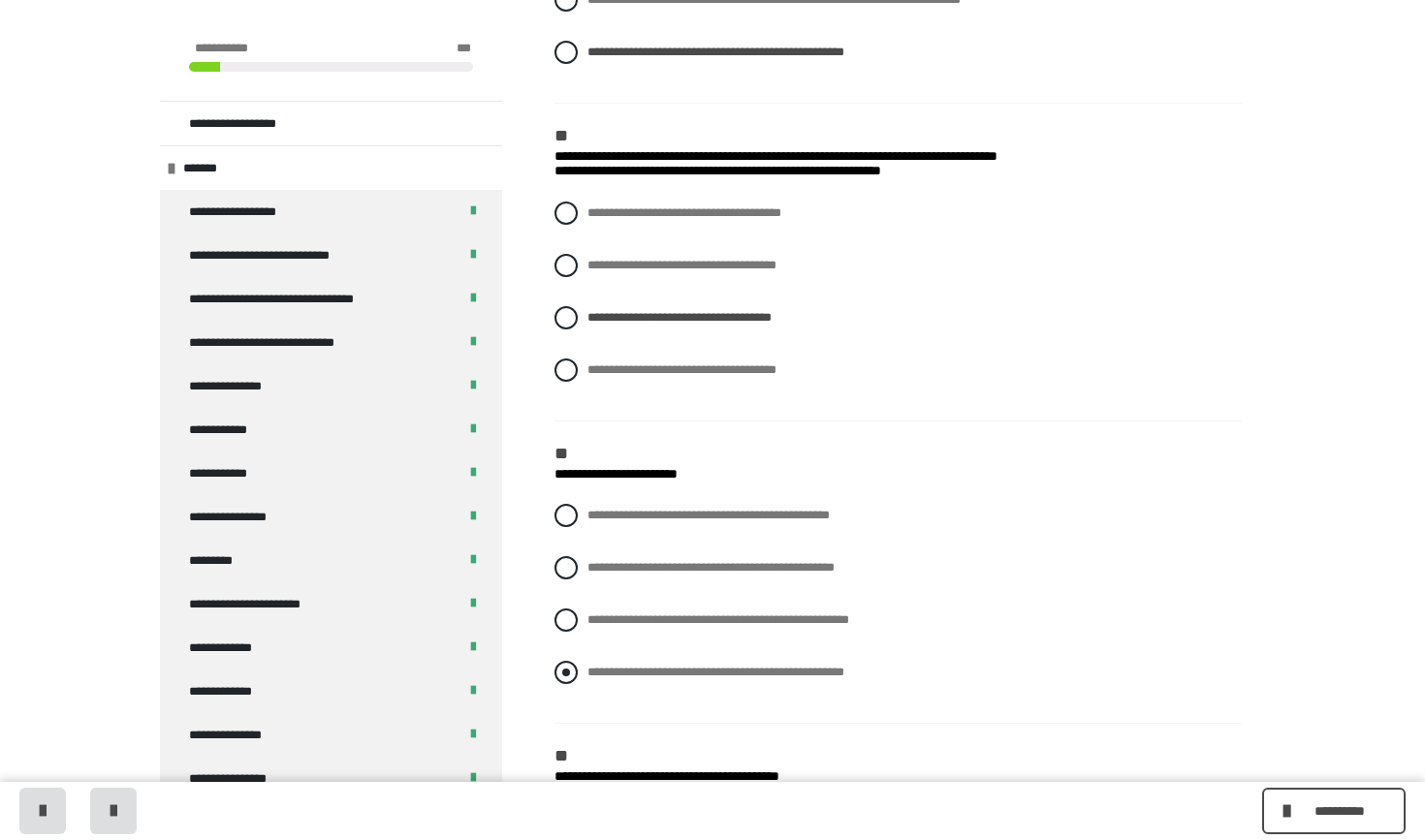 scroll, scrollTop: 1742, scrollLeft: 0, axis: vertical 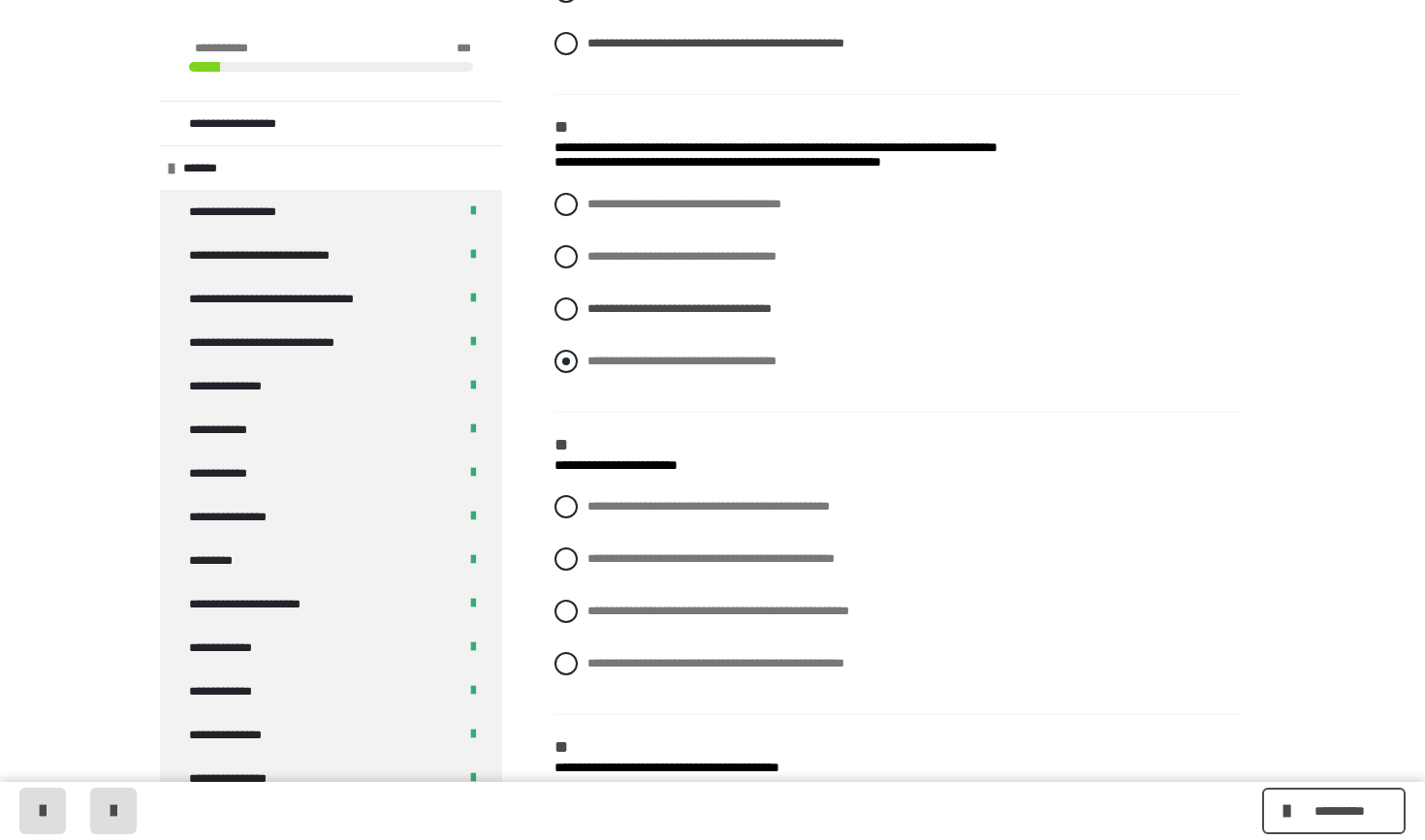 click at bounding box center [566, 361] 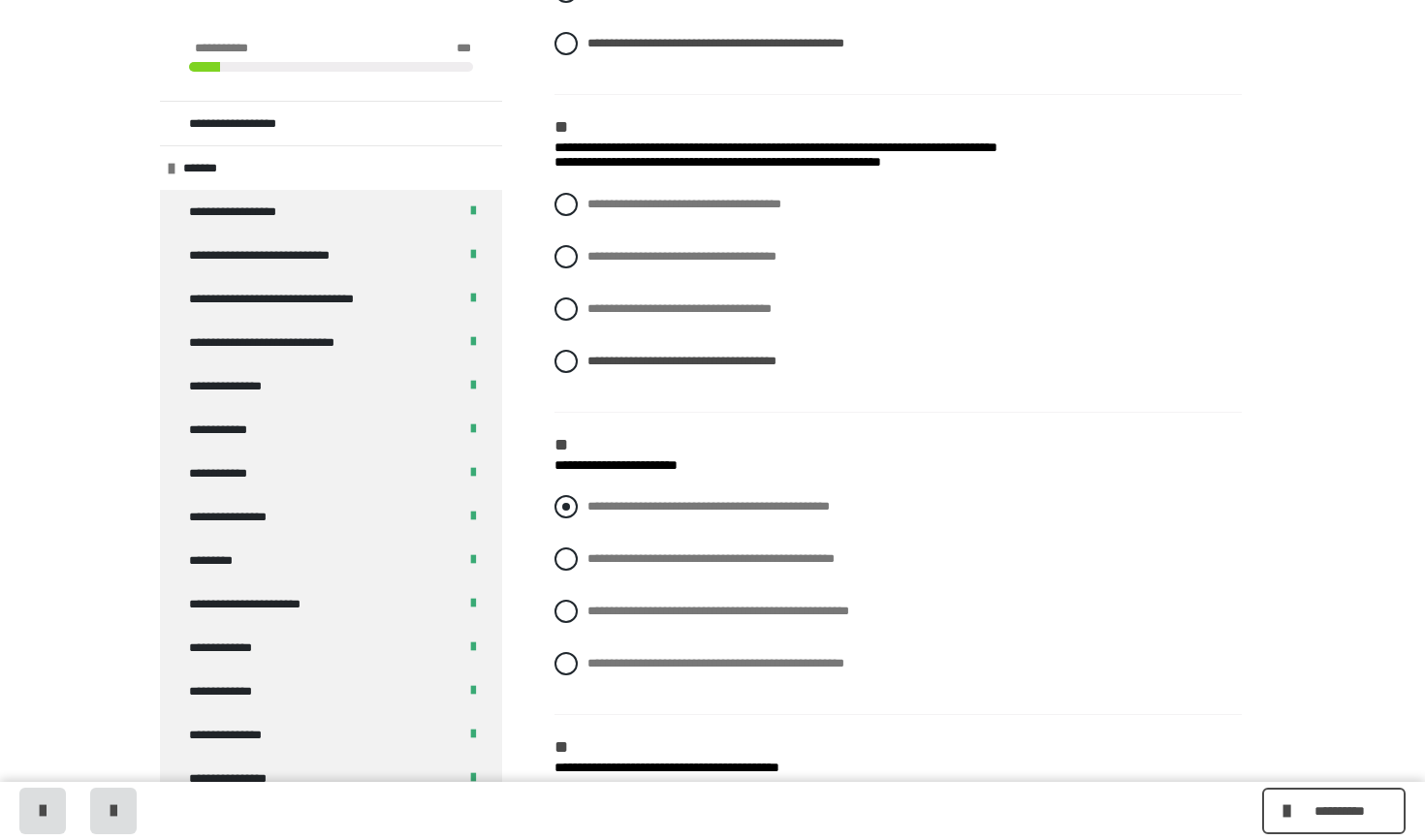 click at bounding box center (566, 507) 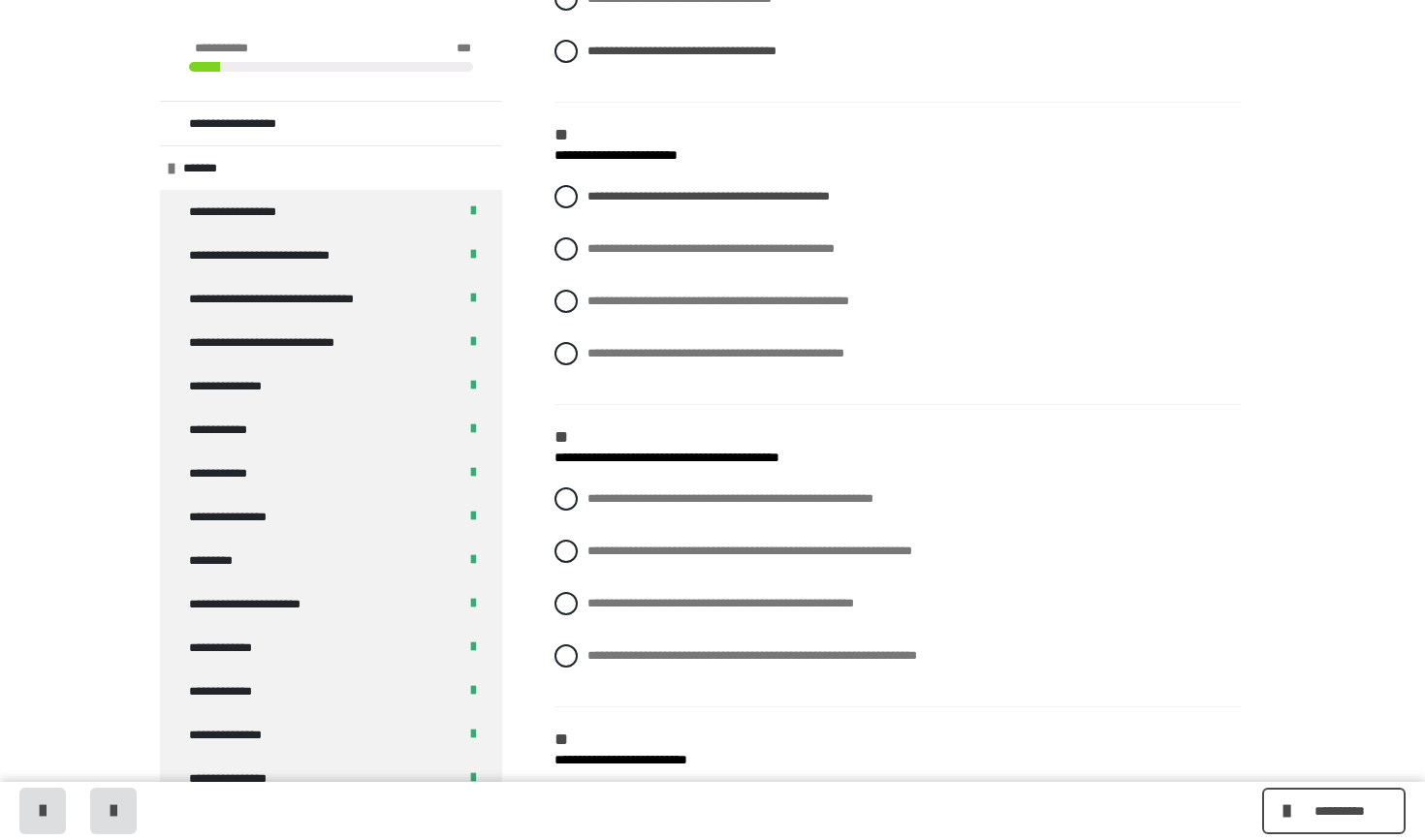 scroll, scrollTop: 2067, scrollLeft: 0, axis: vertical 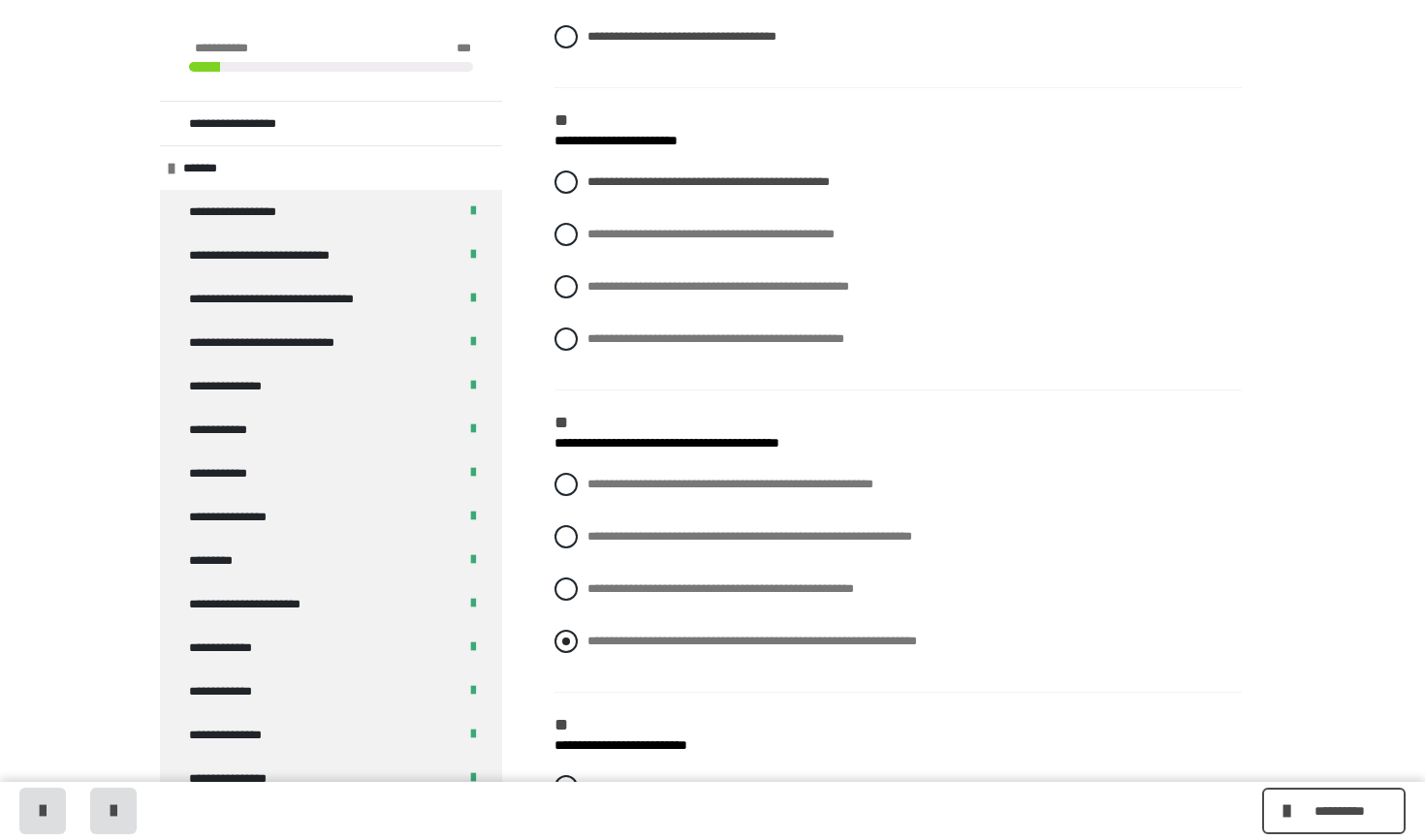 click at bounding box center [566, 641] 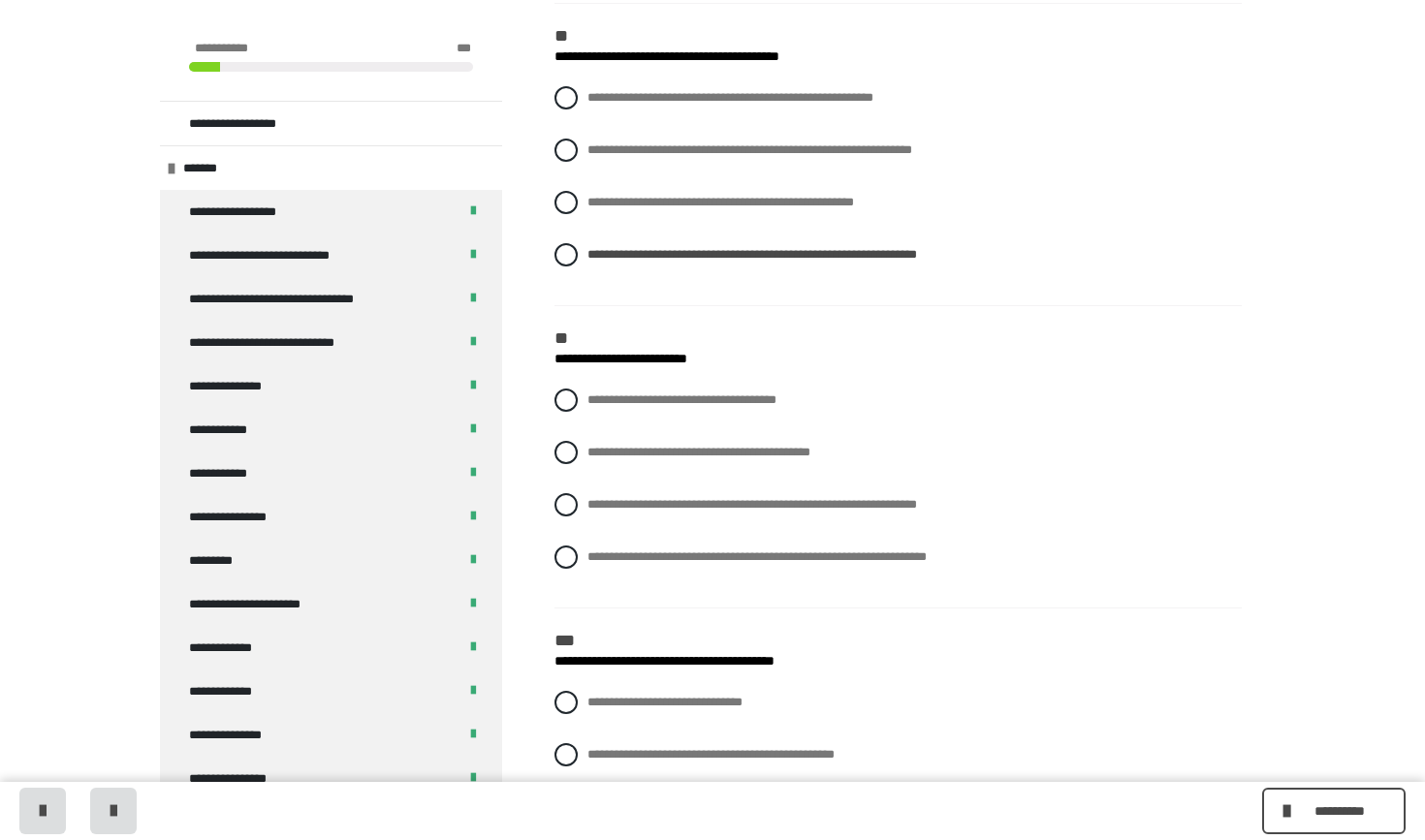 scroll, scrollTop: 2456, scrollLeft: 0, axis: vertical 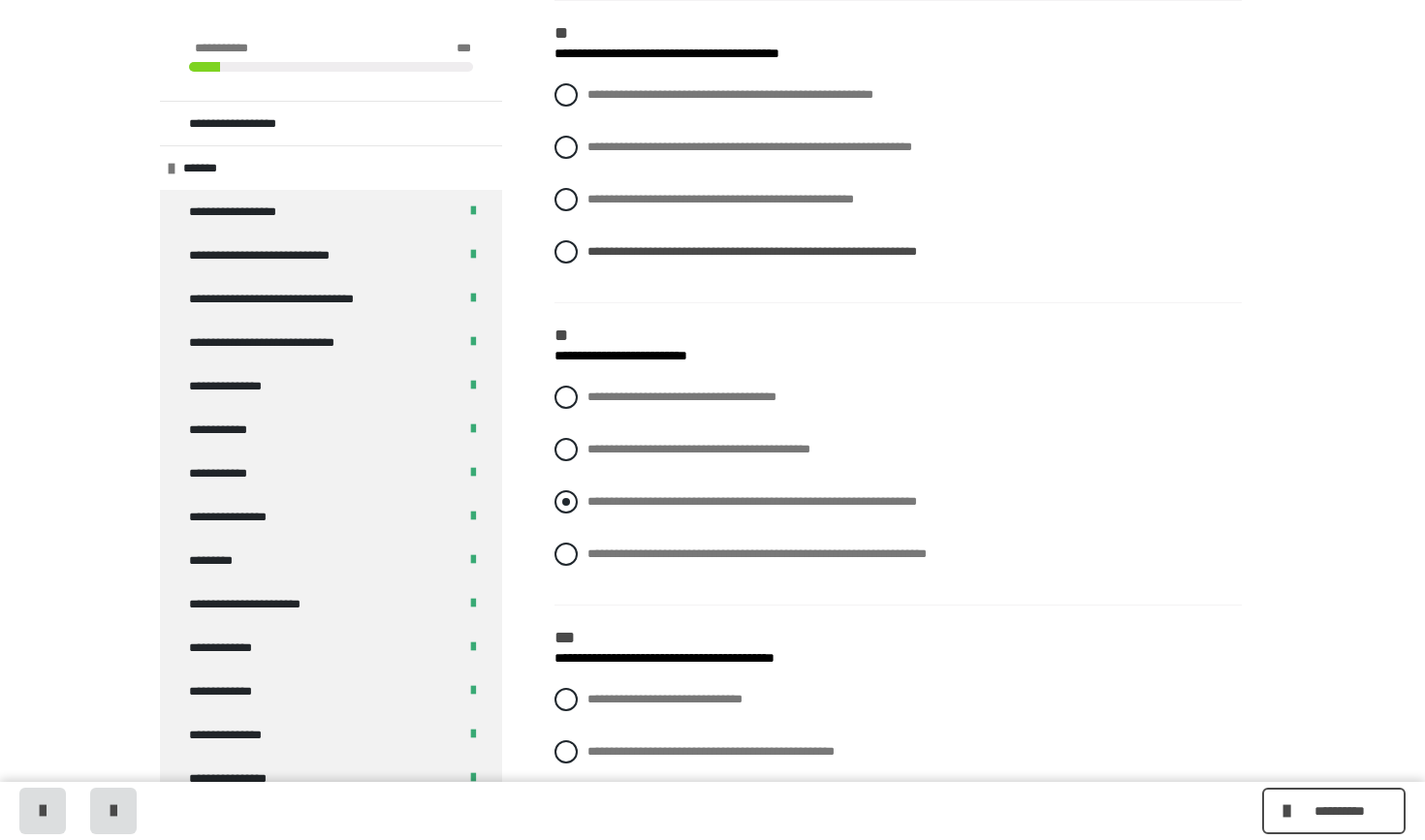 click on "**********" at bounding box center [898, 502] 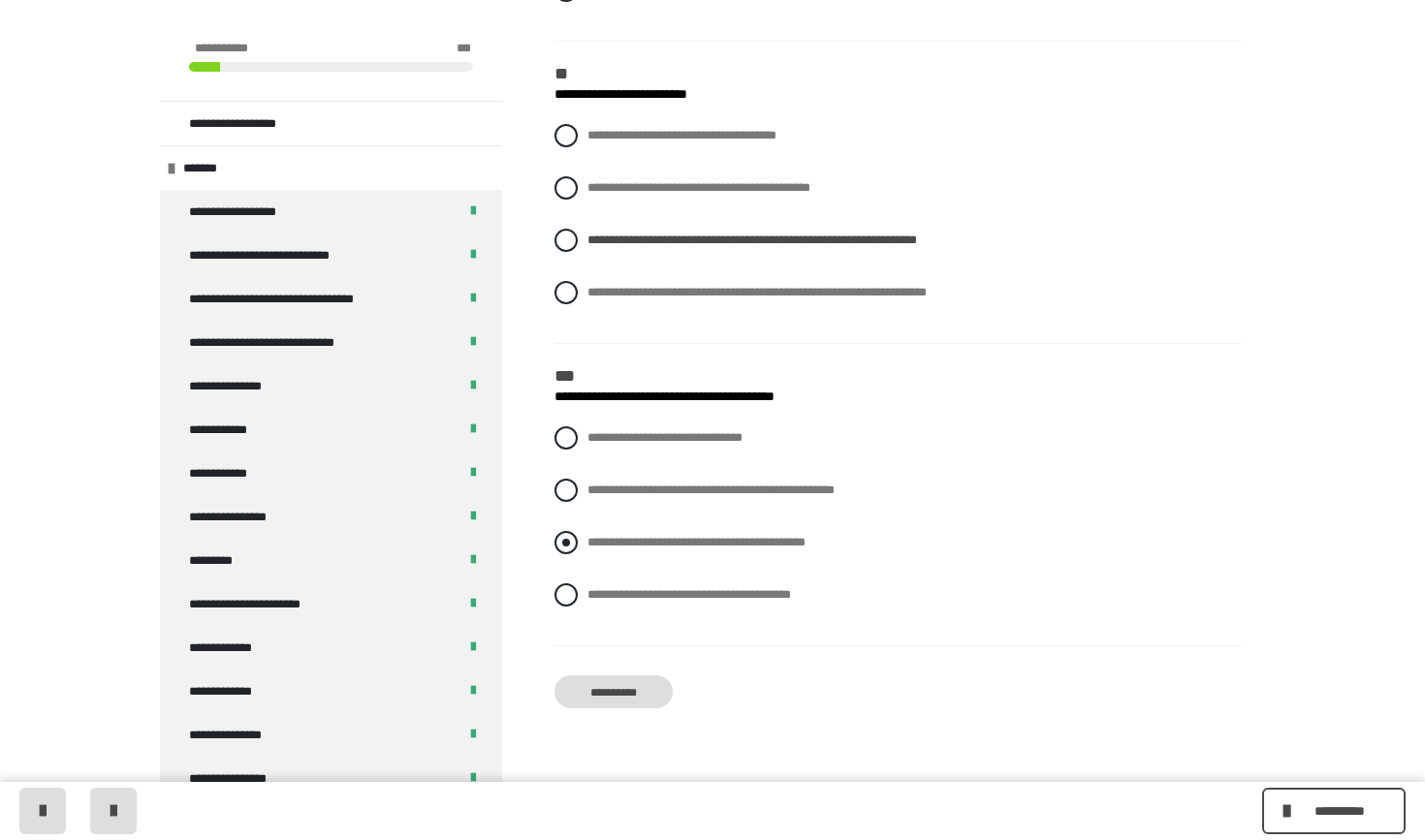 scroll, scrollTop: 2731, scrollLeft: 0, axis: vertical 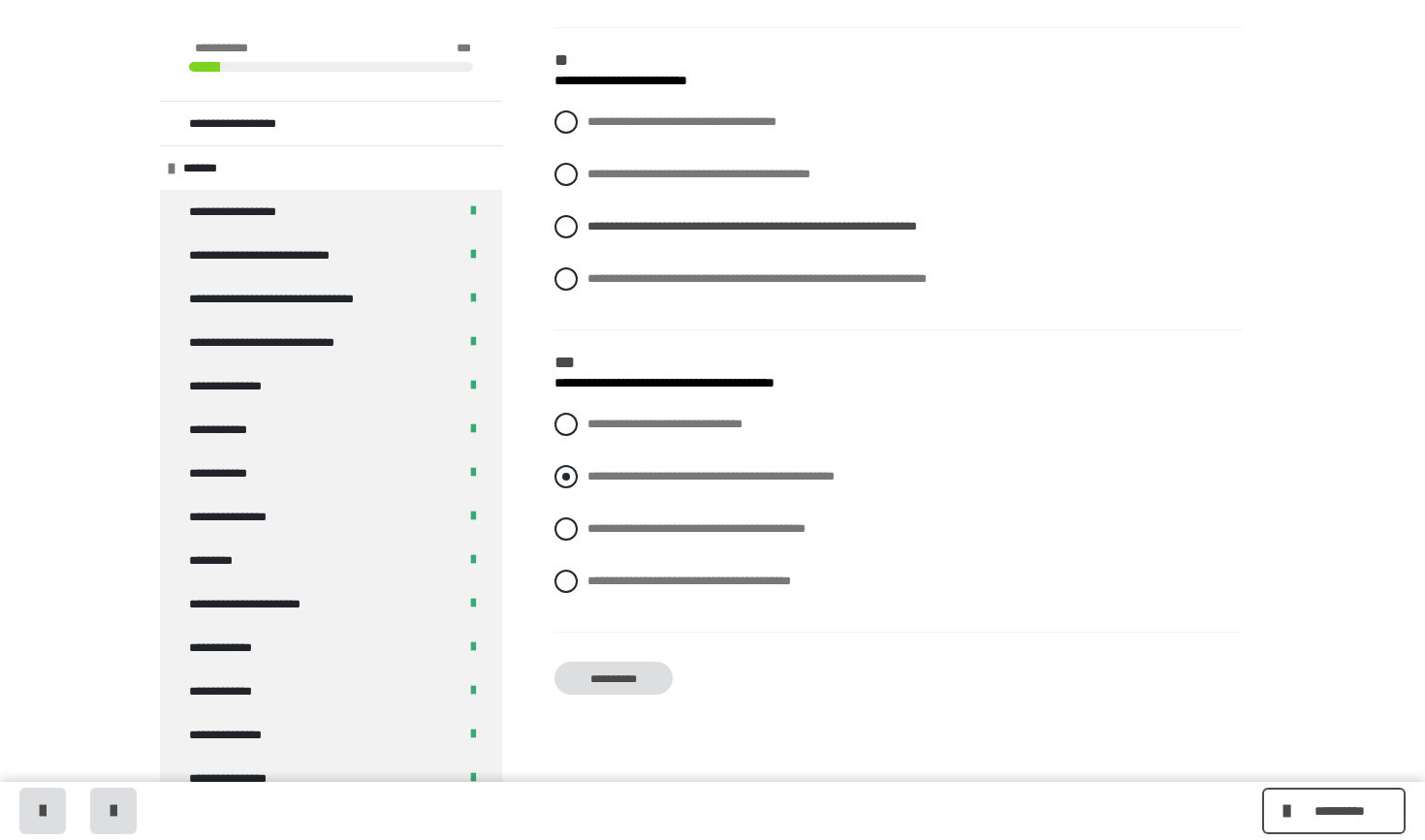 click at bounding box center (566, 477) 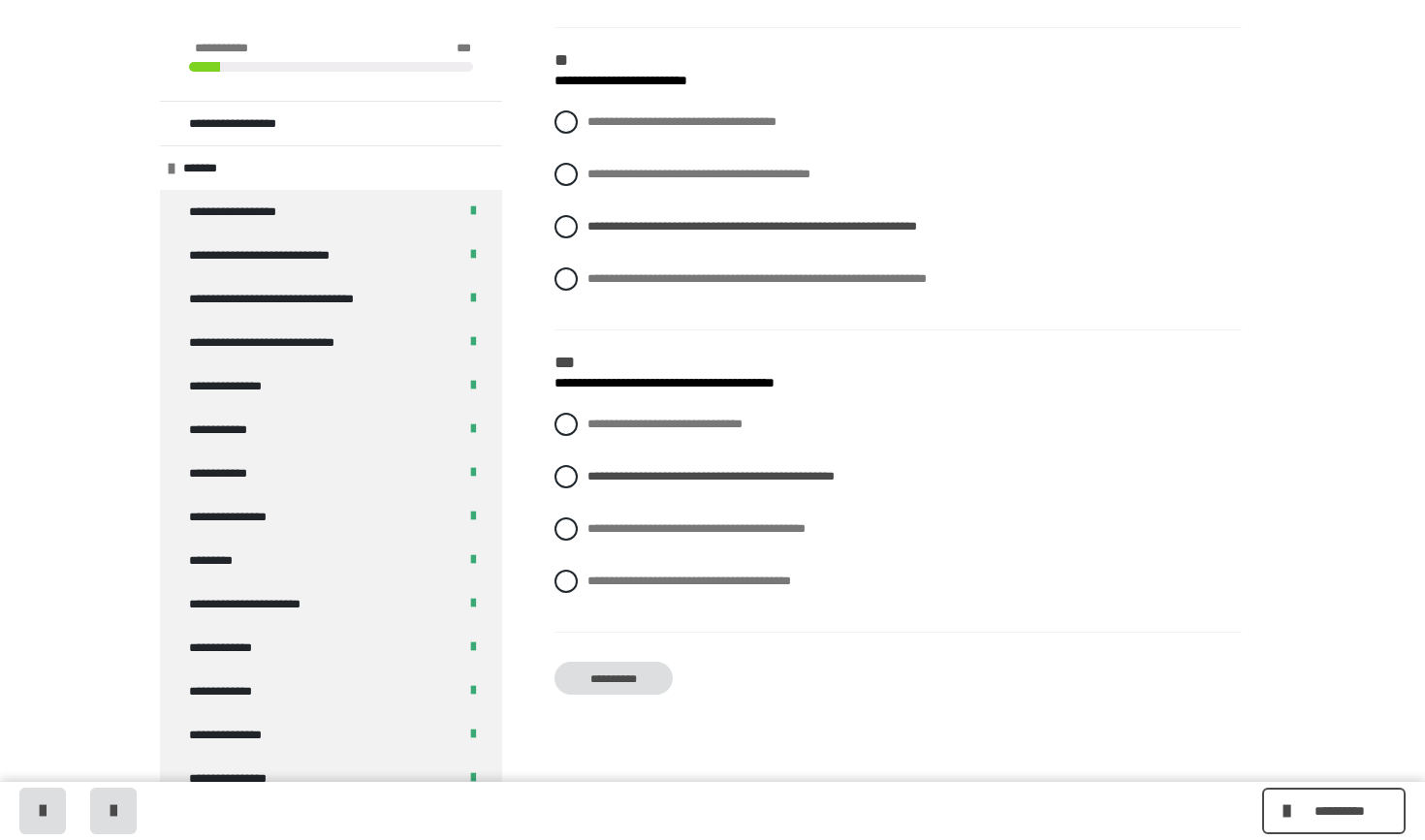 click on "**********" at bounding box center (614, 678) 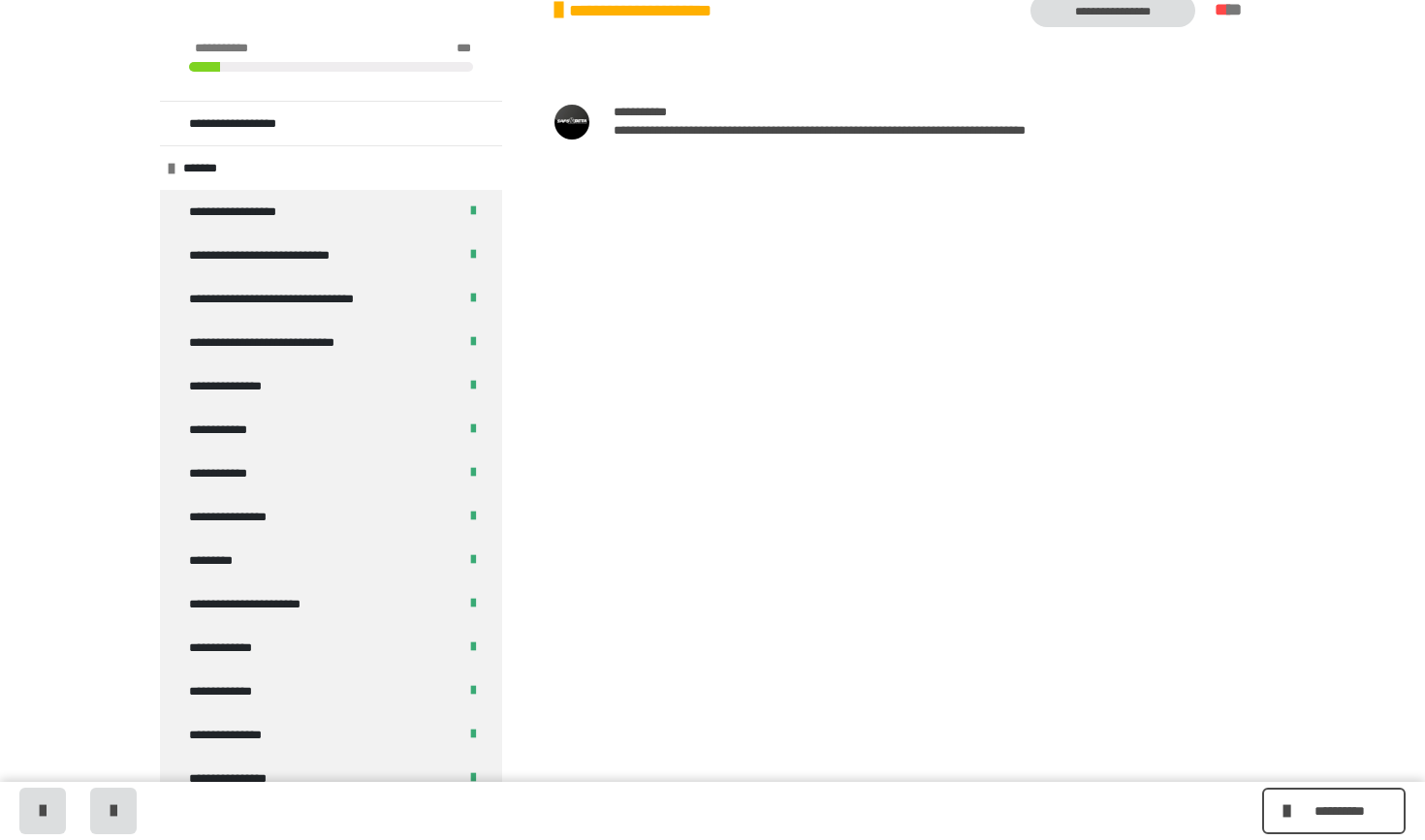 scroll, scrollTop: 329, scrollLeft: 0, axis: vertical 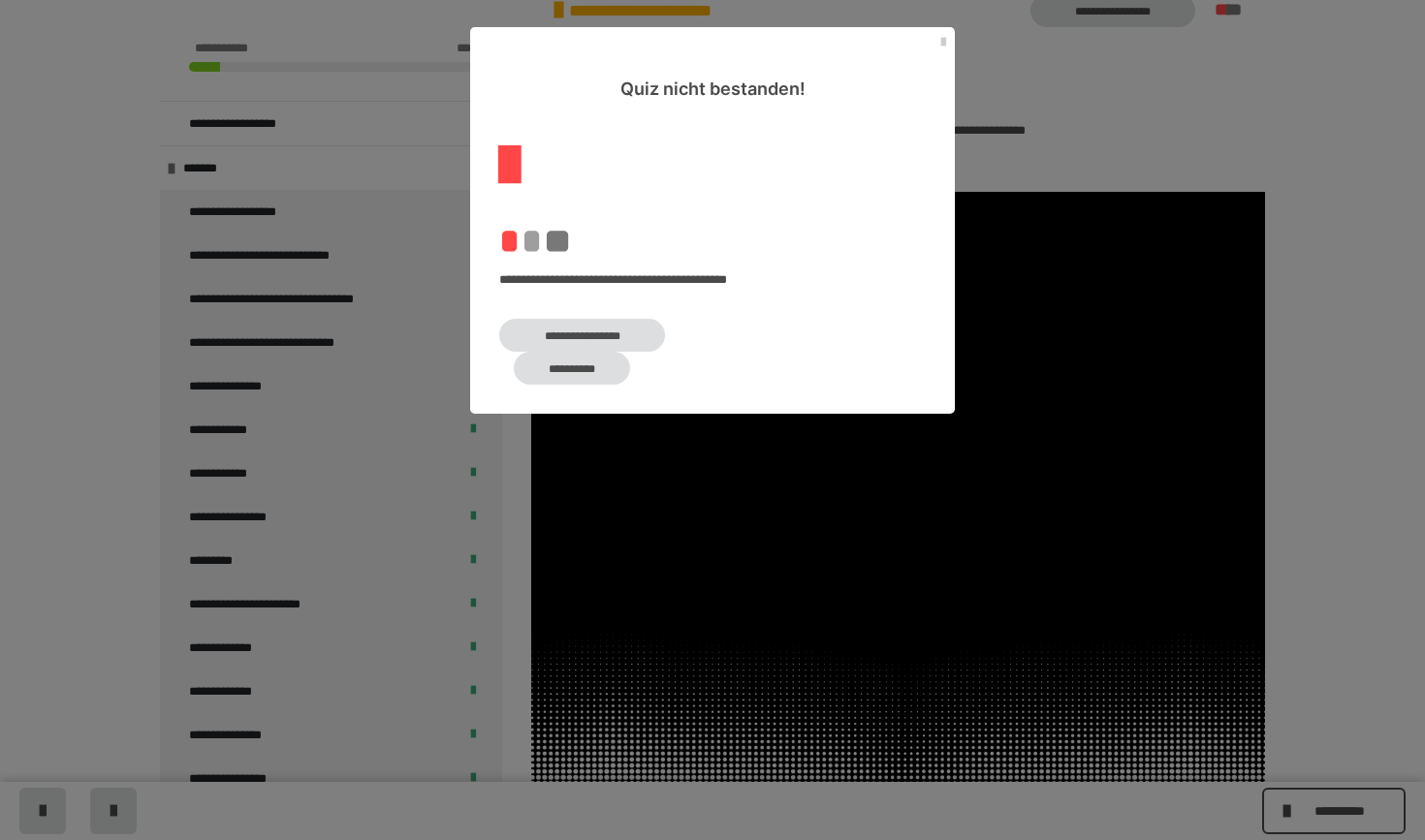 click on "**********" at bounding box center [582, 335] 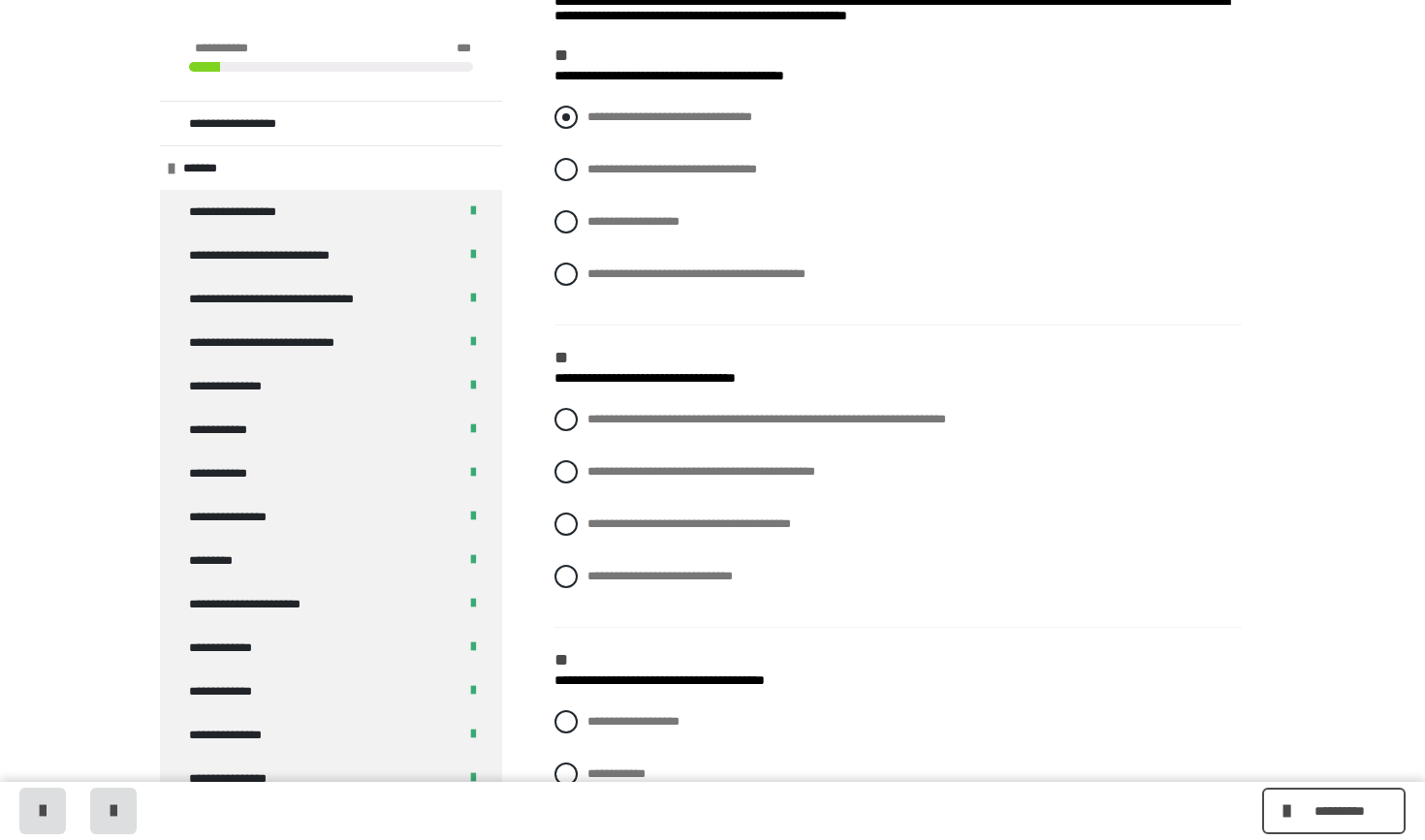 click at bounding box center [566, 117] 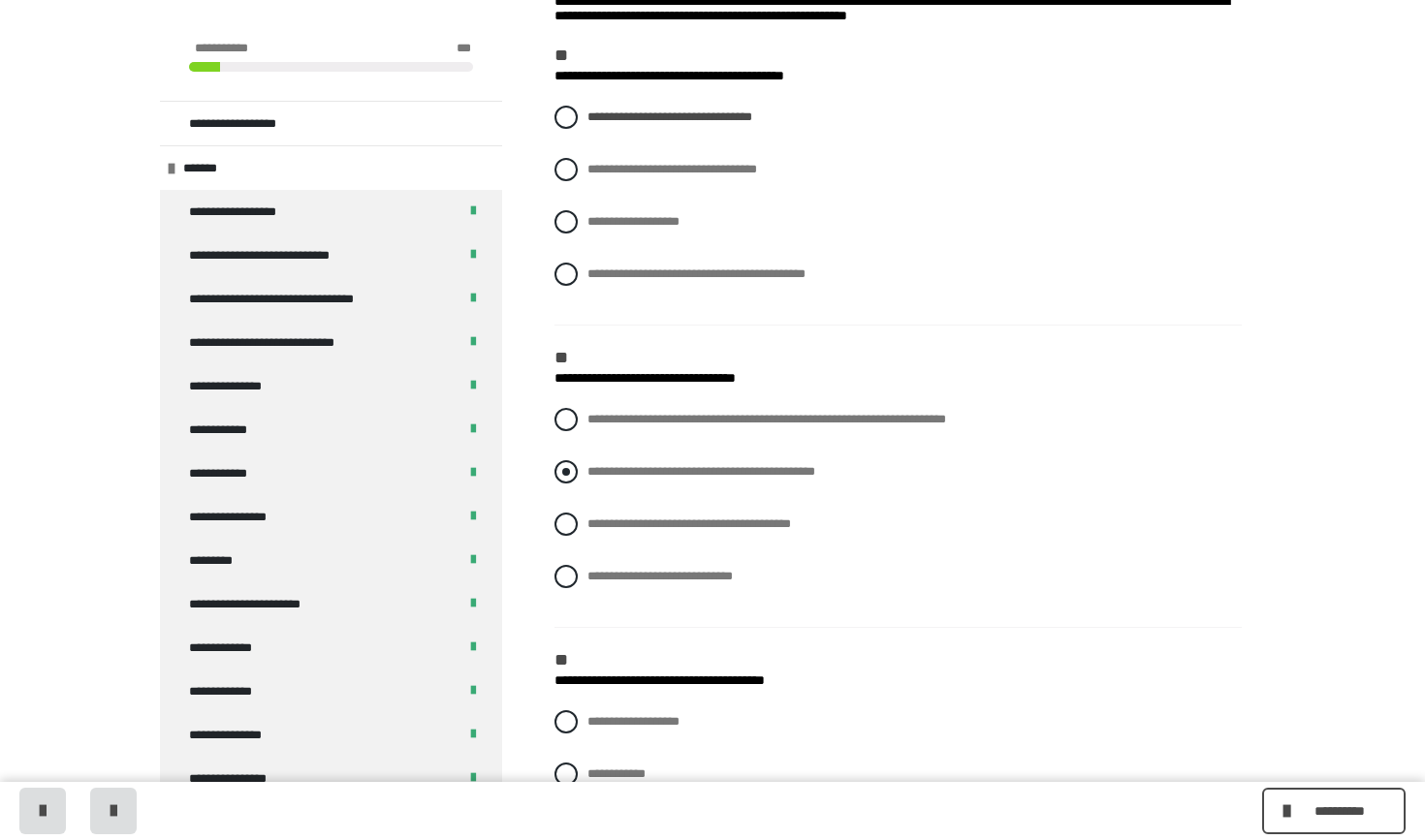click on "**********" at bounding box center [898, 472] 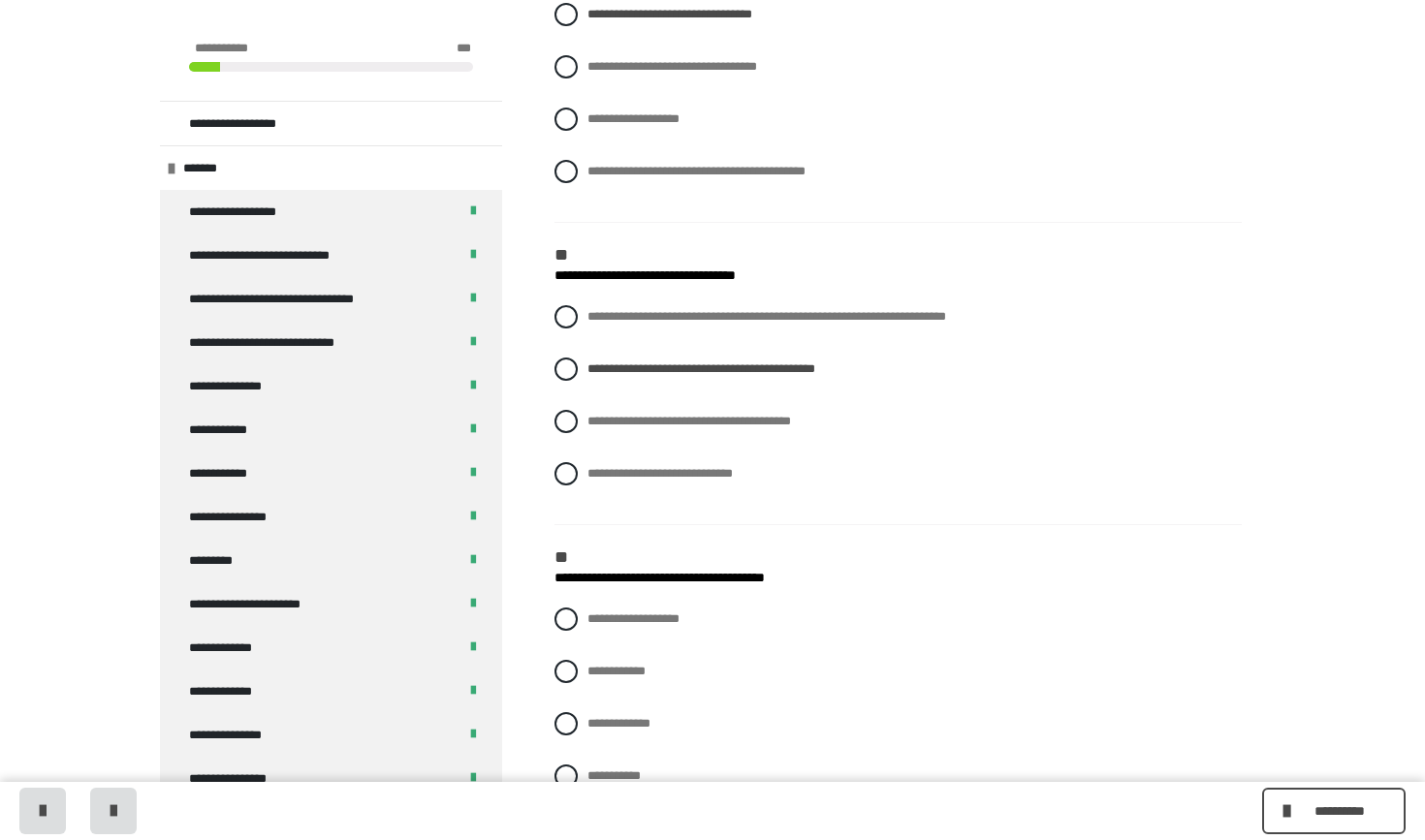 scroll, scrollTop: 454, scrollLeft: 0, axis: vertical 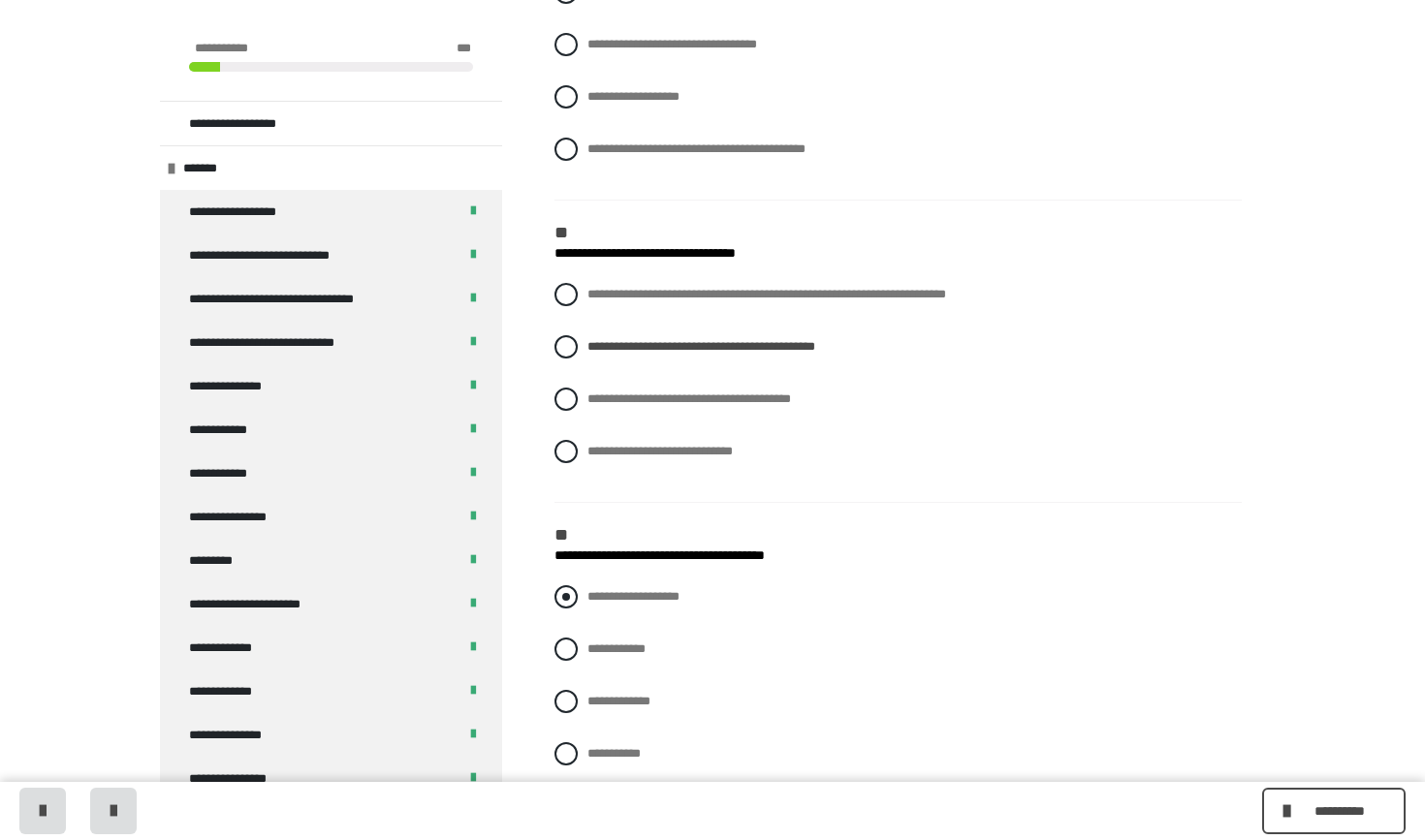 click at bounding box center [566, 597] 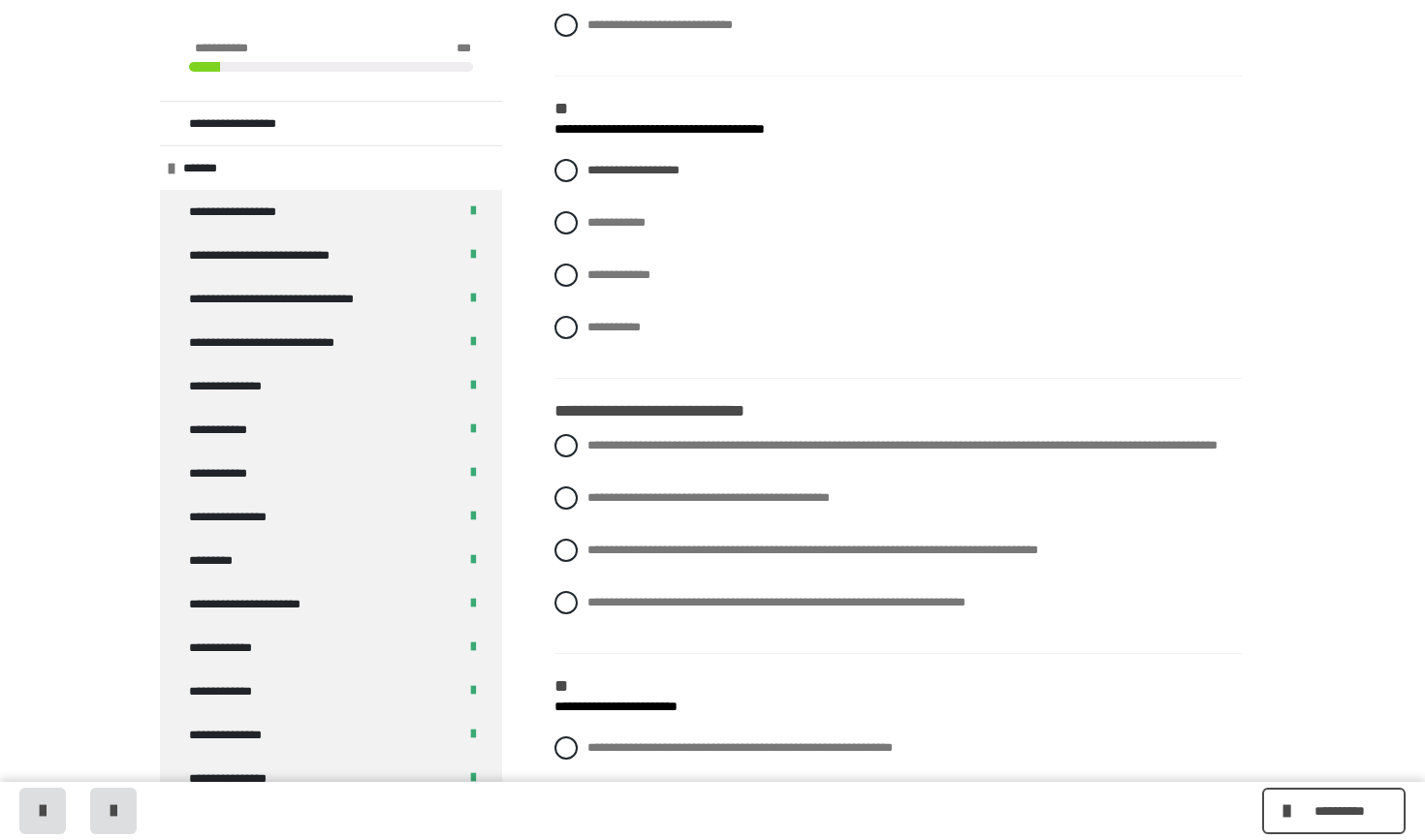 scroll, scrollTop: 884, scrollLeft: 0, axis: vertical 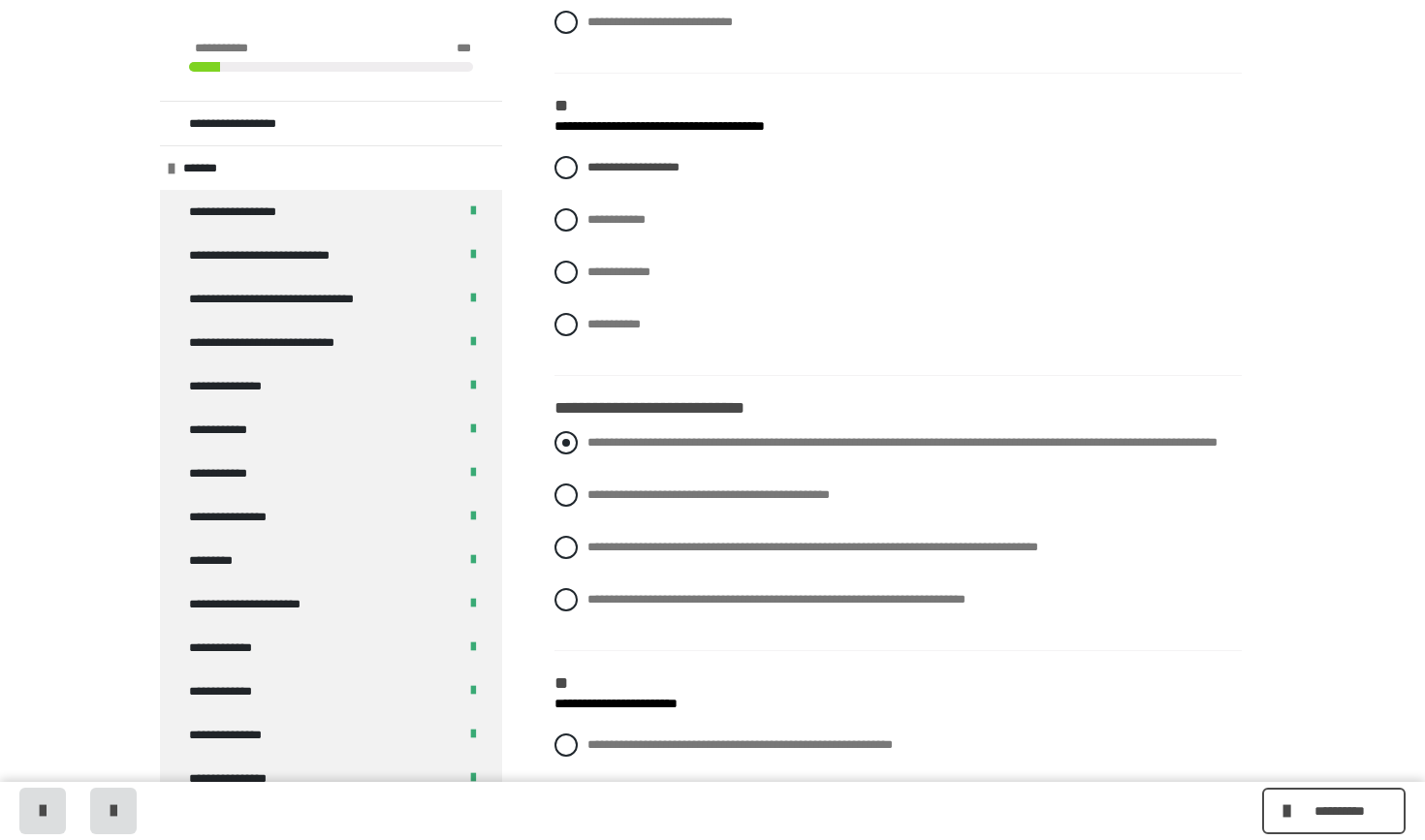 click at bounding box center (566, 443) 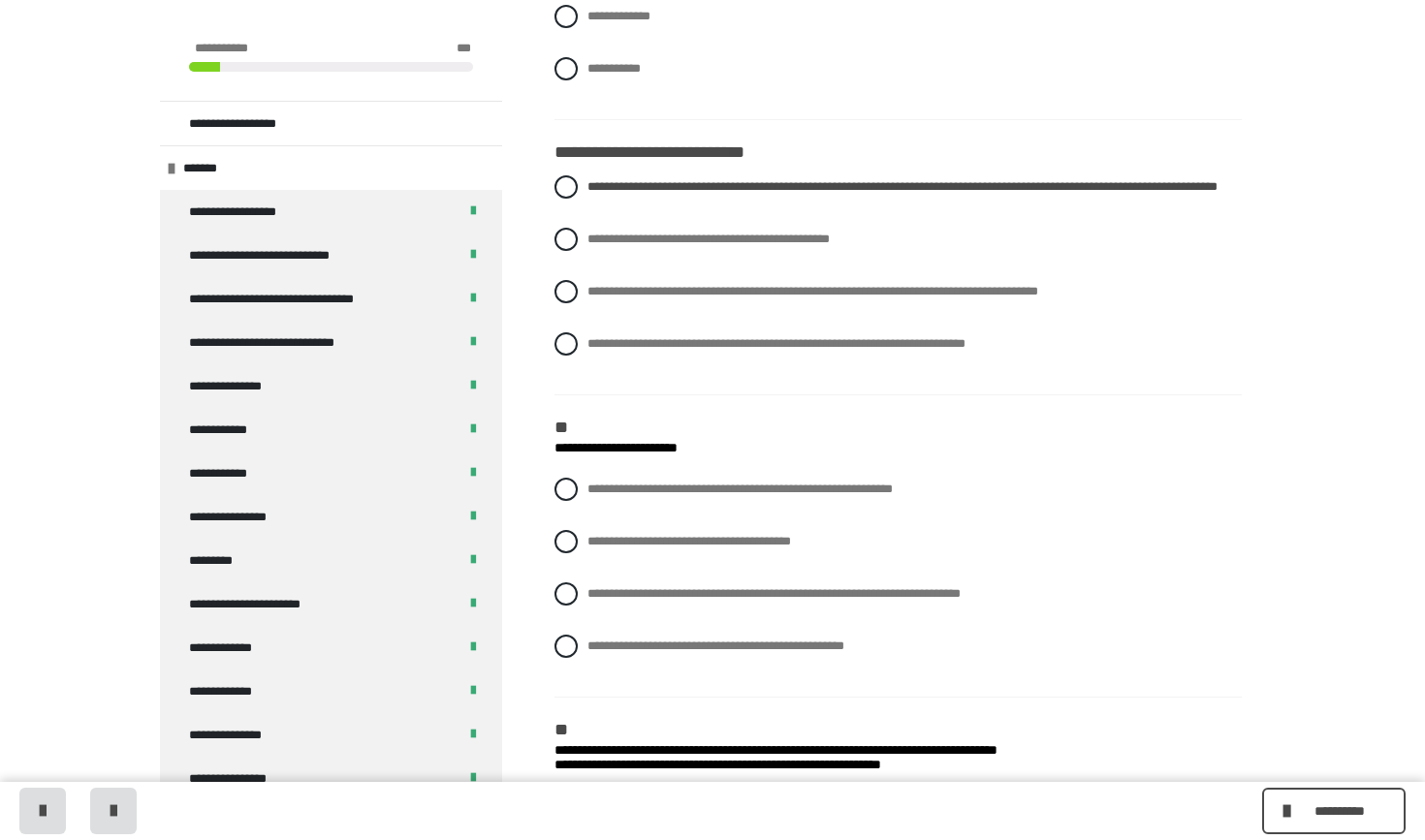 scroll, scrollTop: 1164, scrollLeft: 0, axis: vertical 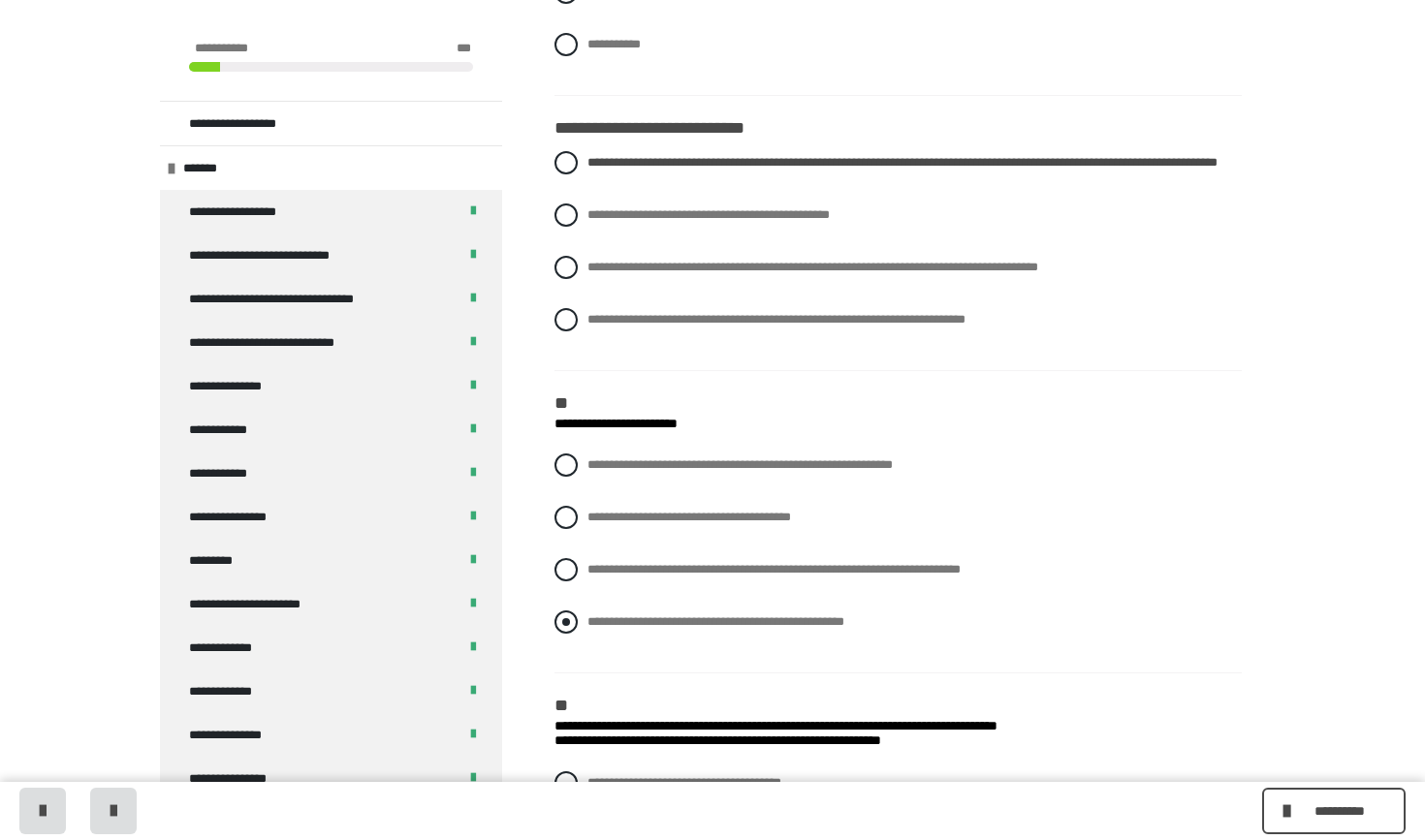 click on "**********" at bounding box center (898, 622) 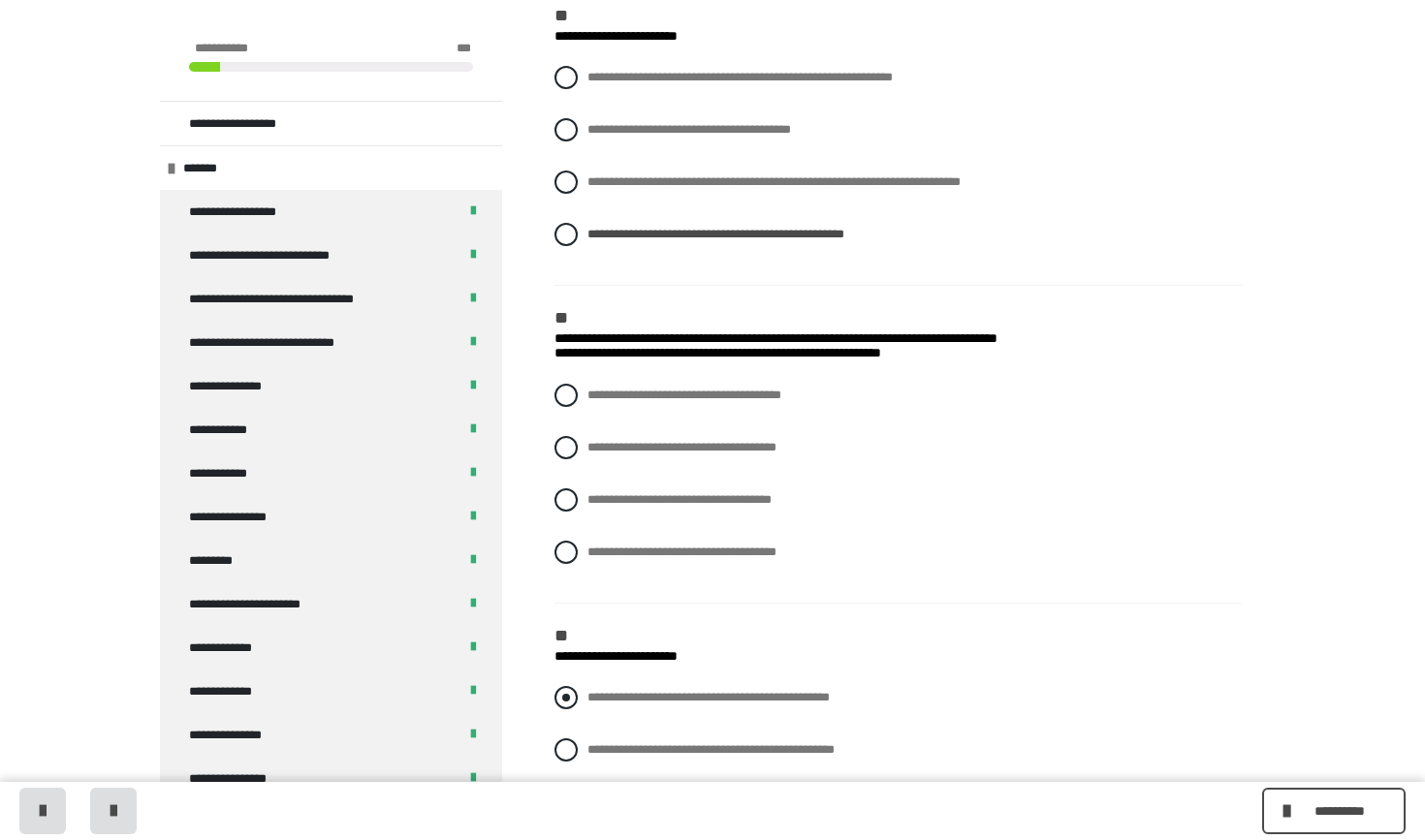scroll, scrollTop: 1558, scrollLeft: 0, axis: vertical 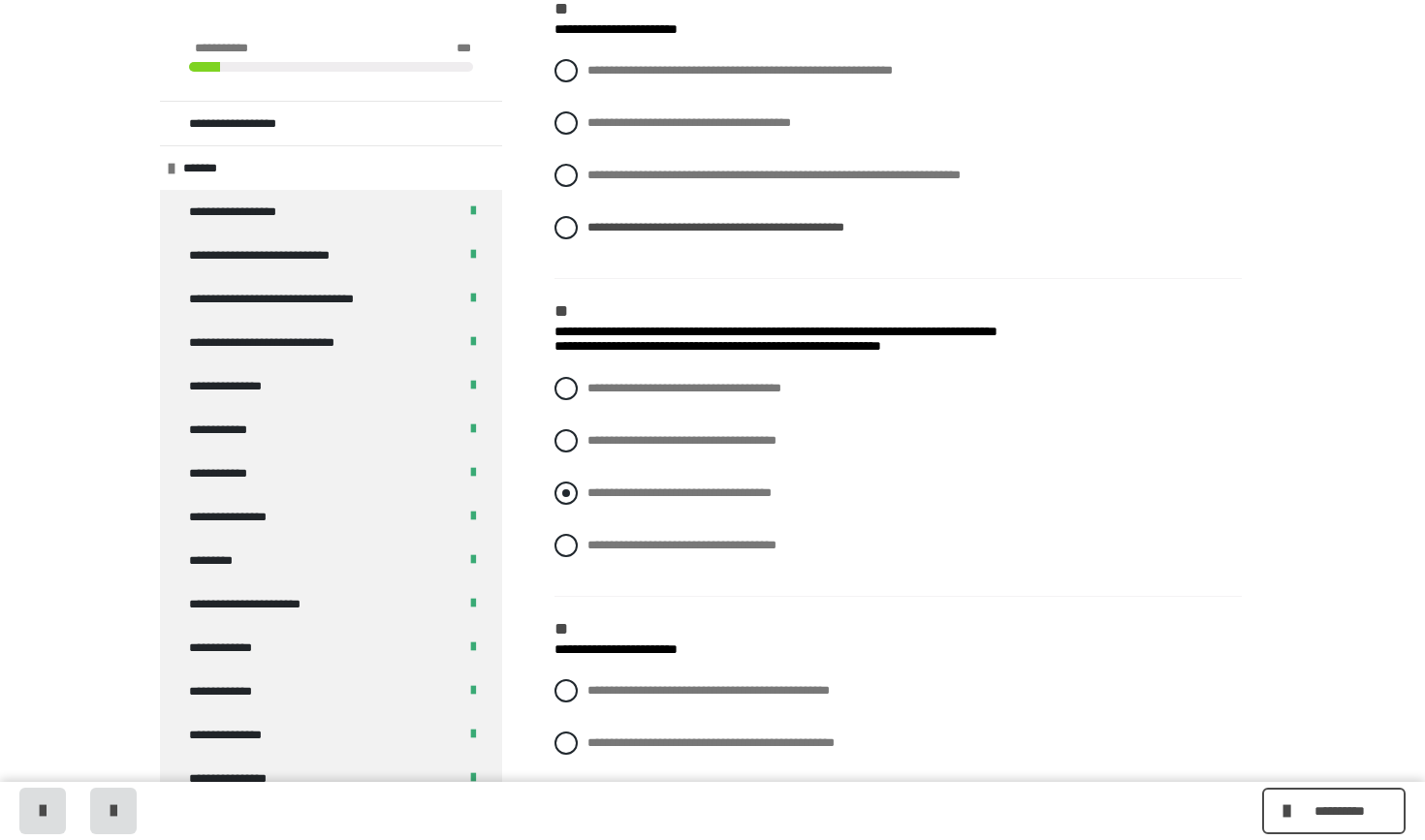 click on "**********" at bounding box center [898, 493] 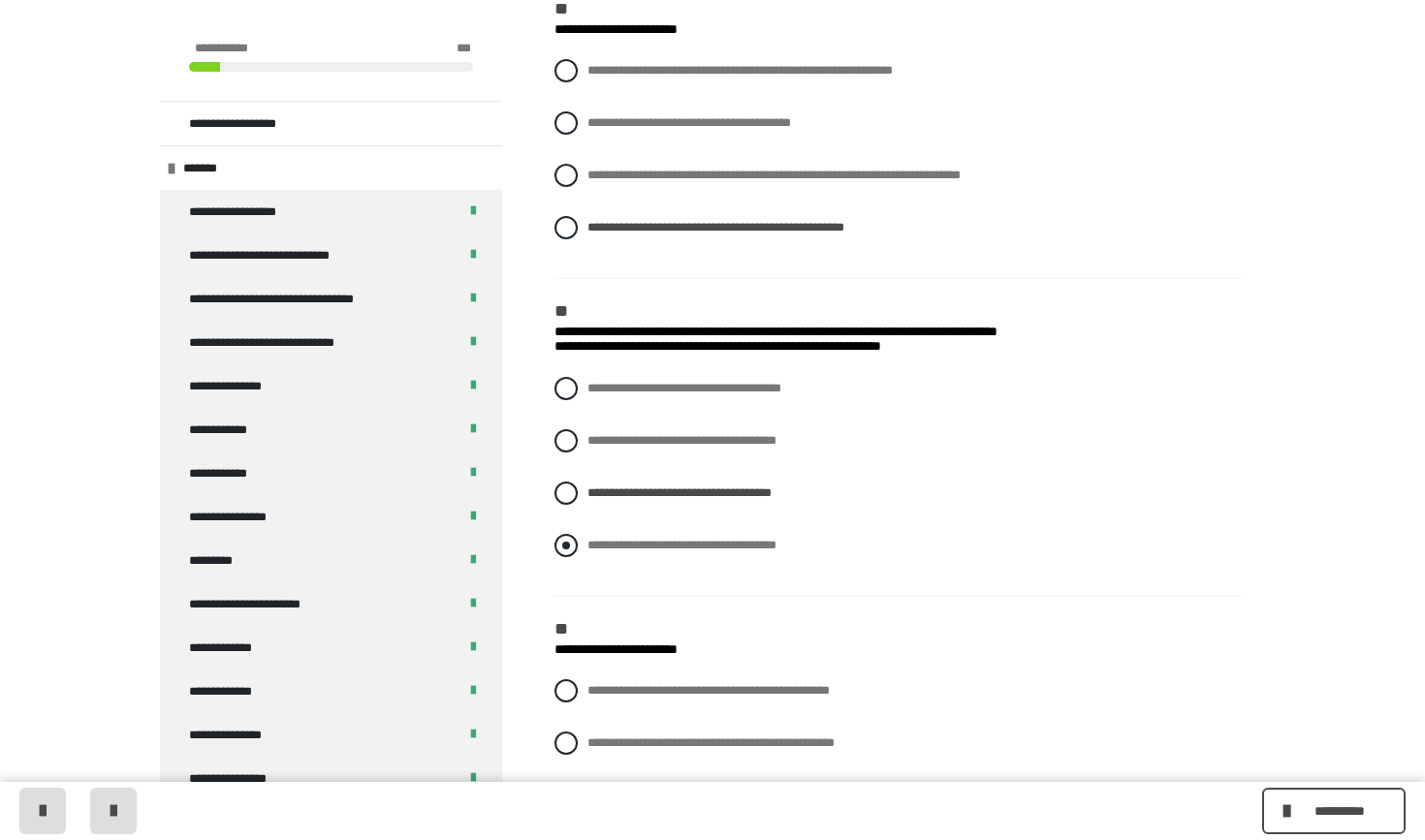 click at bounding box center [566, 545] 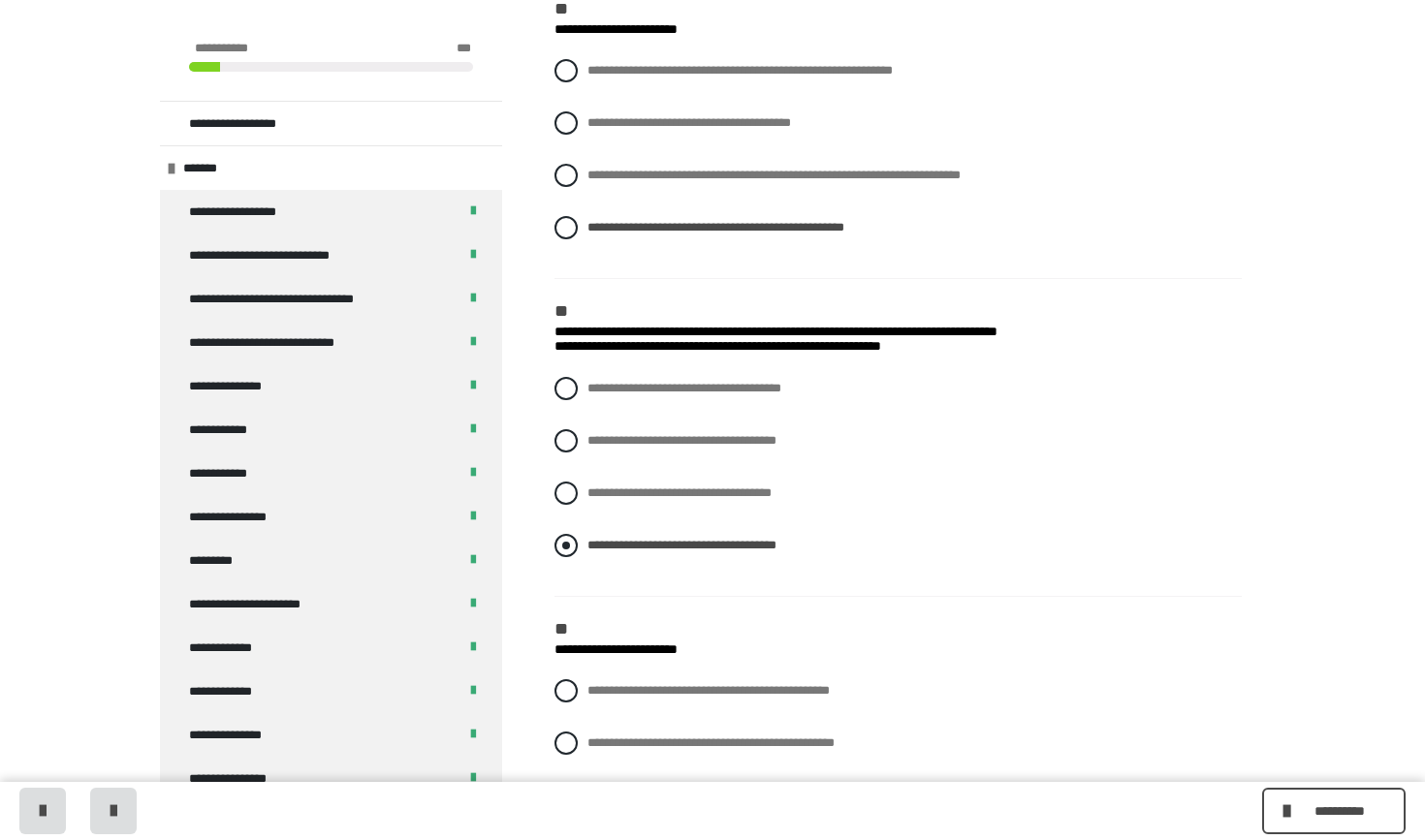 click at bounding box center [566, 545] 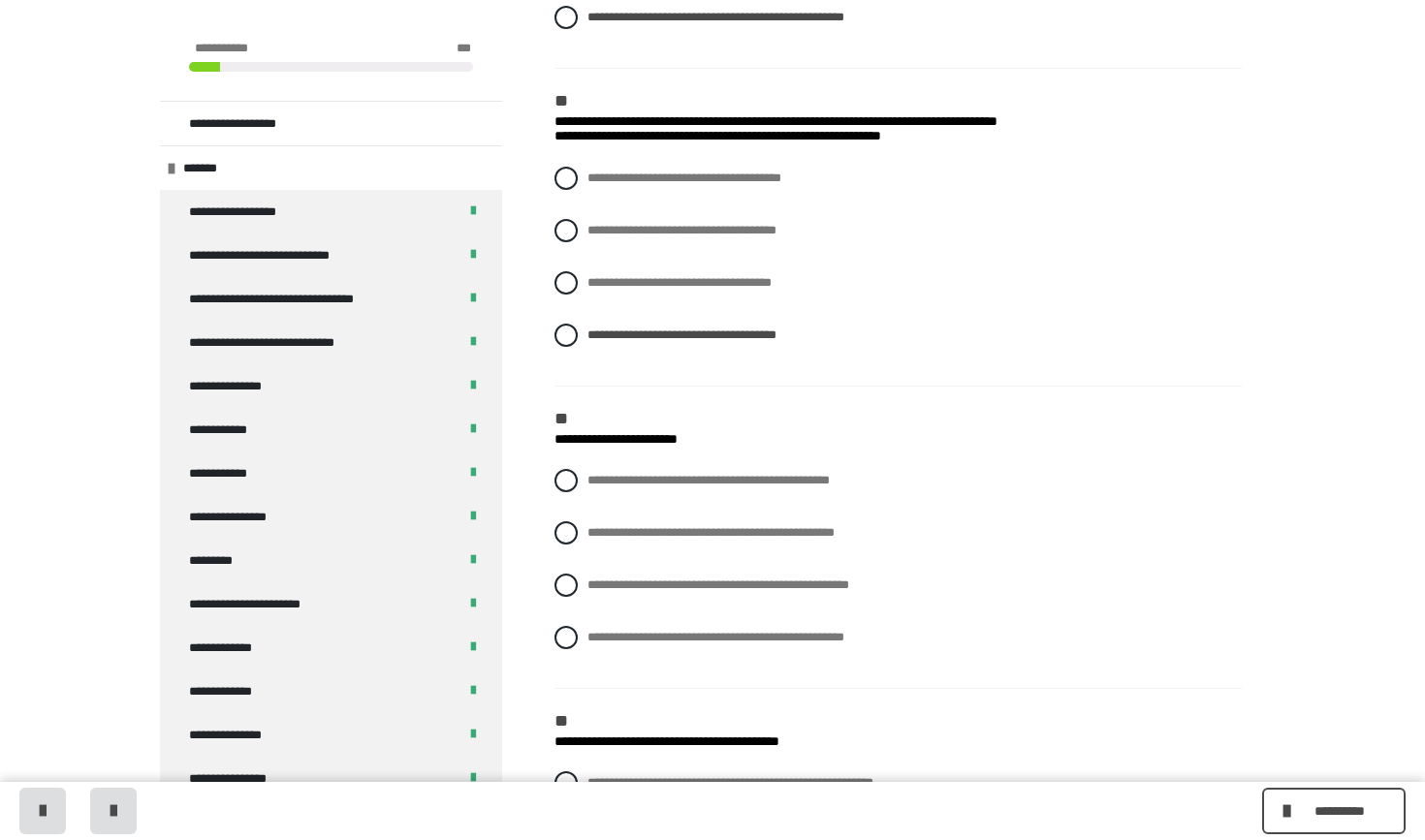 scroll, scrollTop: 1771, scrollLeft: 0, axis: vertical 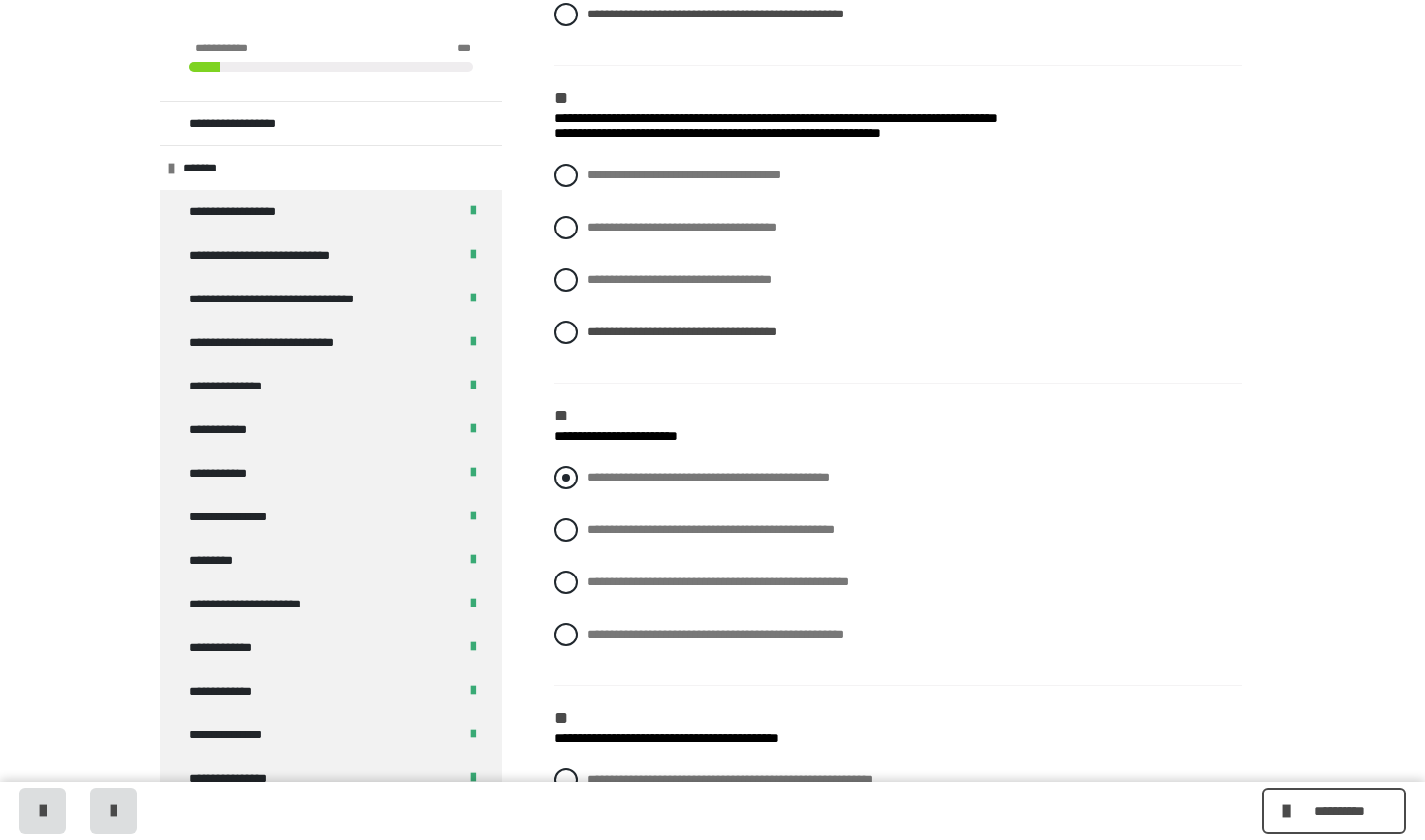 click at bounding box center (566, 478) 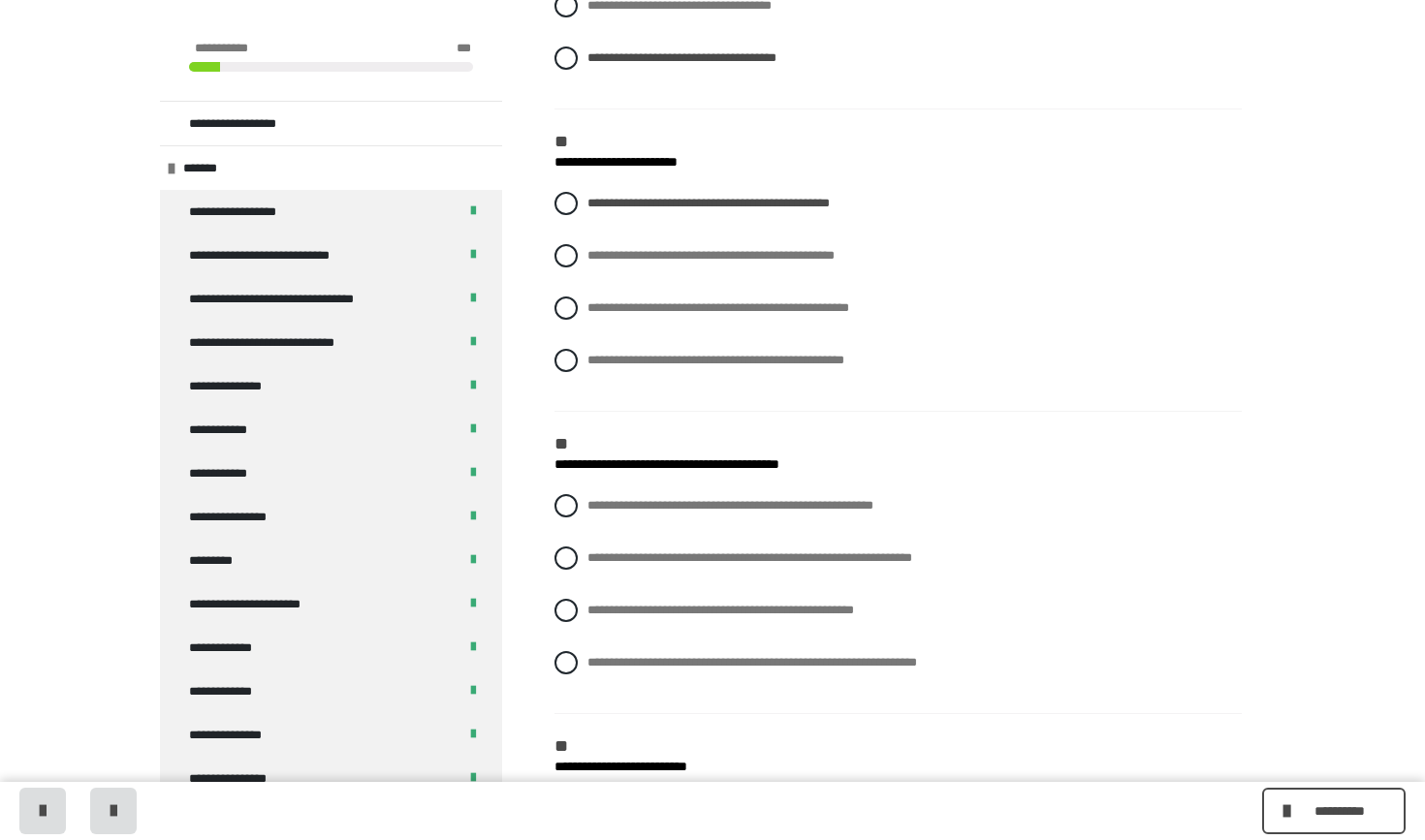 scroll, scrollTop: 2047, scrollLeft: 0, axis: vertical 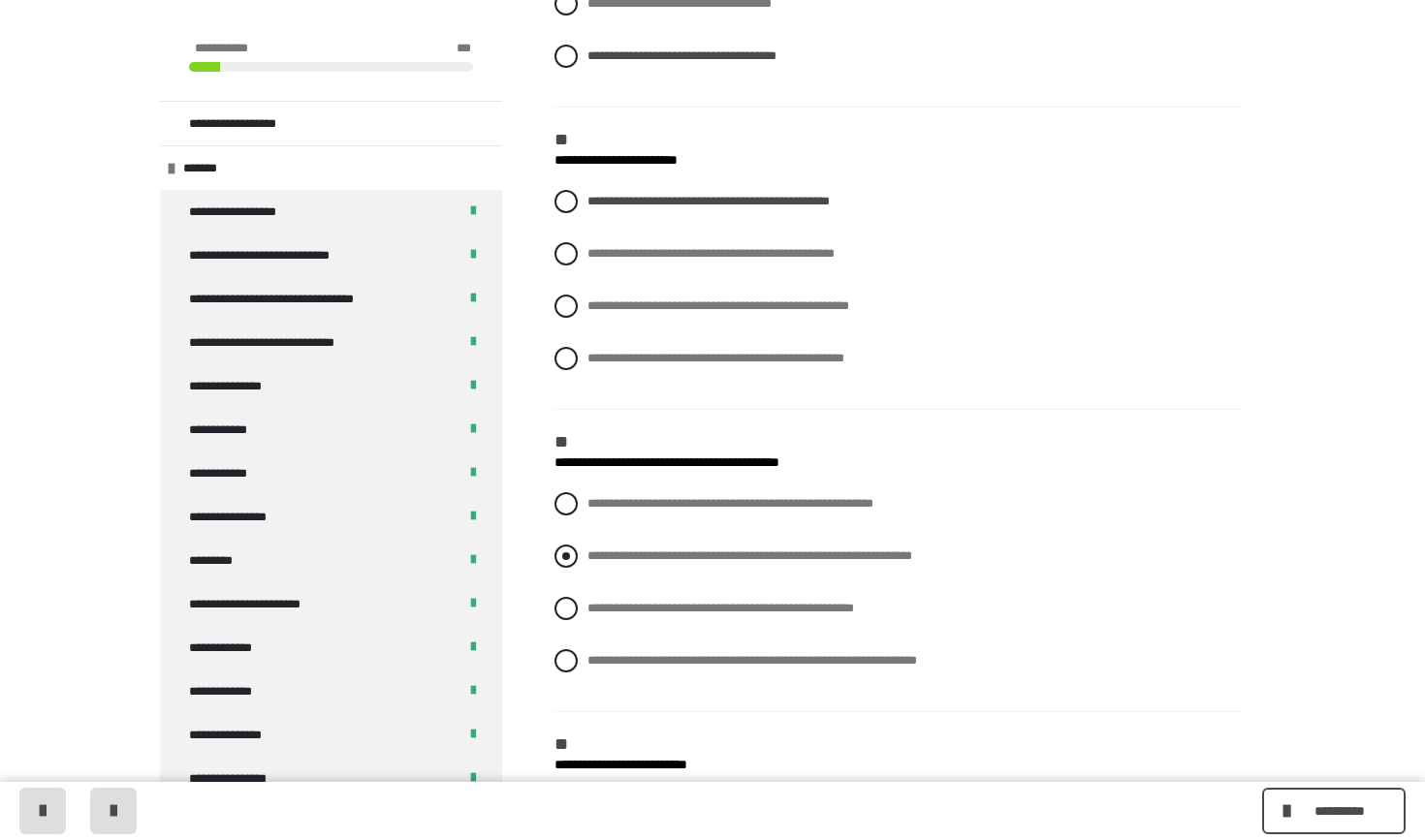 click on "**********" at bounding box center (898, 556) 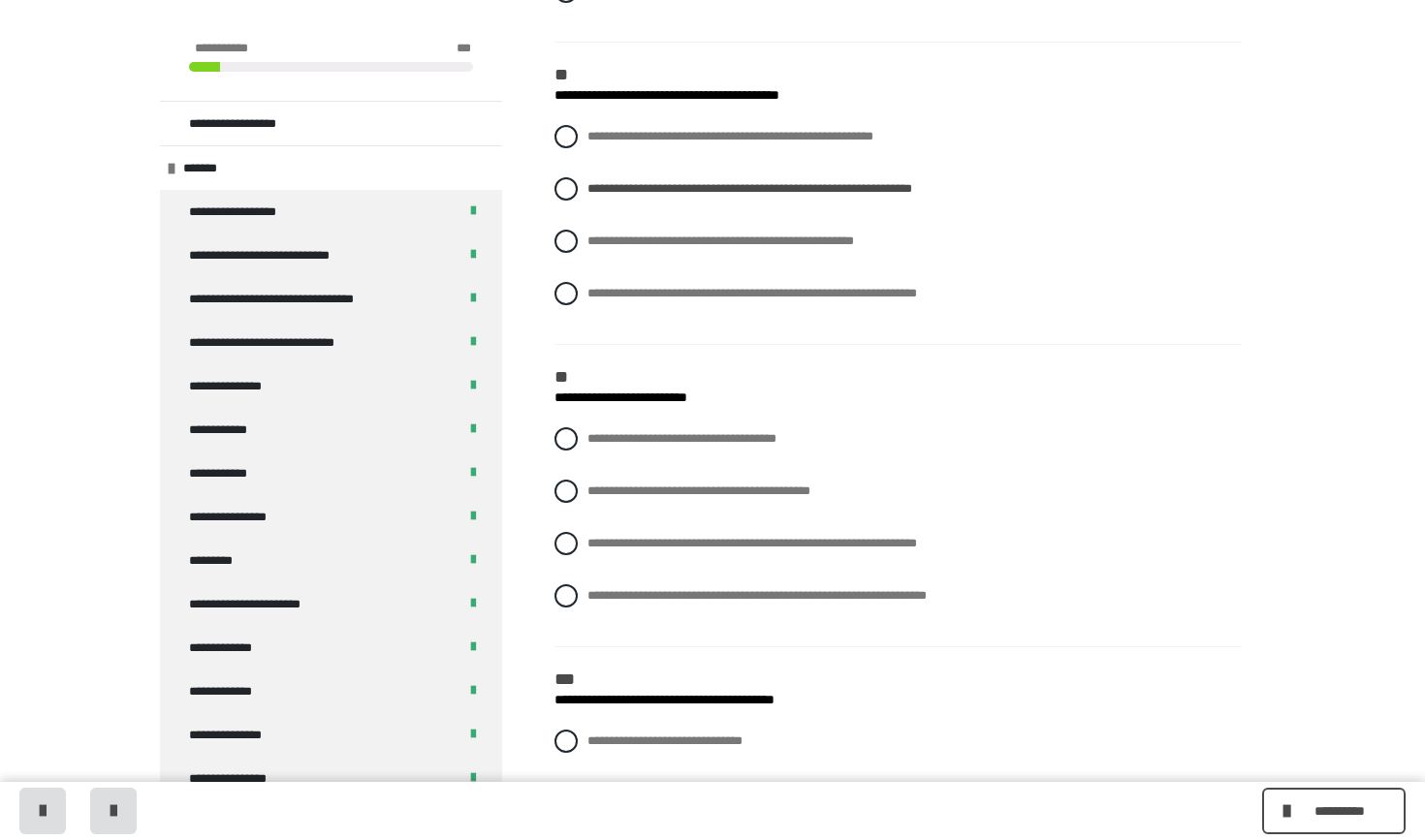 scroll, scrollTop: 2427, scrollLeft: 0, axis: vertical 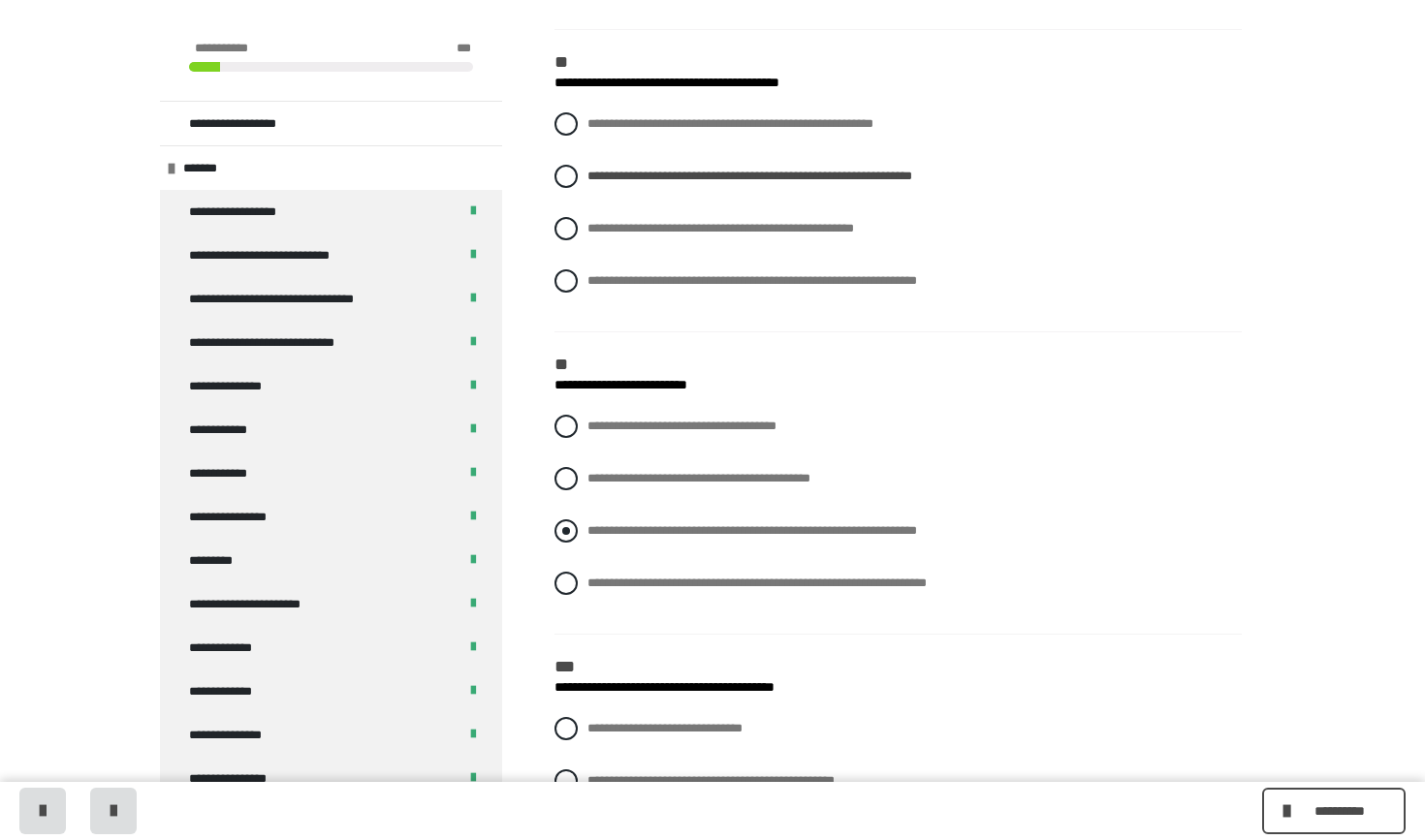click at bounding box center [566, 531] 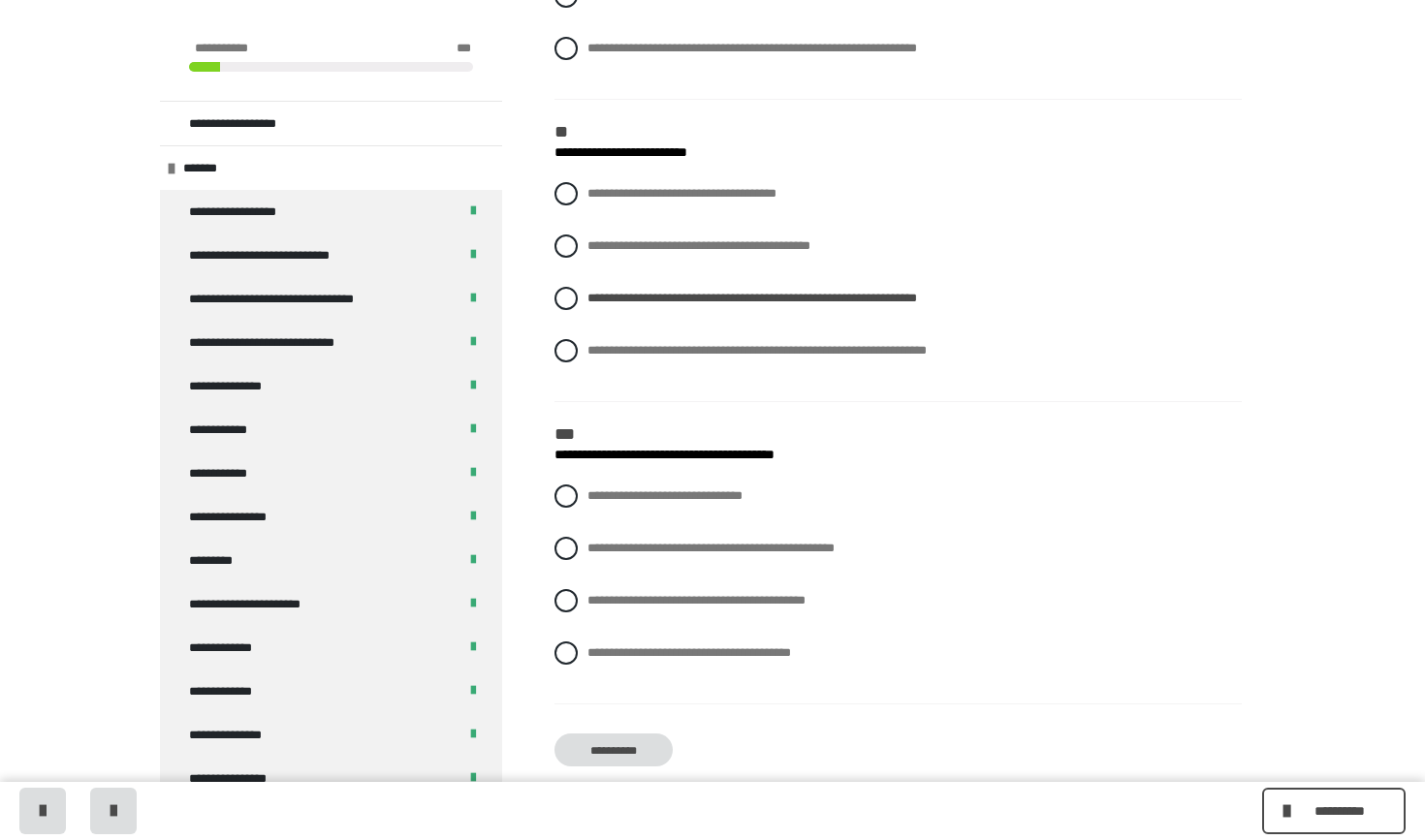 scroll, scrollTop: 2663, scrollLeft: 0, axis: vertical 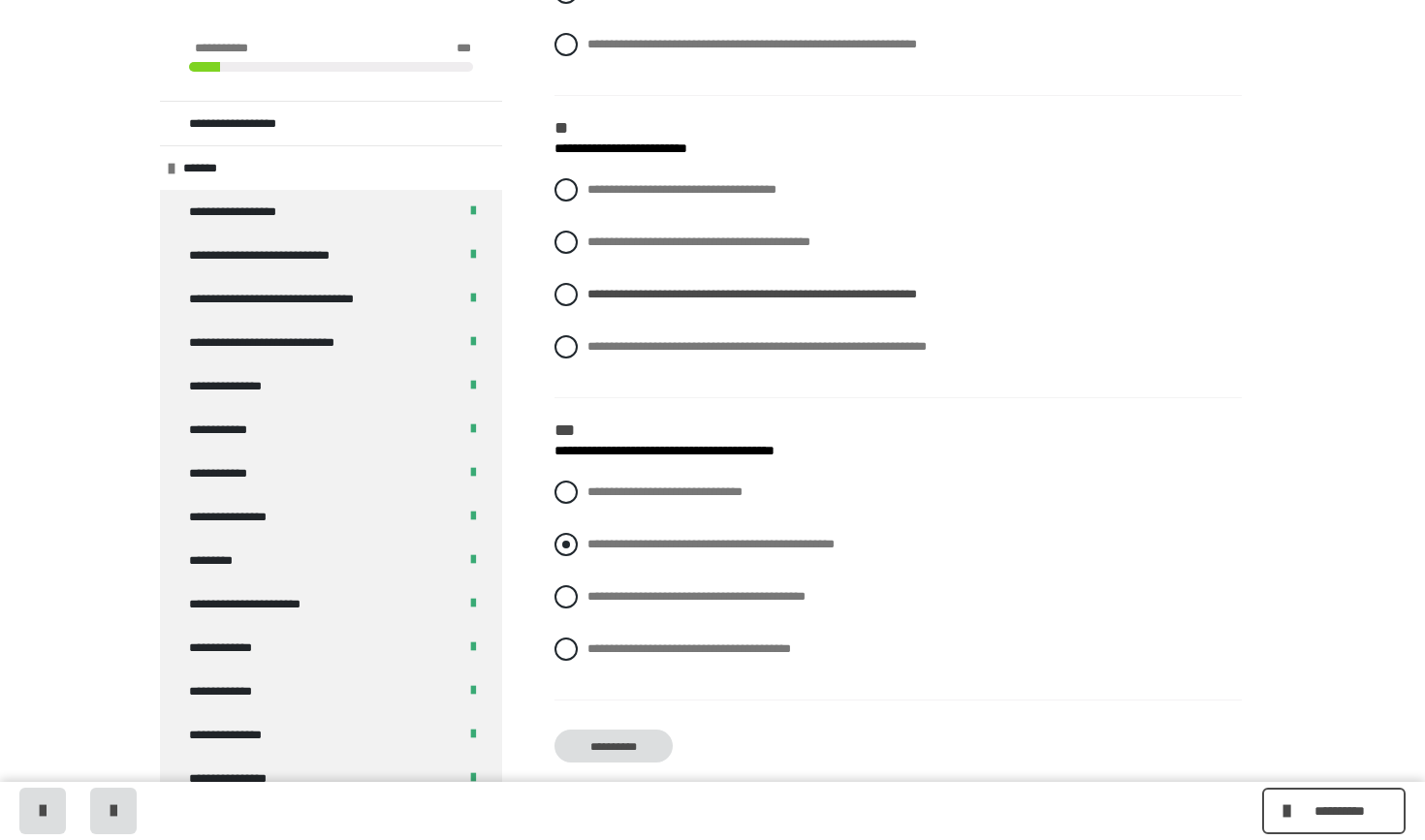 click at bounding box center [566, 544] 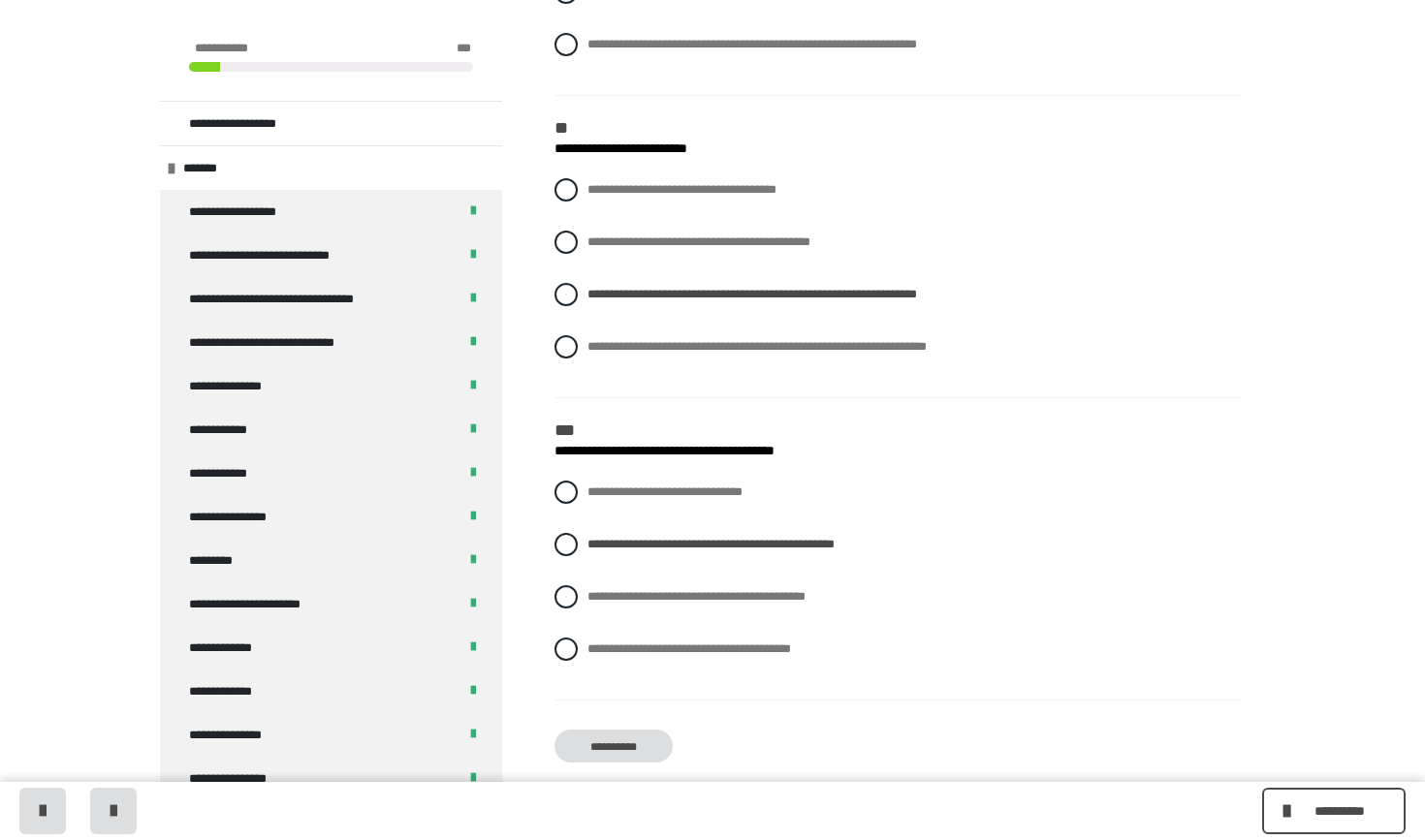 click on "**********" at bounding box center (614, 746) 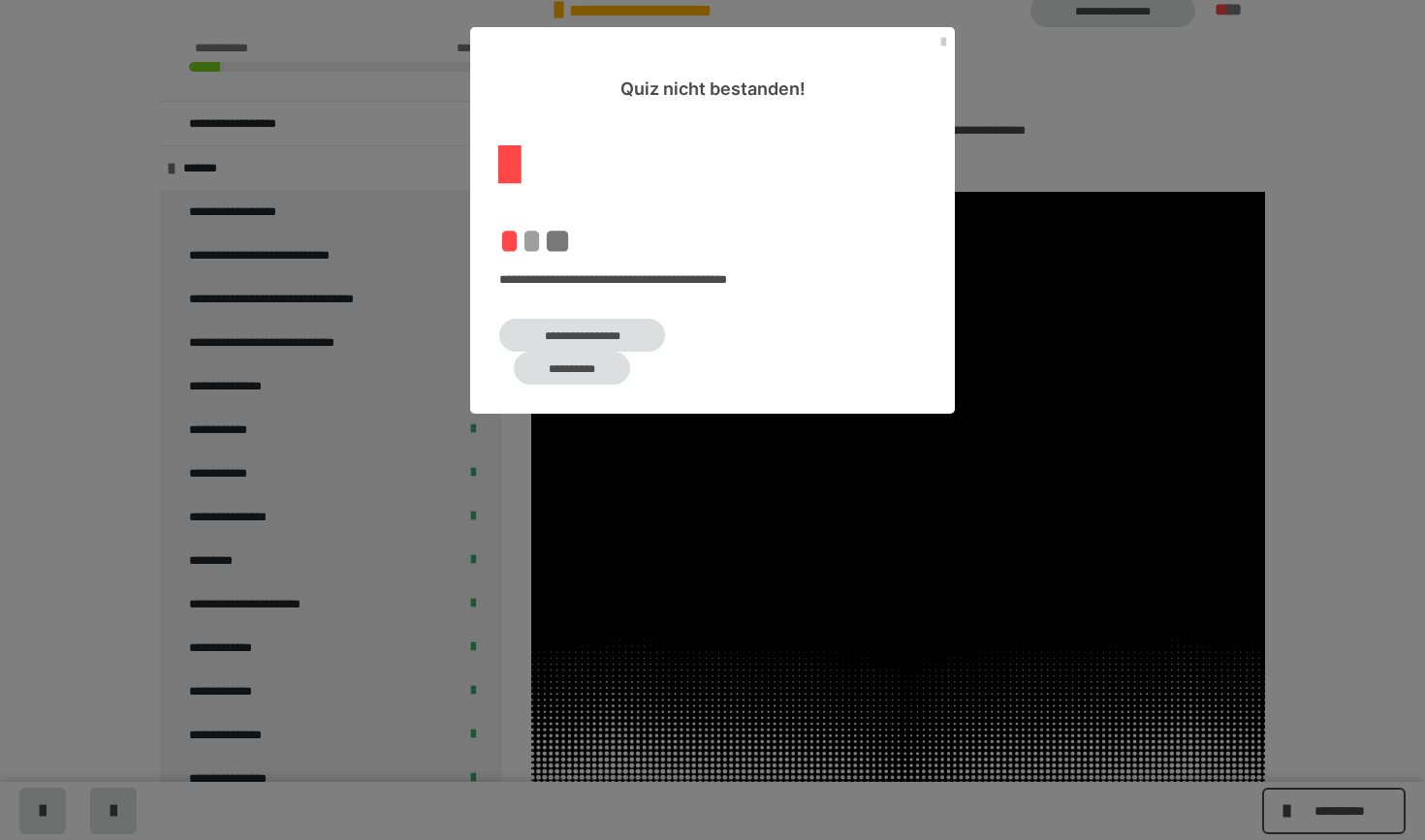 click on "**********" at bounding box center (582, 335) 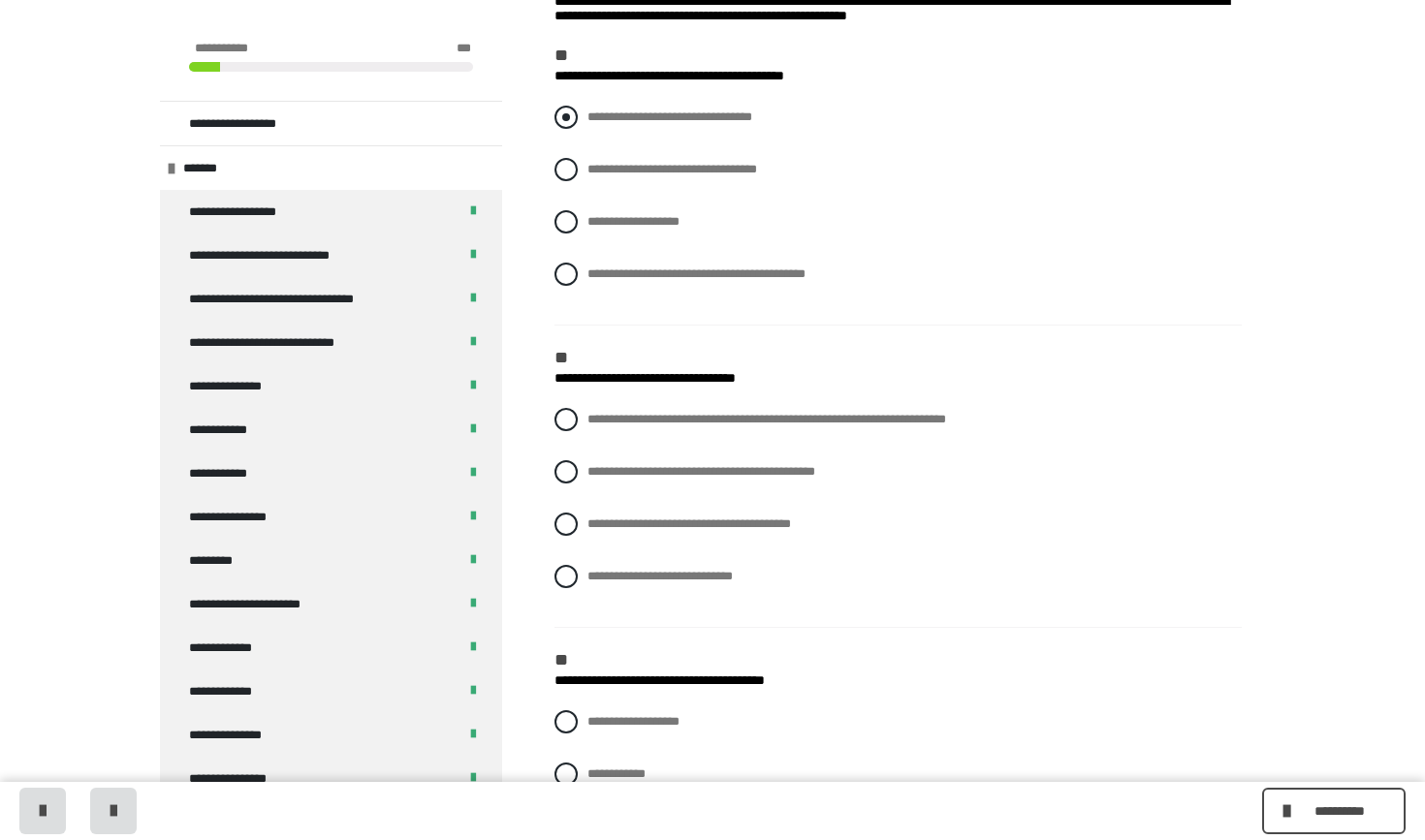 click at bounding box center (566, 117) 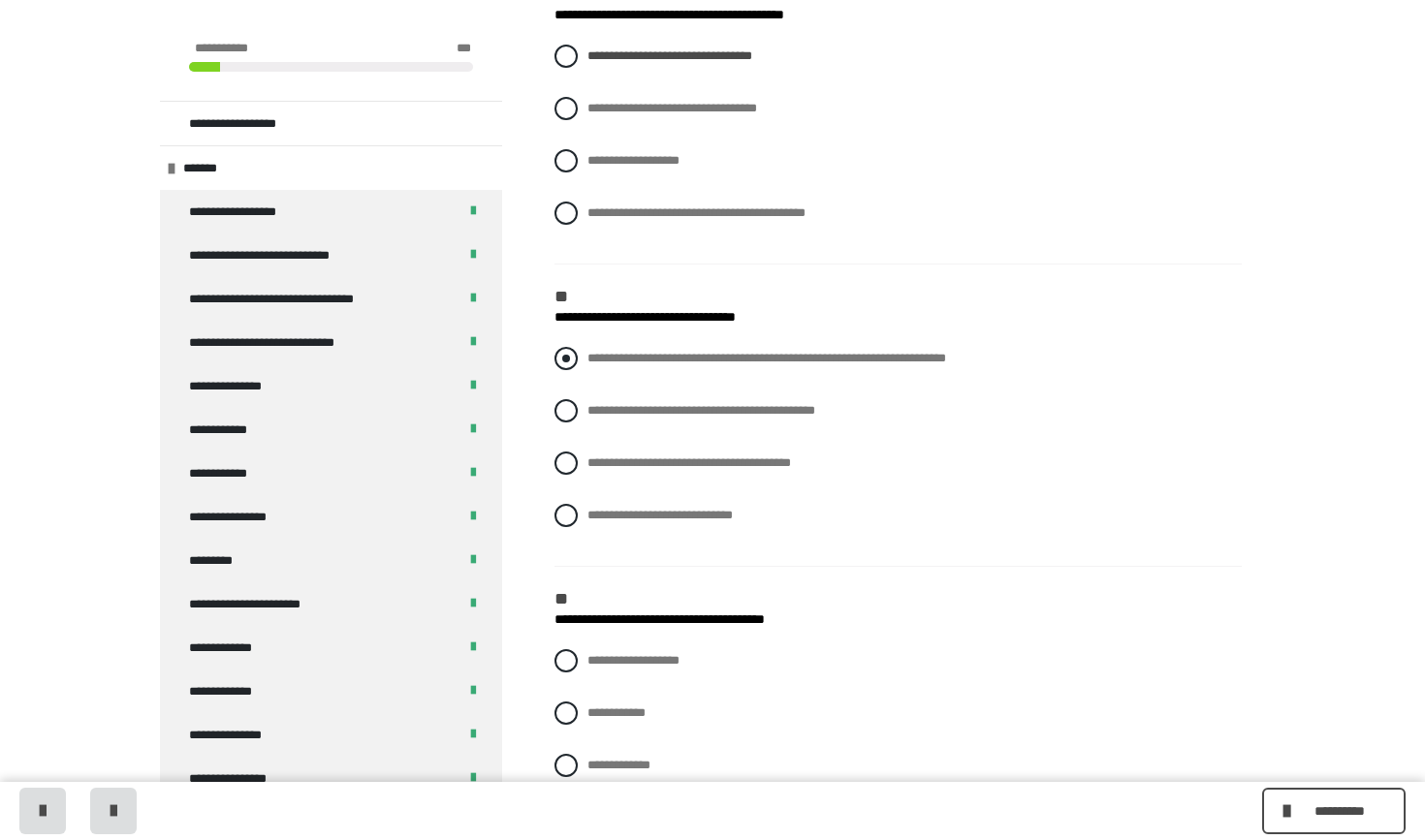 scroll, scrollTop: 399, scrollLeft: 0, axis: vertical 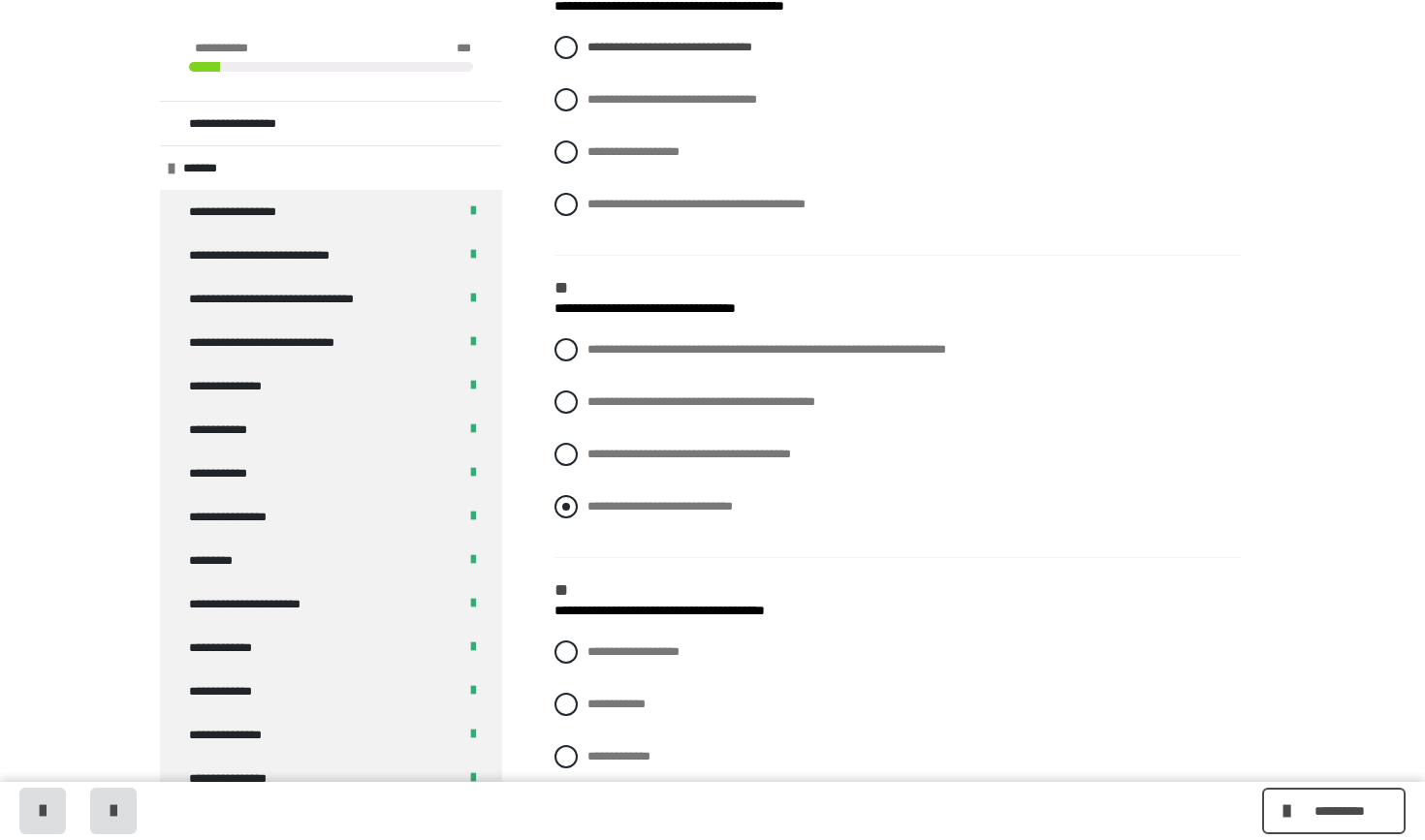 click on "**********" at bounding box center (898, 507) 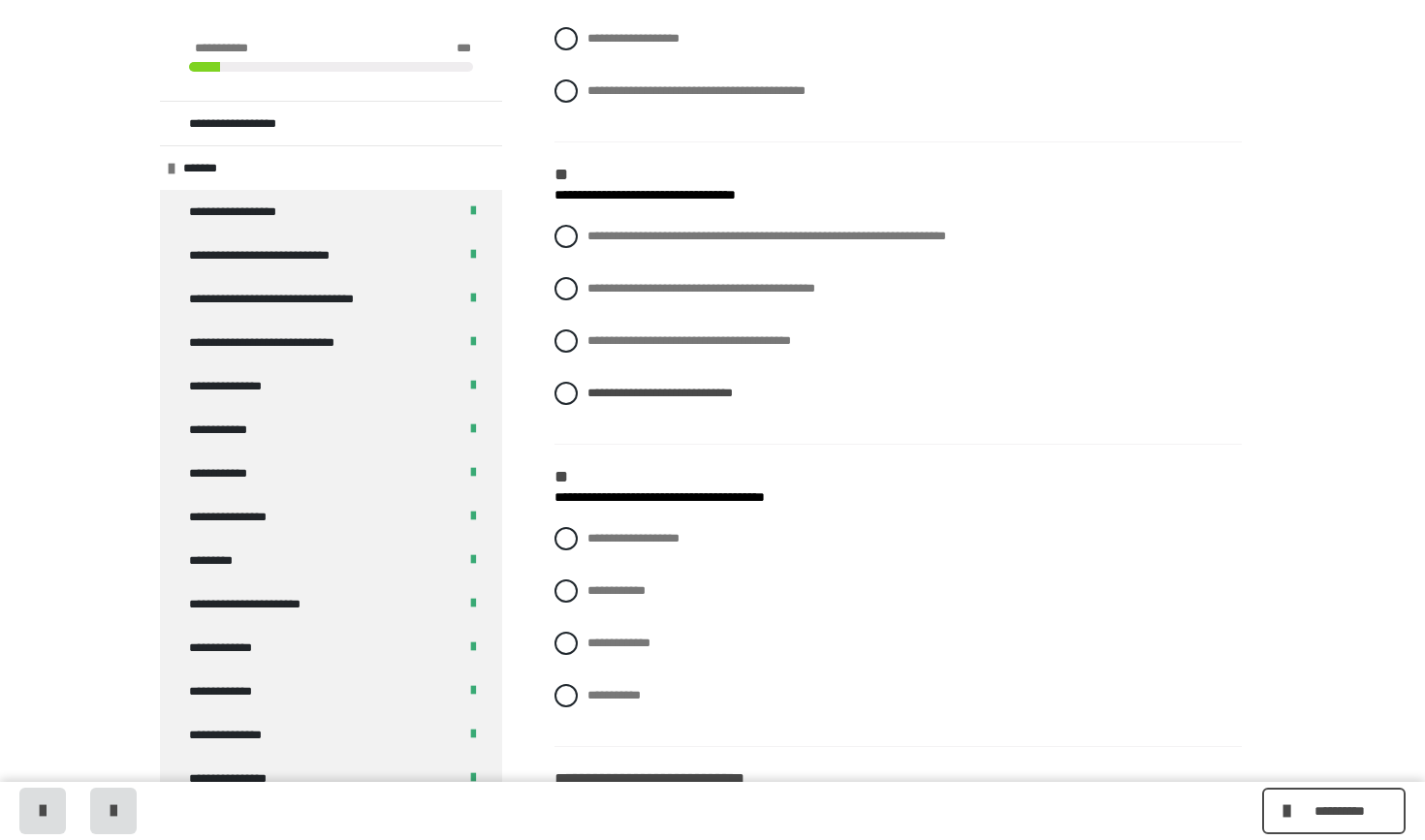 scroll, scrollTop: 518, scrollLeft: 0, axis: vertical 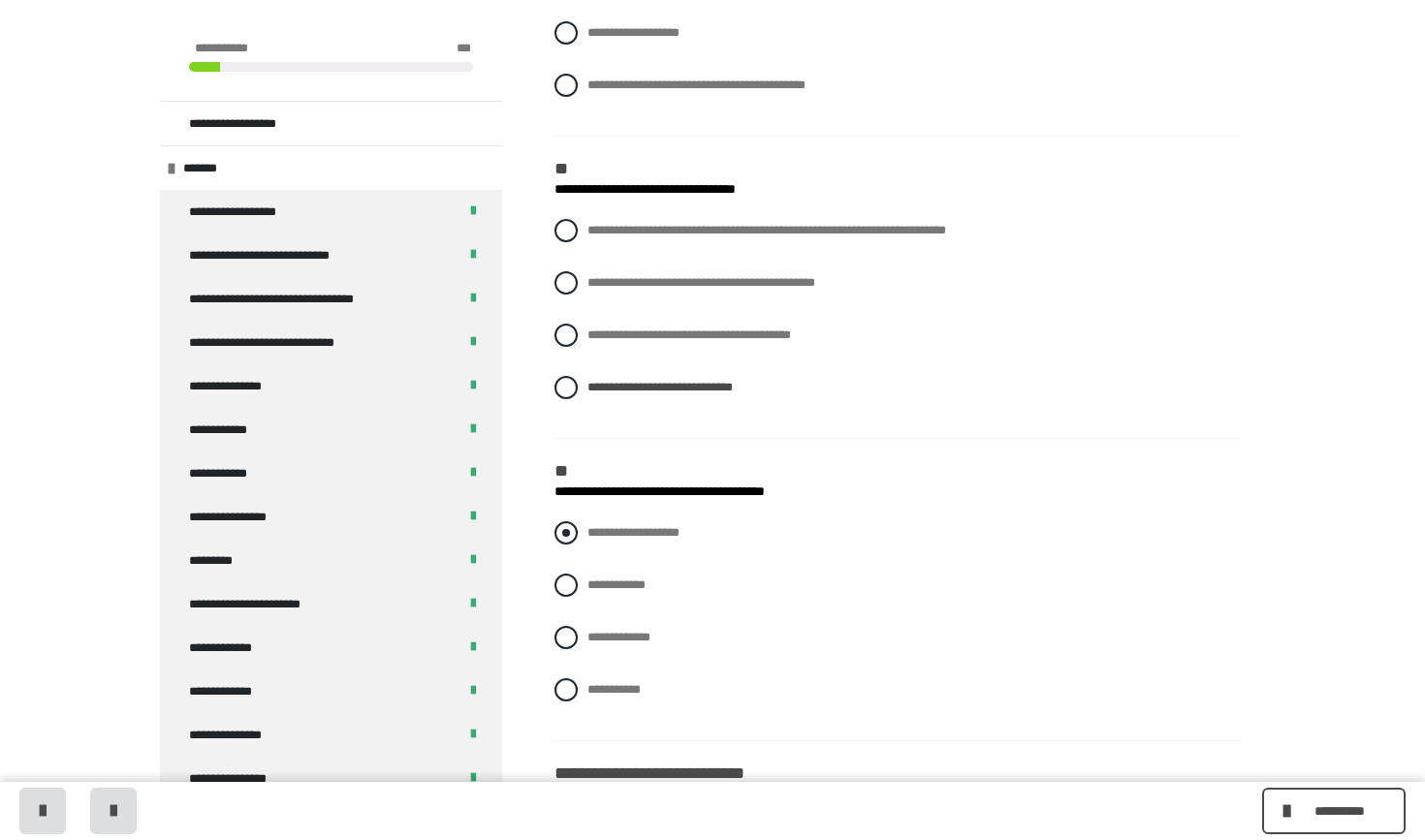click on "**********" at bounding box center (898, 533) 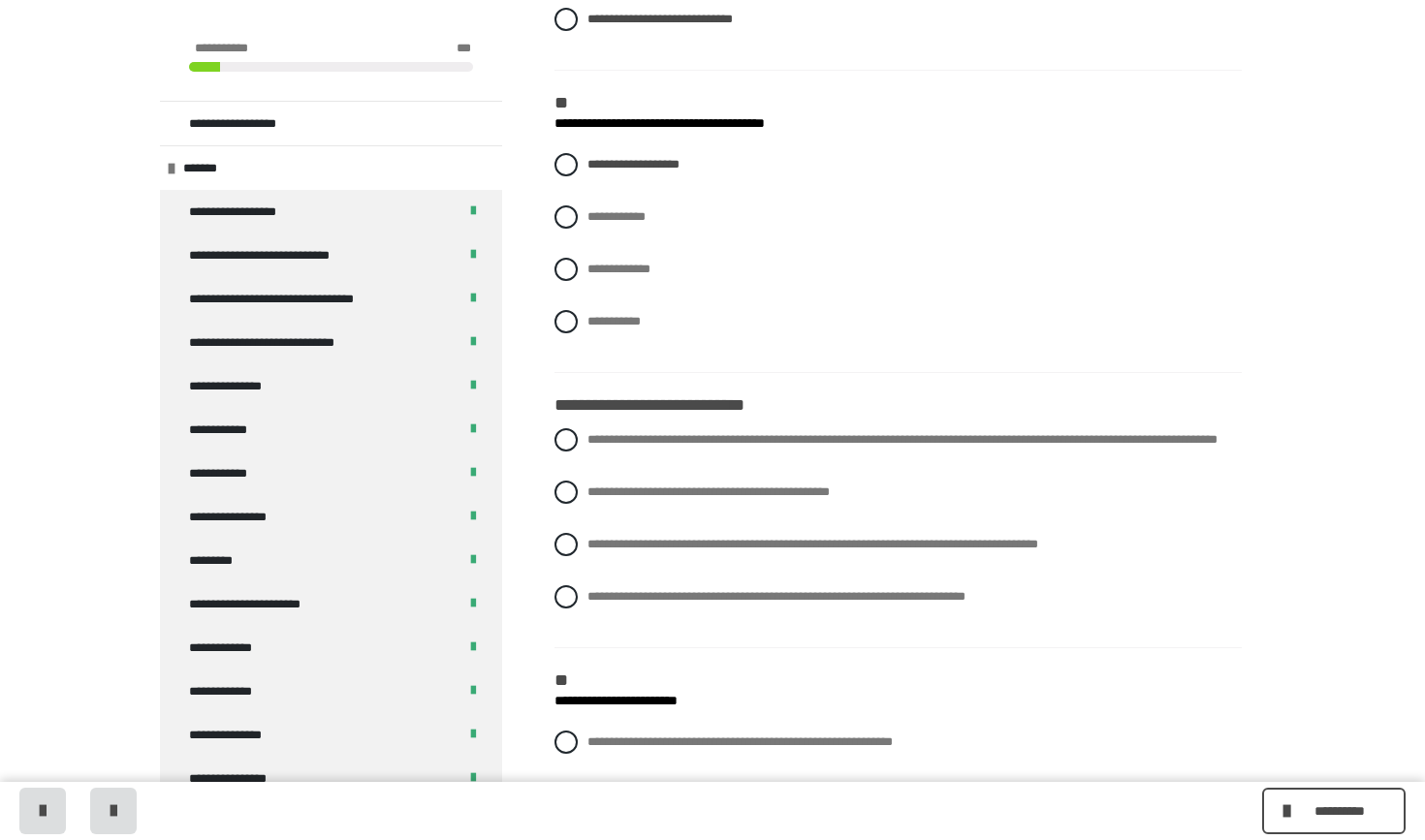 scroll, scrollTop: 887, scrollLeft: 0, axis: vertical 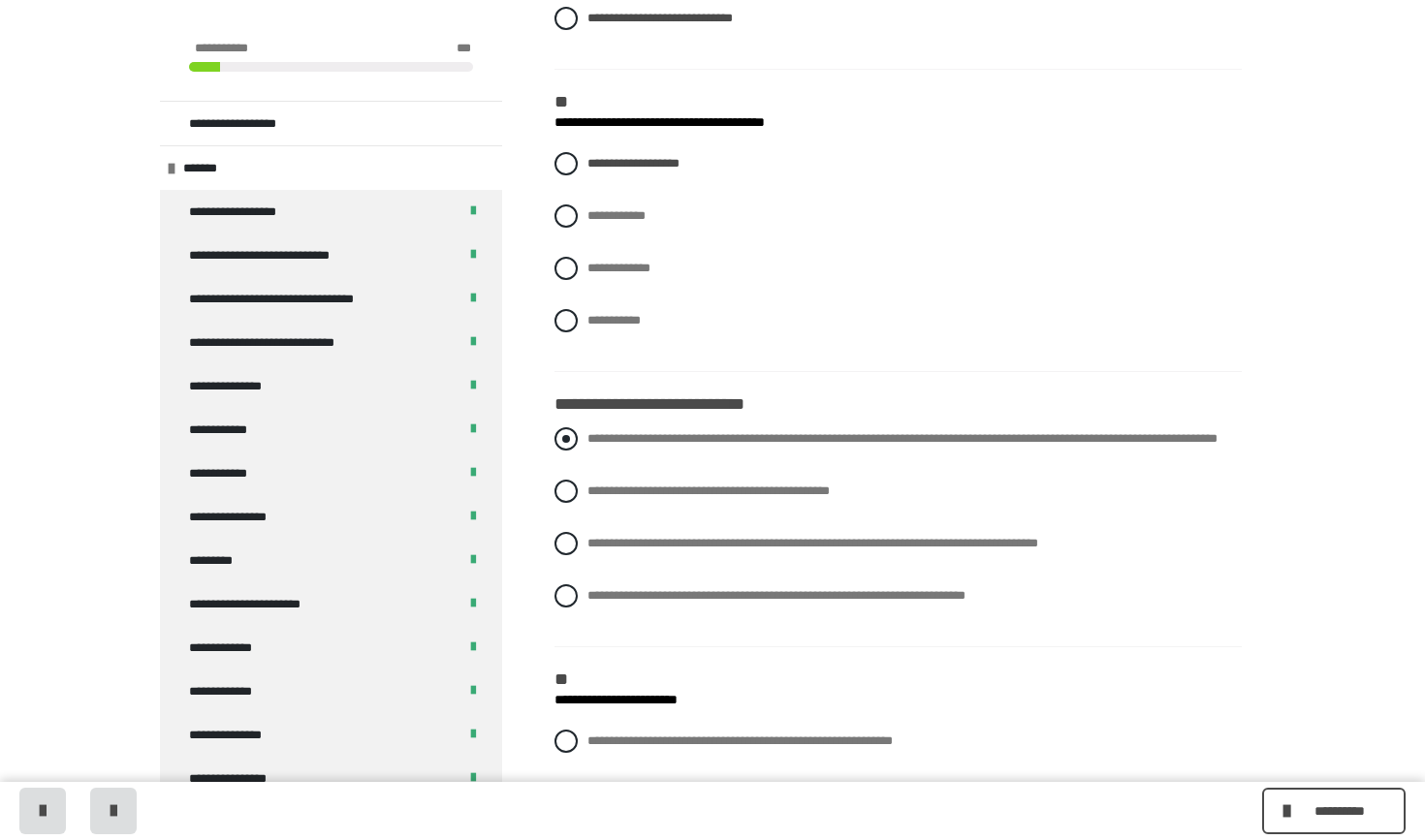 click on "**********" at bounding box center [898, 439] 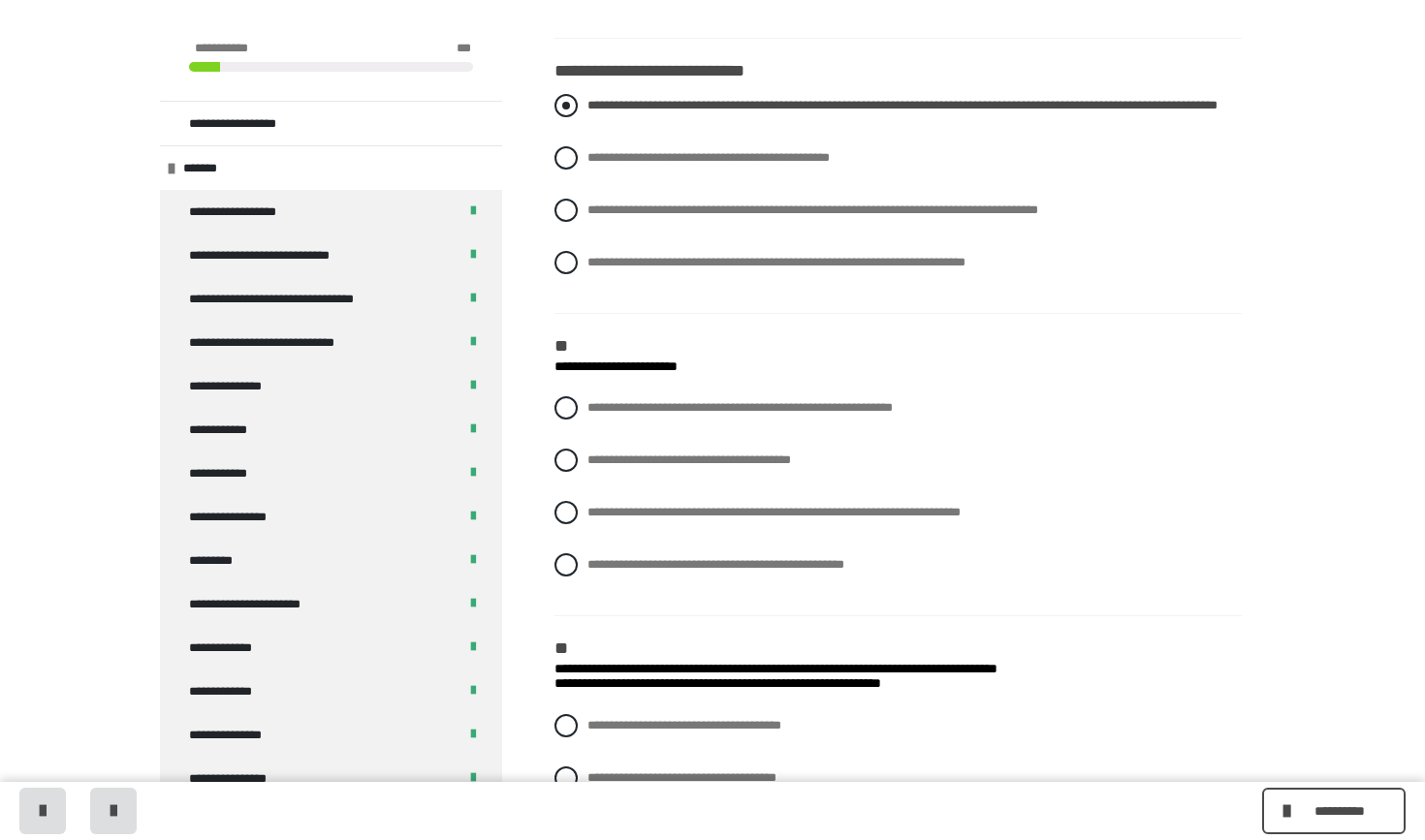 scroll, scrollTop: 1223, scrollLeft: 0, axis: vertical 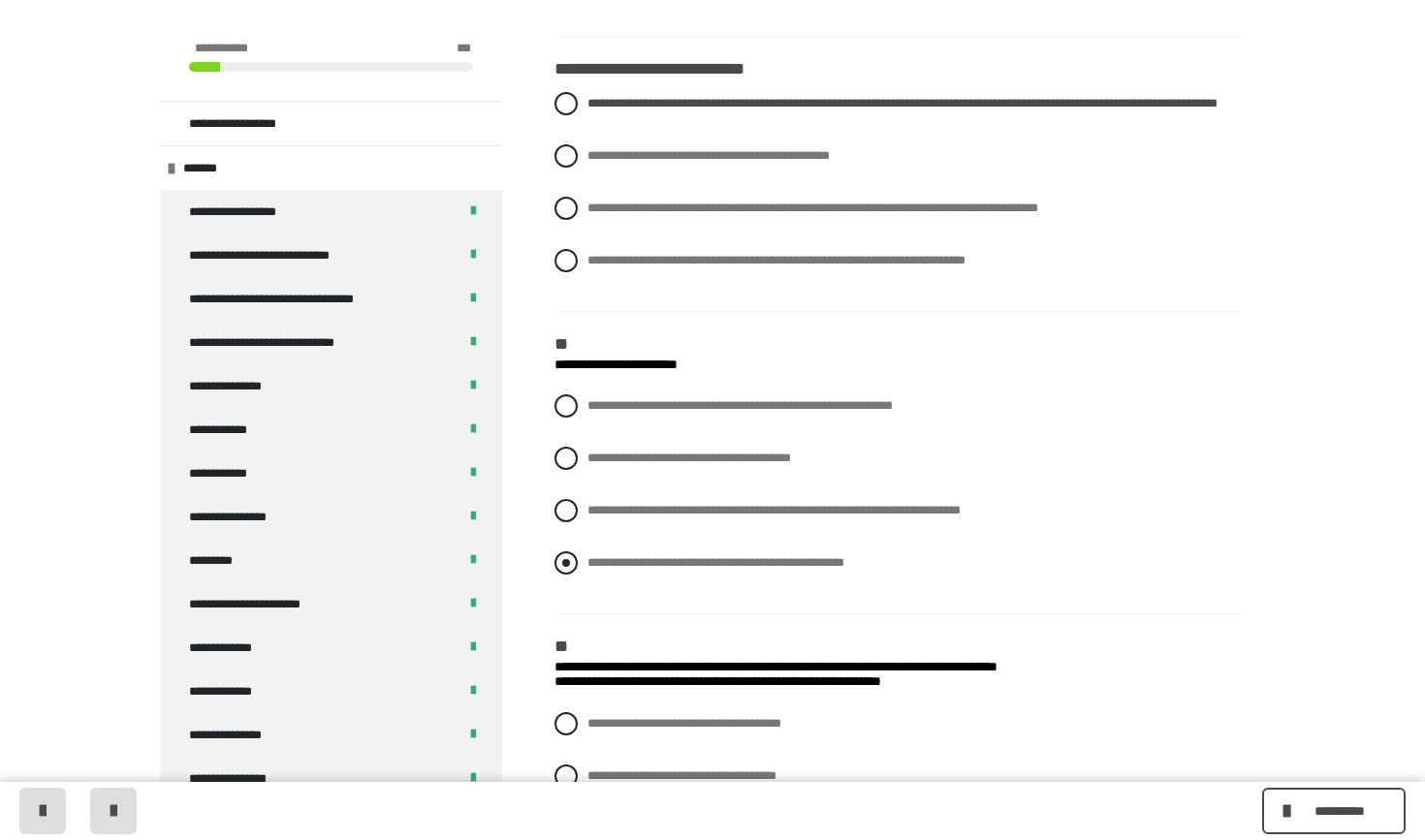 click at bounding box center [566, 563] 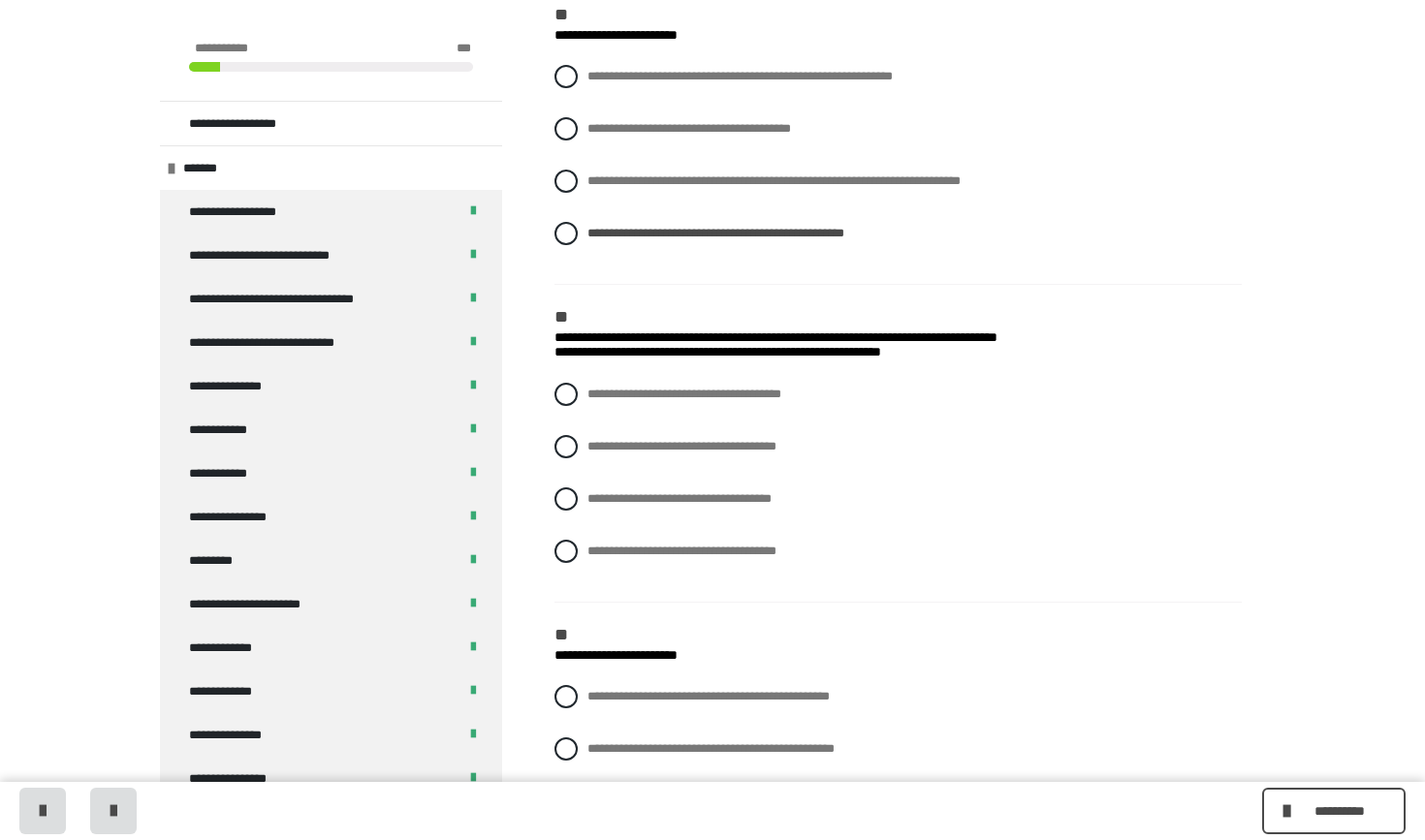scroll, scrollTop: 1555, scrollLeft: 0, axis: vertical 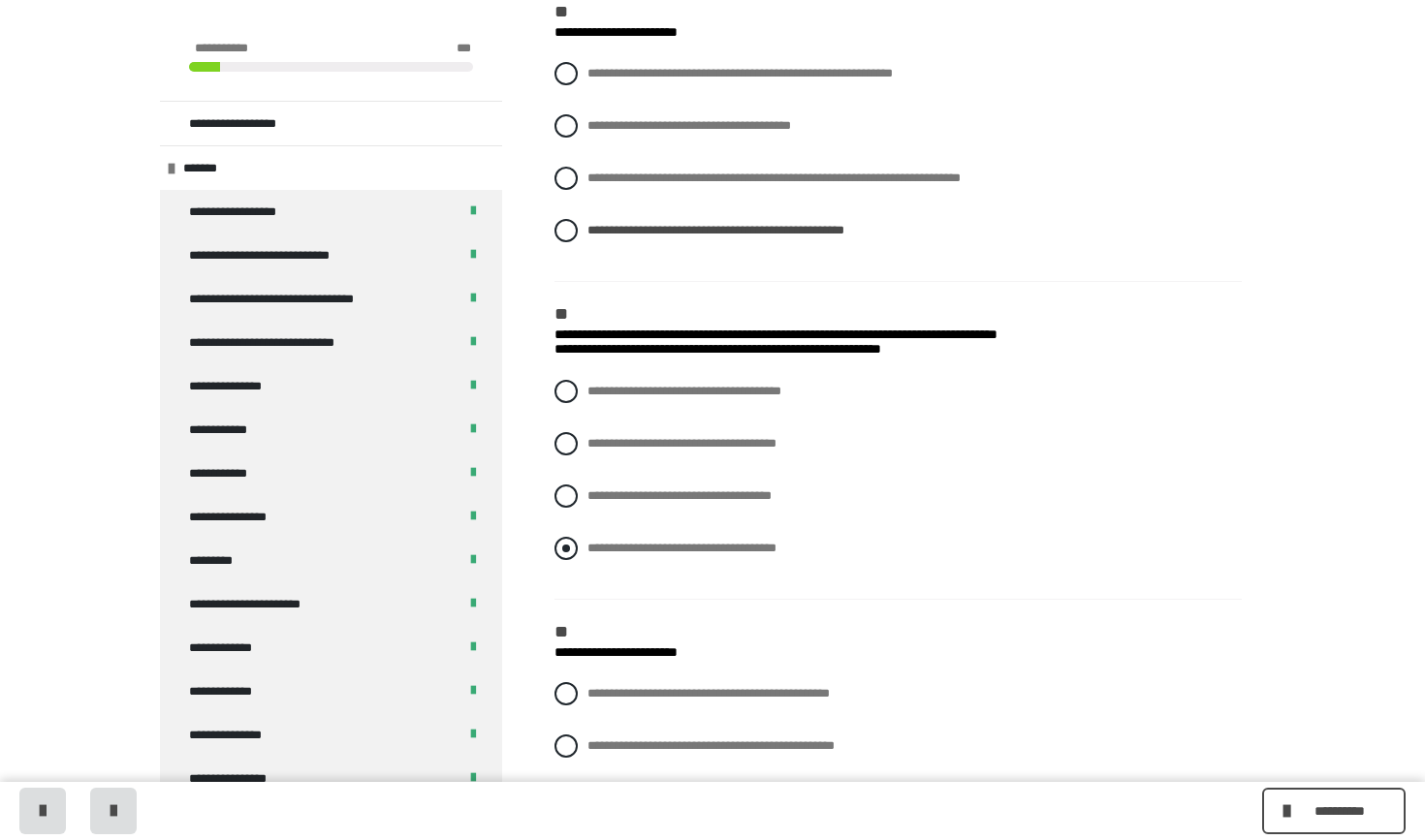 click at bounding box center (566, 548) 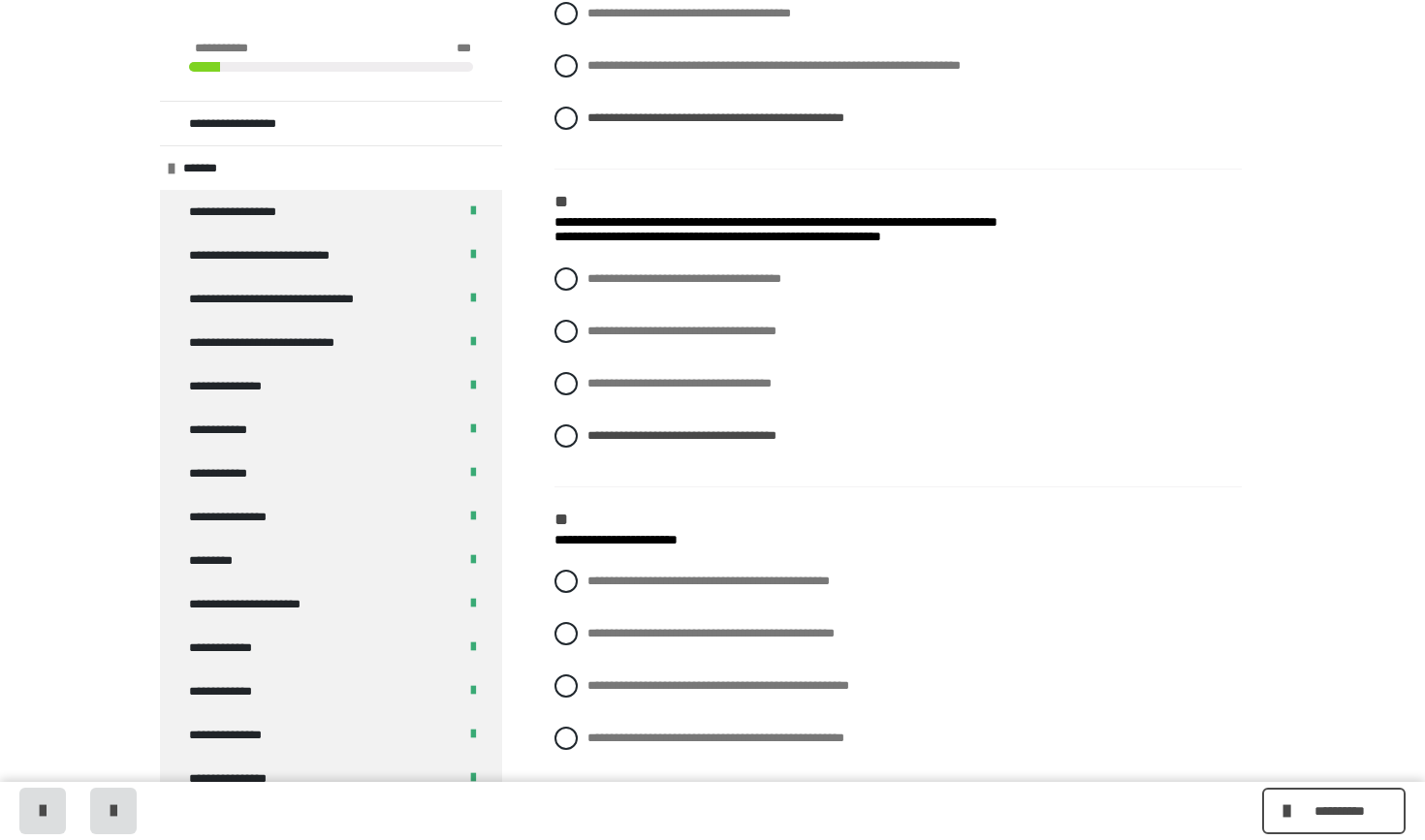 scroll, scrollTop: 1682, scrollLeft: 0, axis: vertical 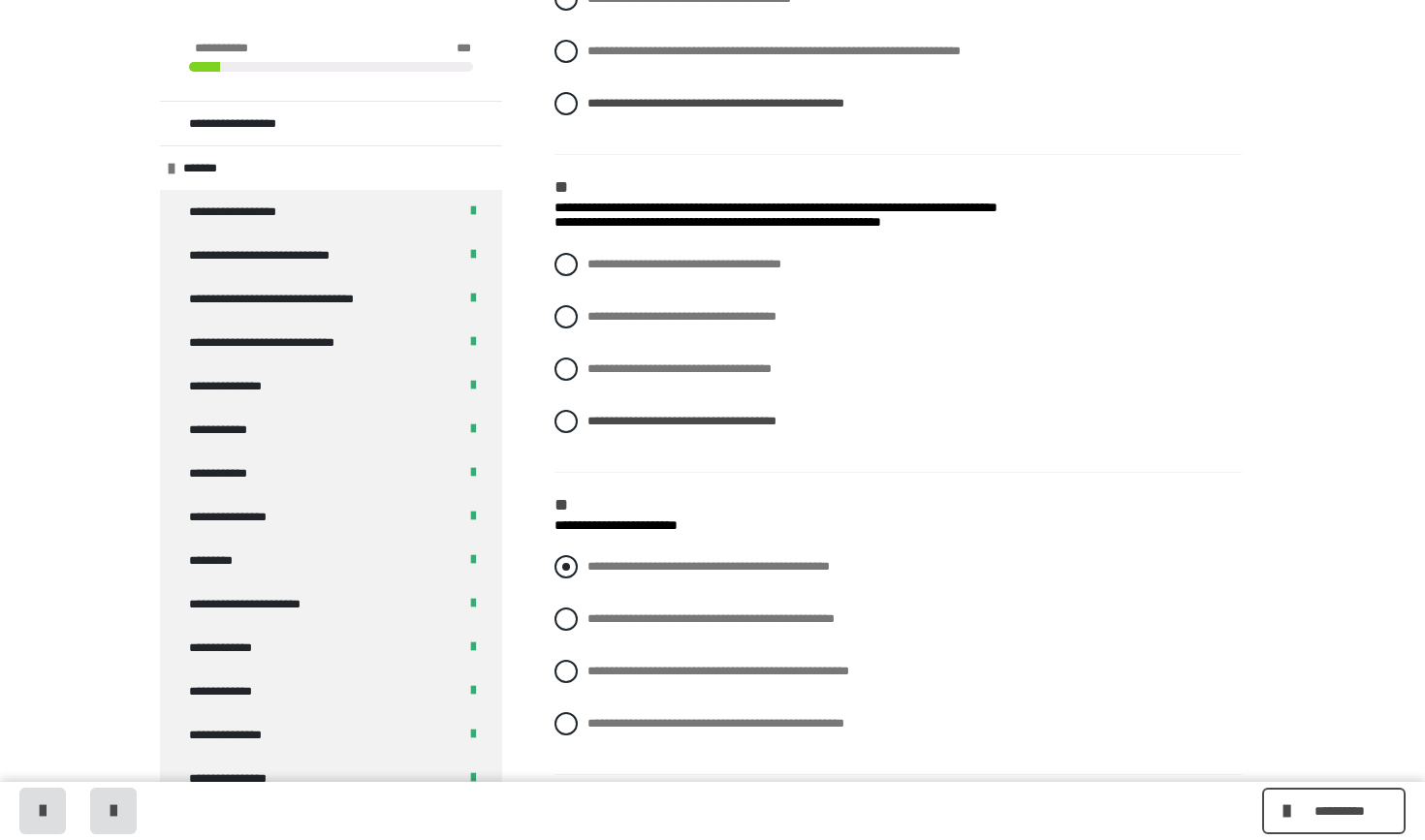 click at bounding box center (566, 567) 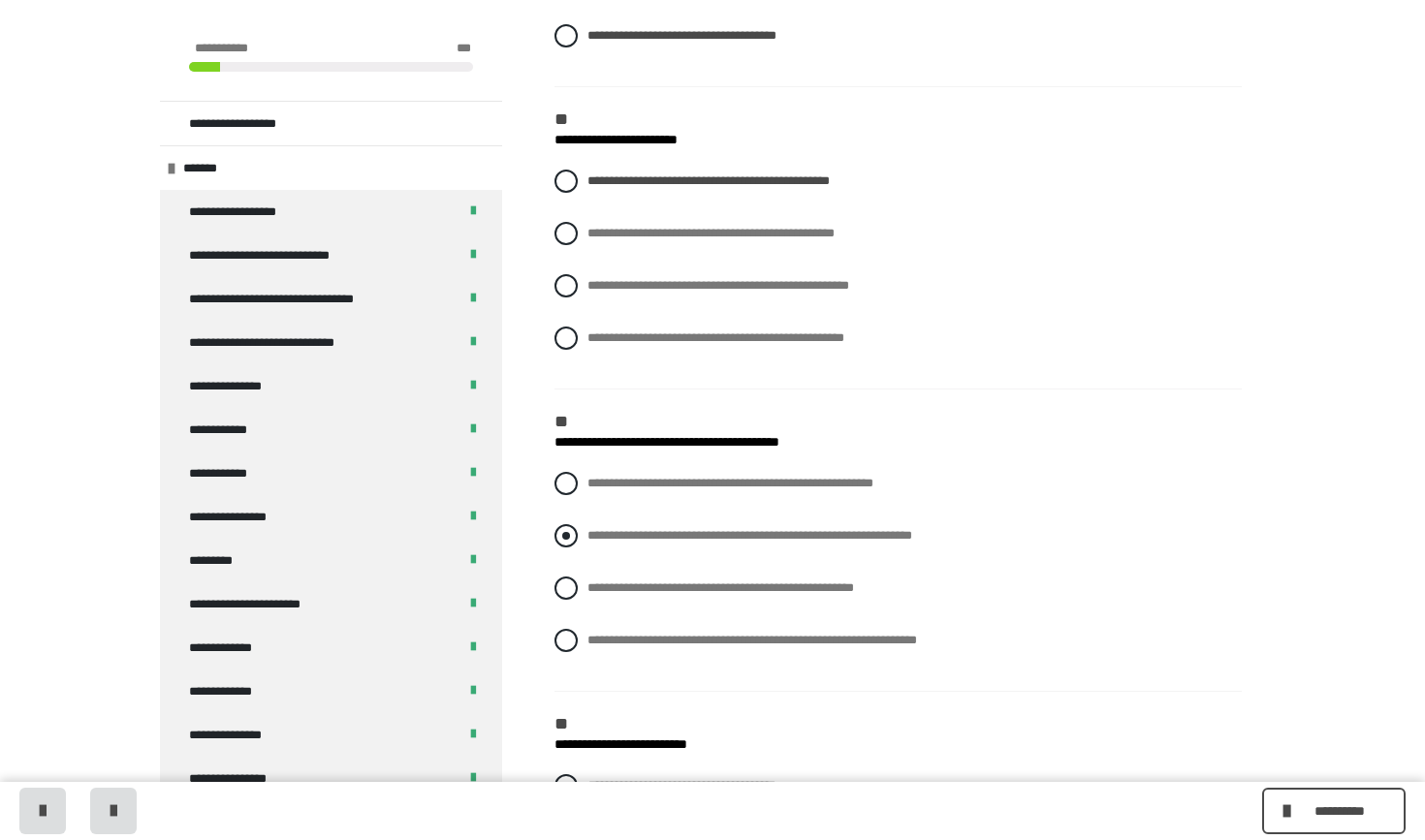 scroll, scrollTop: 2069, scrollLeft: 0, axis: vertical 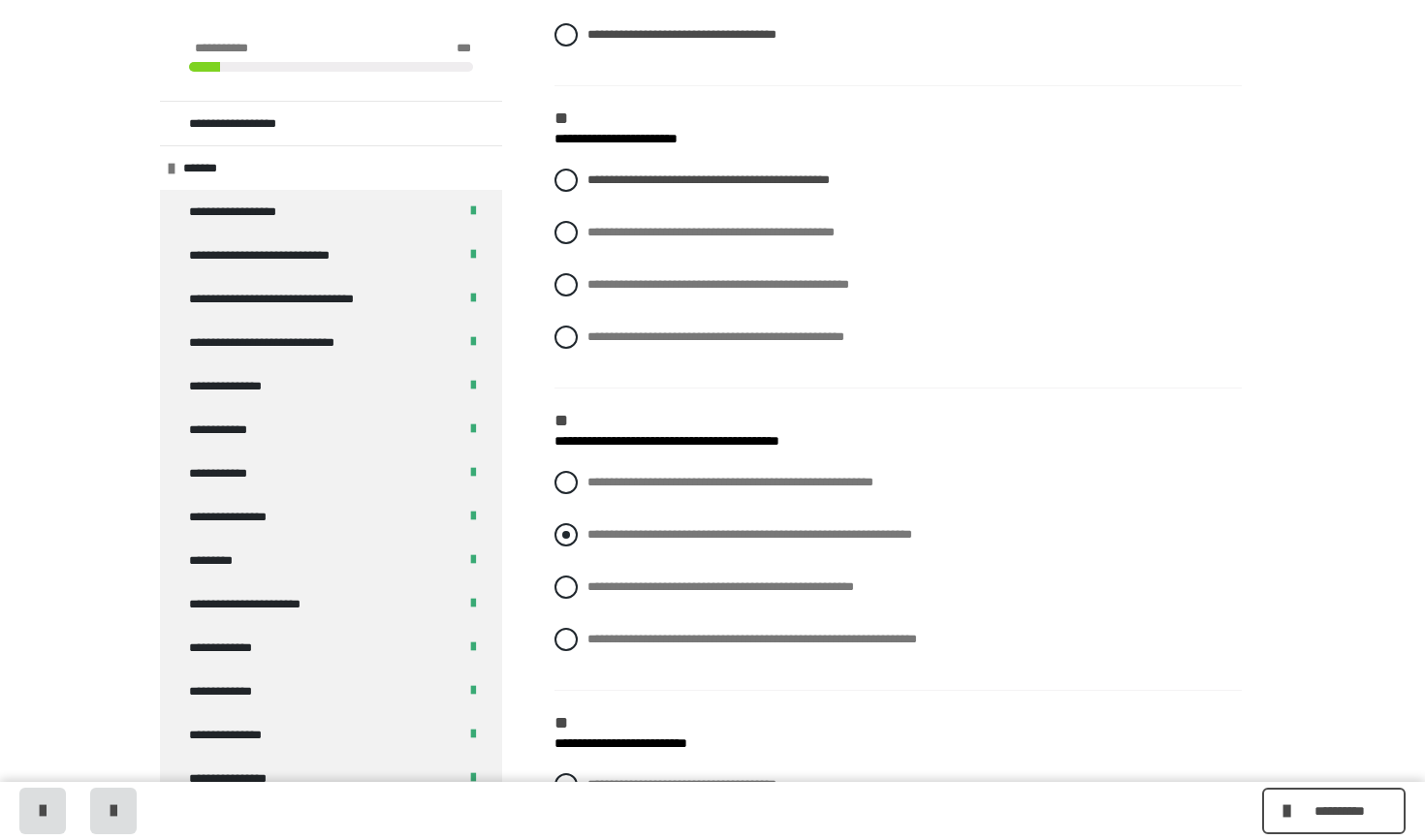 click at bounding box center (566, 535) 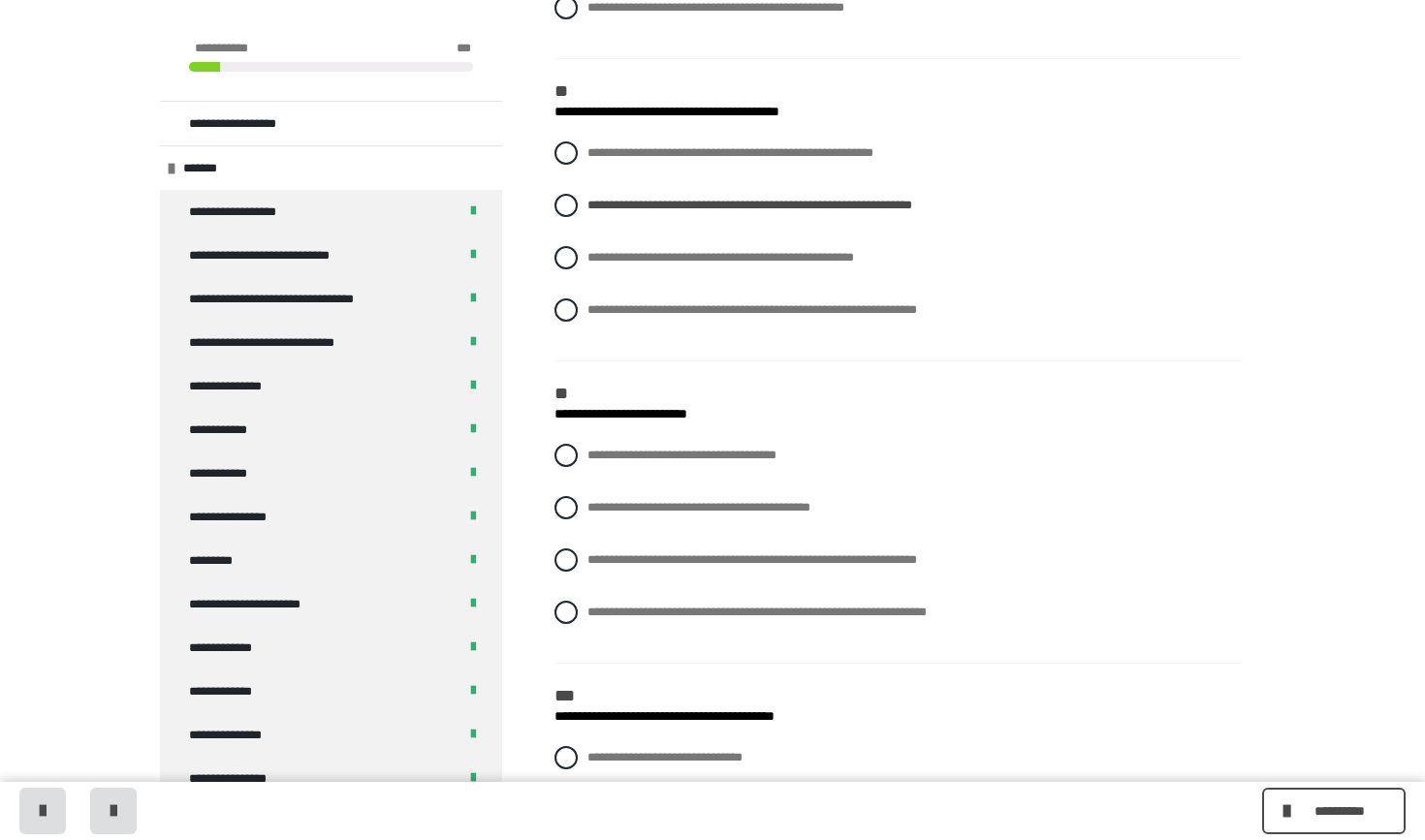 scroll, scrollTop: 2406, scrollLeft: 0, axis: vertical 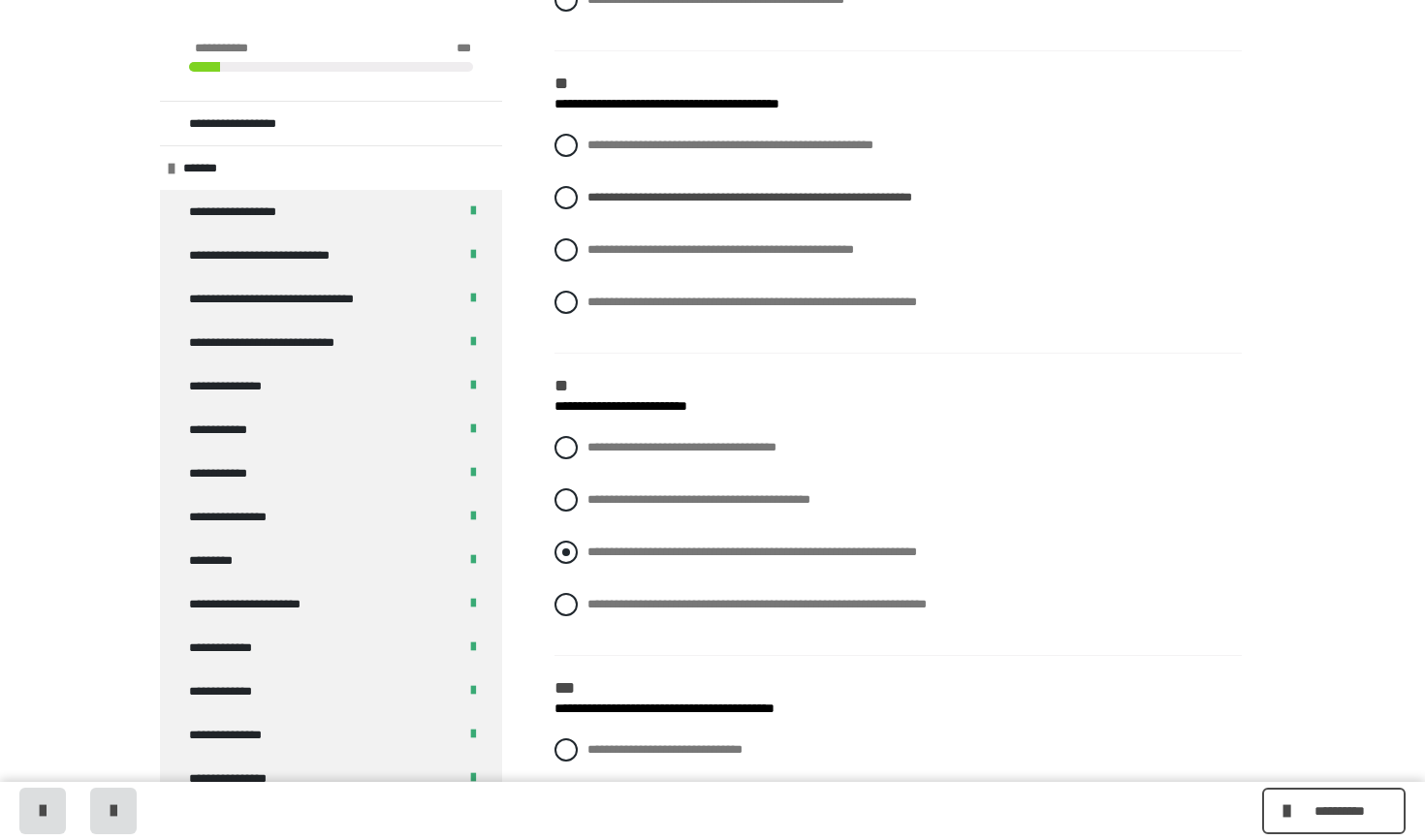click on "**********" at bounding box center (898, 552) 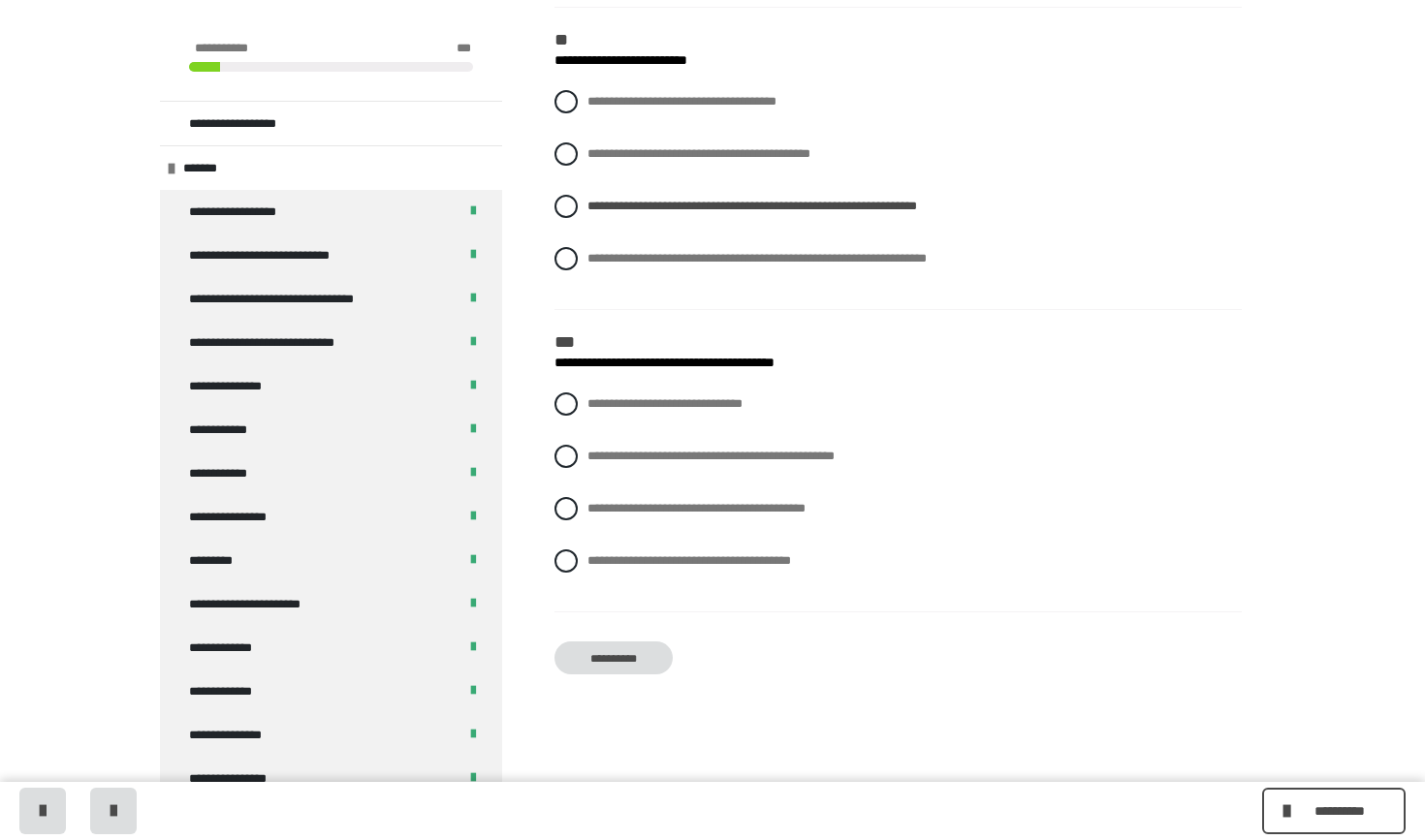 scroll, scrollTop: 2753, scrollLeft: 0, axis: vertical 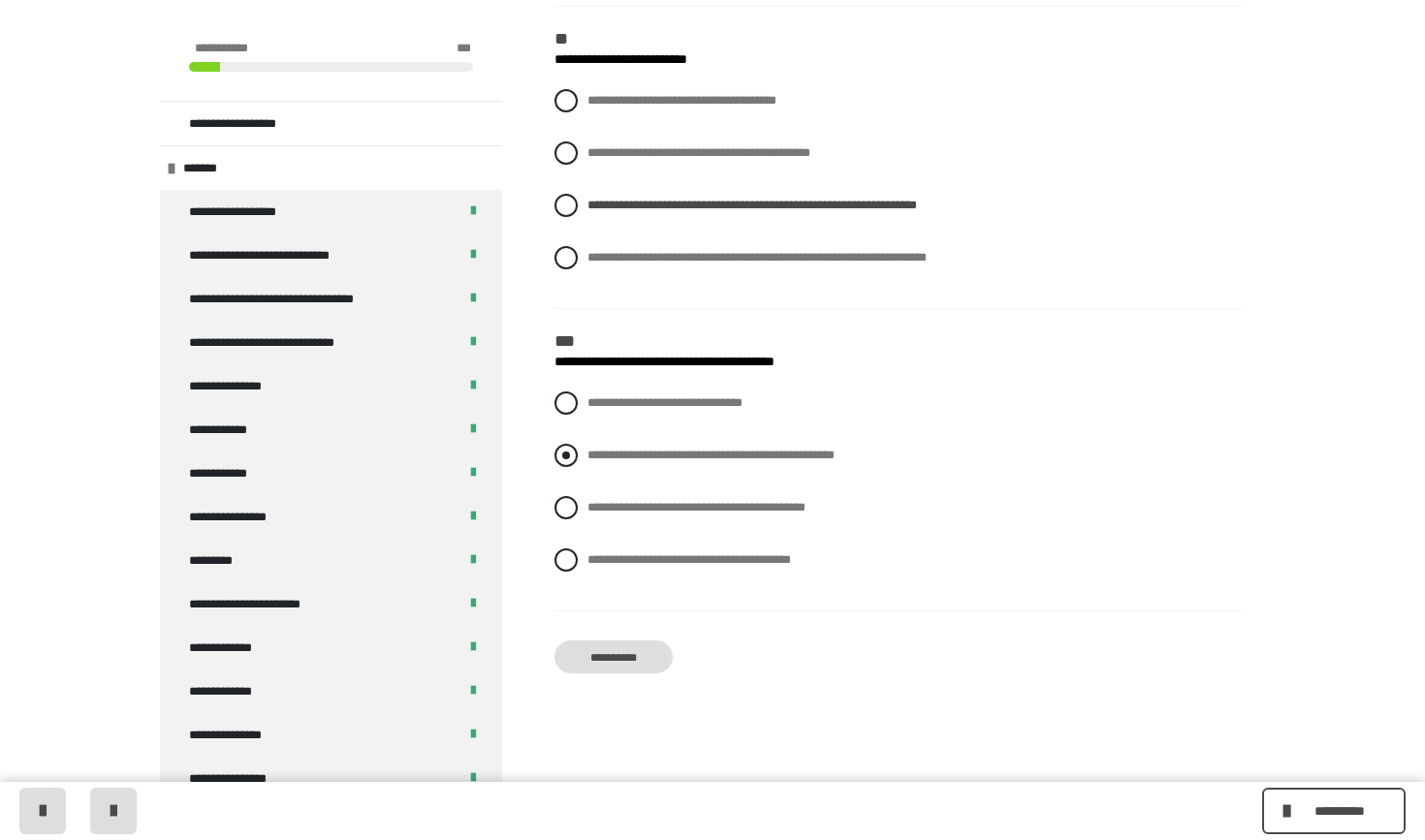 click at bounding box center [566, 455] 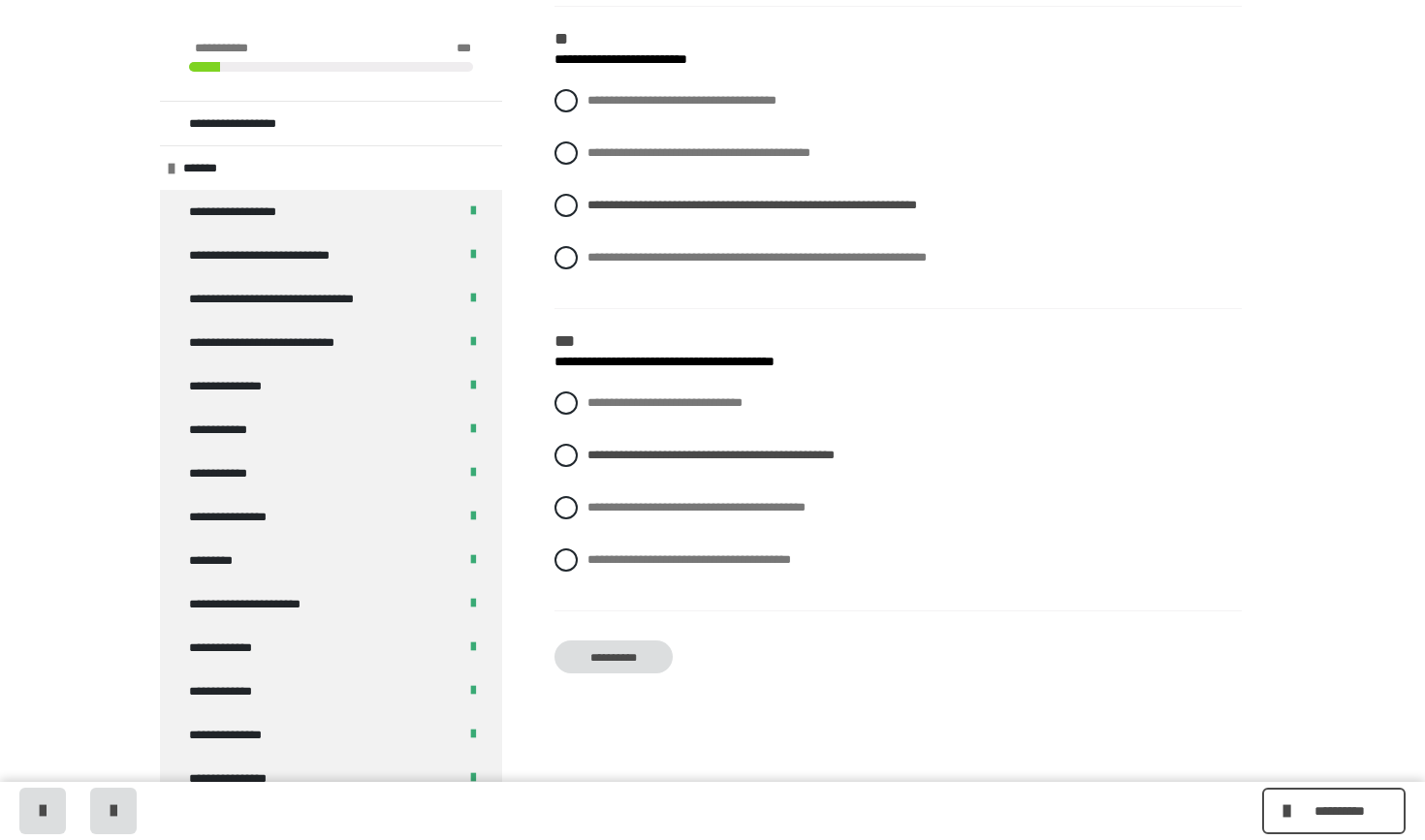 click on "**********" at bounding box center [614, 657] 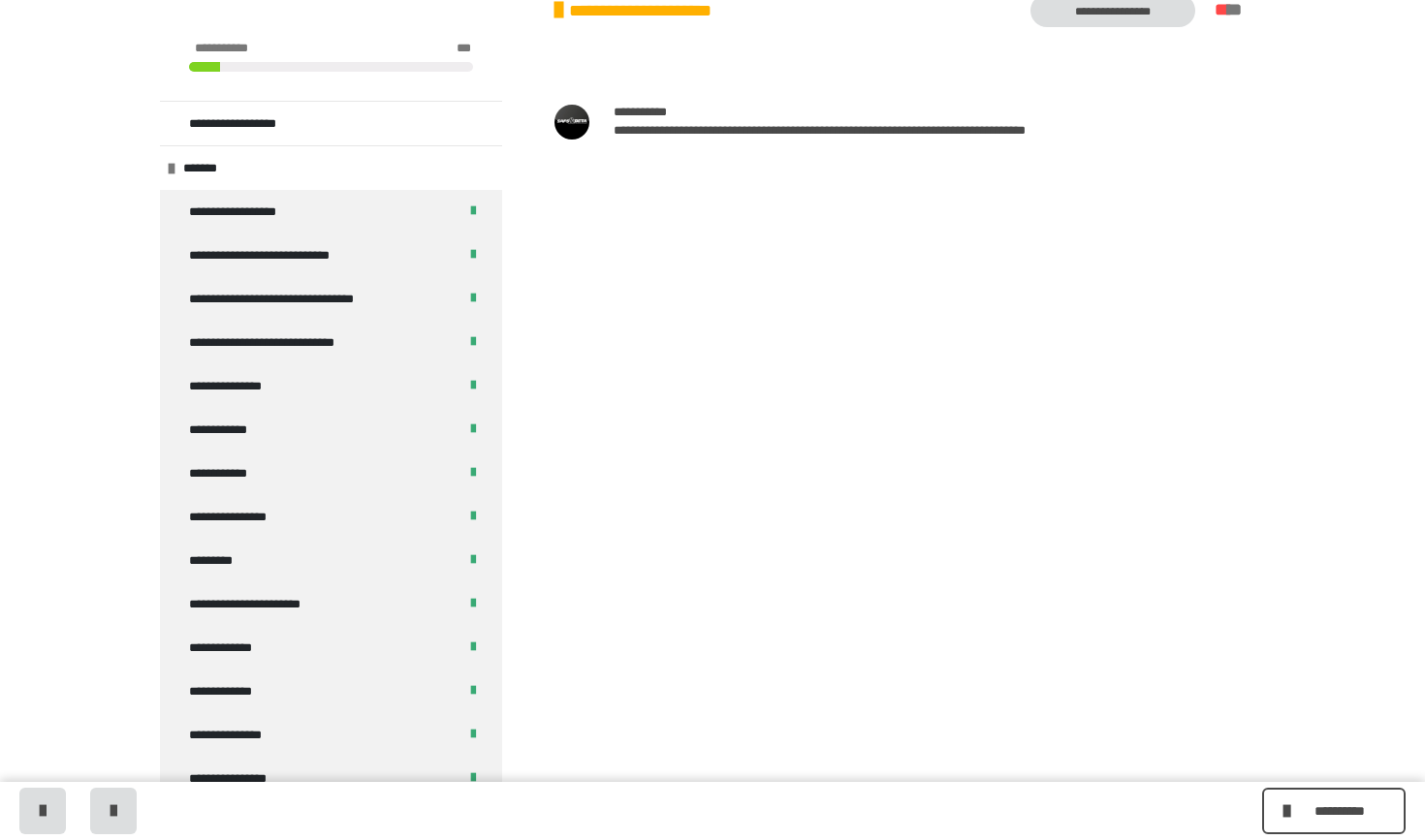scroll, scrollTop: 329, scrollLeft: 0, axis: vertical 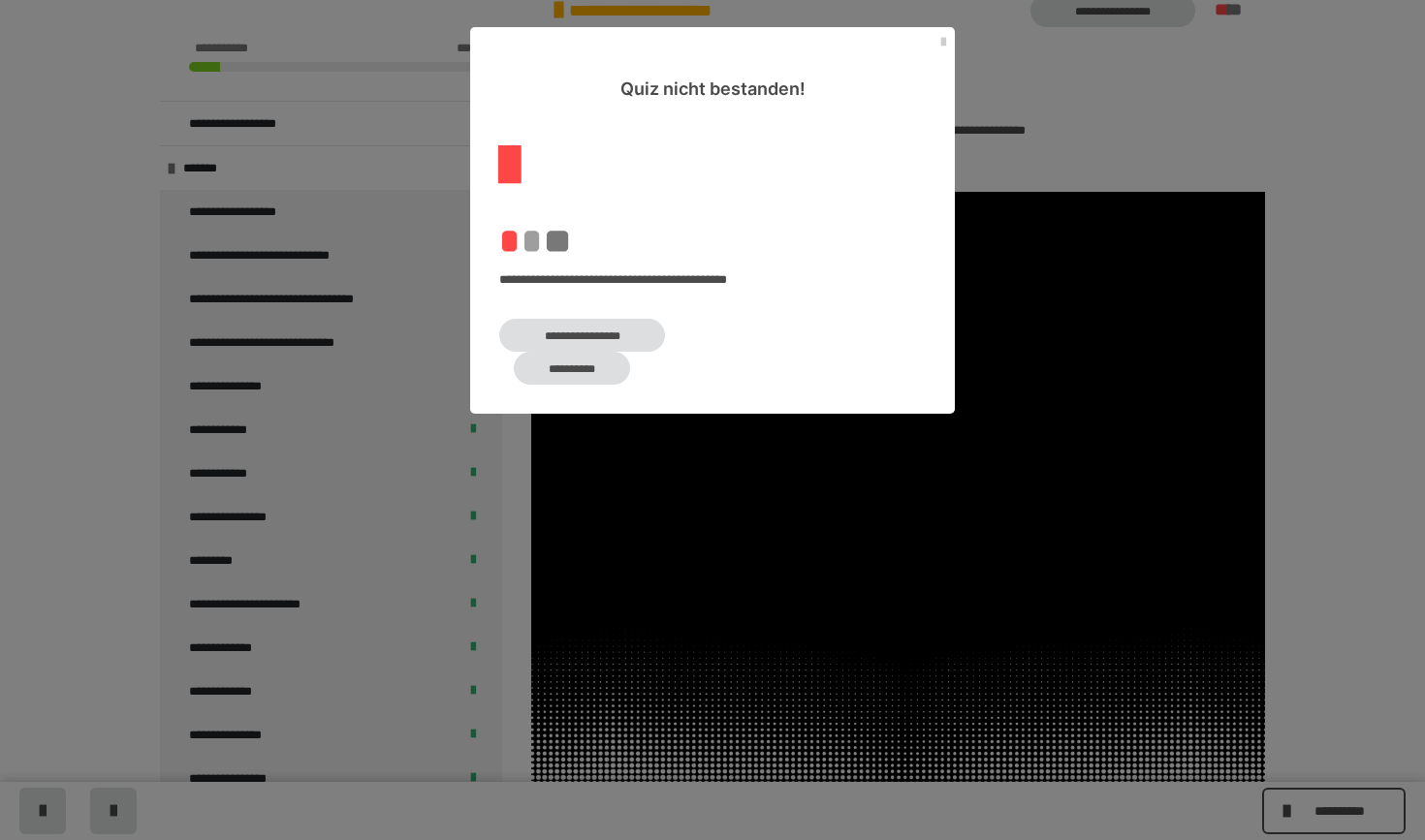 click on "**********" at bounding box center (582, 335) 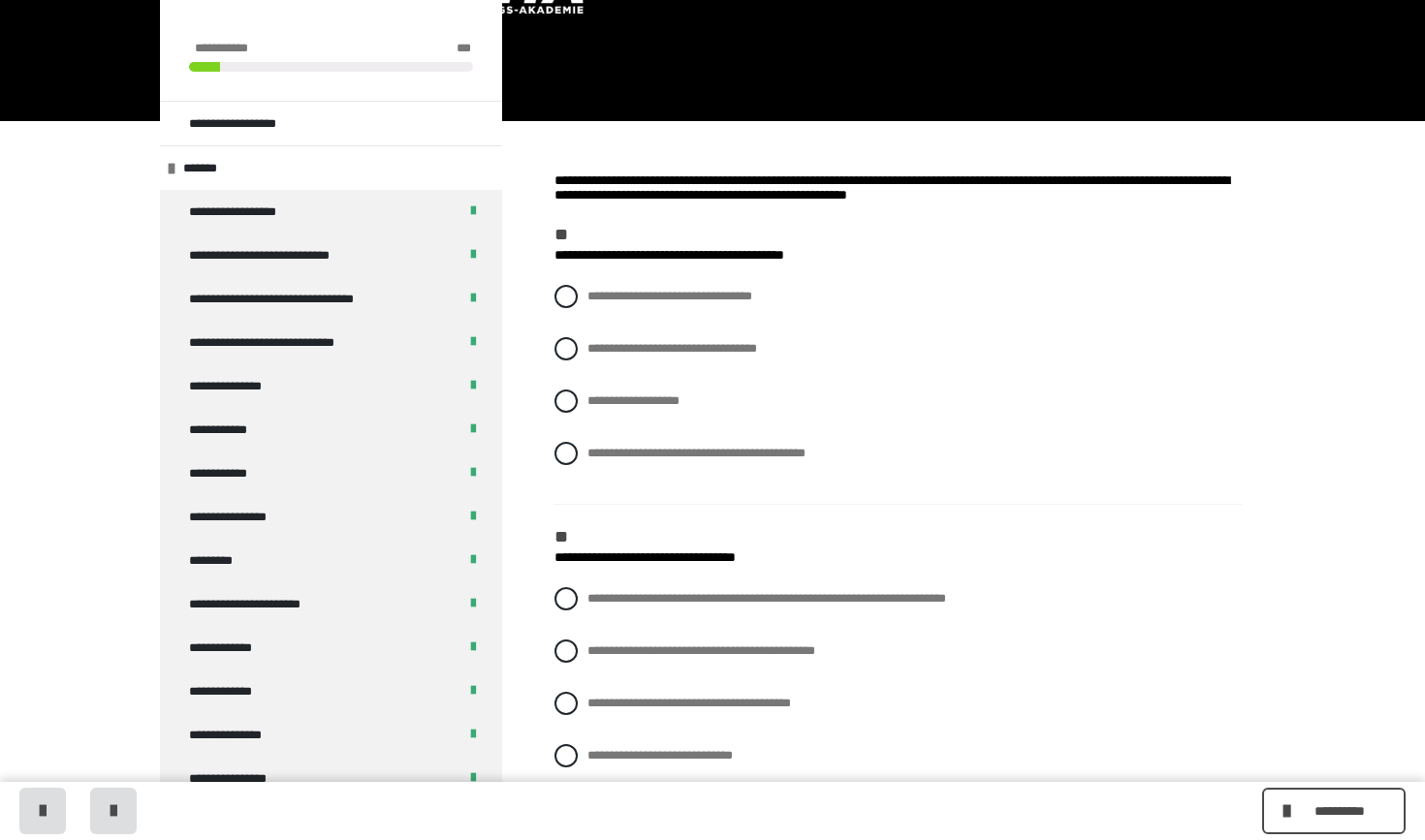 scroll, scrollTop: 149, scrollLeft: 0, axis: vertical 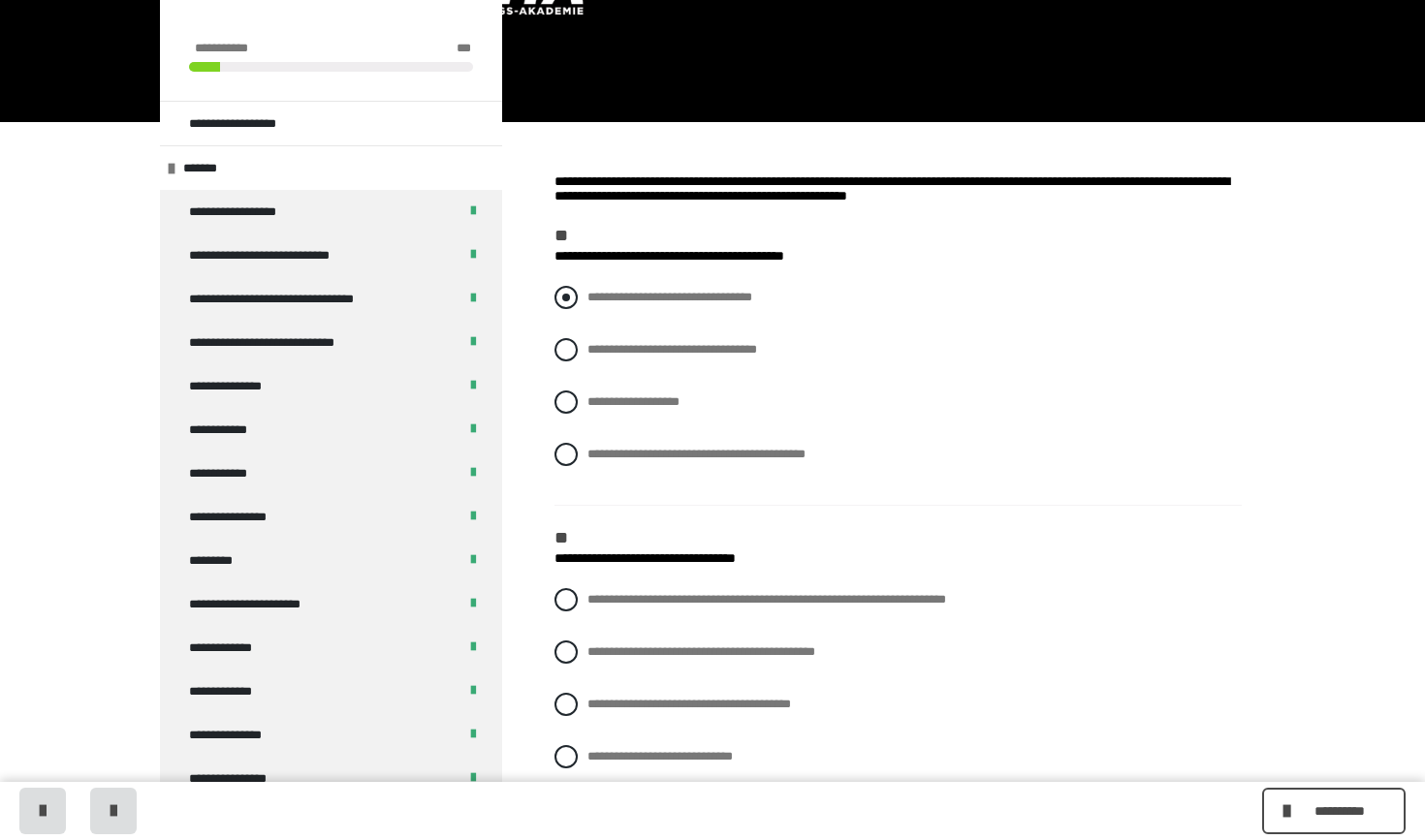 click at bounding box center (566, 297) 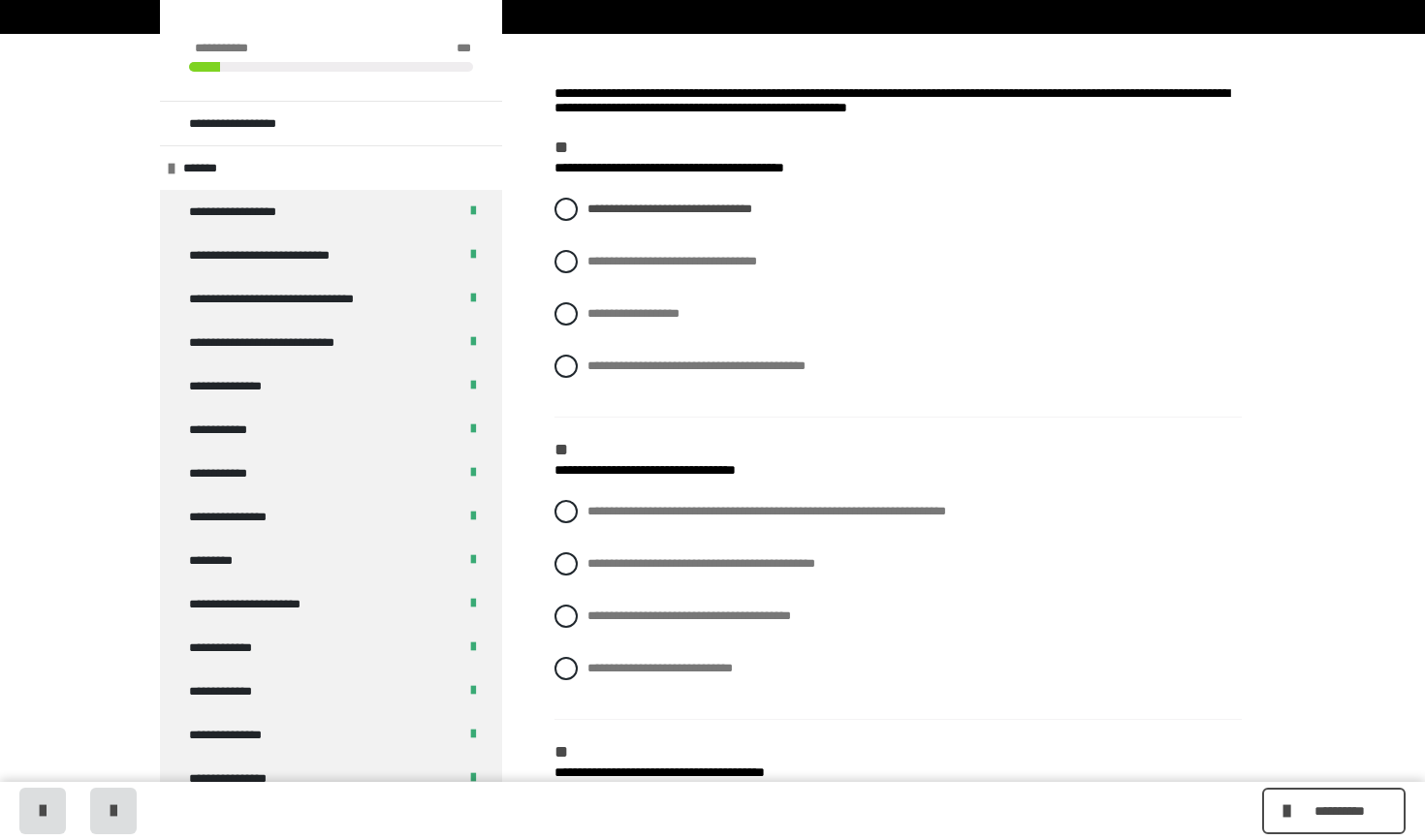 scroll, scrollTop: 254, scrollLeft: 0, axis: vertical 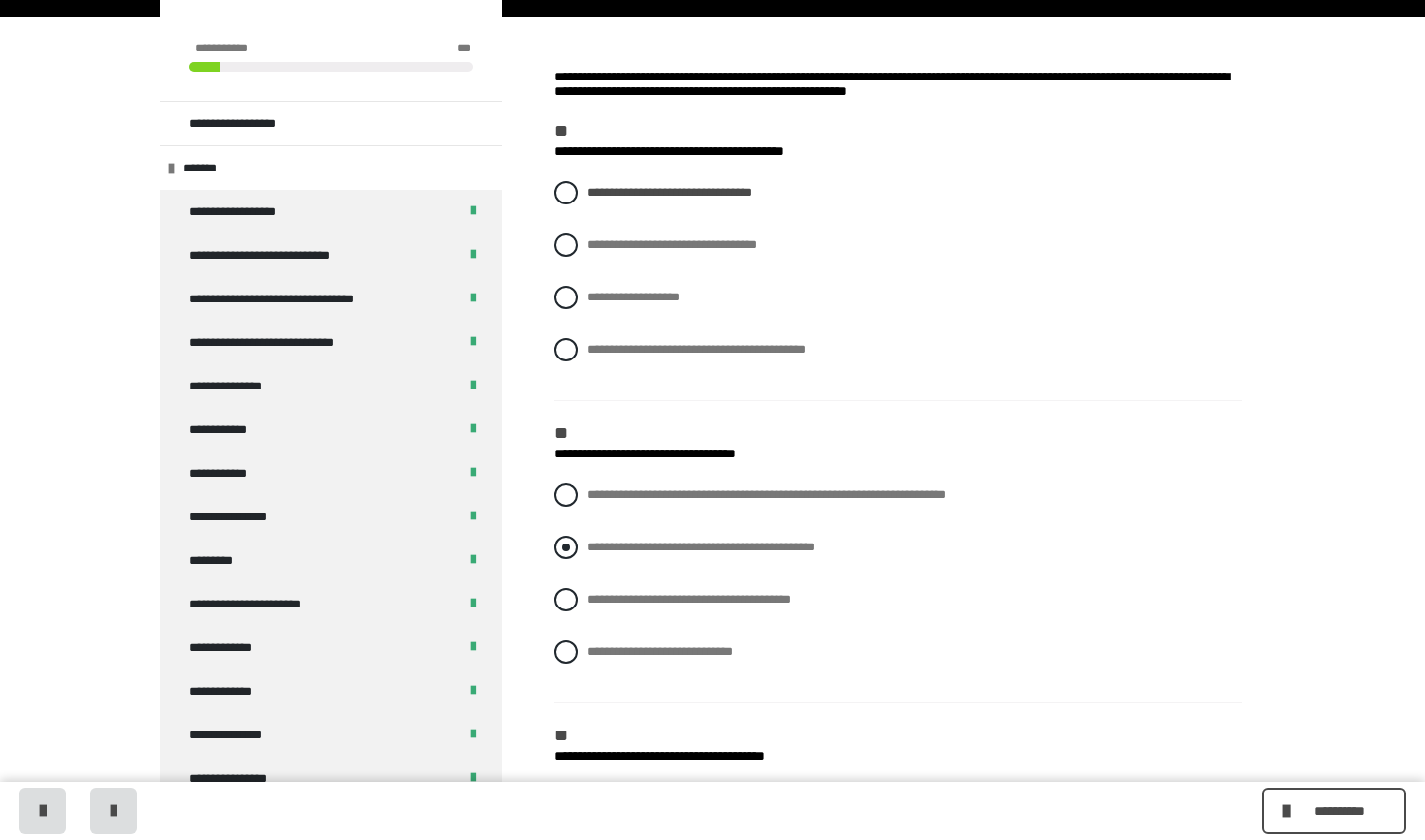 click at bounding box center (566, 547) 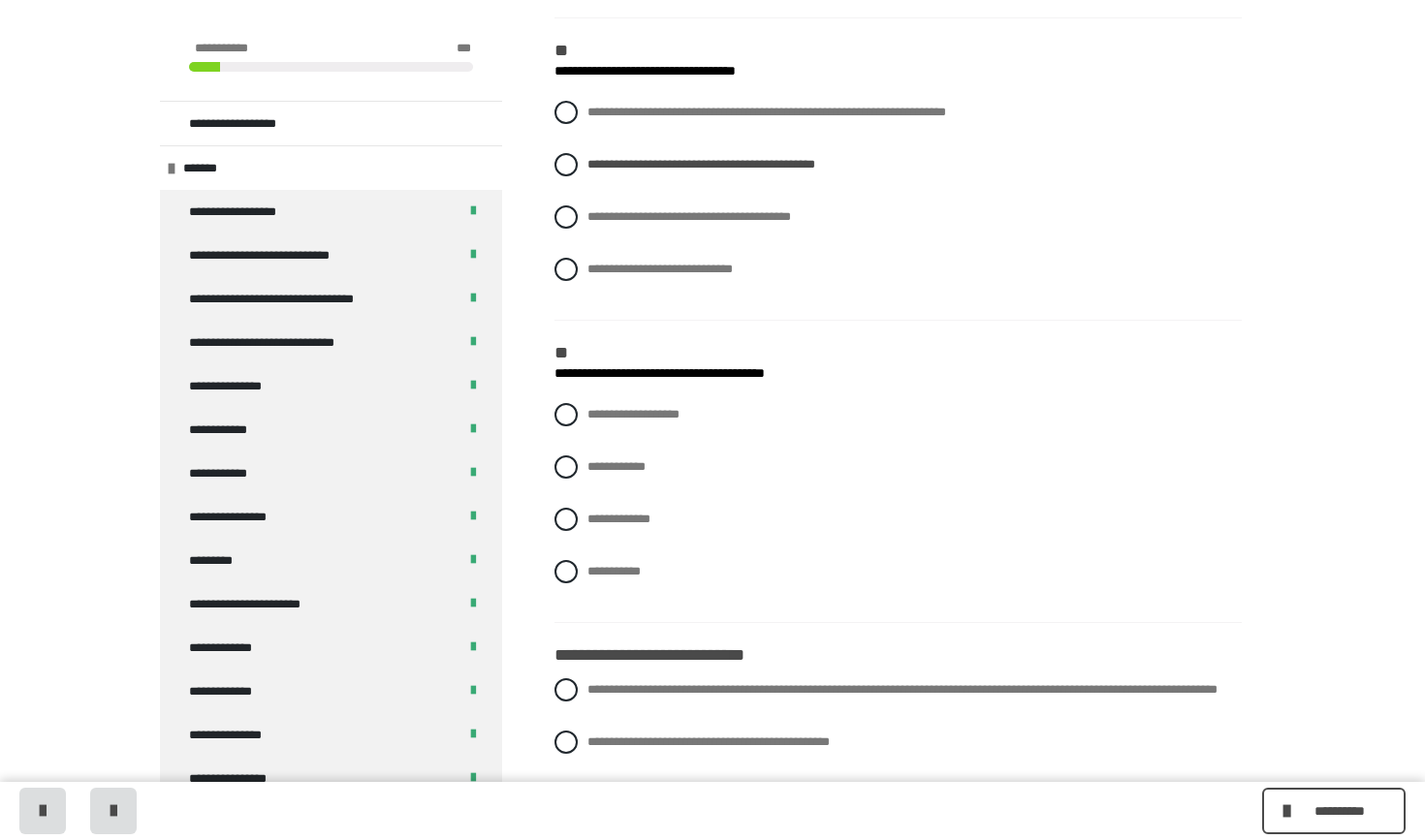 scroll, scrollTop: 639, scrollLeft: 0, axis: vertical 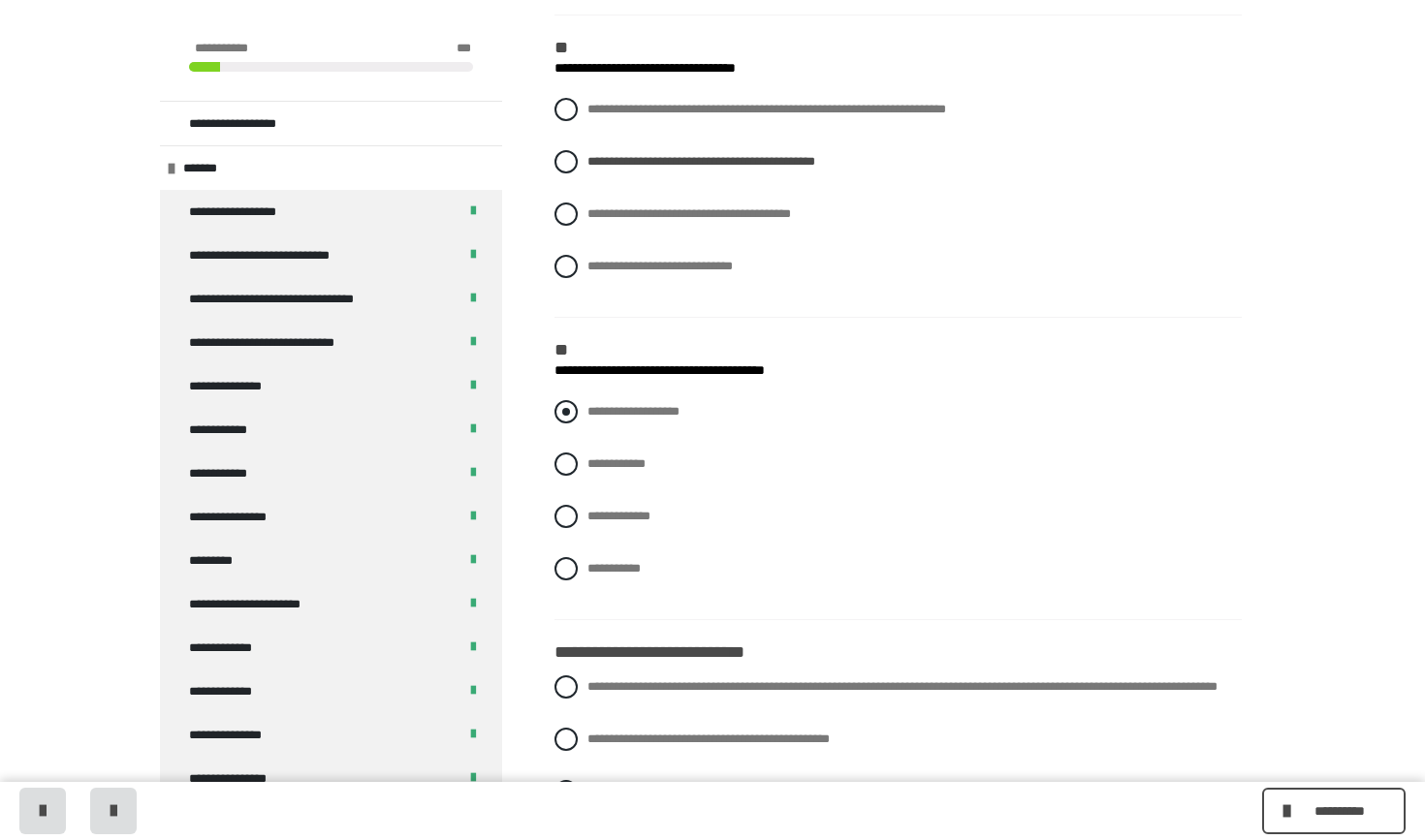 click at bounding box center [566, 412] 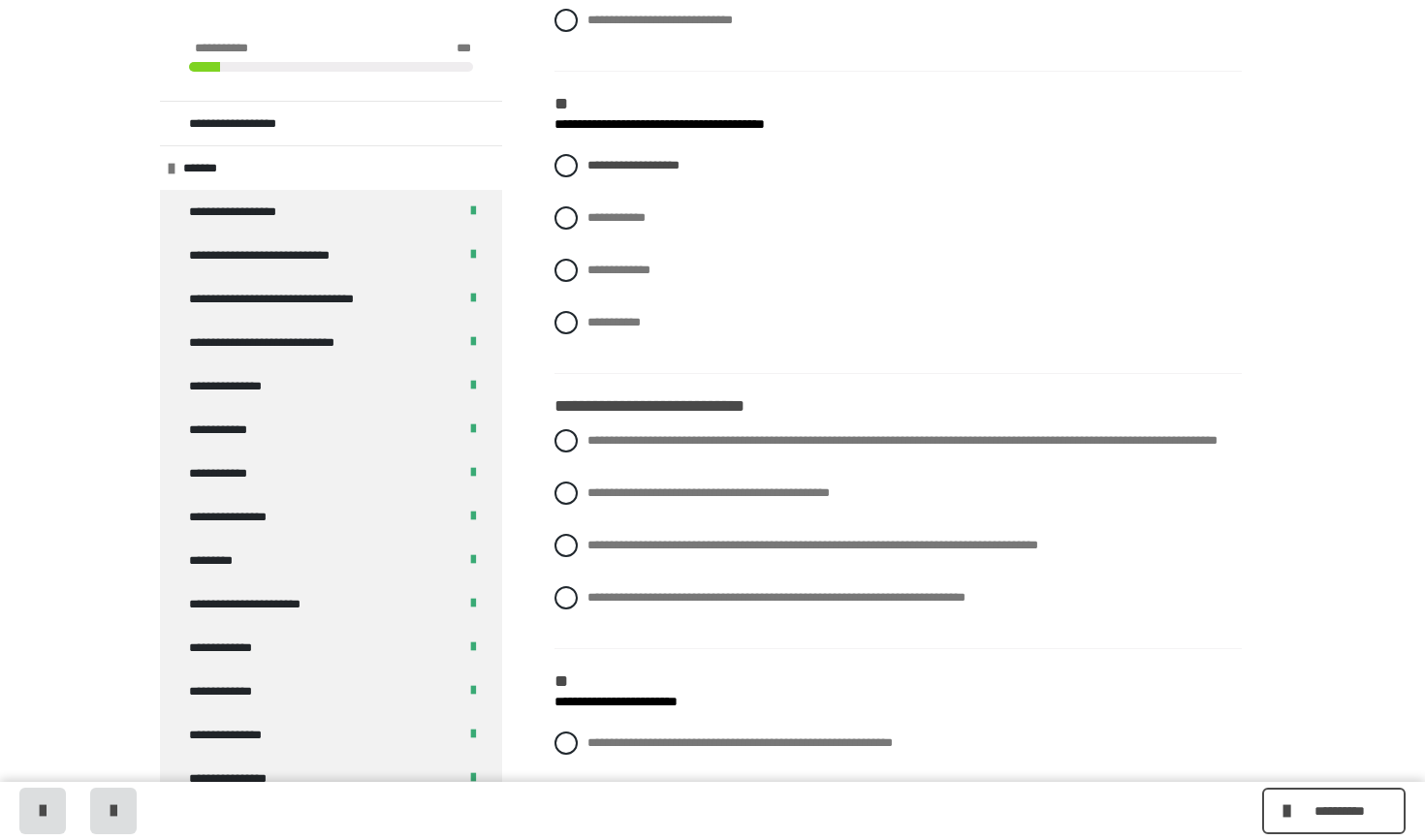 scroll, scrollTop: 888, scrollLeft: 0, axis: vertical 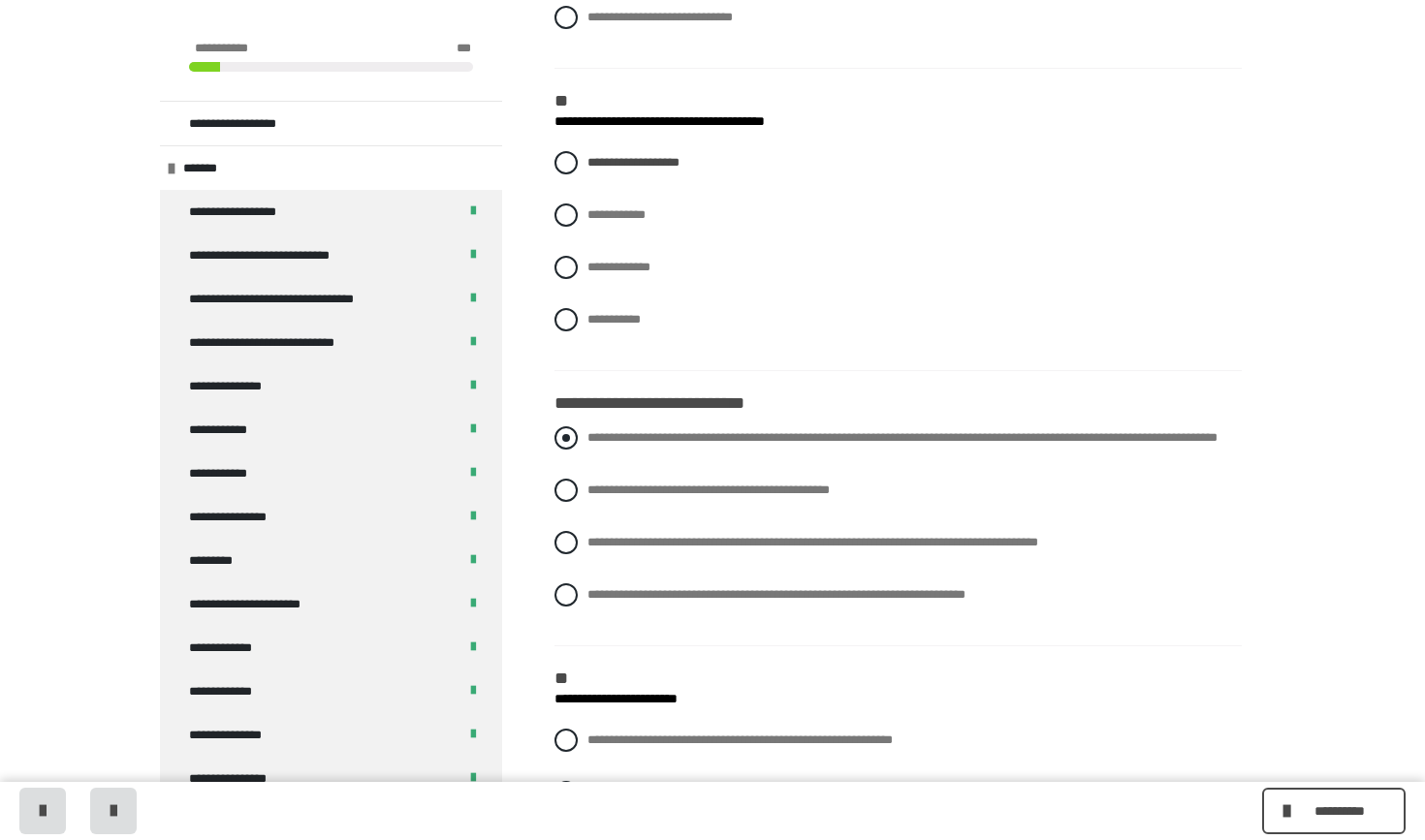 click at bounding box center [566, 438] 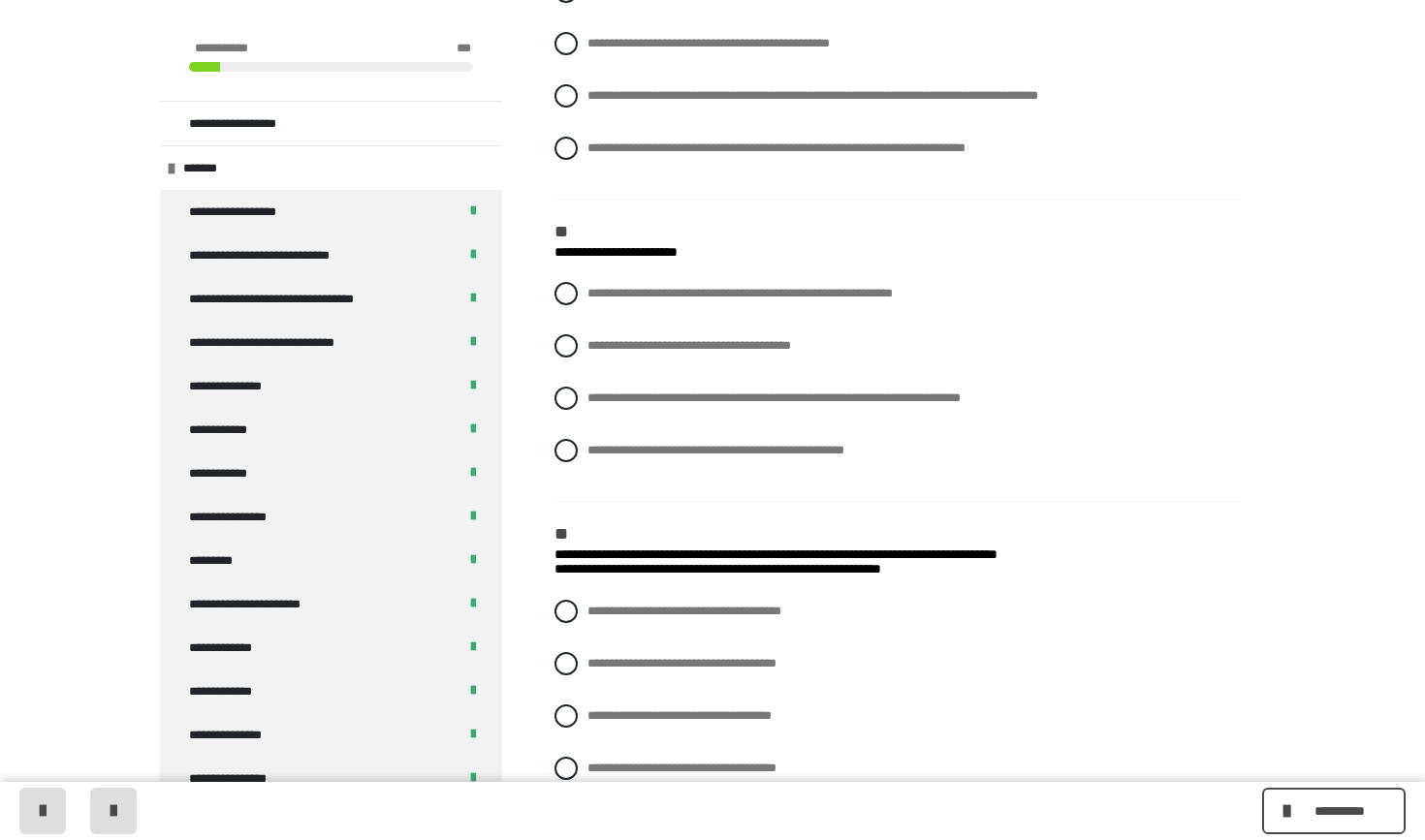 scroll, scrollTop: 1340, scrollLeft: 0, axis: vertical 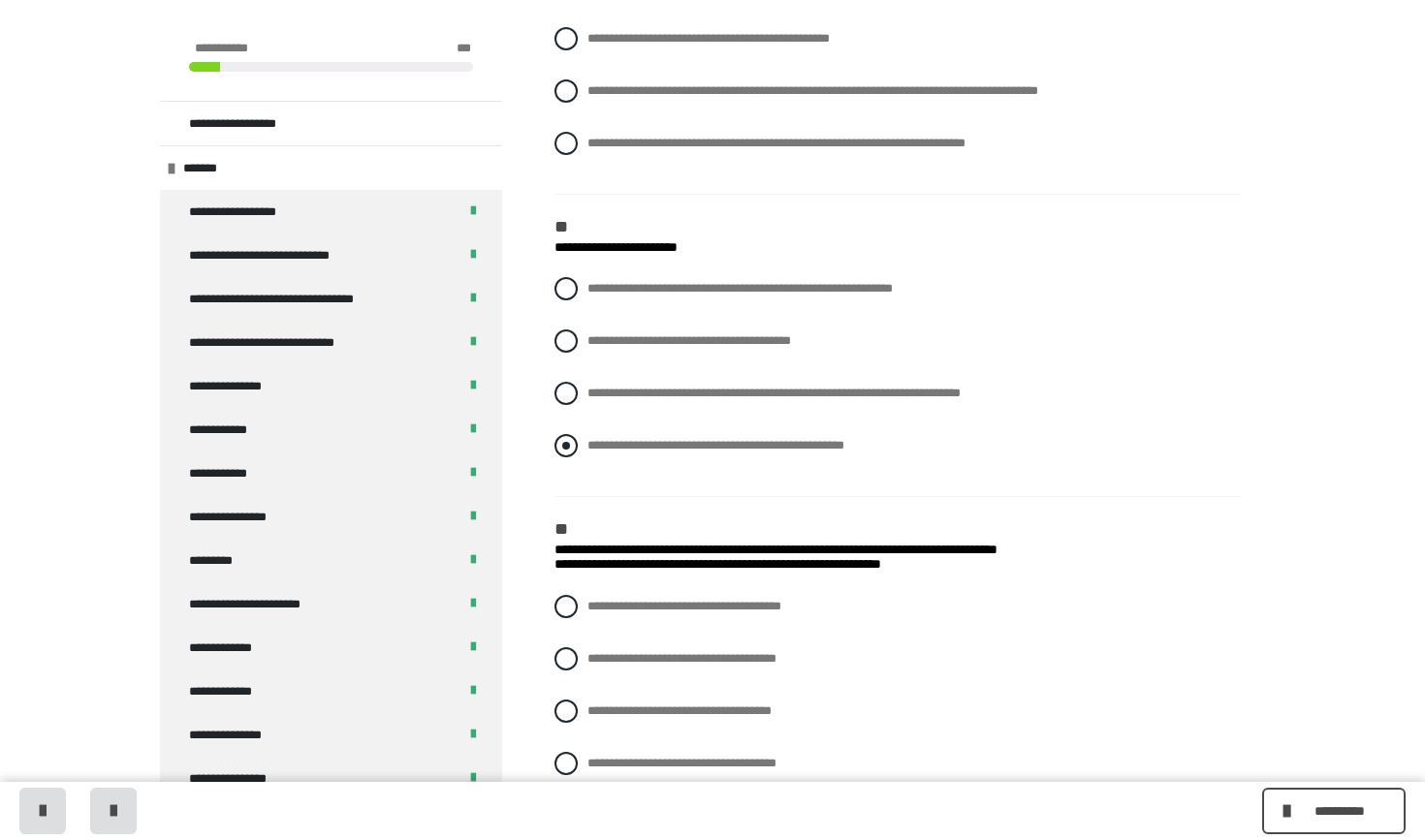 click at bounding box center [566, 446] 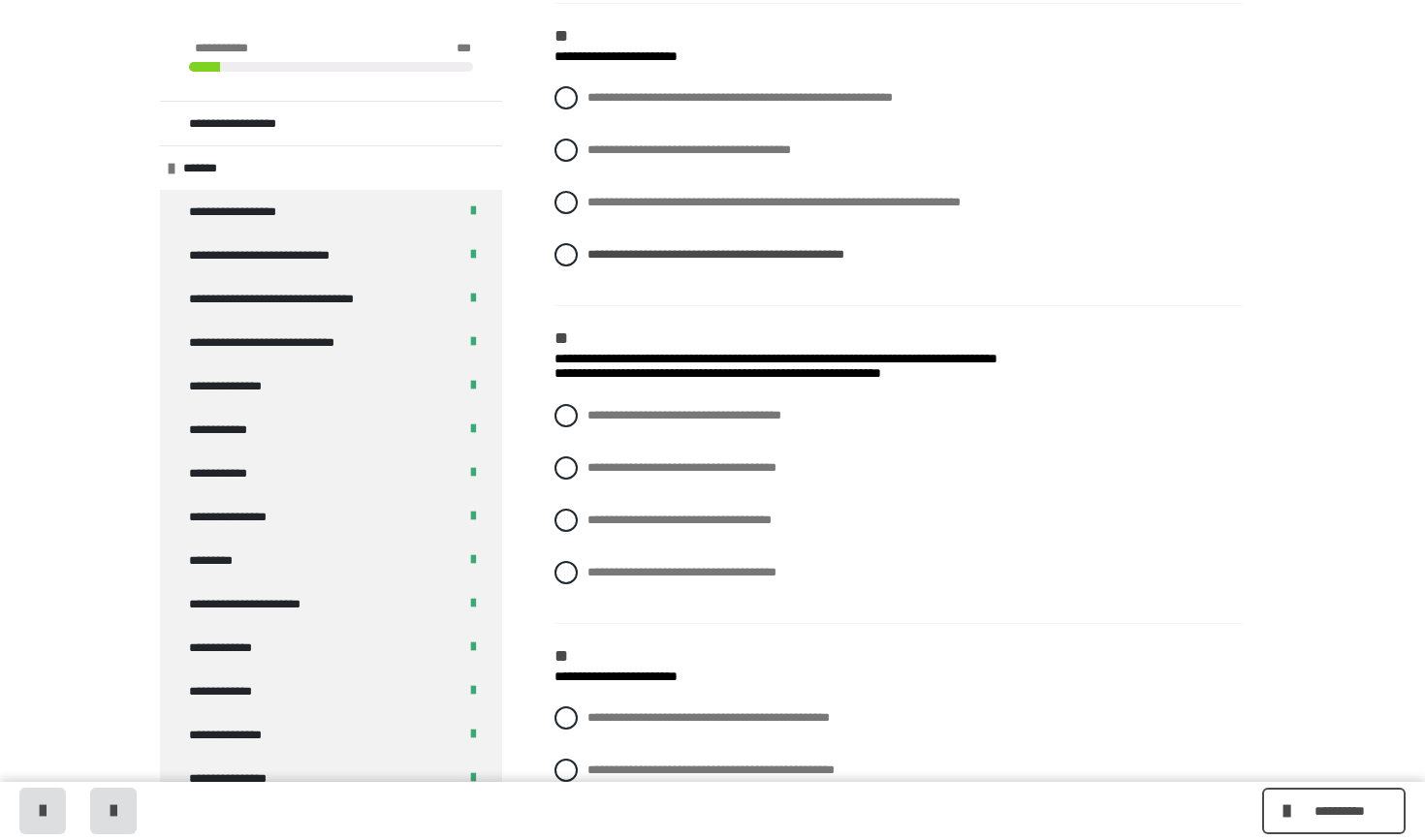 scroll, scrollTop: 1532, scrollLeft: 0, axis: vertical 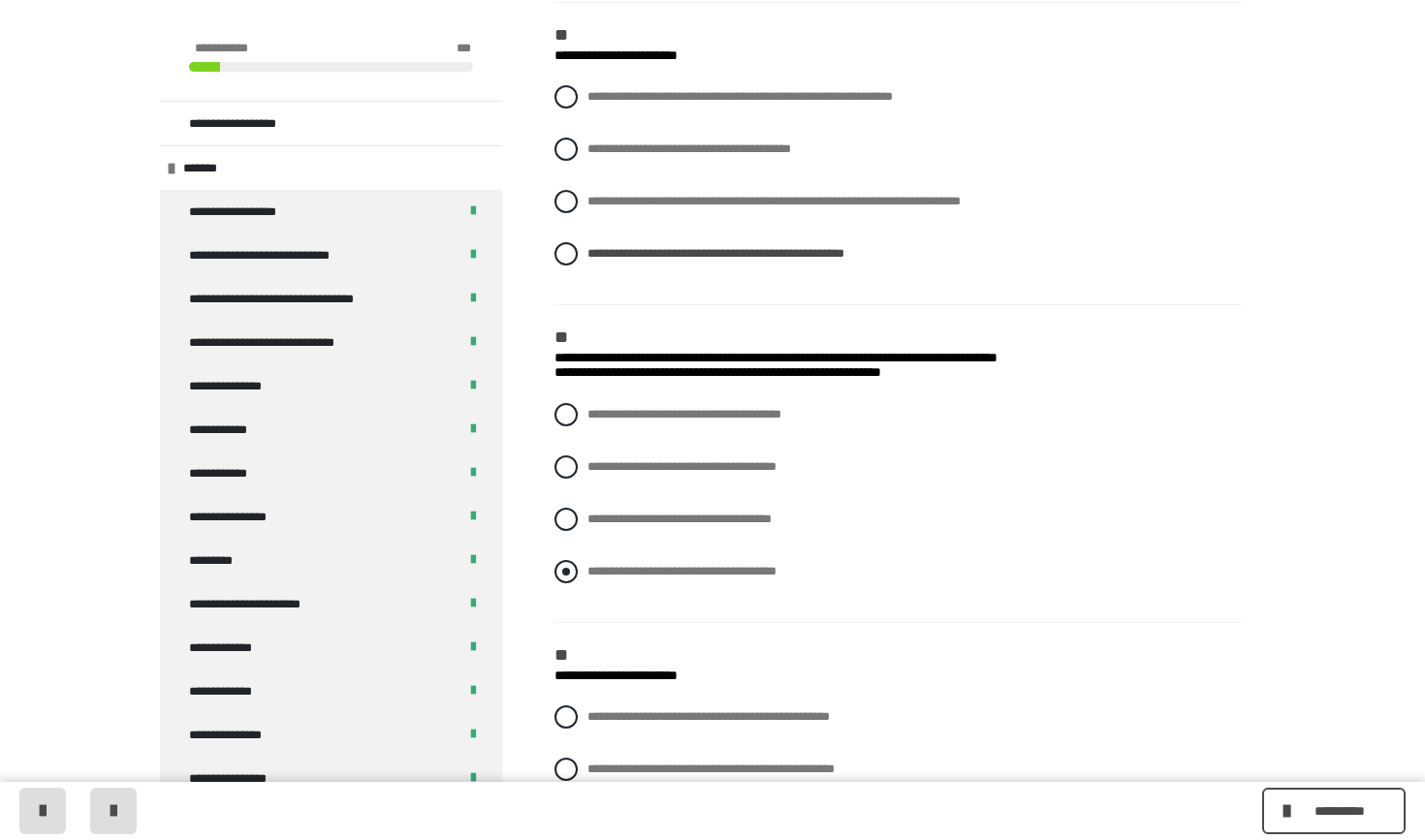 click at bounding box center [566, 572] 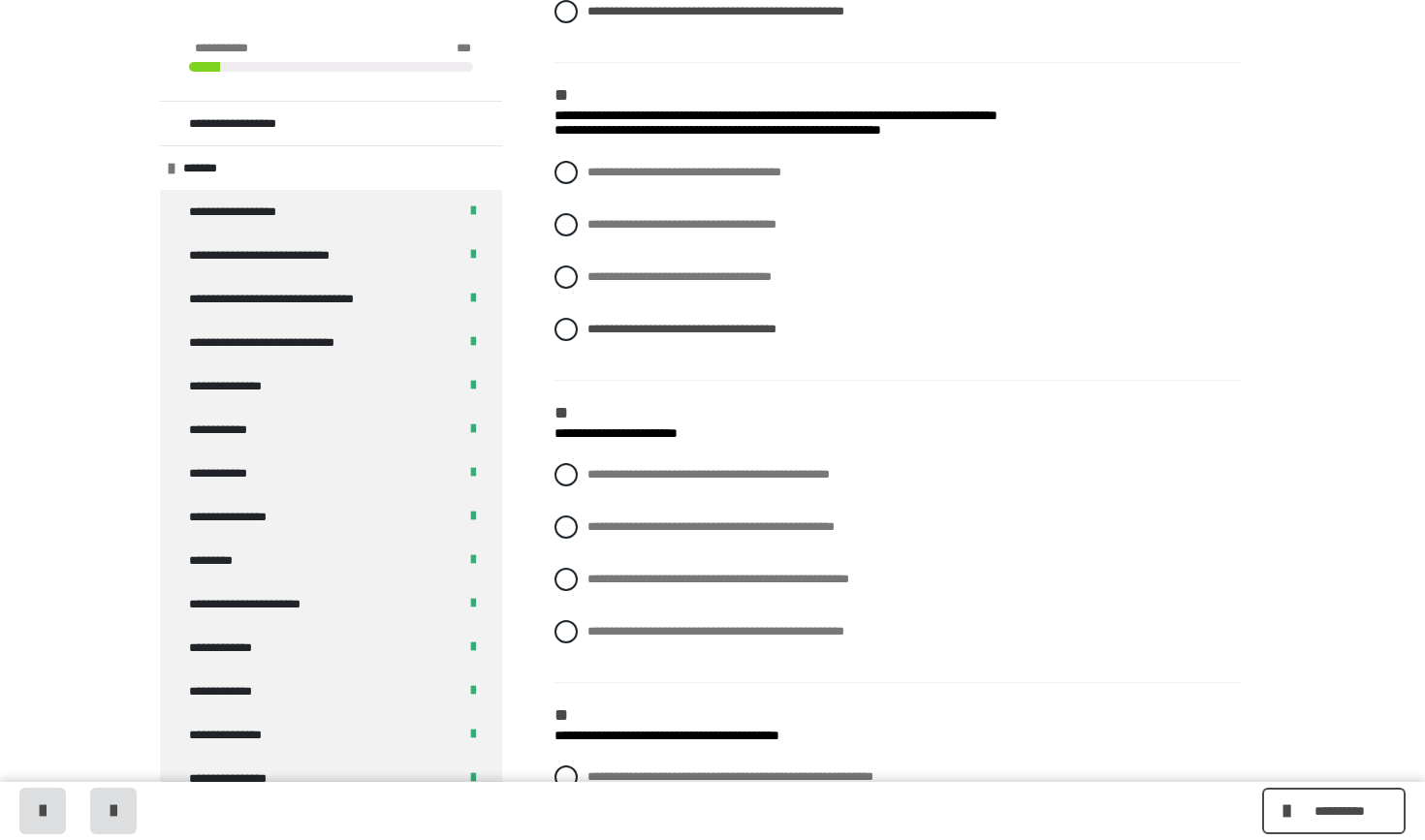 scroll, scrollTop: 1783, scrollLeft: 0, axis: vertical 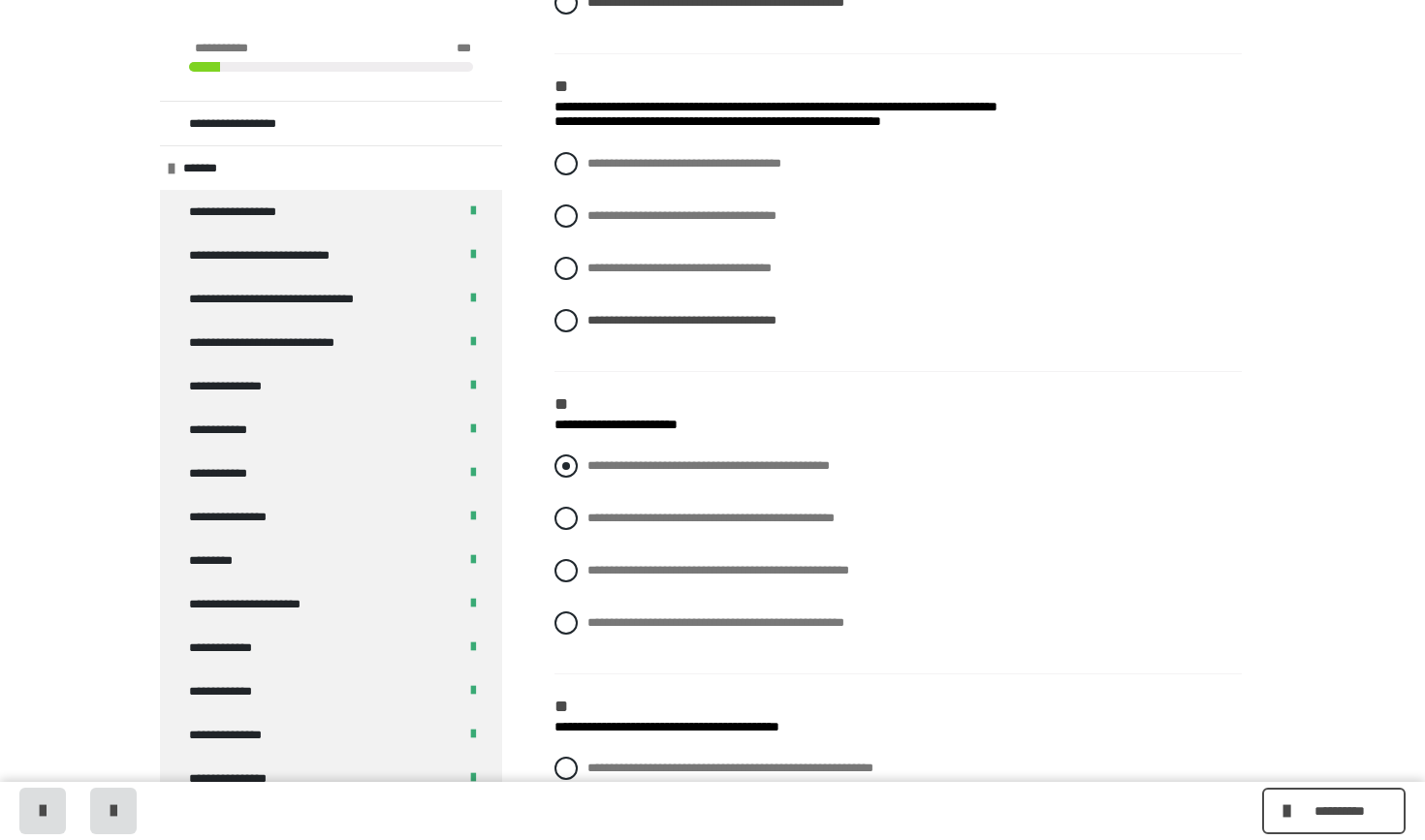 click at bounding box center [566, 466] 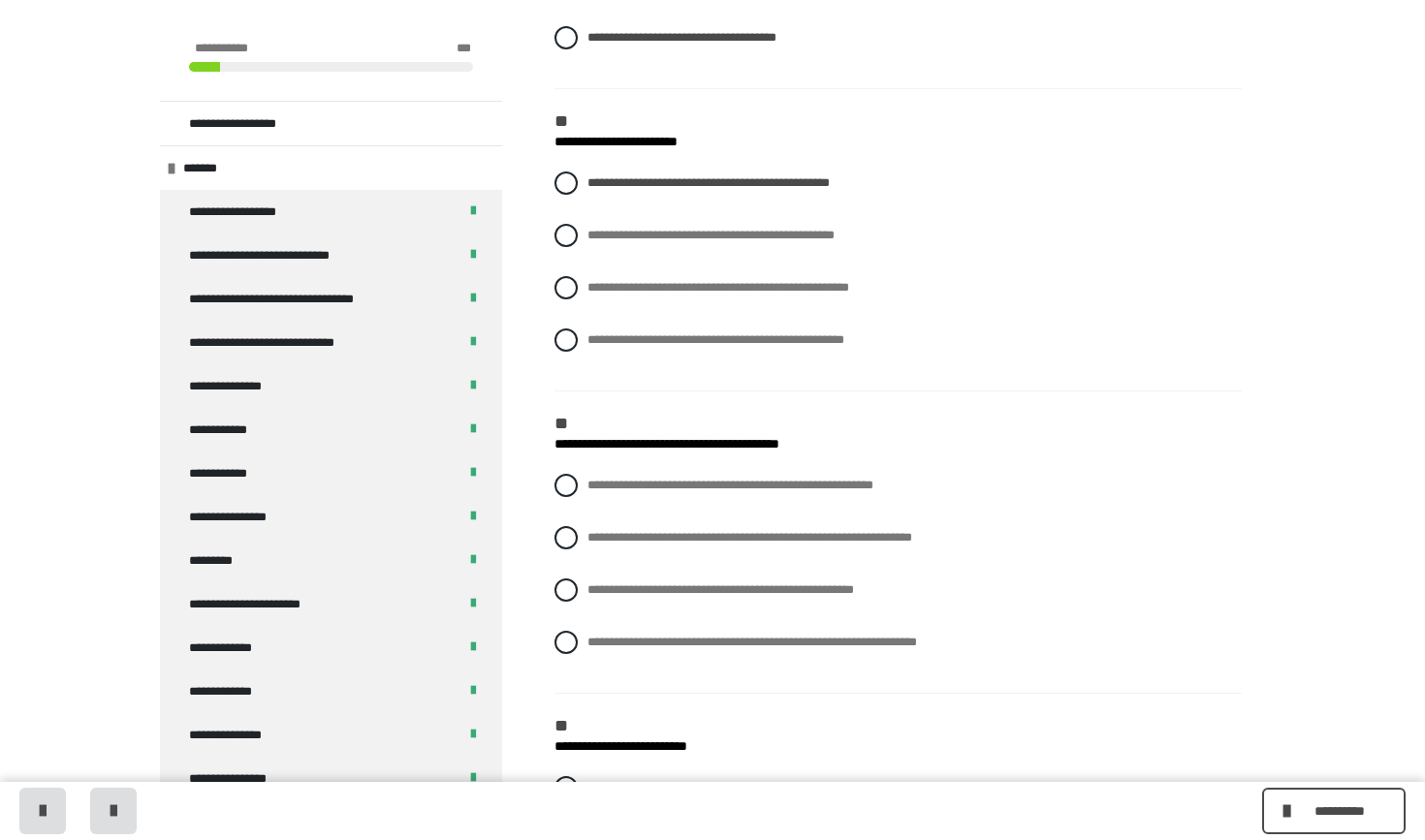scroll, scrollTop: 2067, scrollLeft: 0, axis: vertical 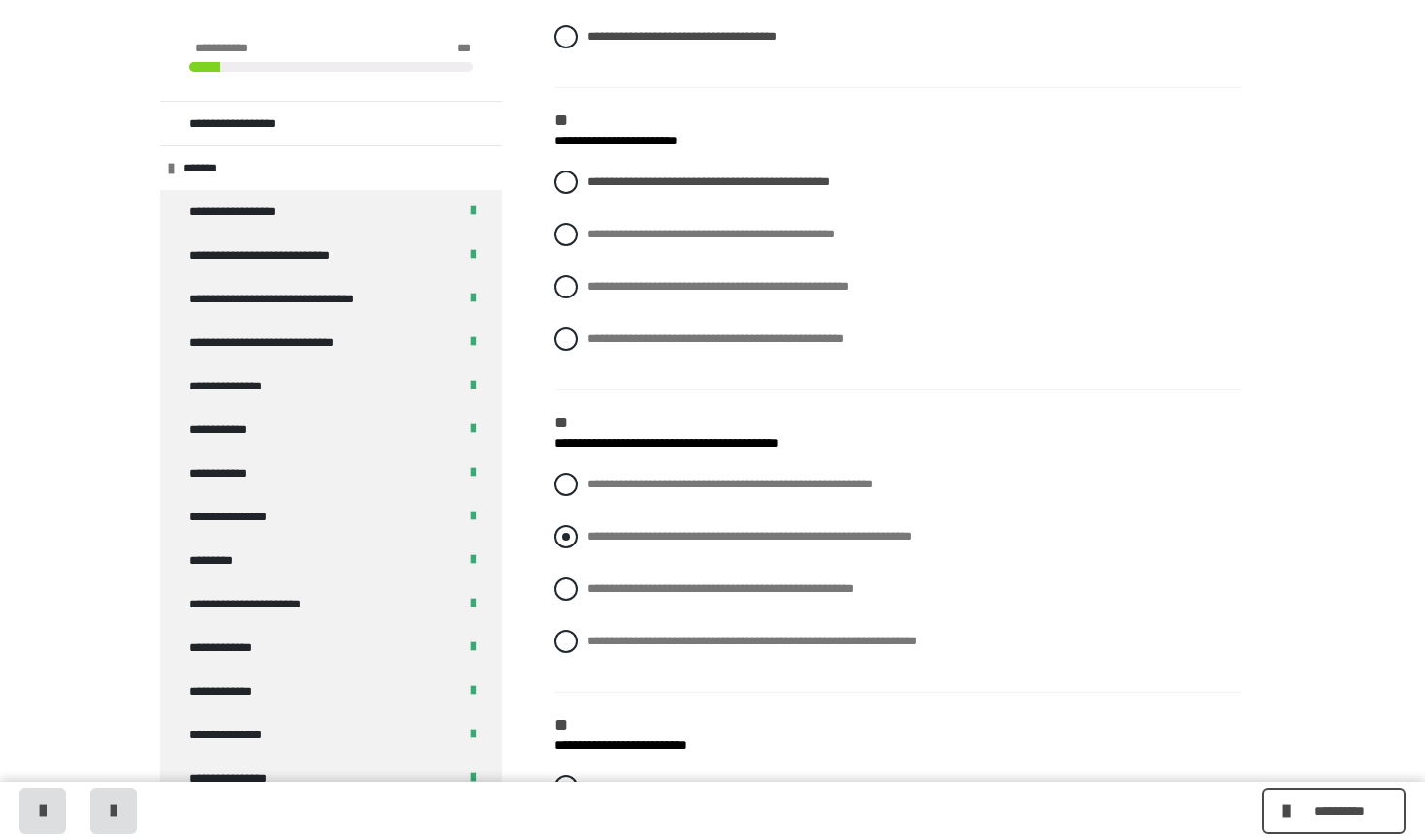 click on "**********" at bounding box center [898, 537] 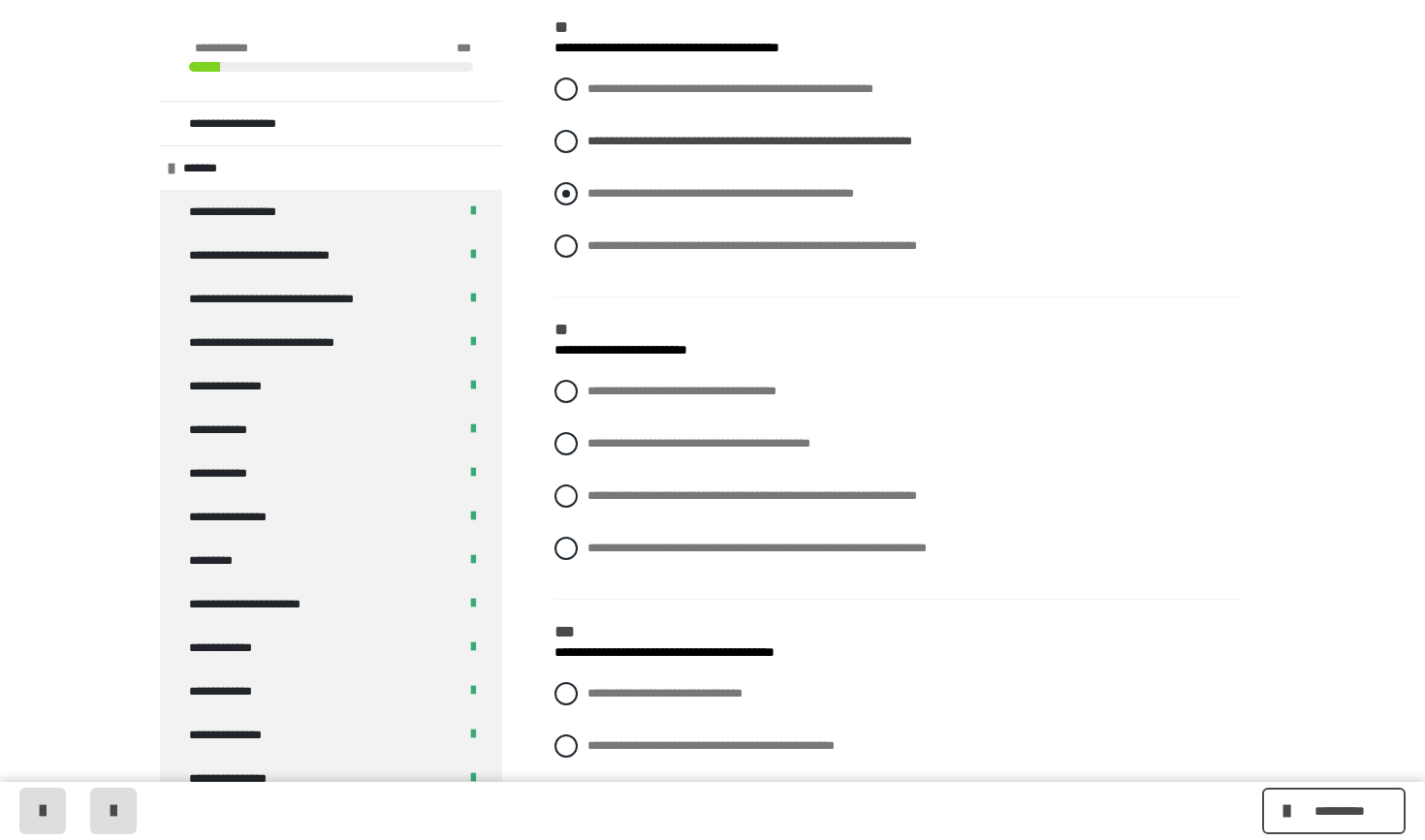 scroll, scrollTop: 2463, scrollLeft: 0, axis: vertical 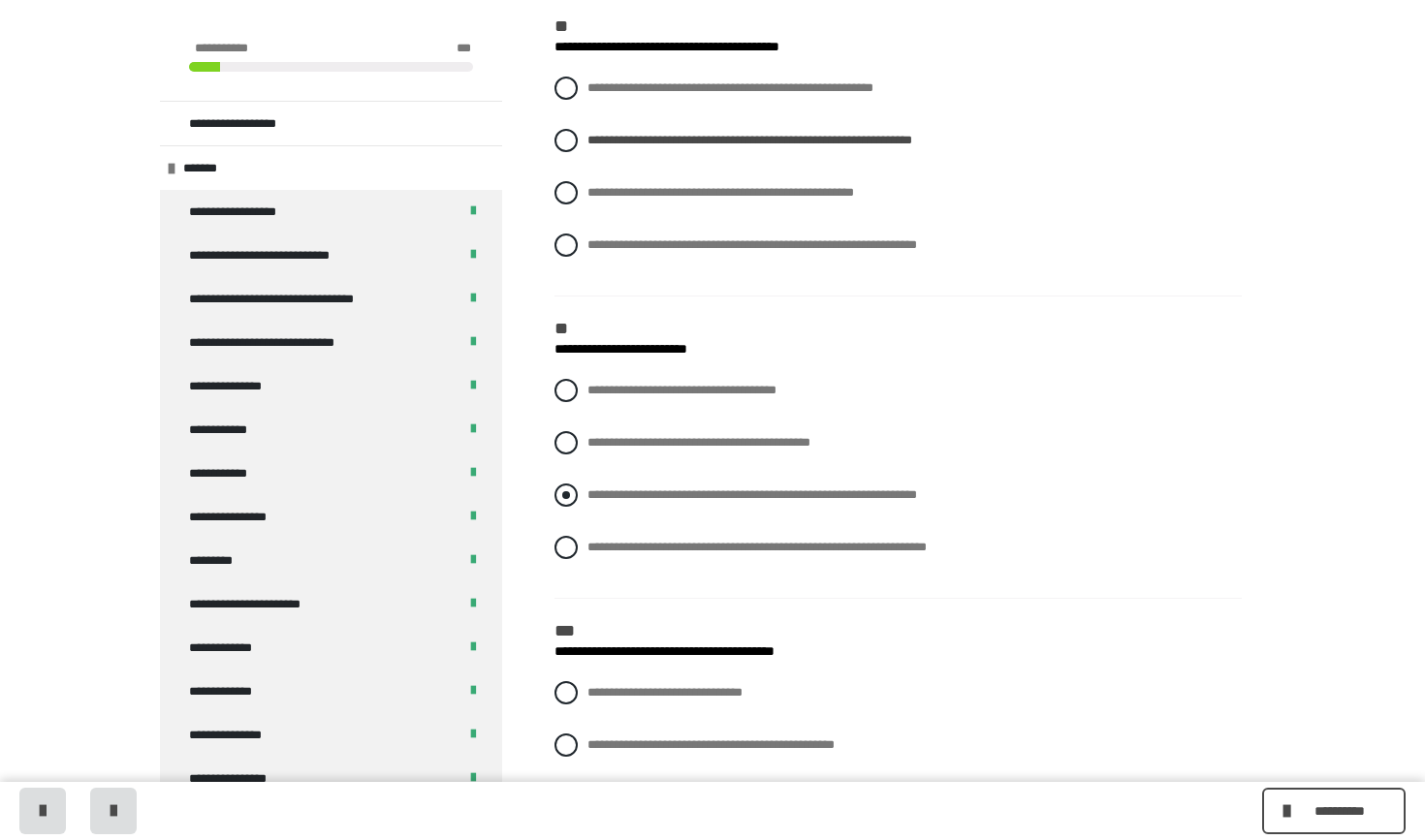 click at bounding box center (566, 495) 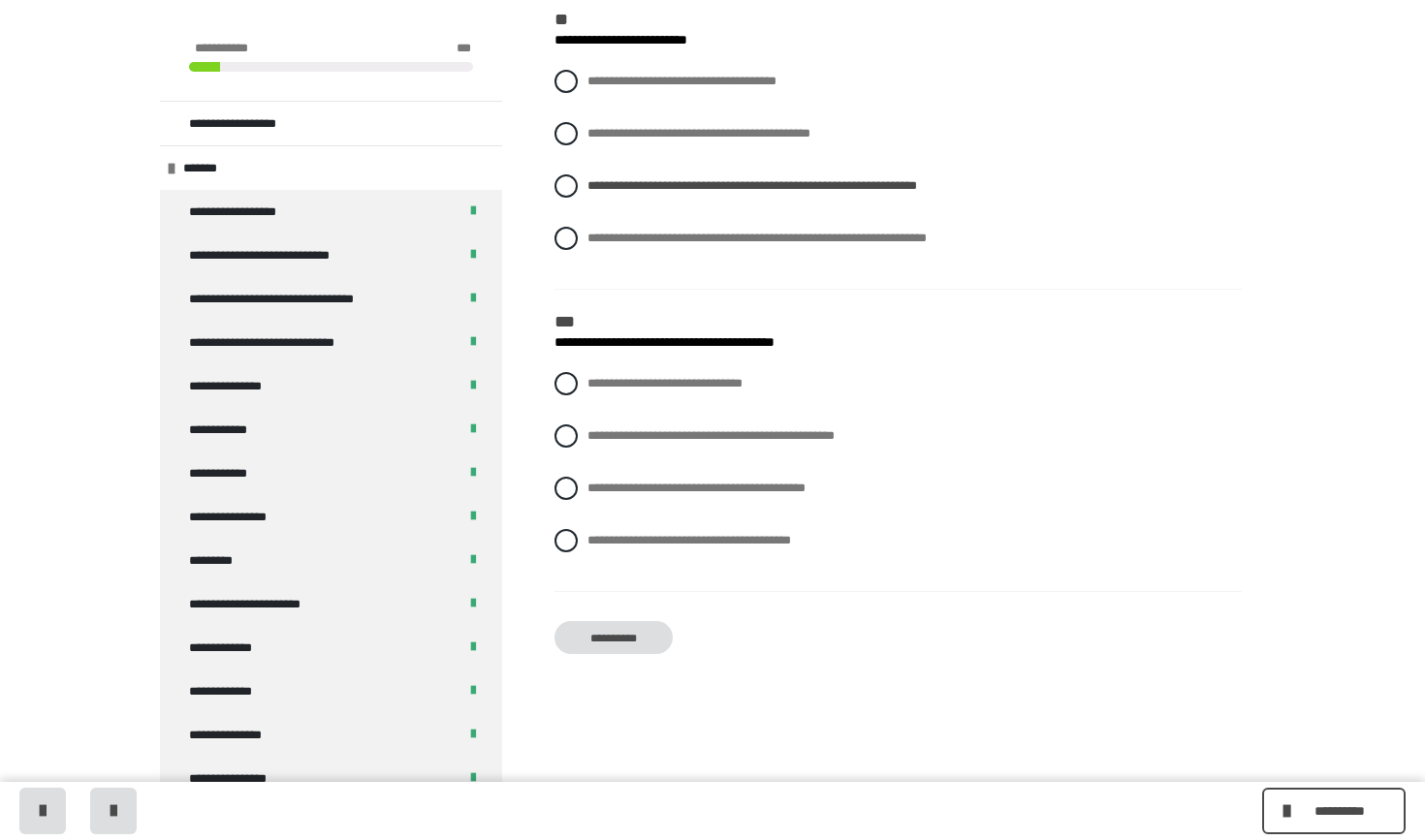 scroll, scrollTop: 2797, scrollLeft: 0, axis: vertical 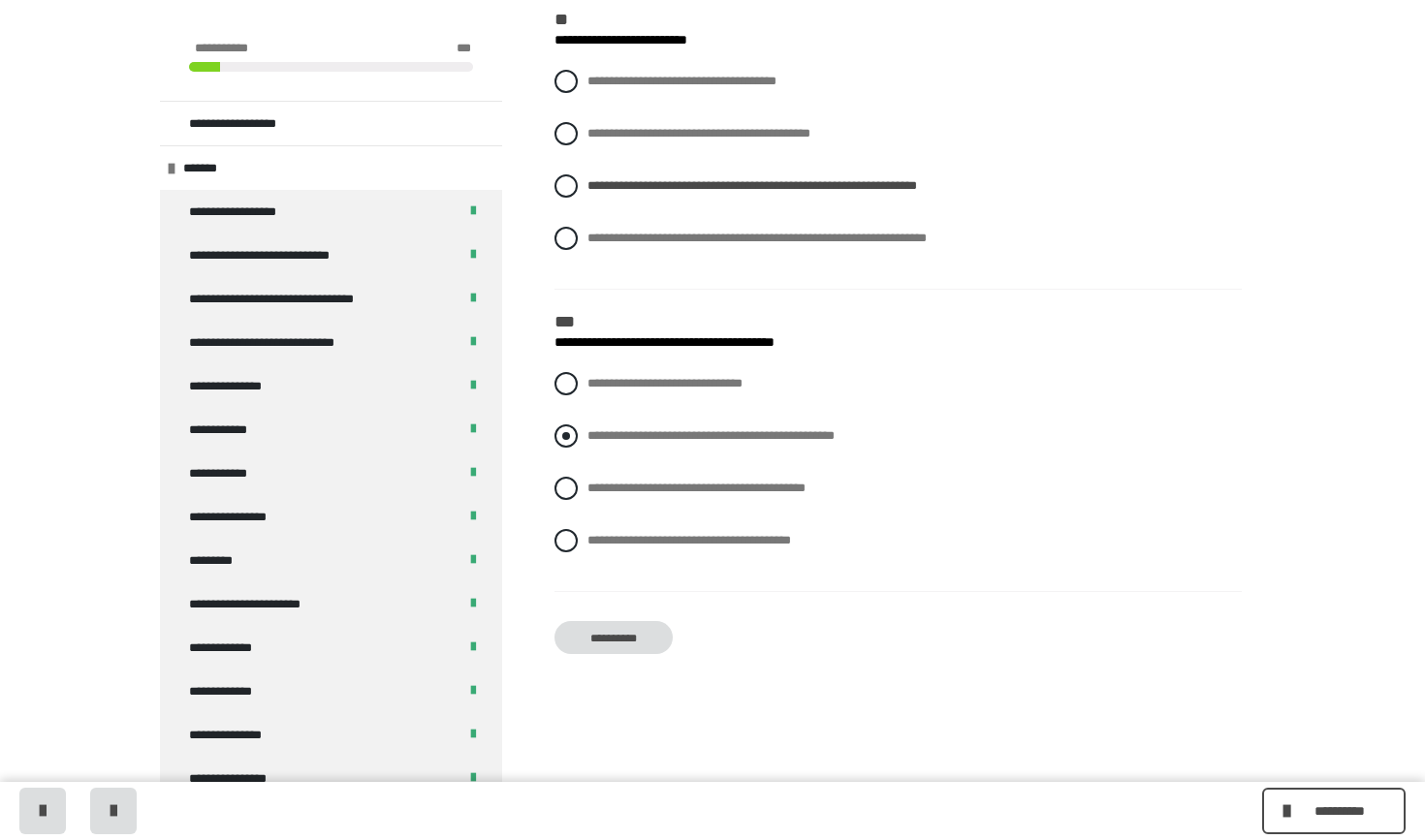 click on "**********" at bounding box center [898, 436] 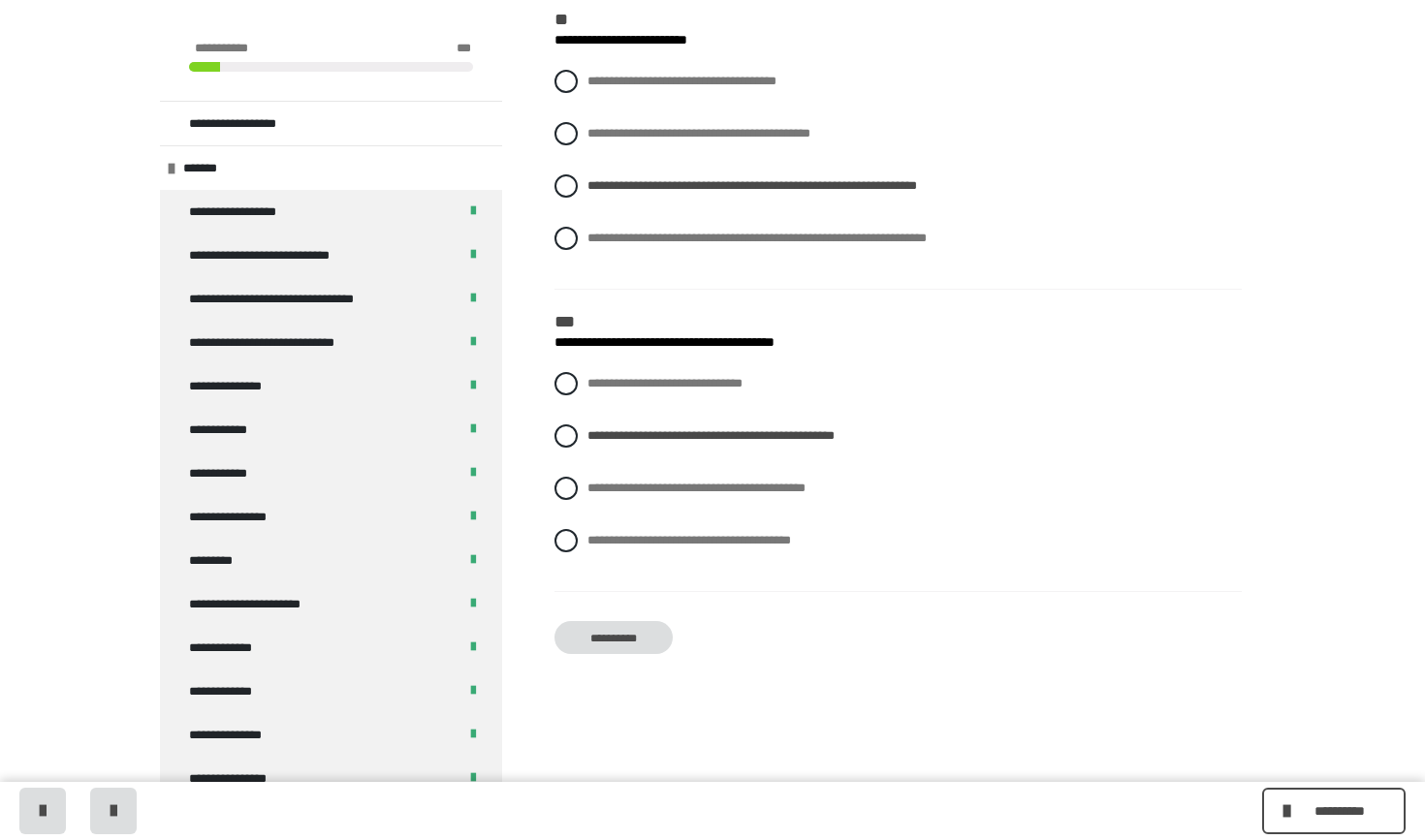 drag, startPoint x: 622, startPoint y: 600, endPoint x: 619, endPoint y: 618, distance: 18.248288 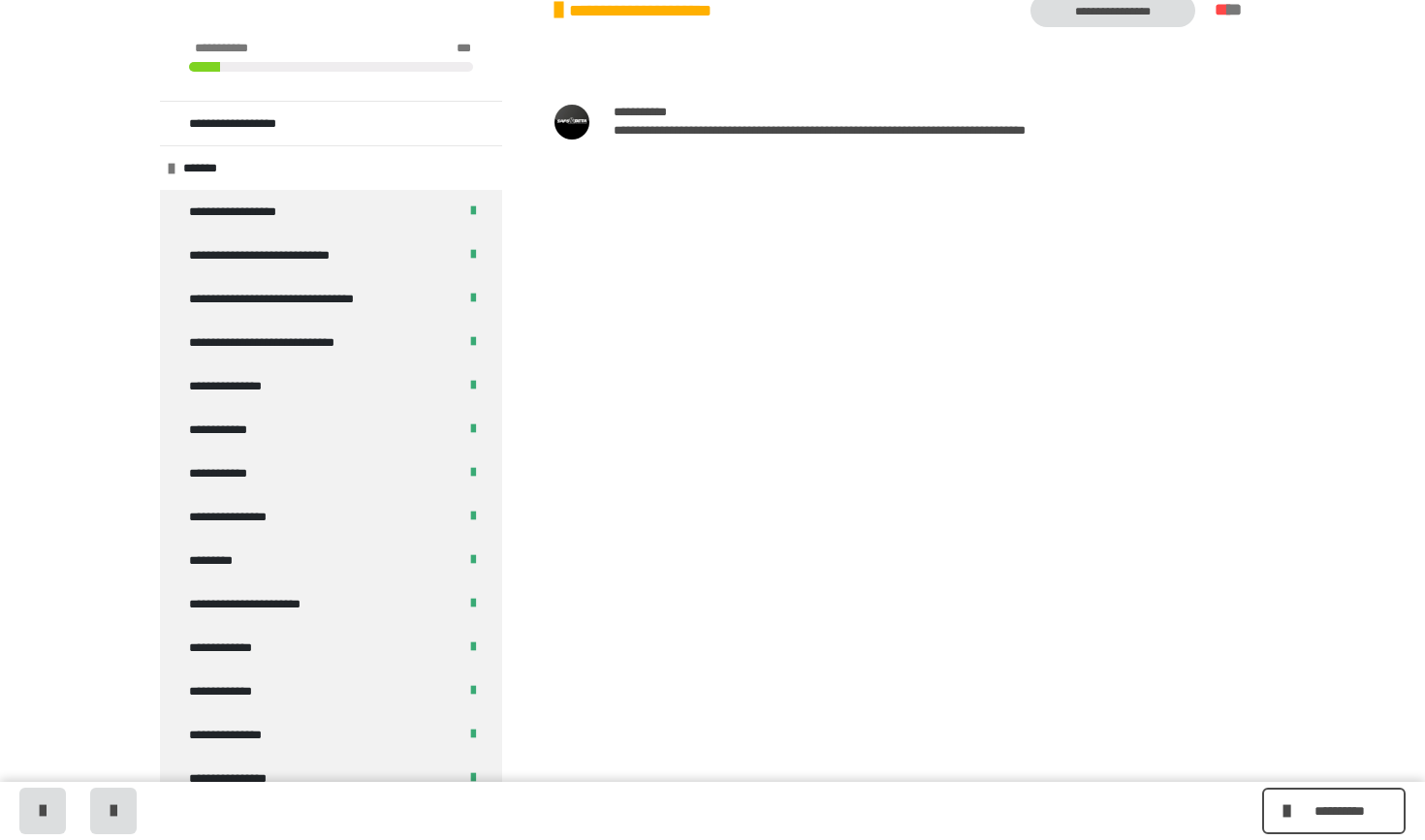 scroll, scrollTop: 329, scrollLeft: 0, axis: vertical 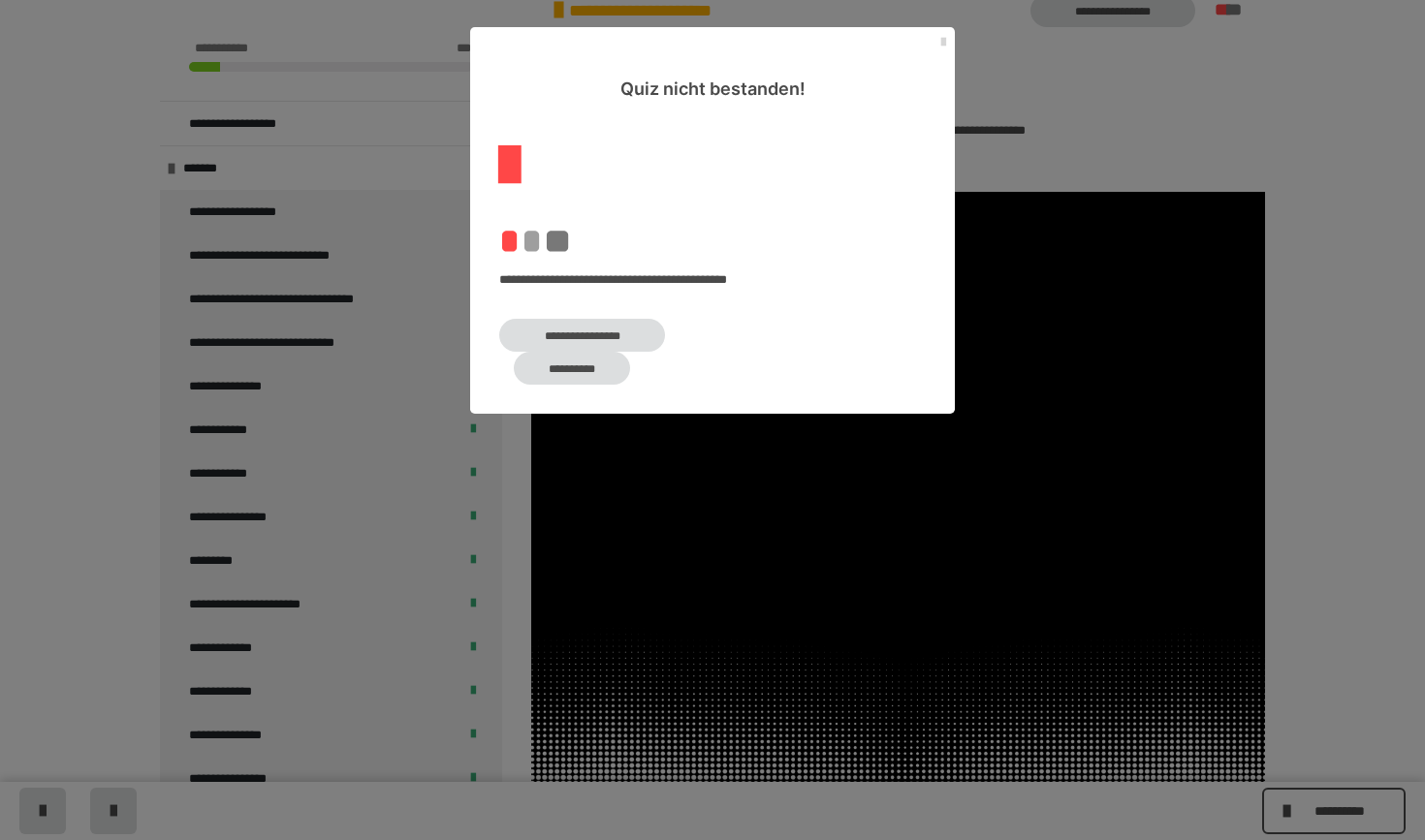 click at bounding box center [943, 43] 